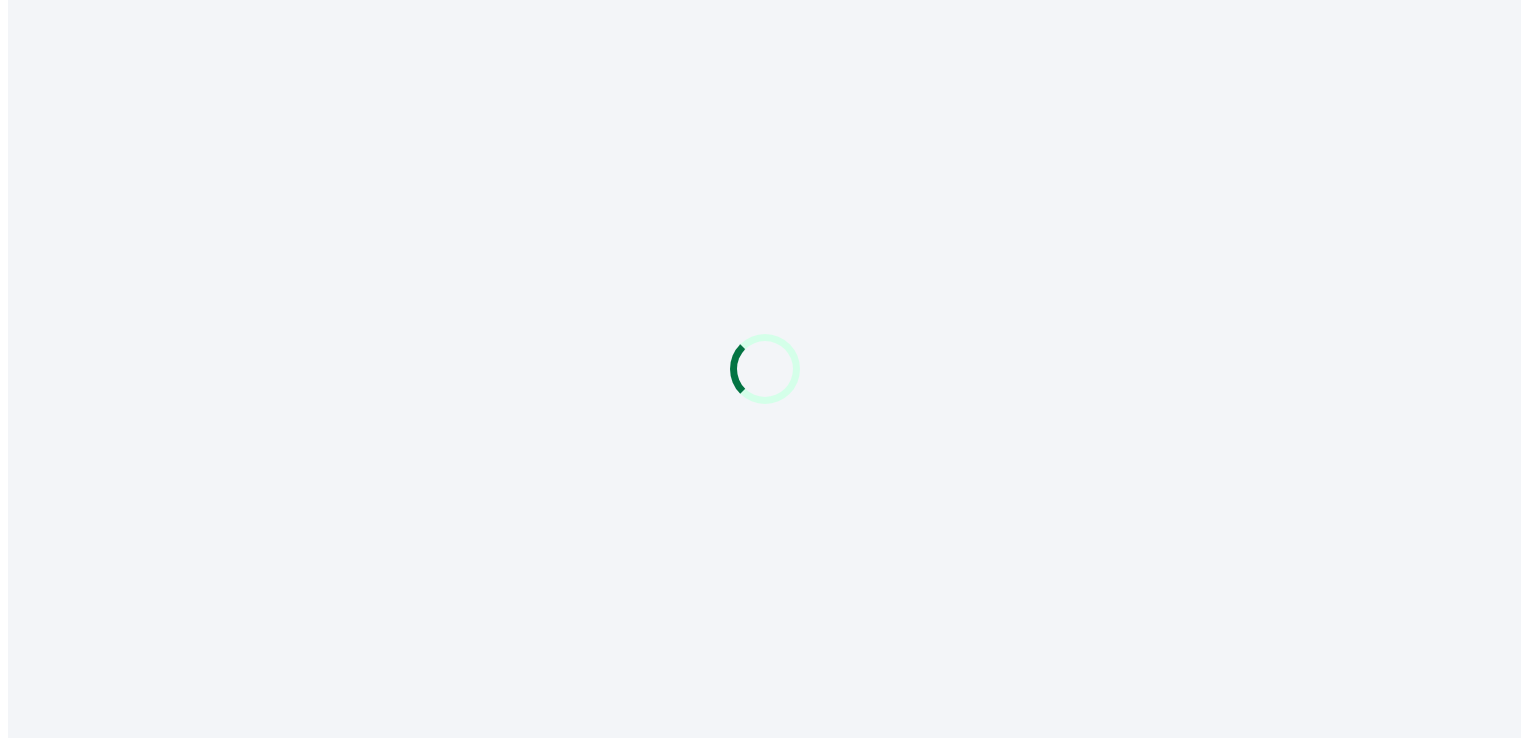 scroll, scrollTop: 0, scrollLeft: 0, axis: both 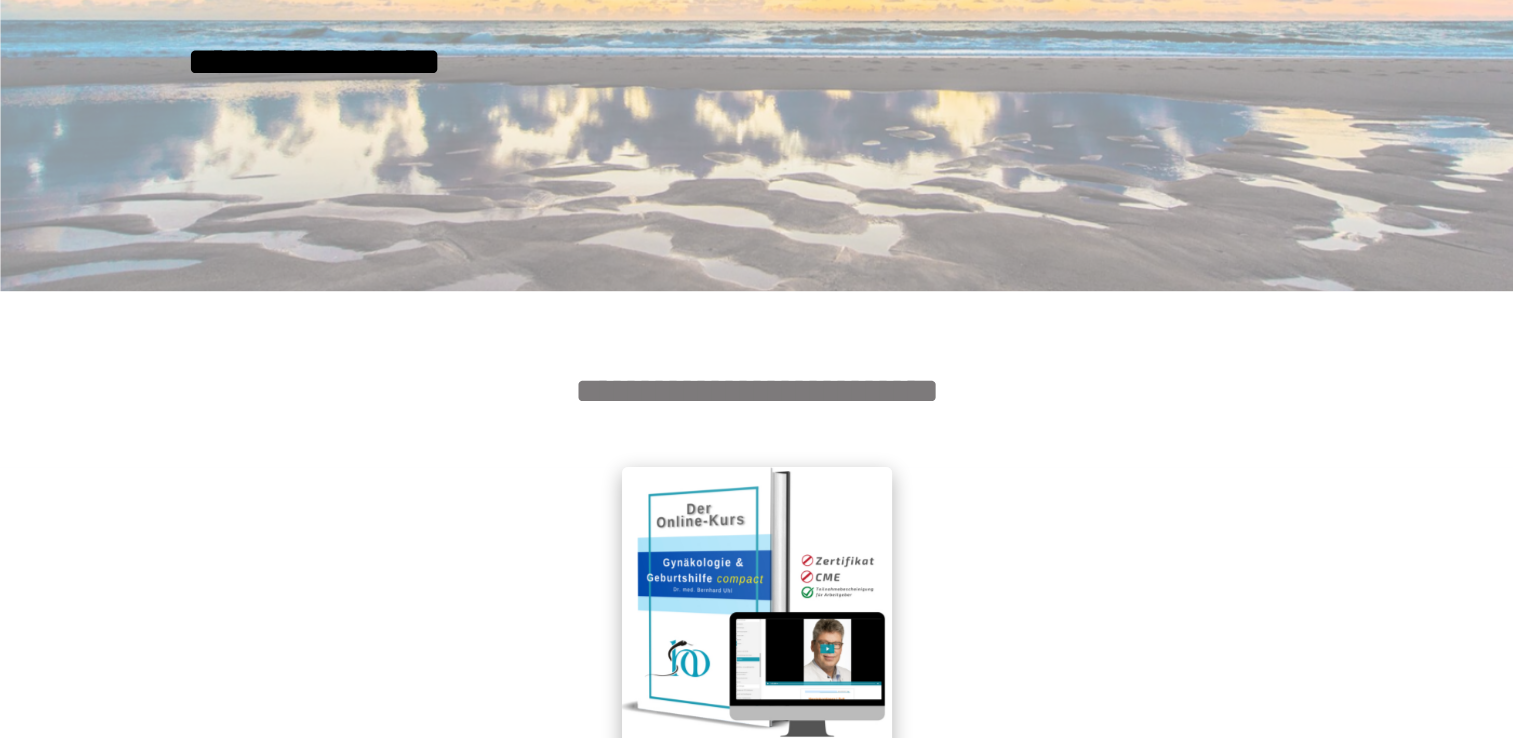 click at bounding box center [757, 602] 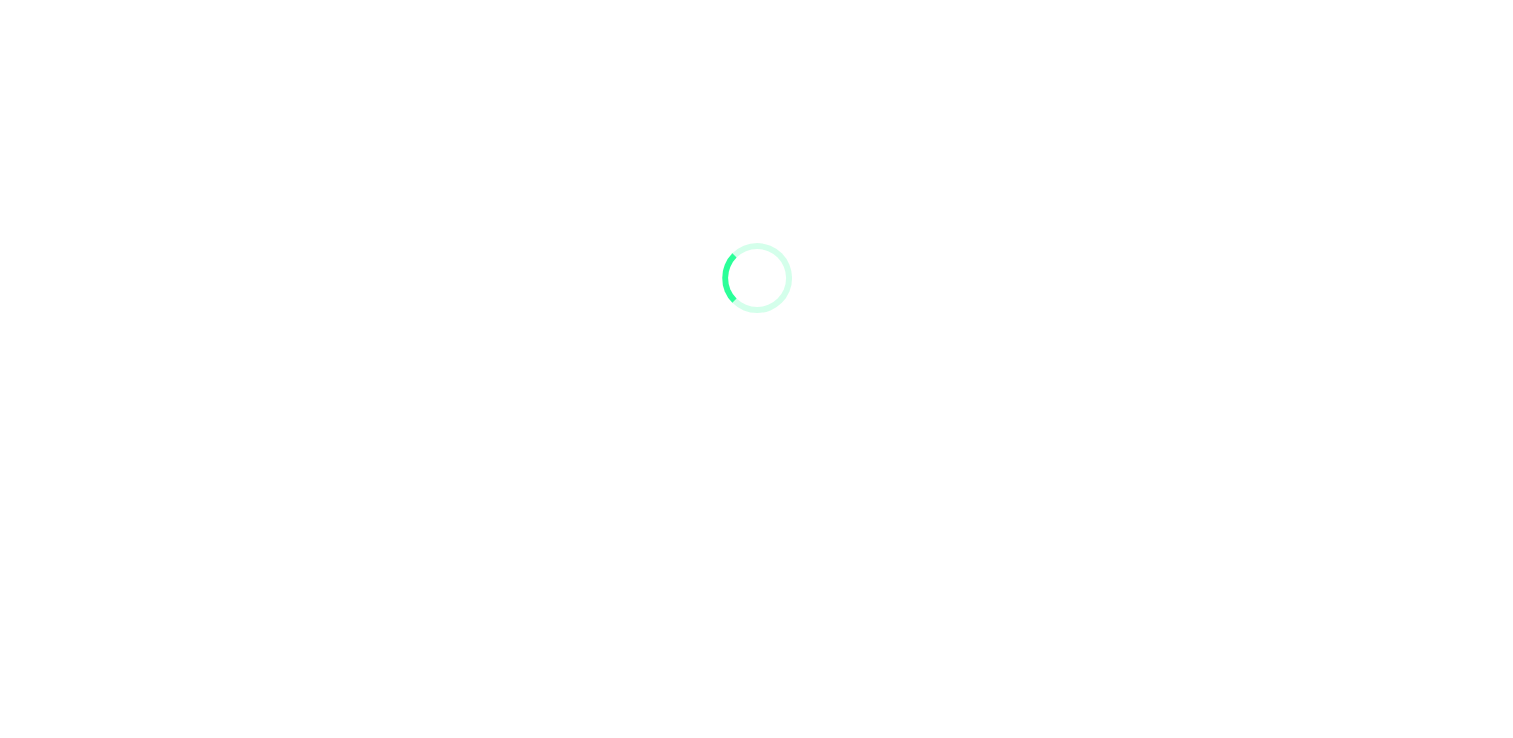 scroll, scrollTop: 91, scrollLeft: 0, axis: vertical 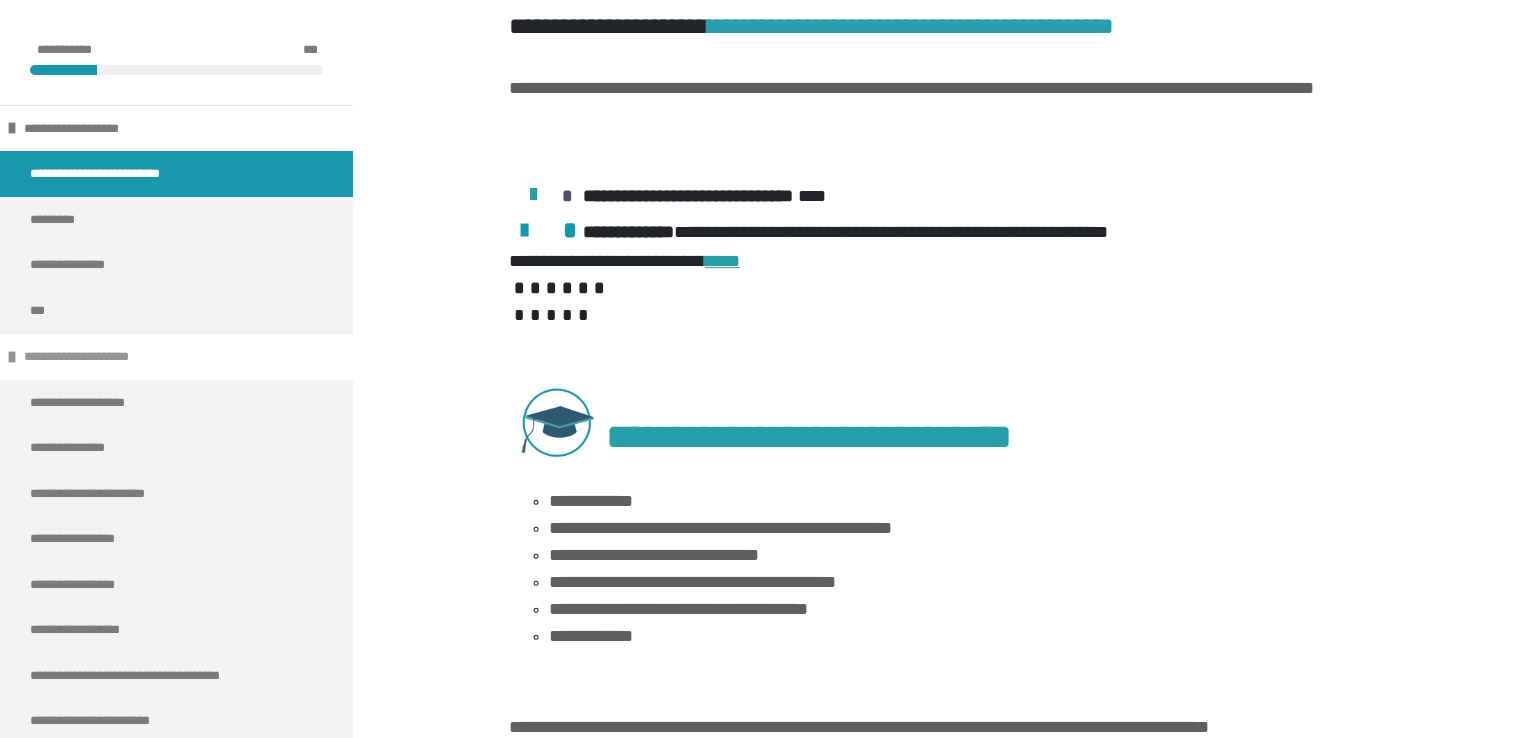 click at bounding box center (12, 357) 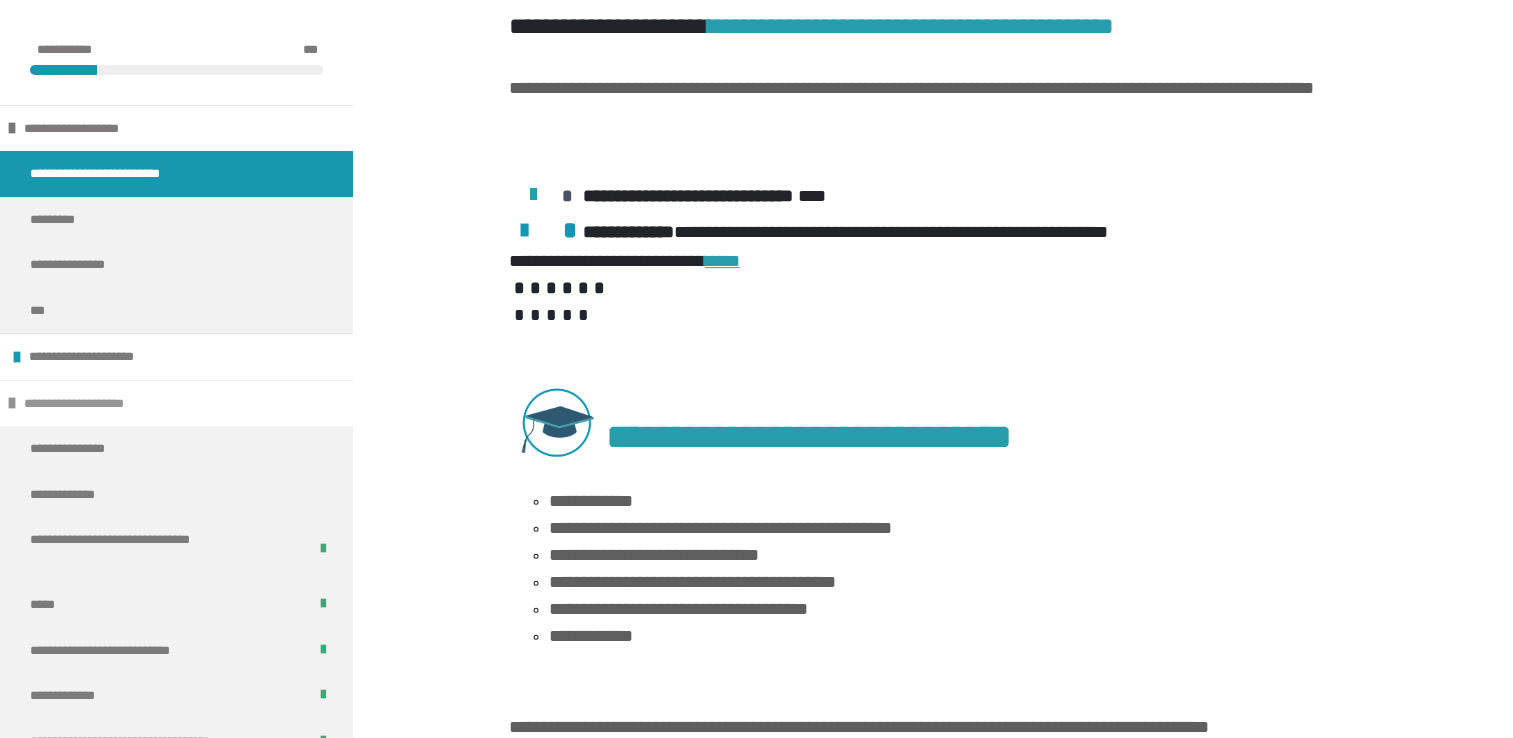 click on "**********" at bounding box center [176, 403] 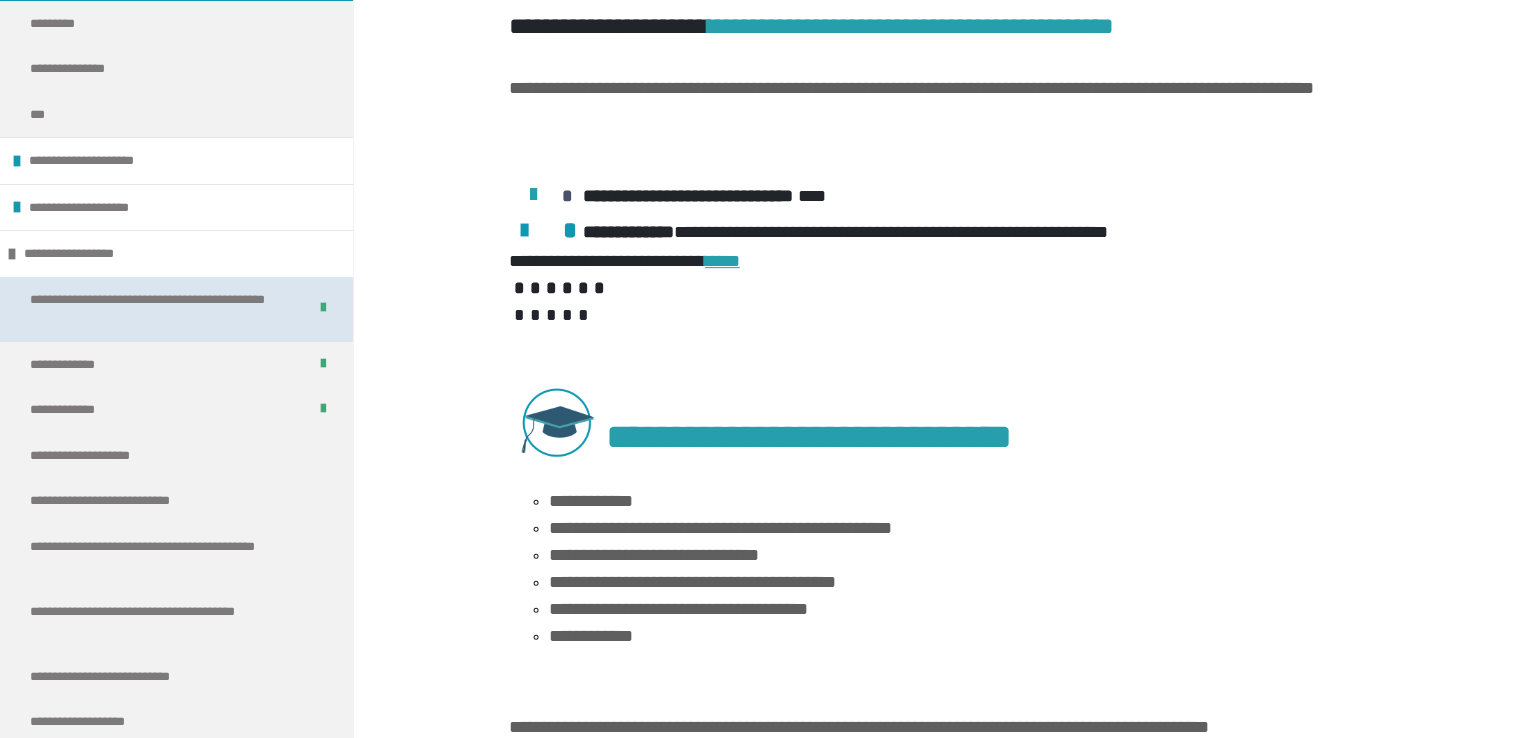 scroll, scrollTop: 200, scrollLeft: 0, axis: vertical 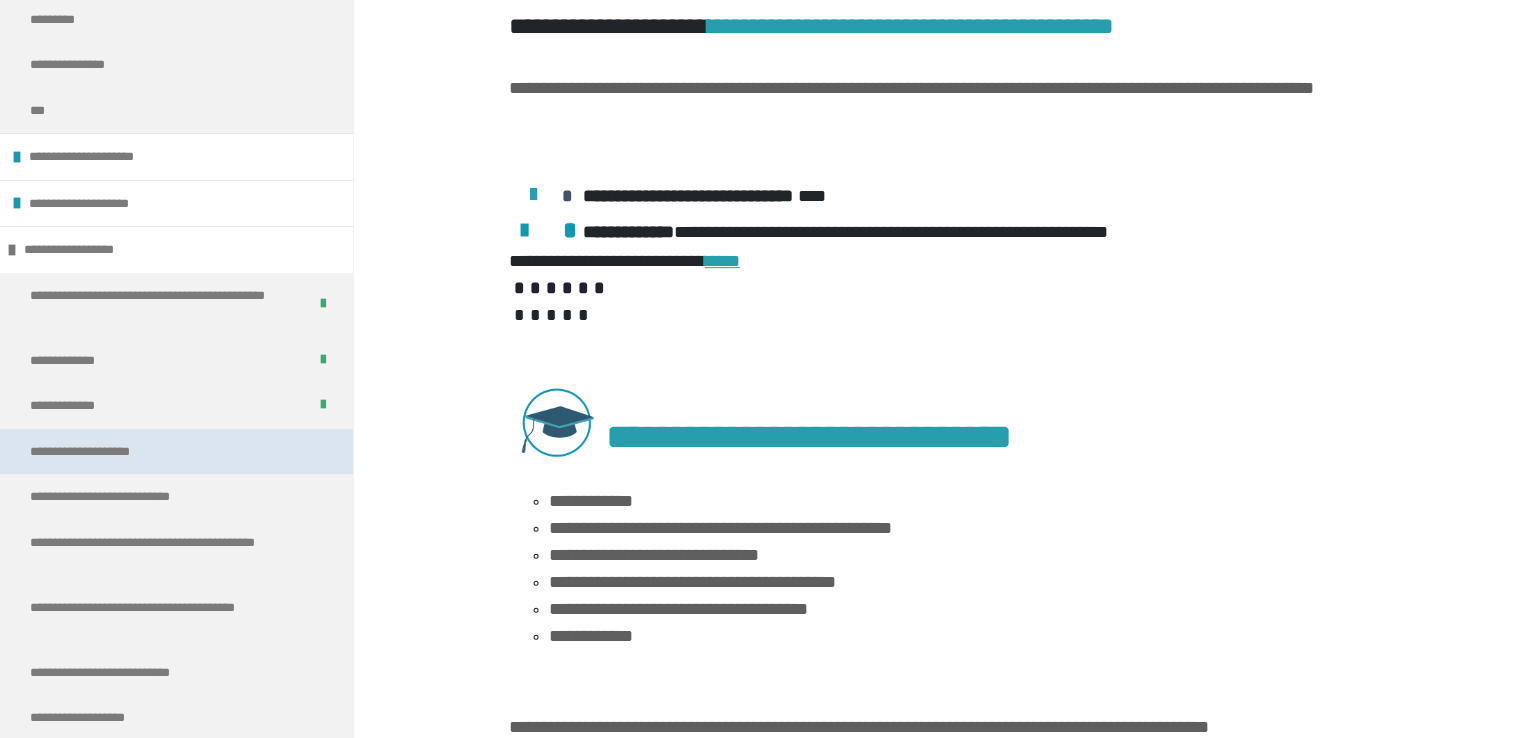 click on "**********" at bounding box center [94, 452] 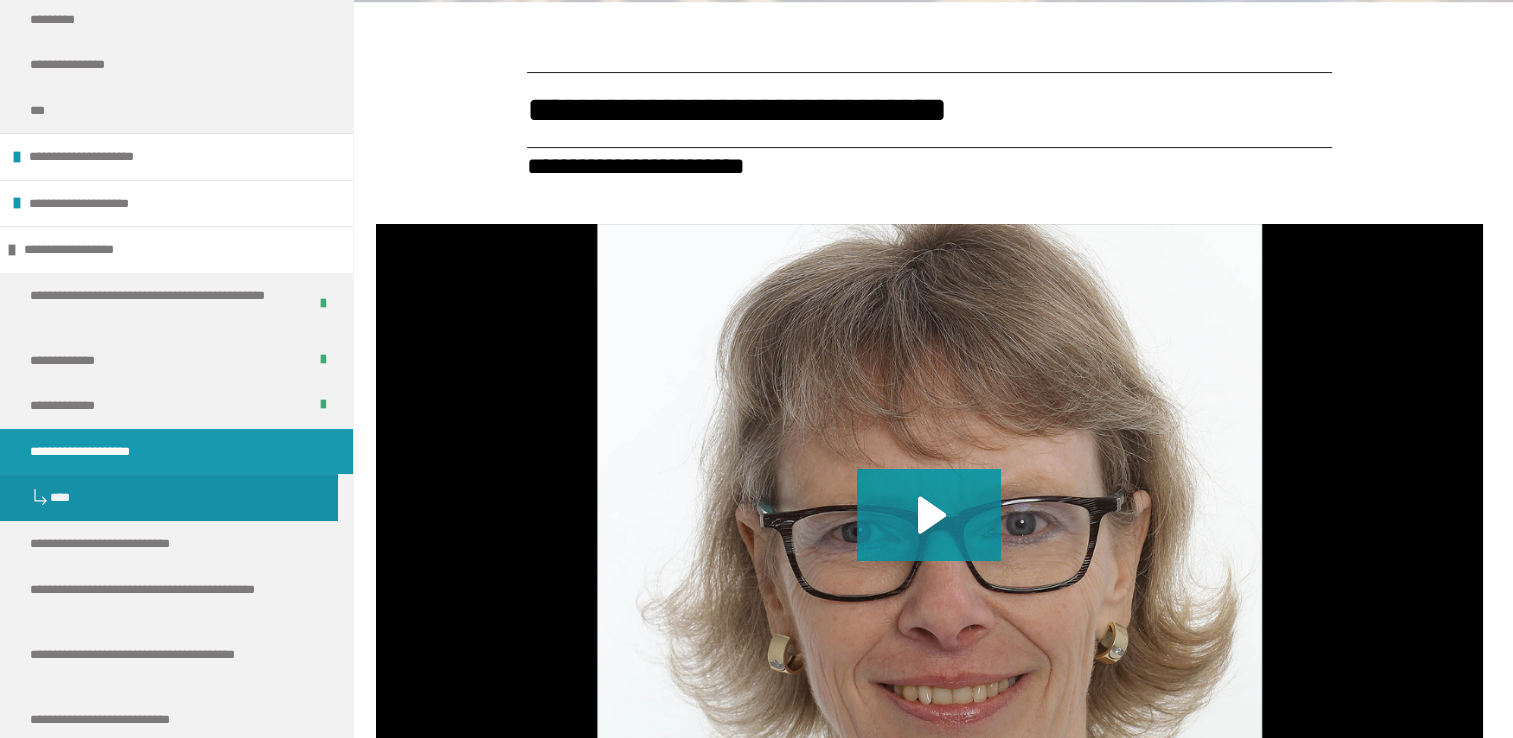 scroll, scrollTop: 339, scrollLeft: 0, axis: vertical 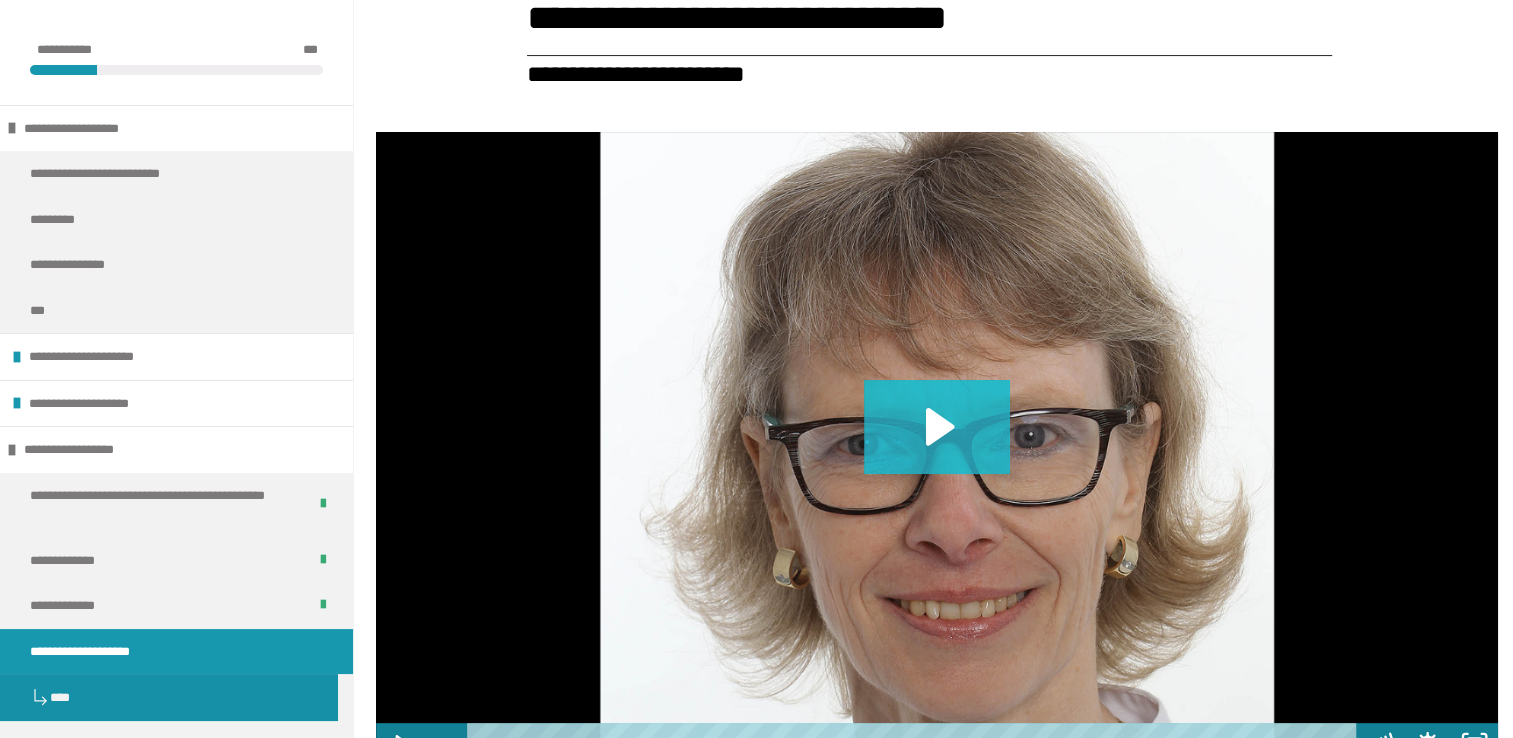 click 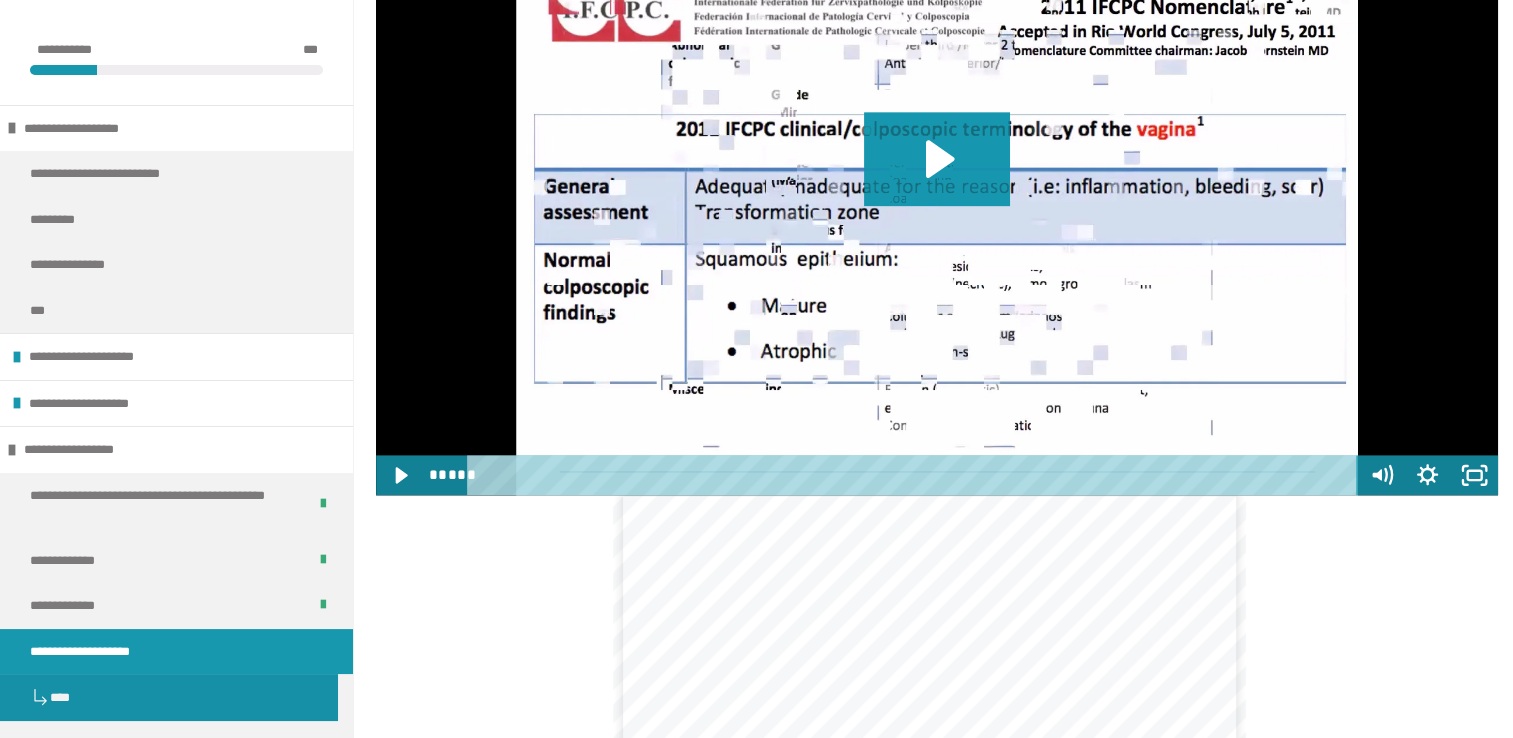 scroll, scrollTop: 2539, scrollLeft: 0, axis: vertical 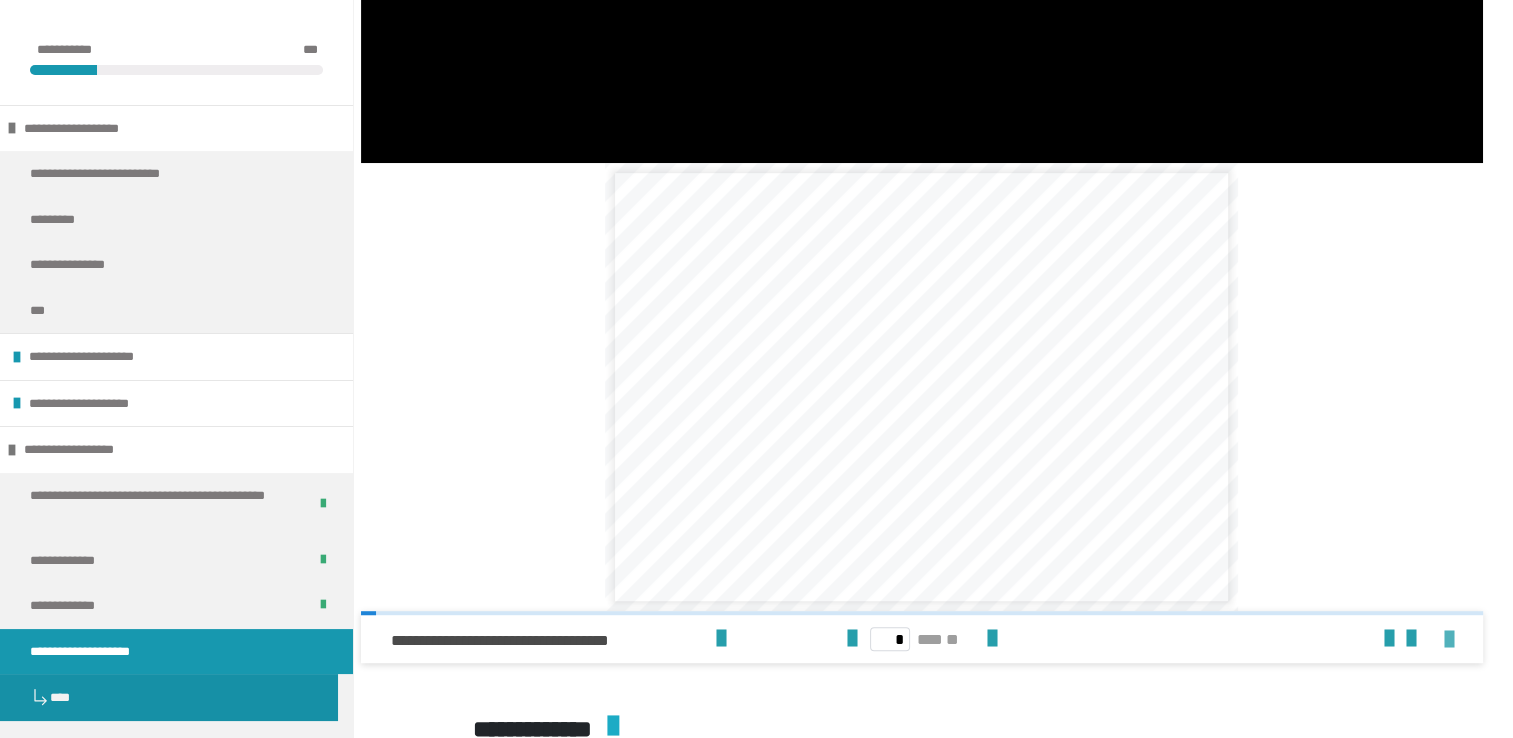 click at bounding box center (1449, 640) 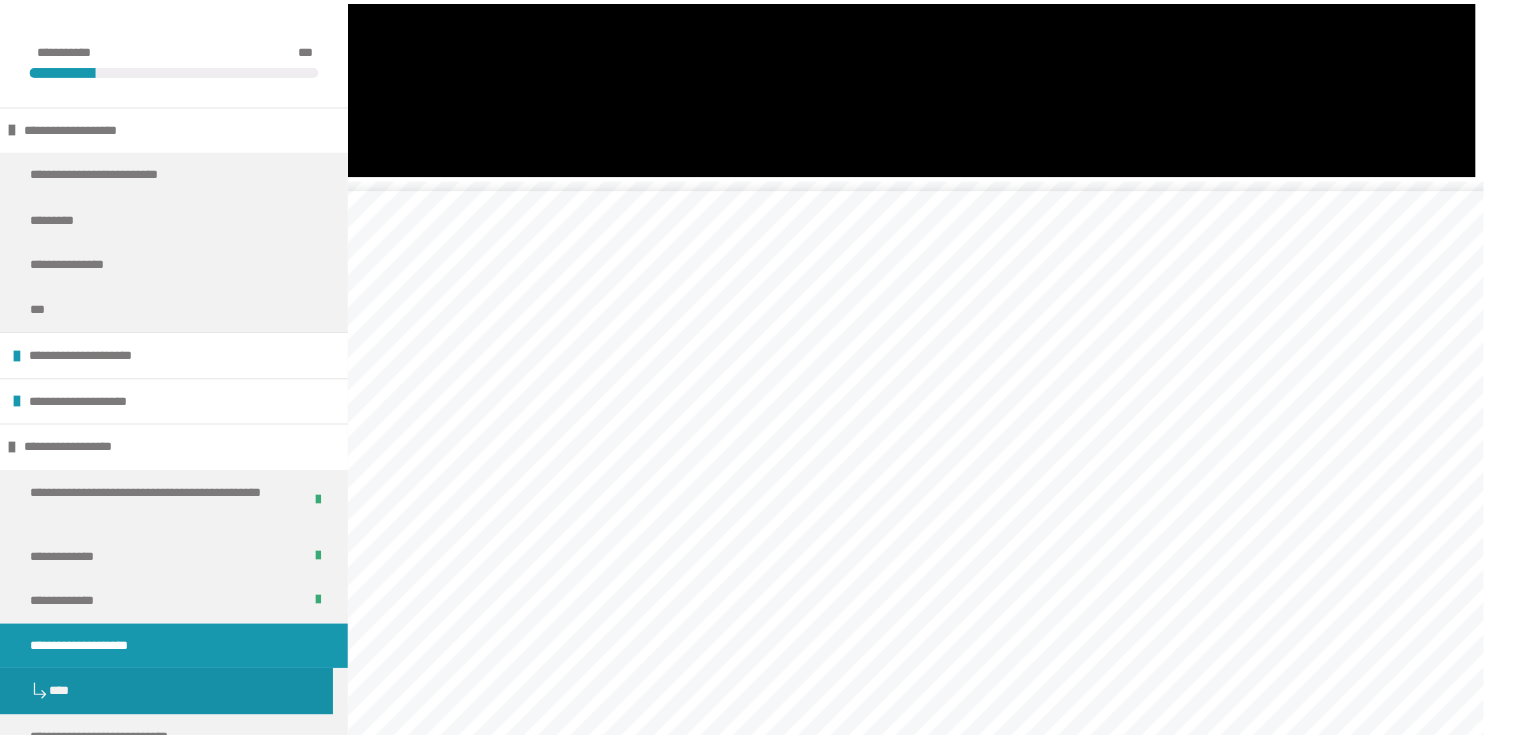 scroll, scrollTop: 0, scrollLeft: 0, axis: both 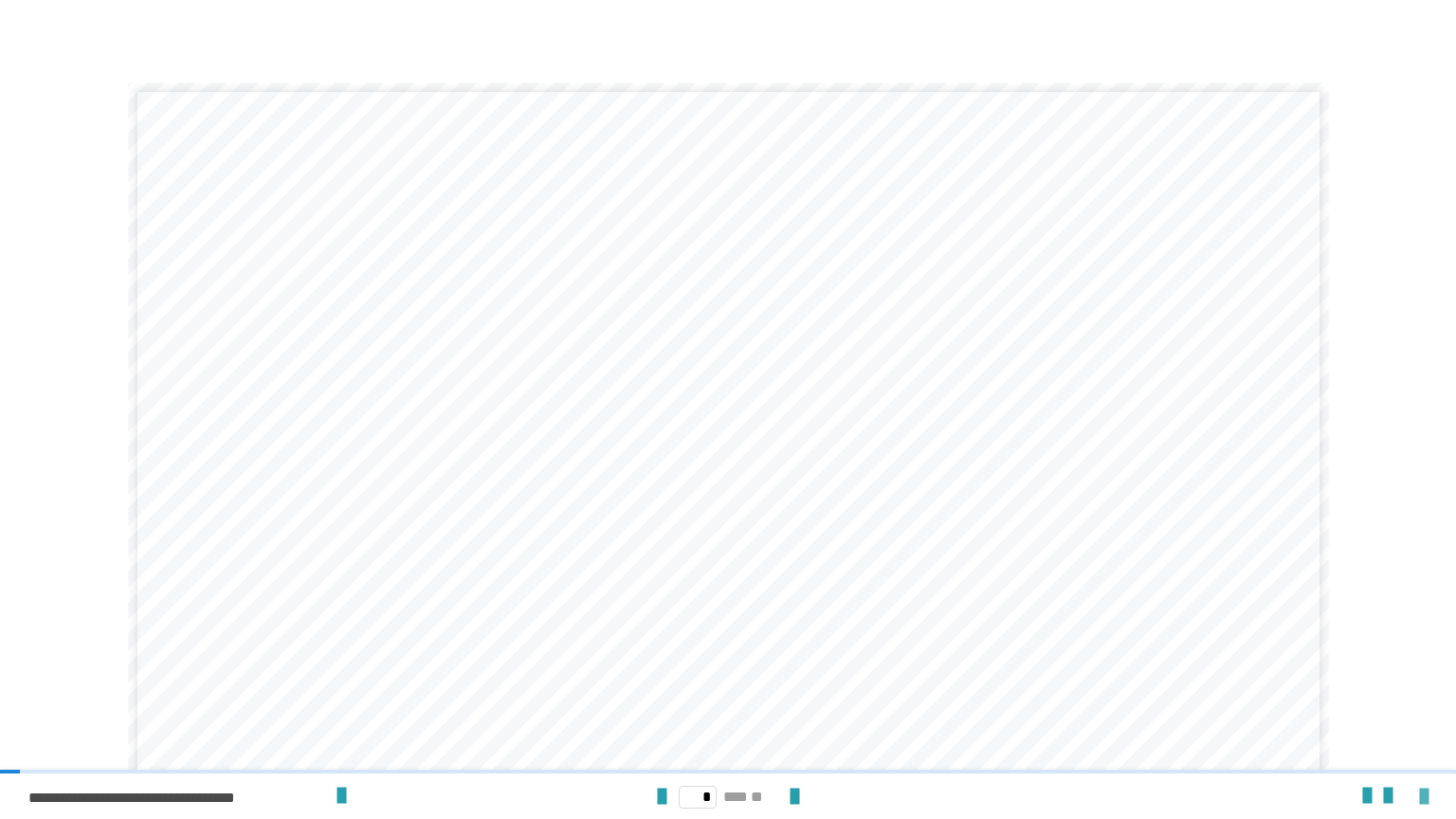 click at bounding box center [1424, 797] 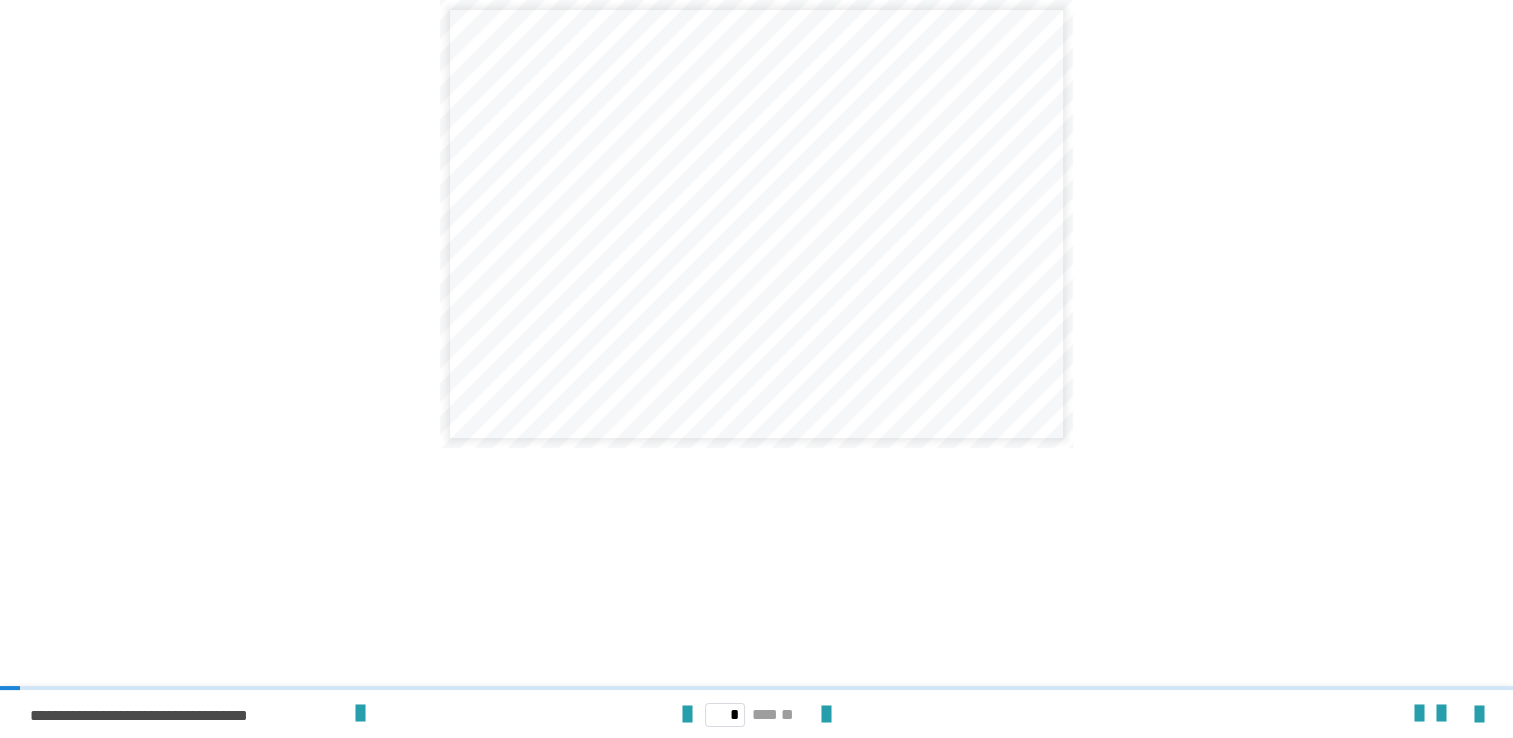 scroll, scrollTop: 739, scrollLeft: 0, axis: vertical 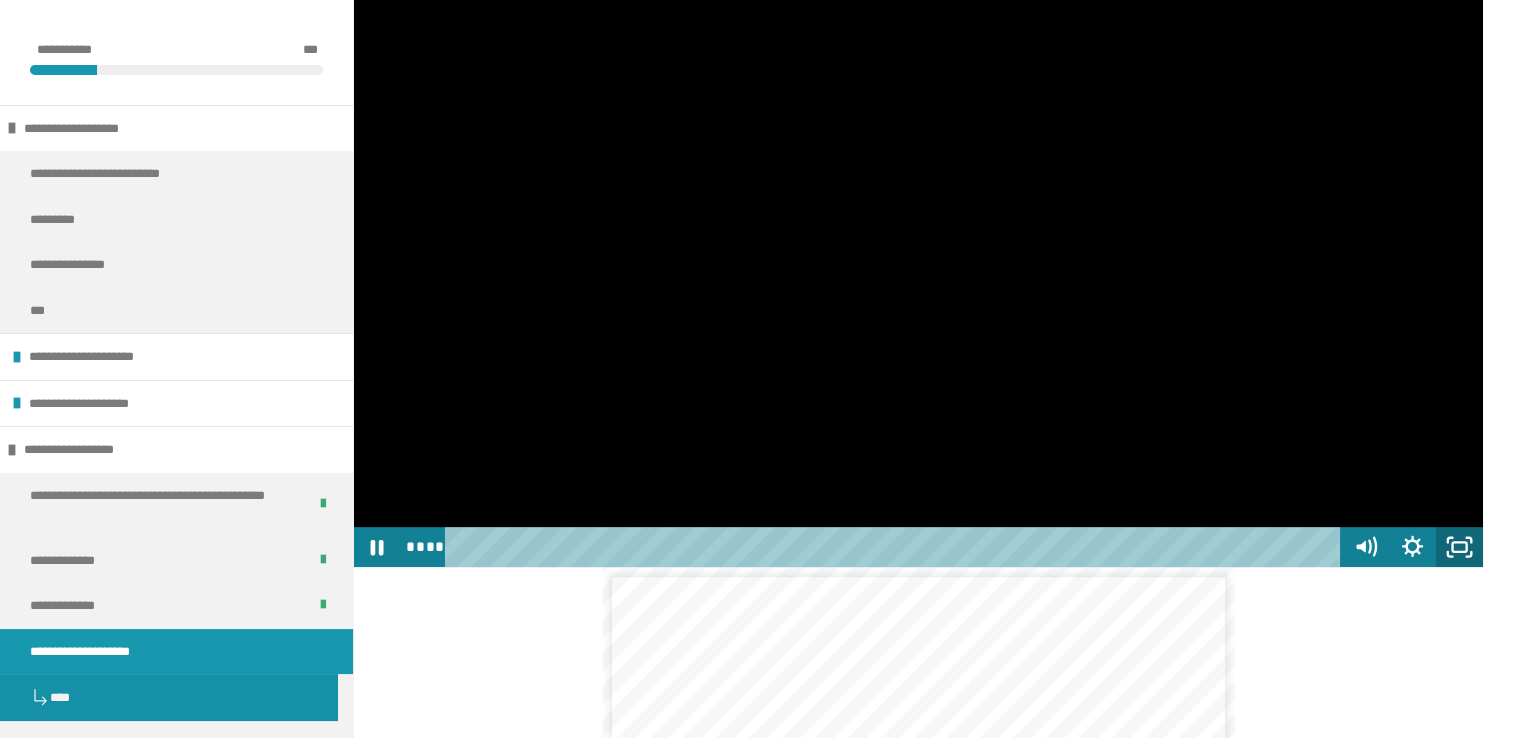 click 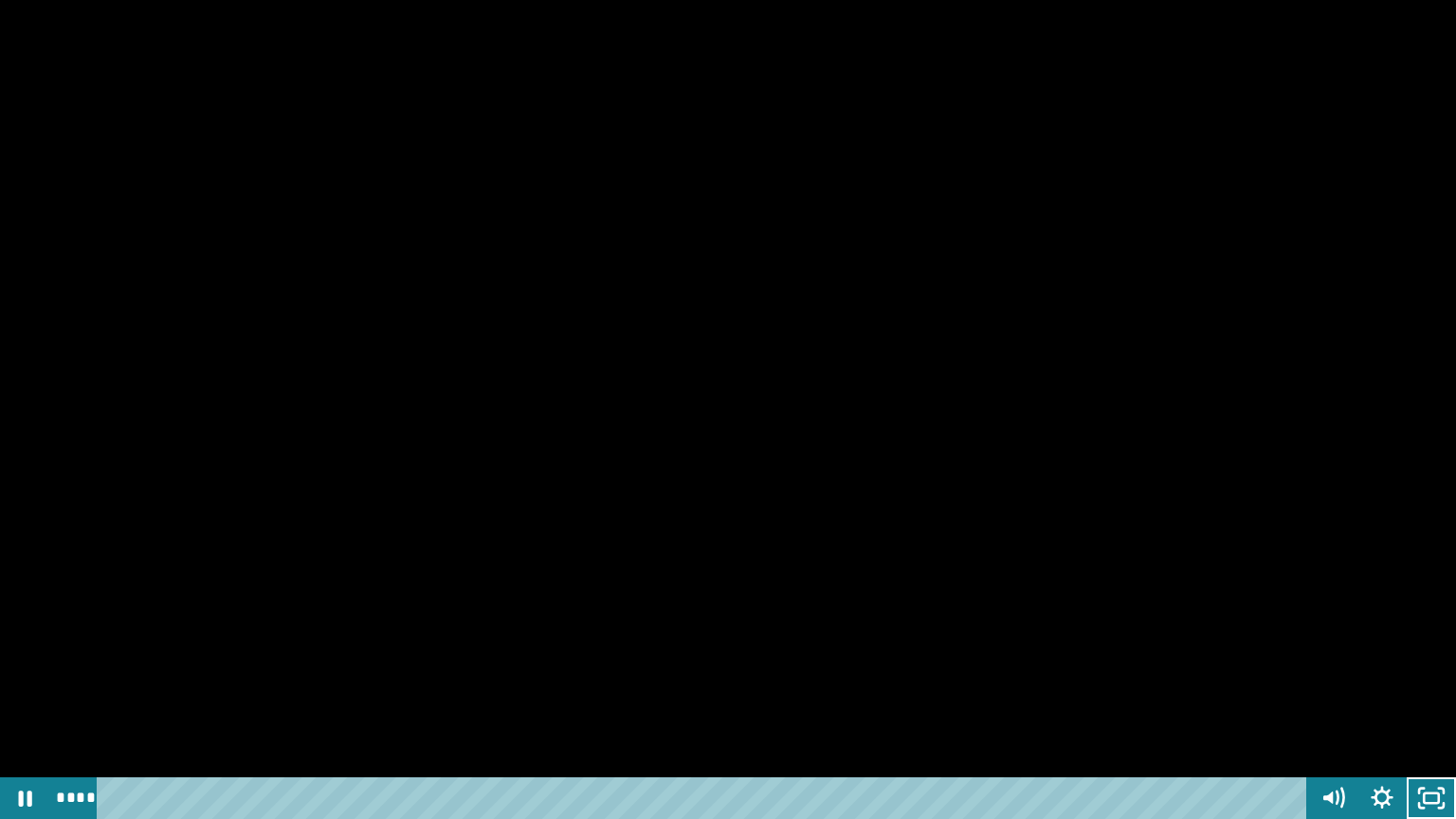 type 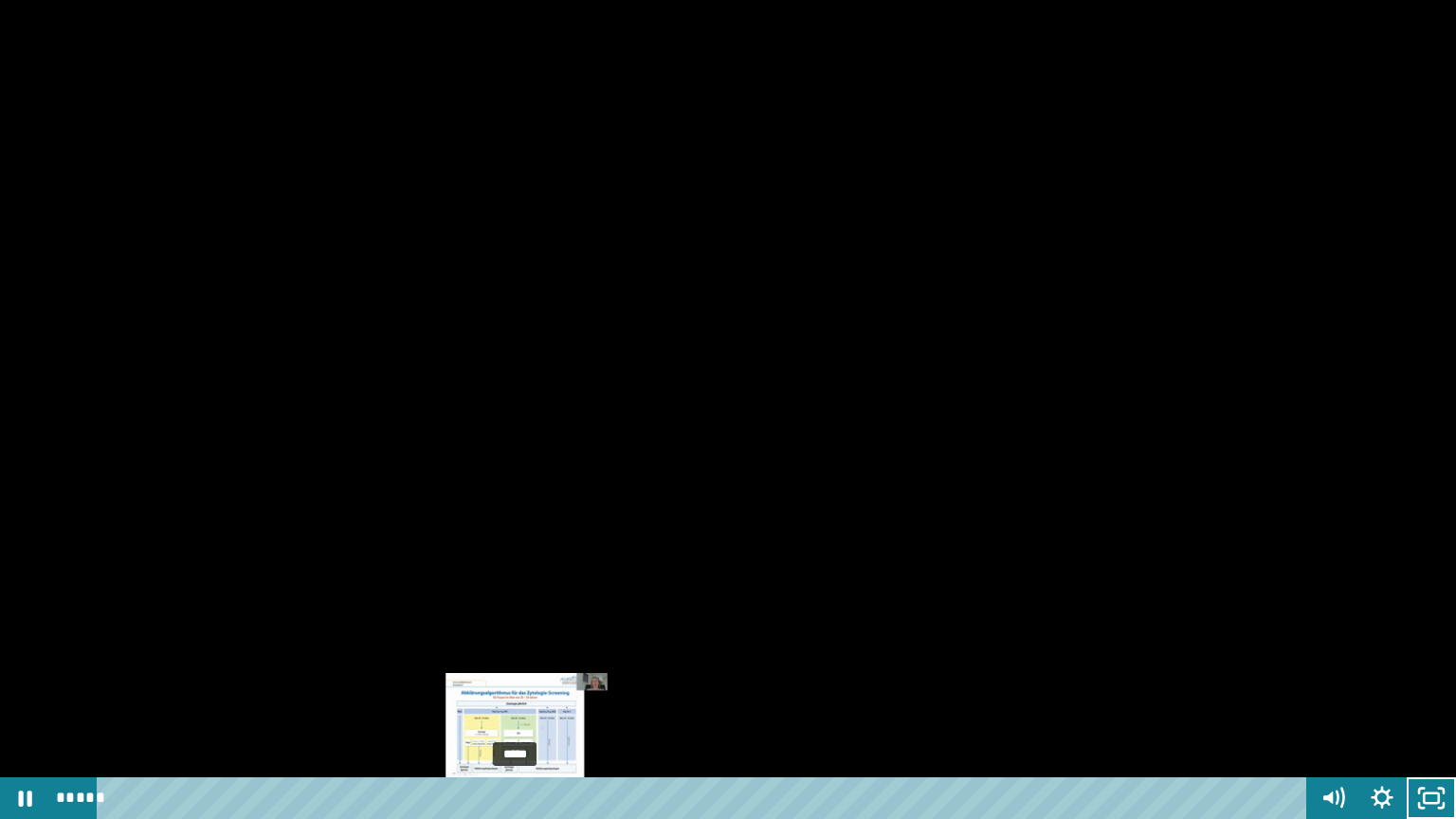 click on "*****" at bounding box center [705, 798] 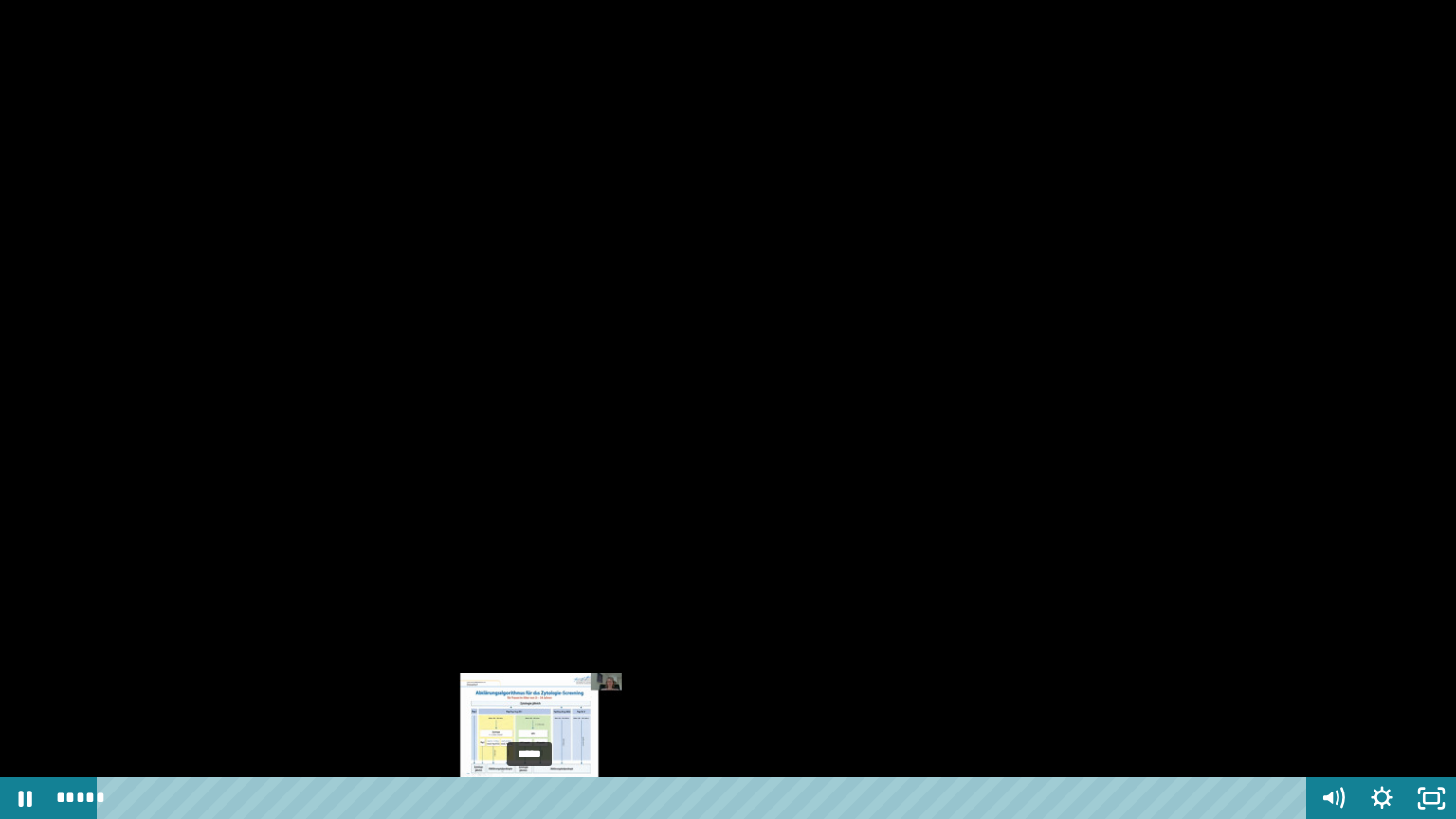 click on "*****" at bounding box center (705, 798) 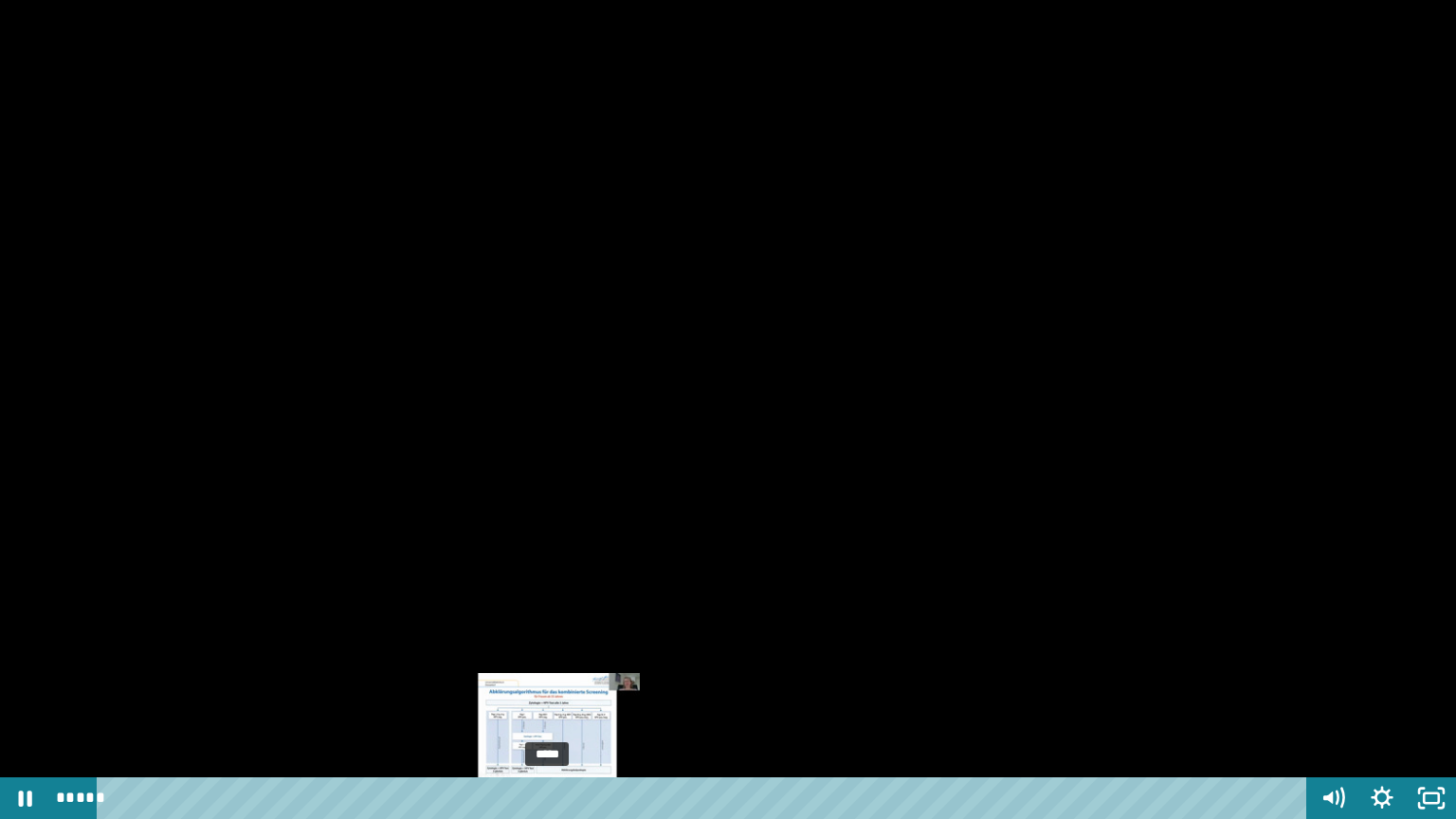 click on "*****" at bounding box center [705, 798] 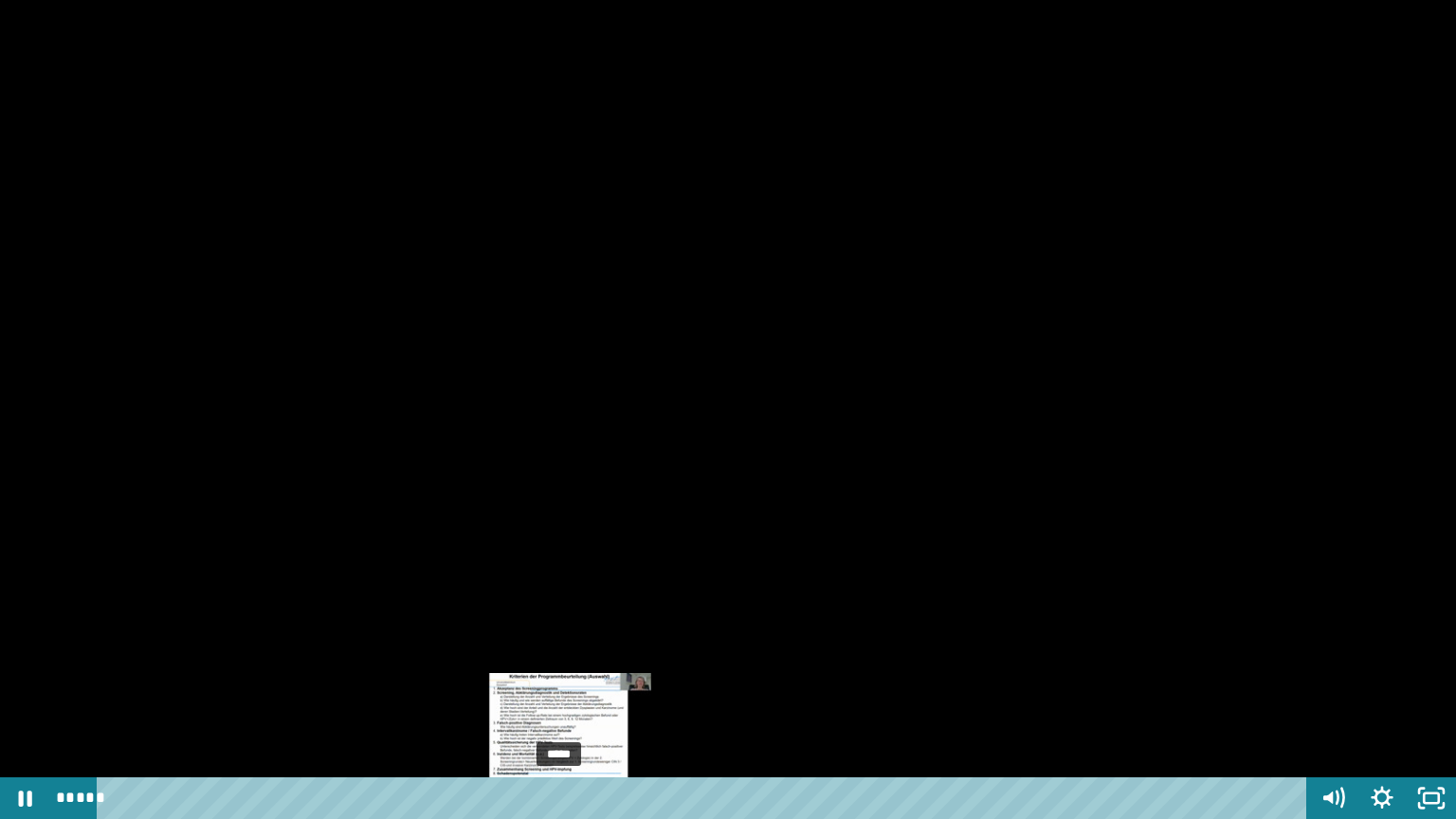 click on "*****" at bounding box center (705, 798) 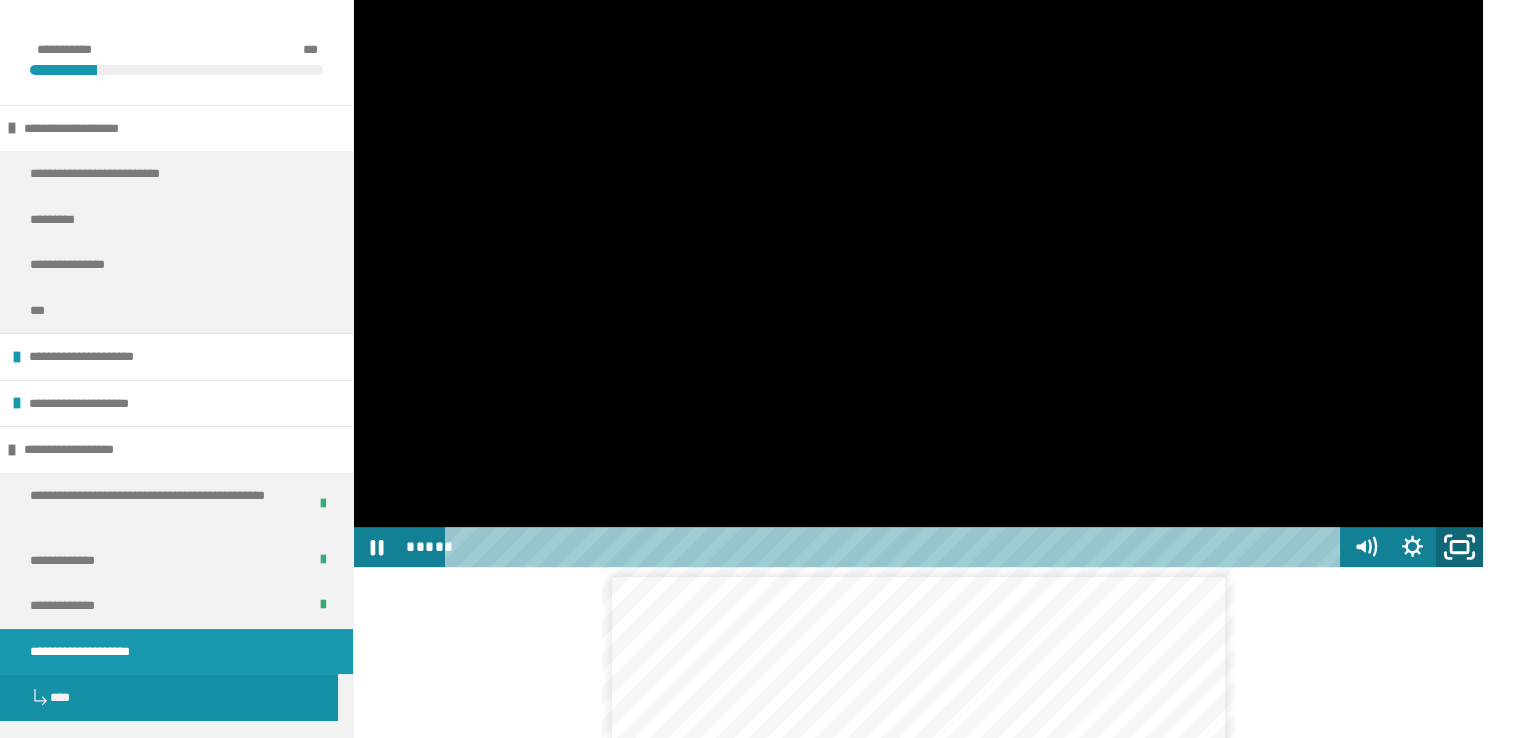 click 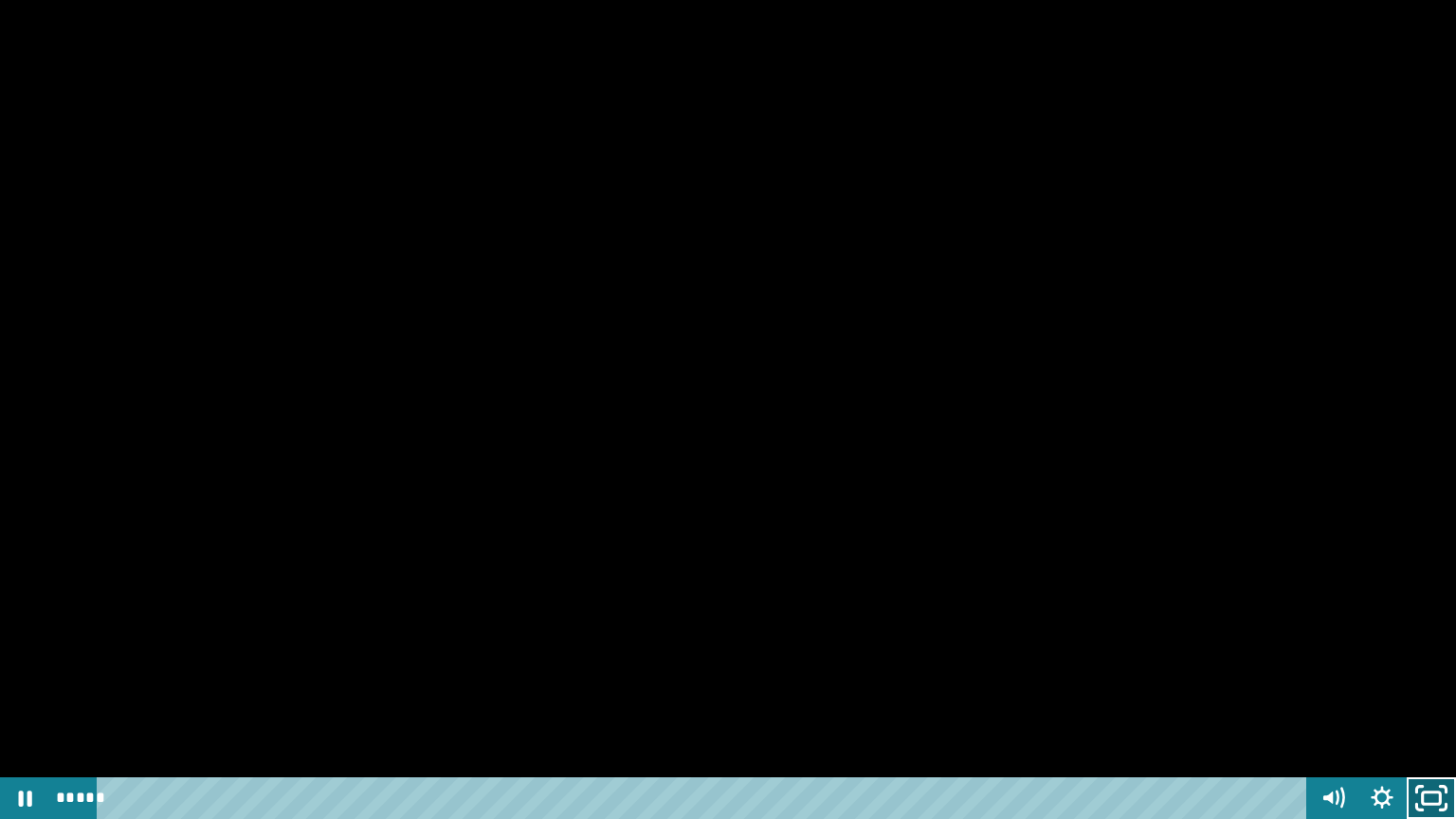 click 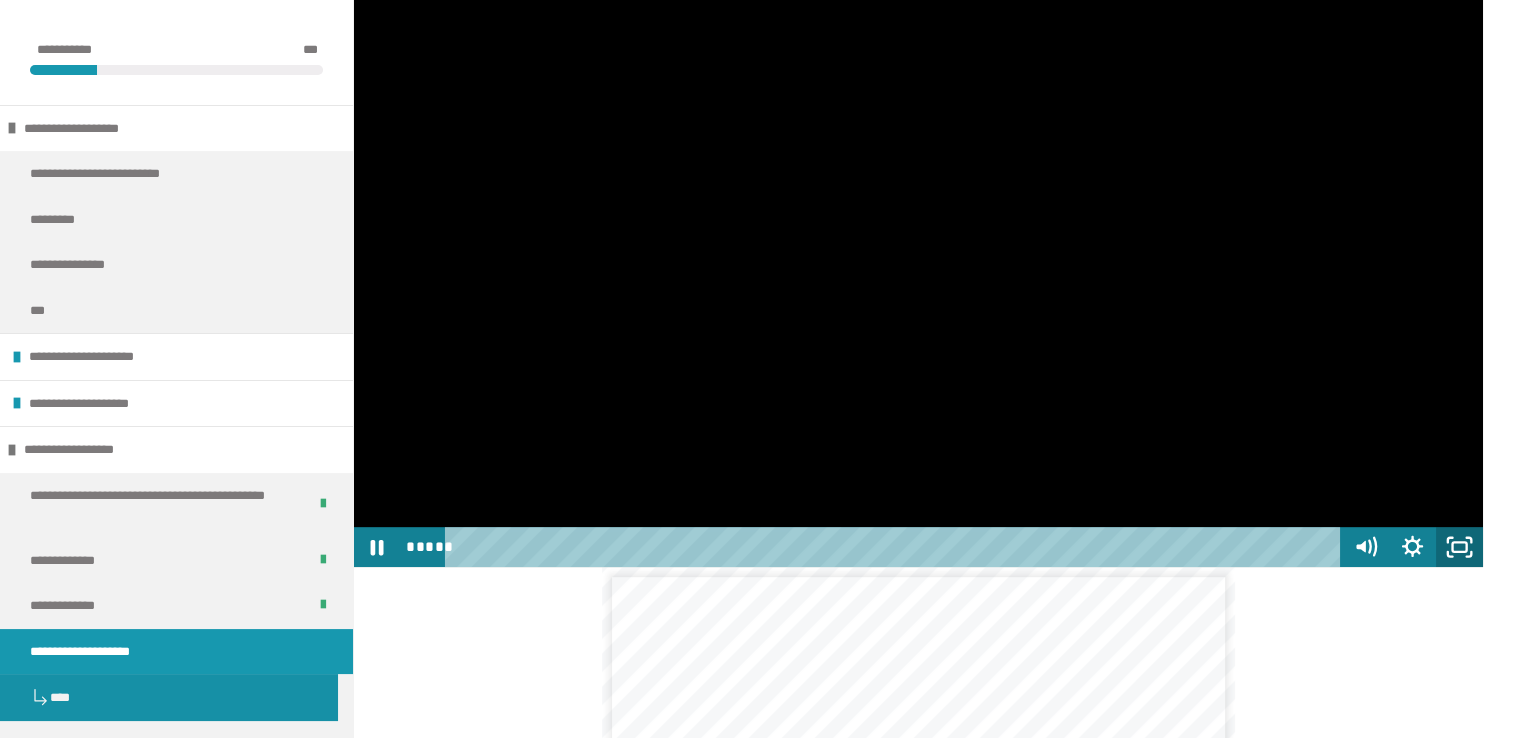 click 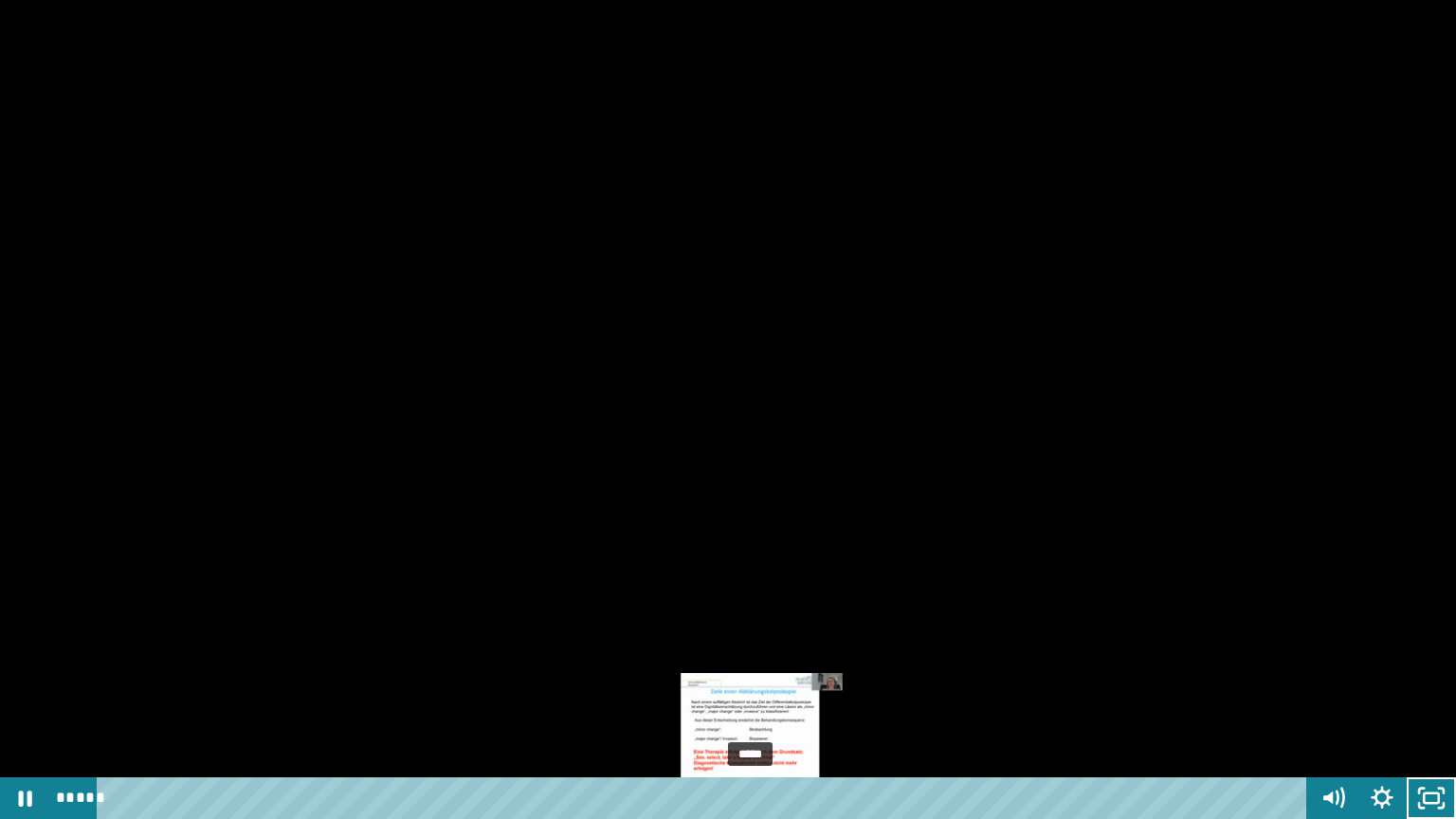click on "*****" at bounding box center [705, 798] 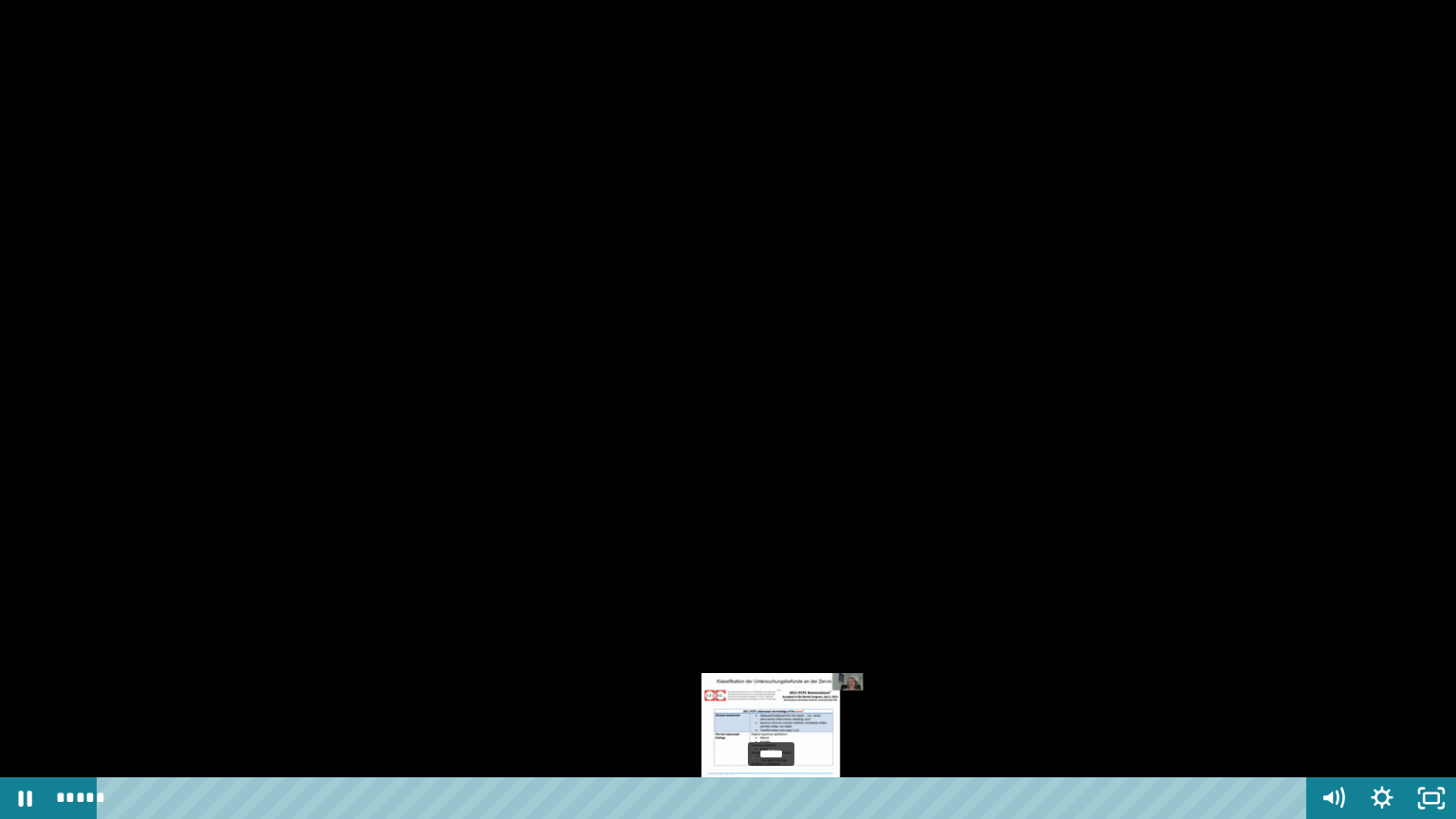 click on "*****" at bounding box center [705, 798] 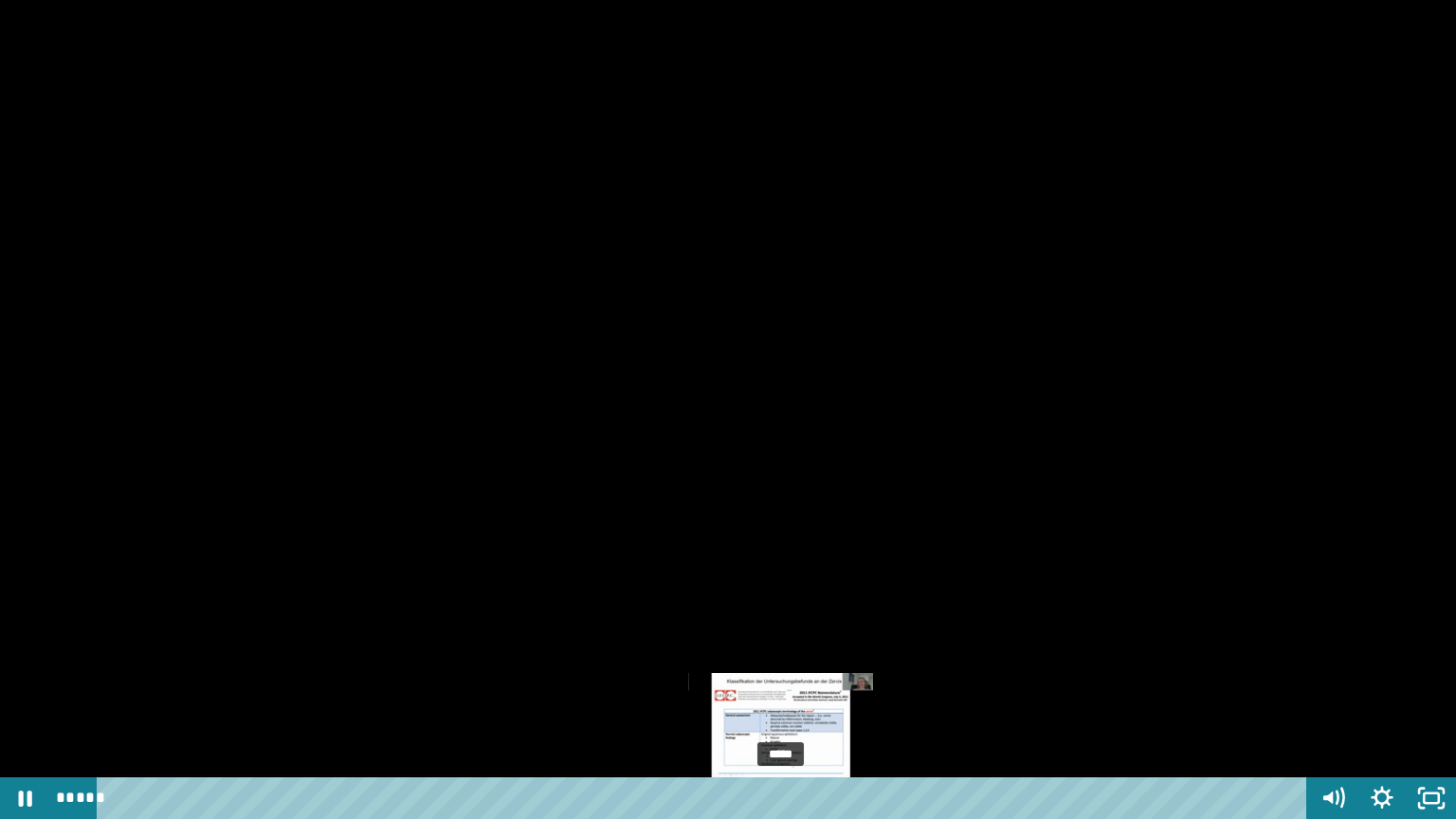 click on "*****" at bounding box center (705, 798) 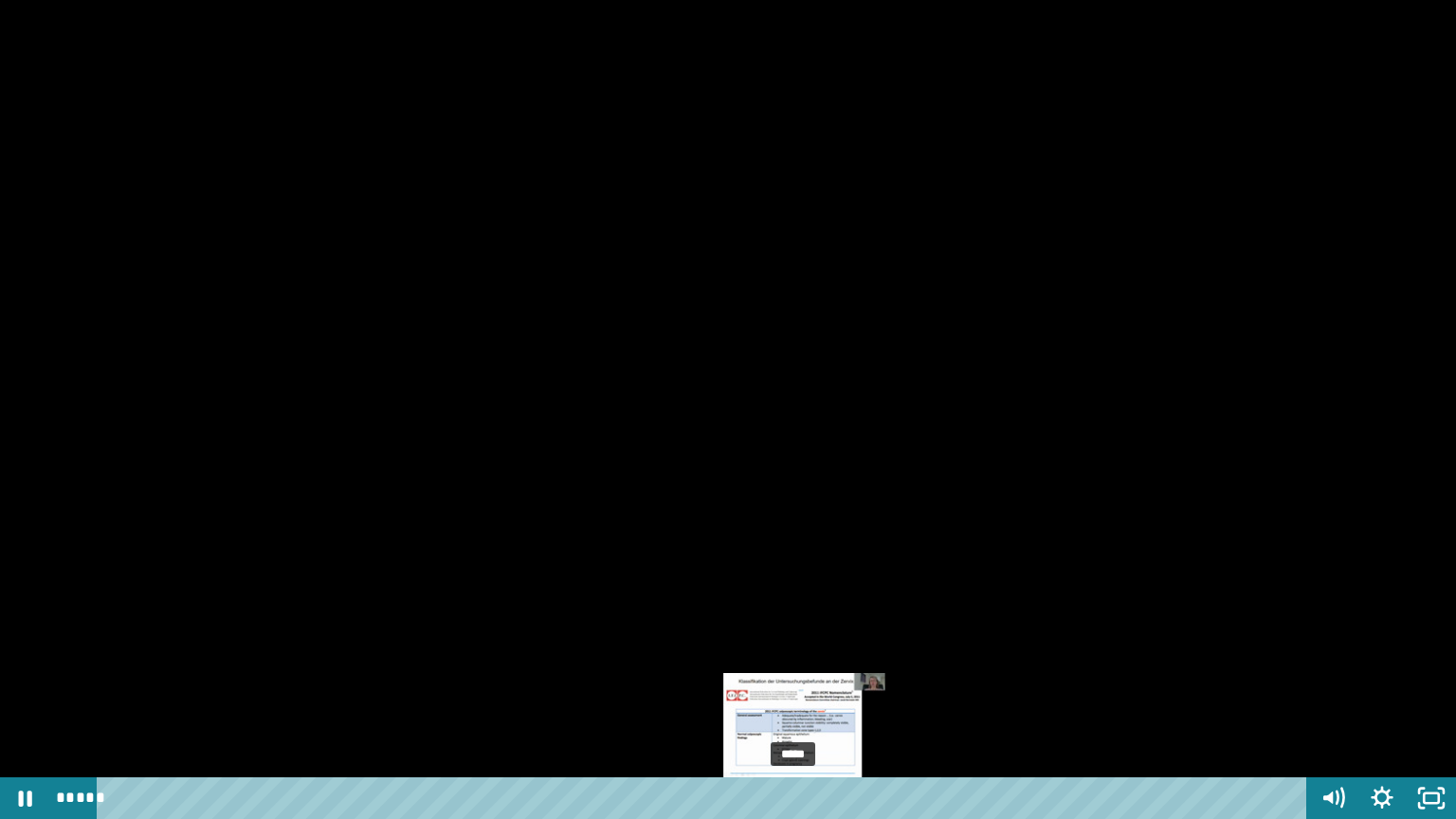 click on "*****" at bounding box center (705, 798) 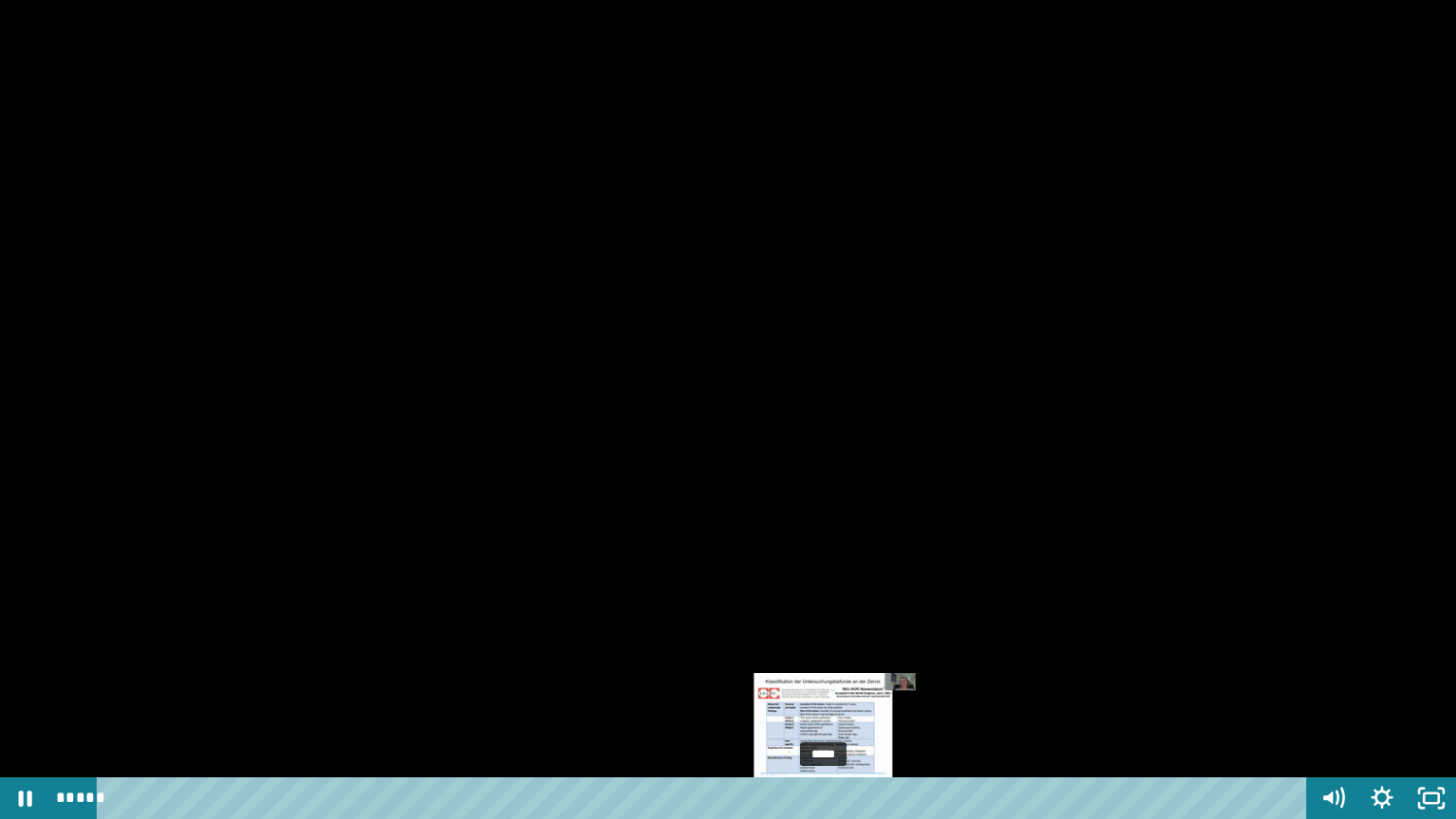 click on "*****" at bounding box center (705, 798) 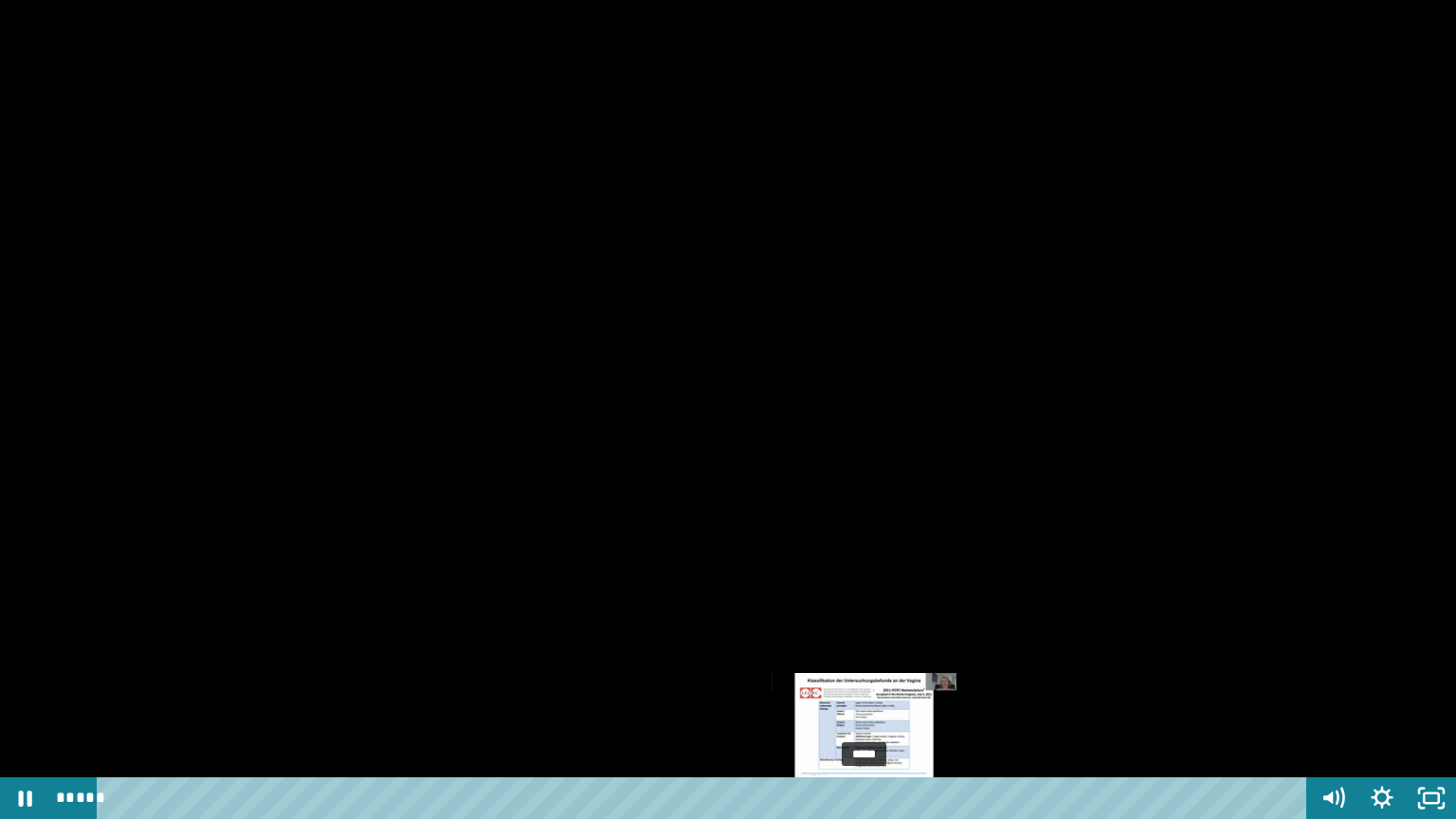 click on "*****" at bounding box center (705, 798) 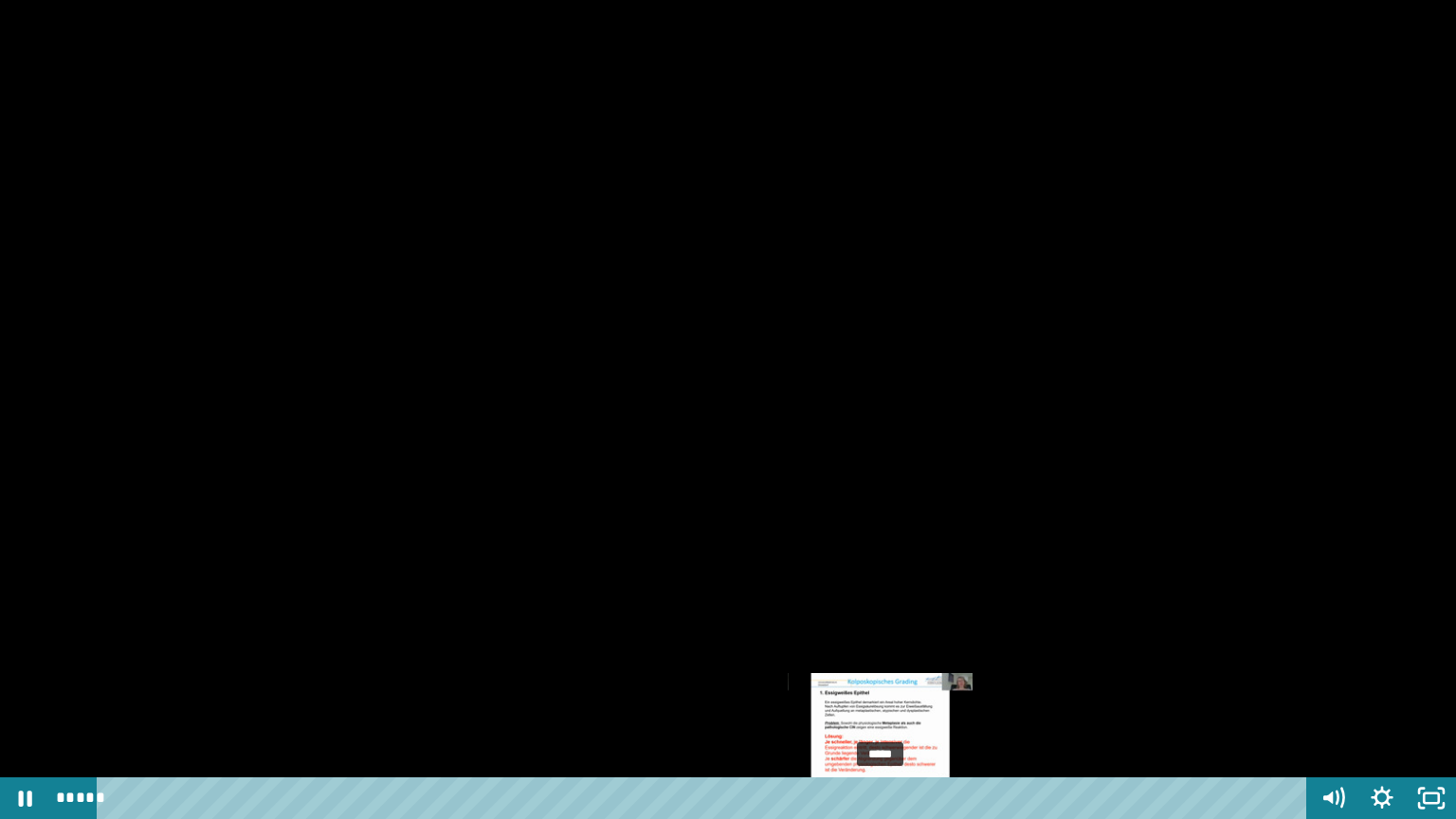 click at bounding box center (877, 798) 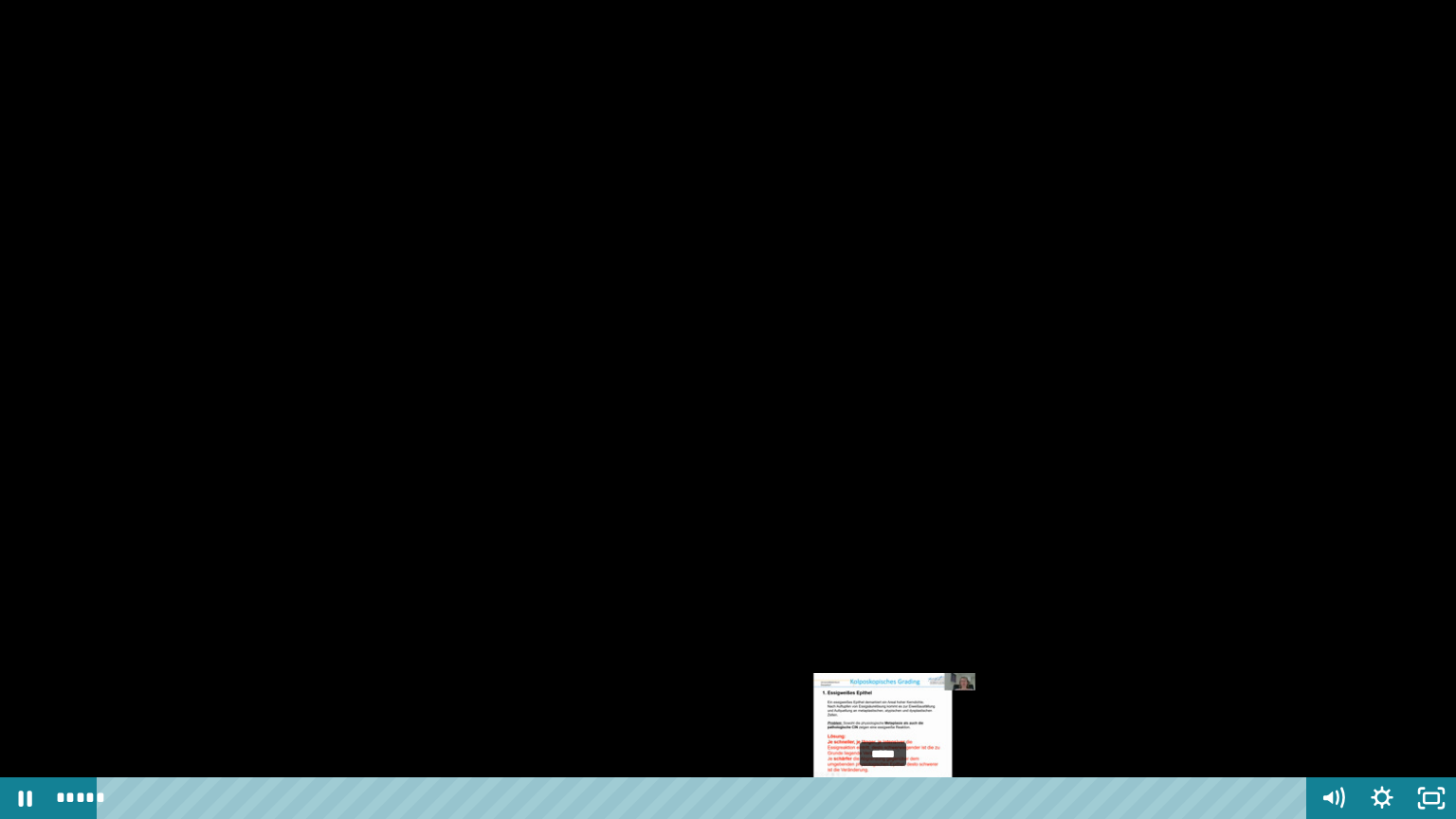 click at bounding box center (883, 798) 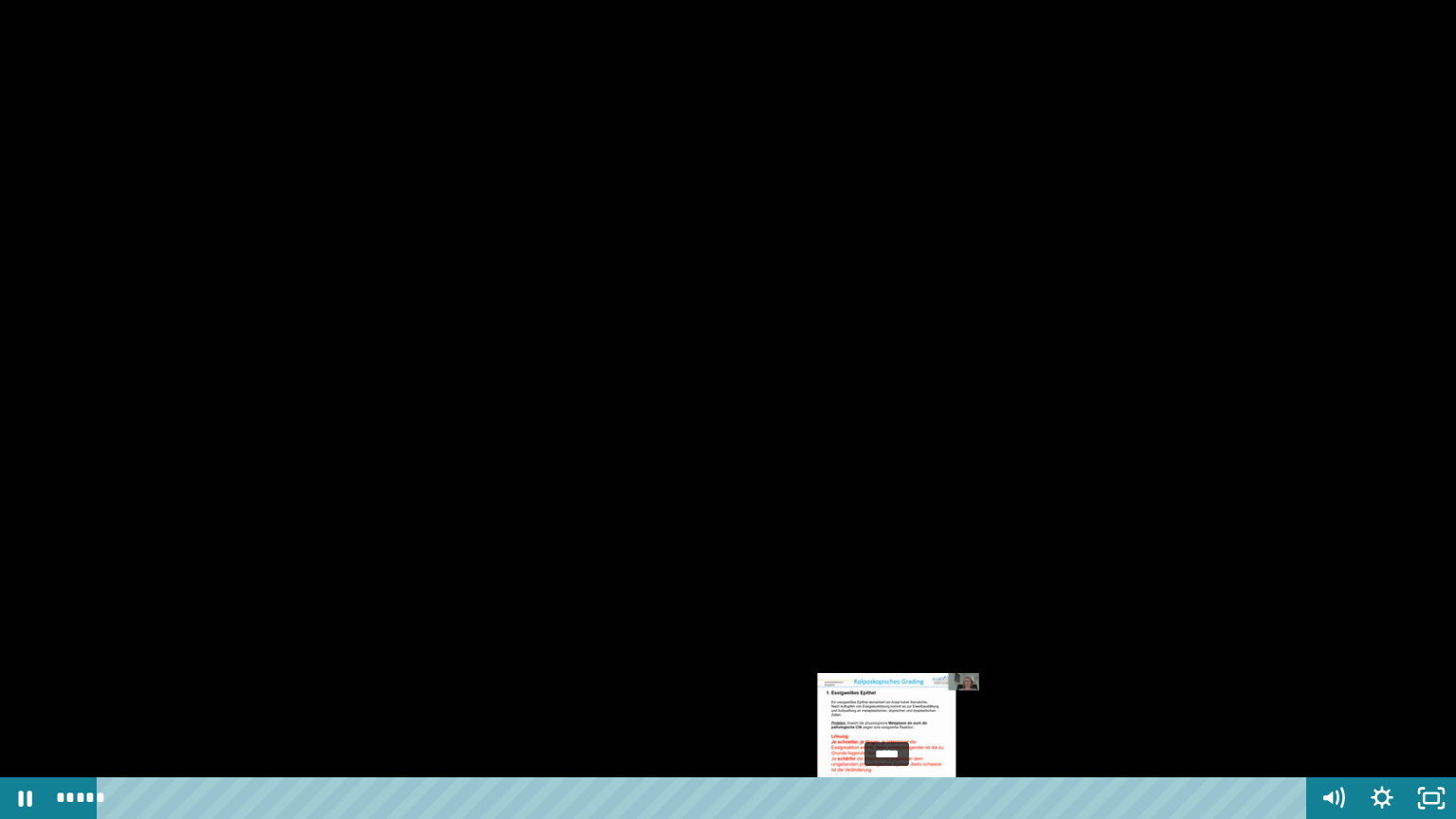 click at bounding box center (883, 798) 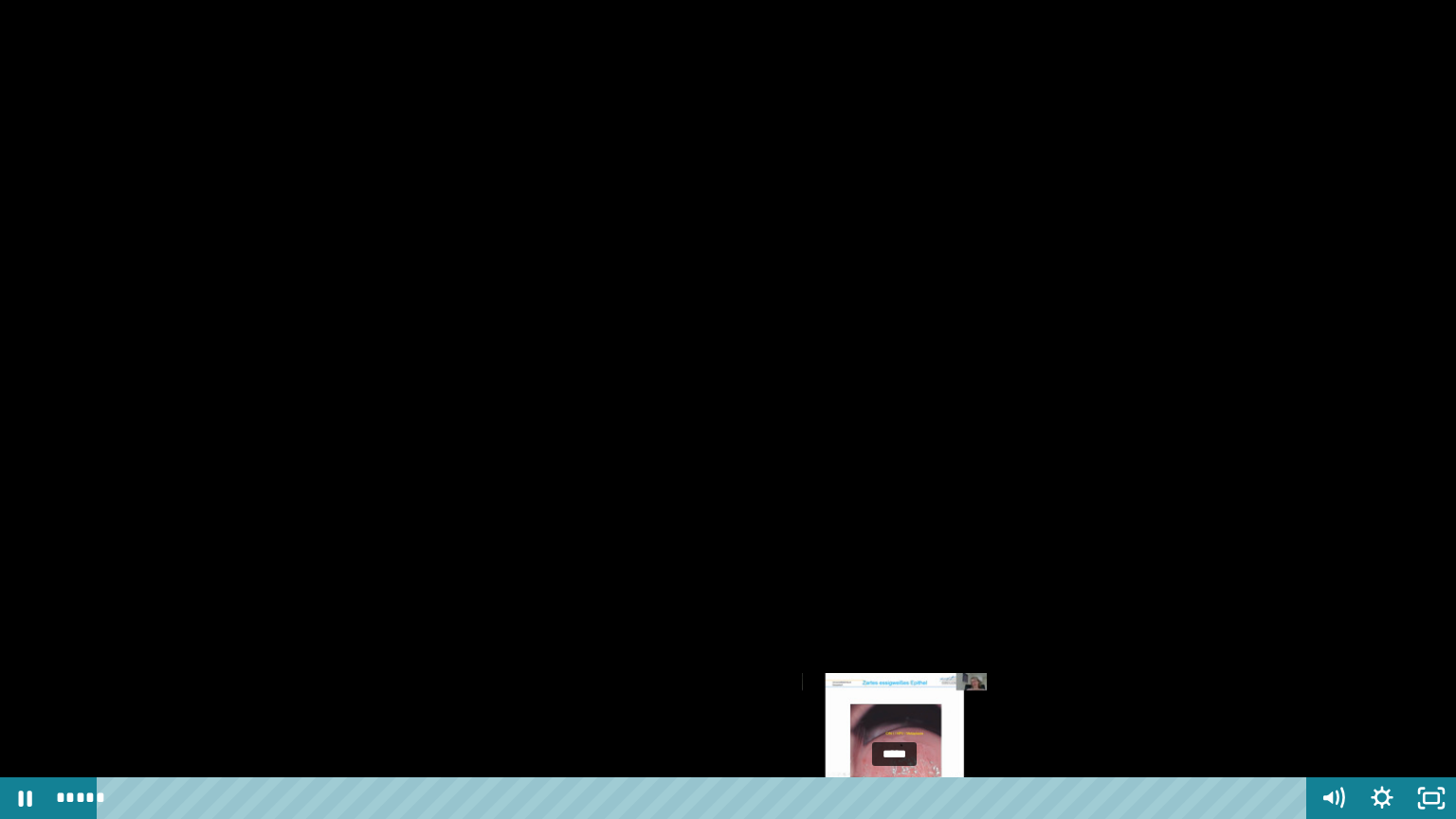 click on "*****" at bounding box center [705, 798] 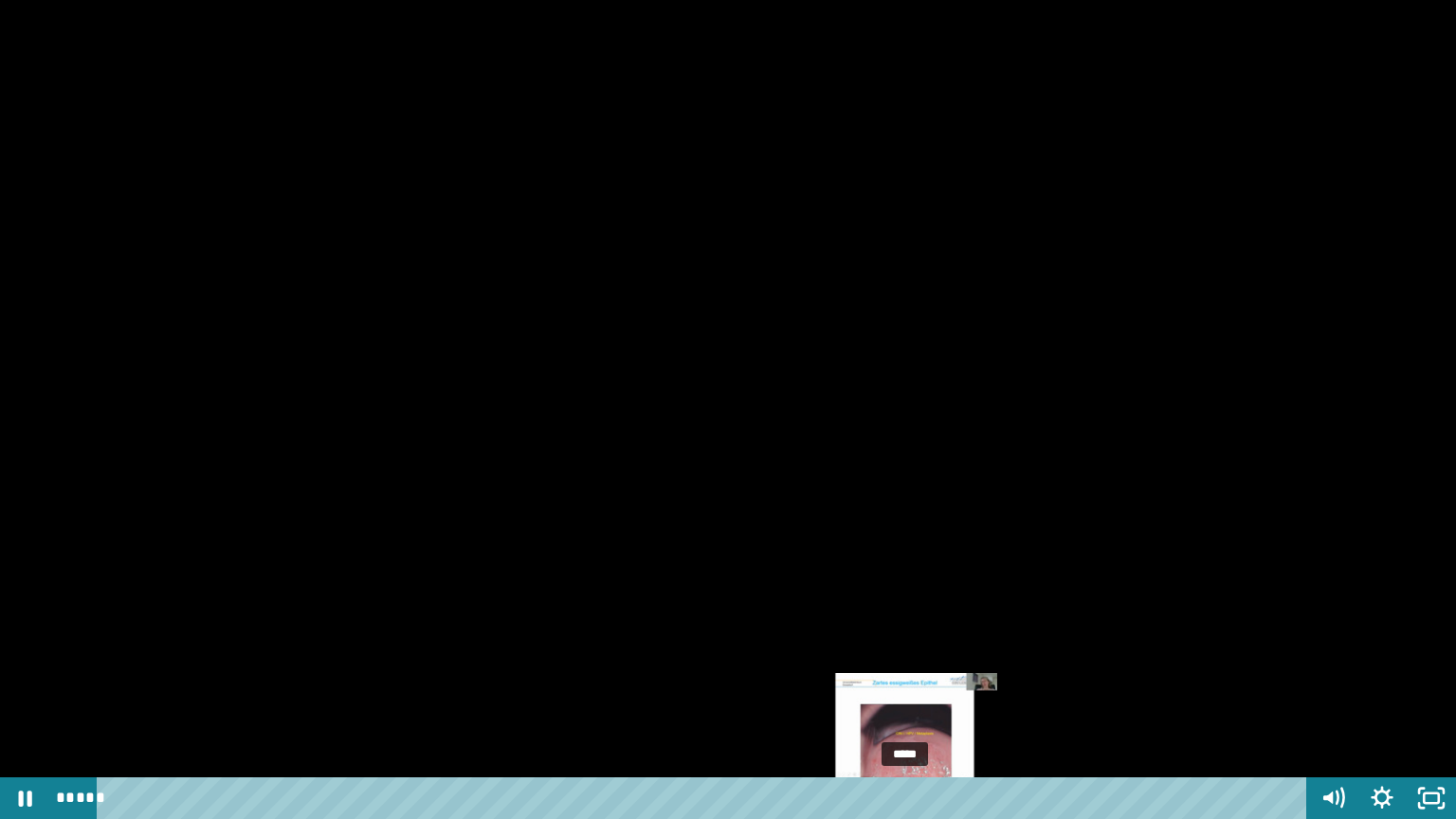 click on "*****" at bounding box center (705, 798) 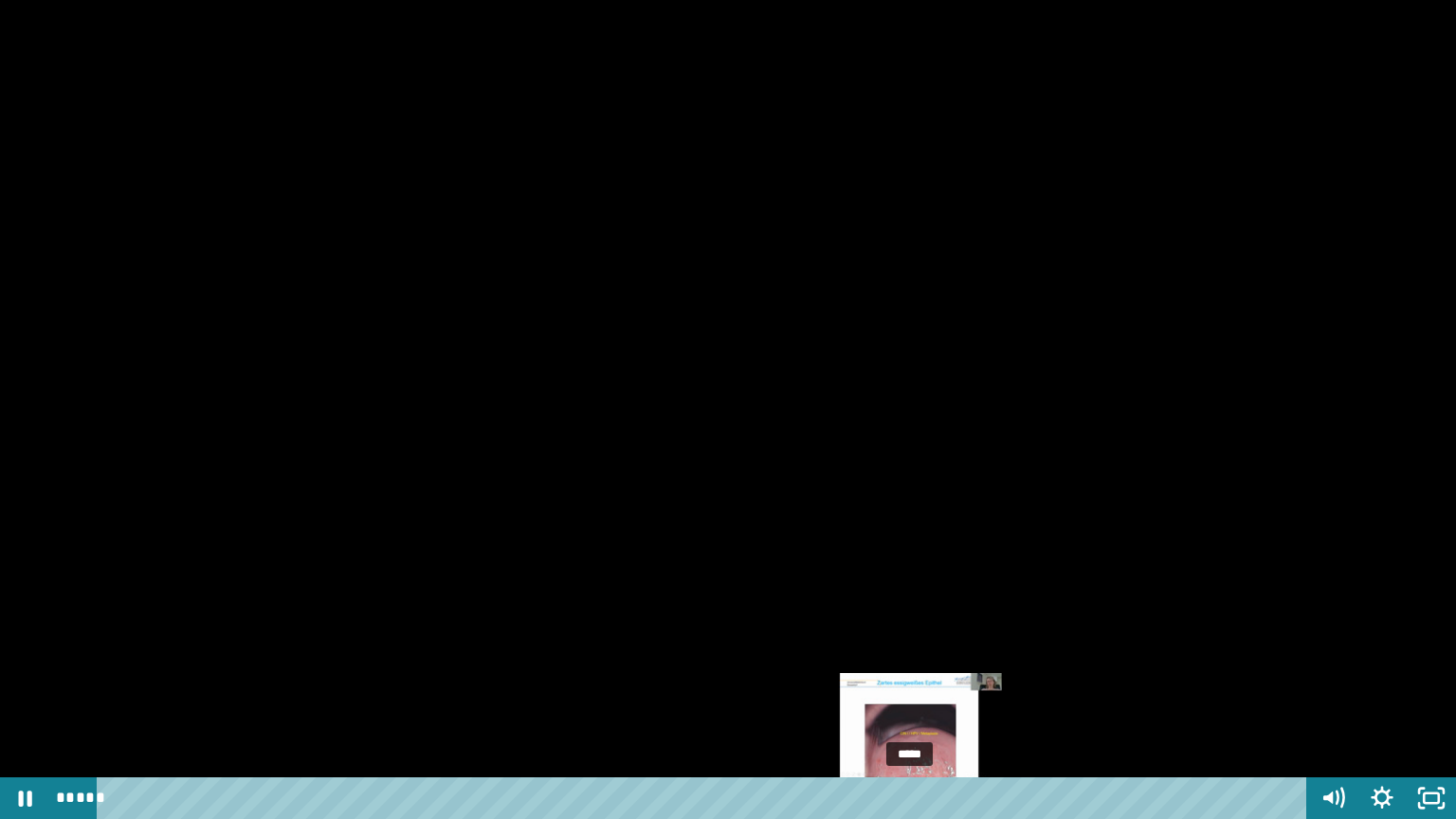 click at bounding box center (910, 798) 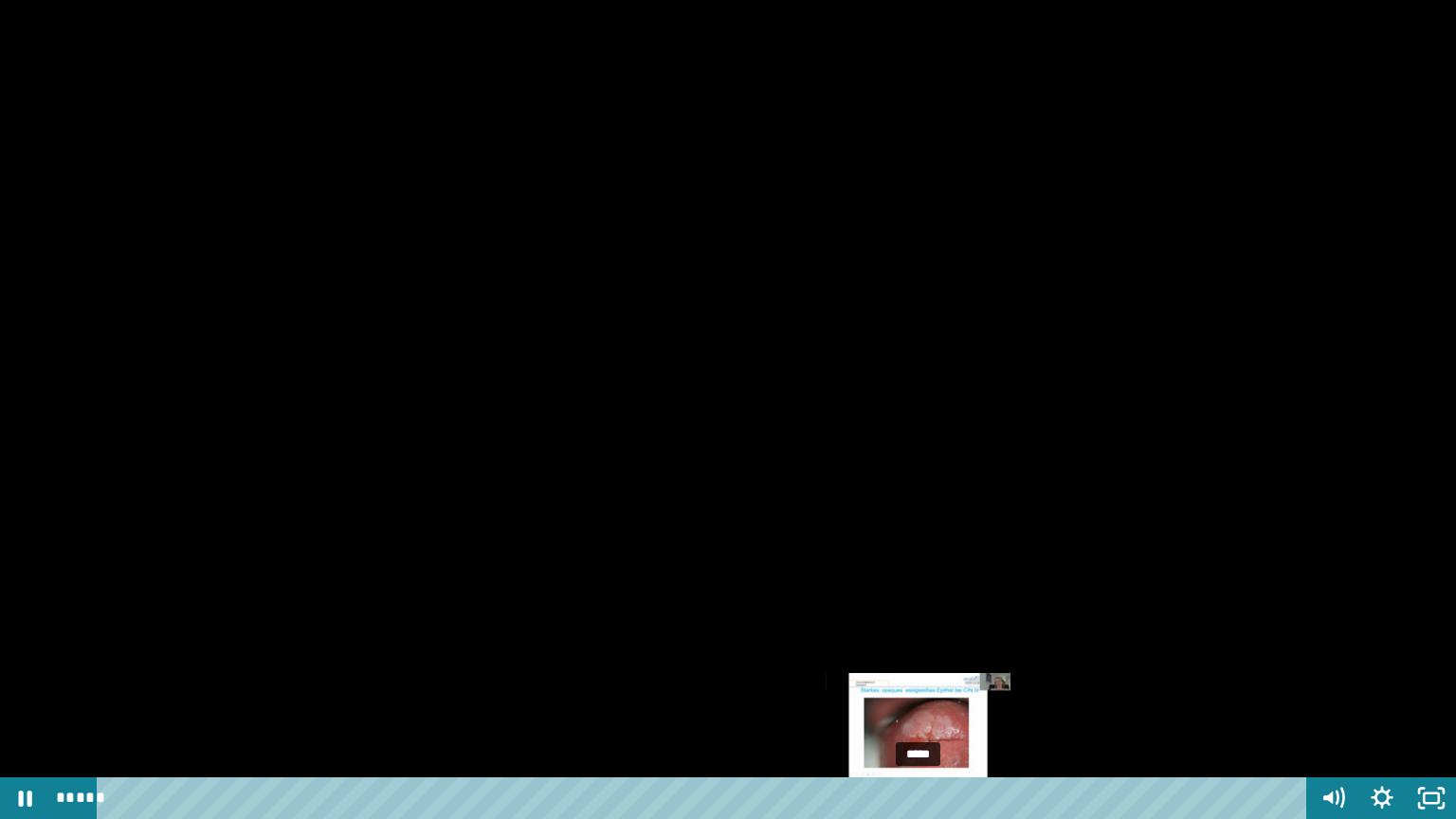 click at bounding box center [919, 798] 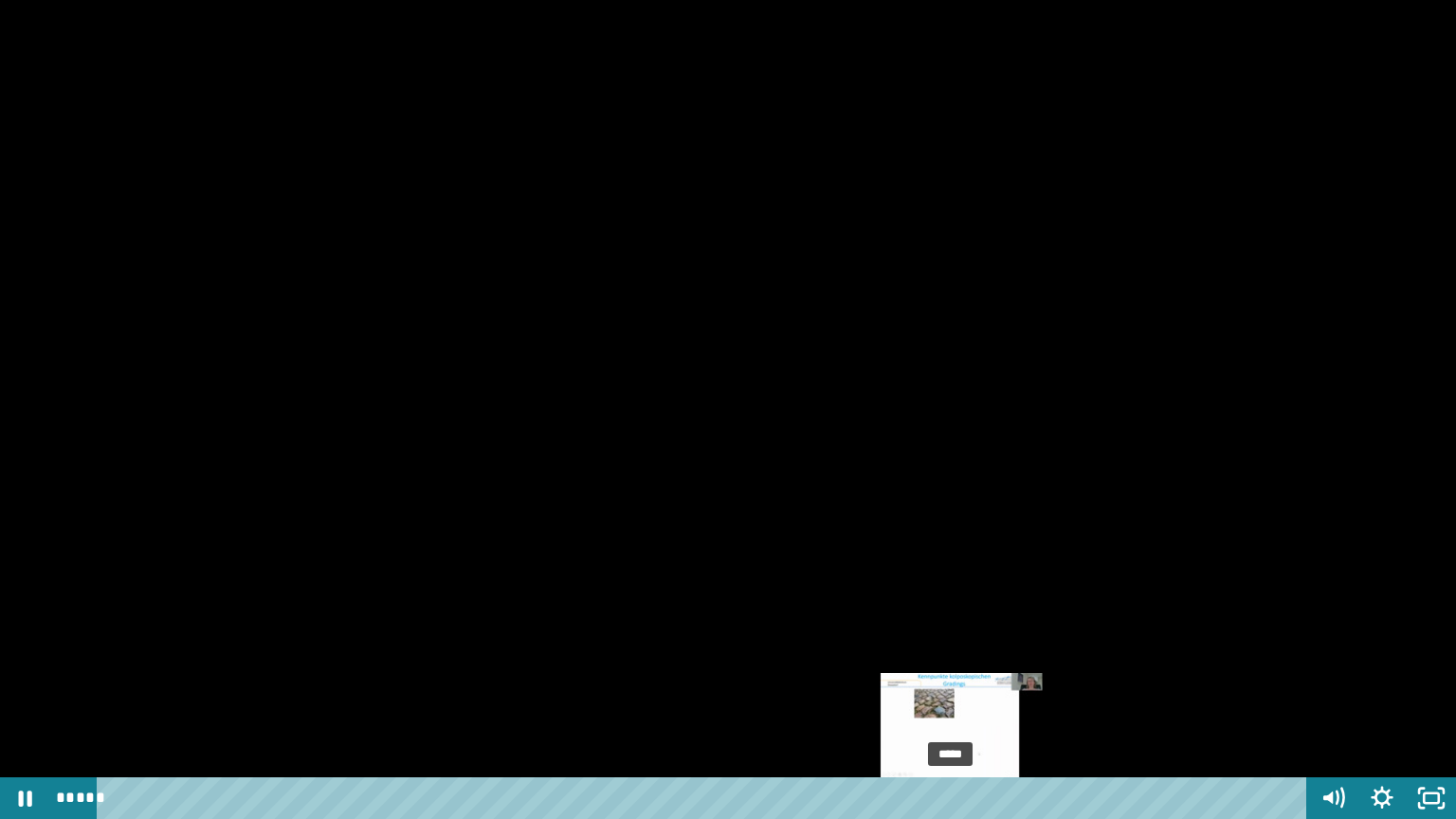 click on "*****" at bounding box center [705, 798] 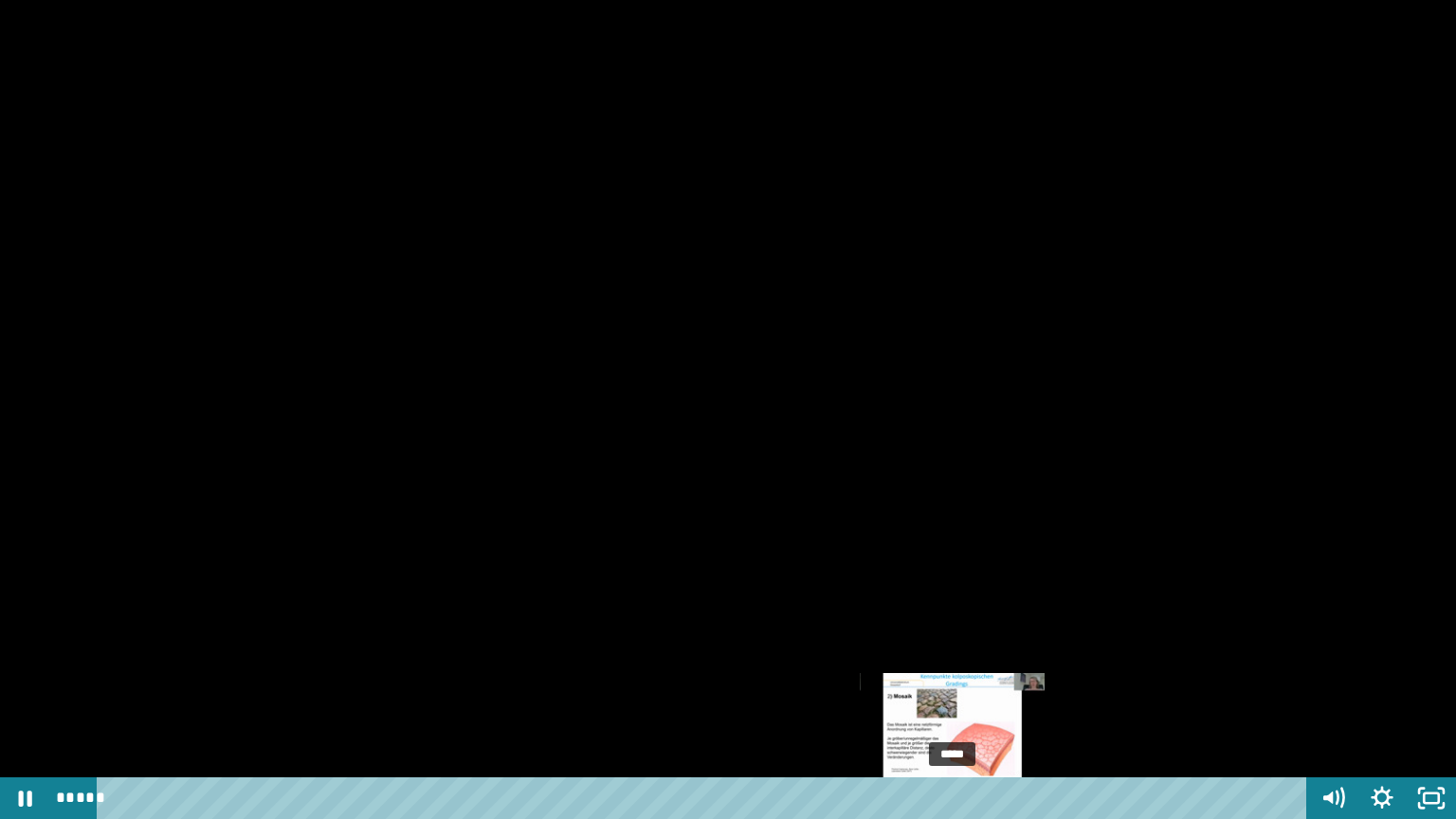 click at bounding box center (952, 798) 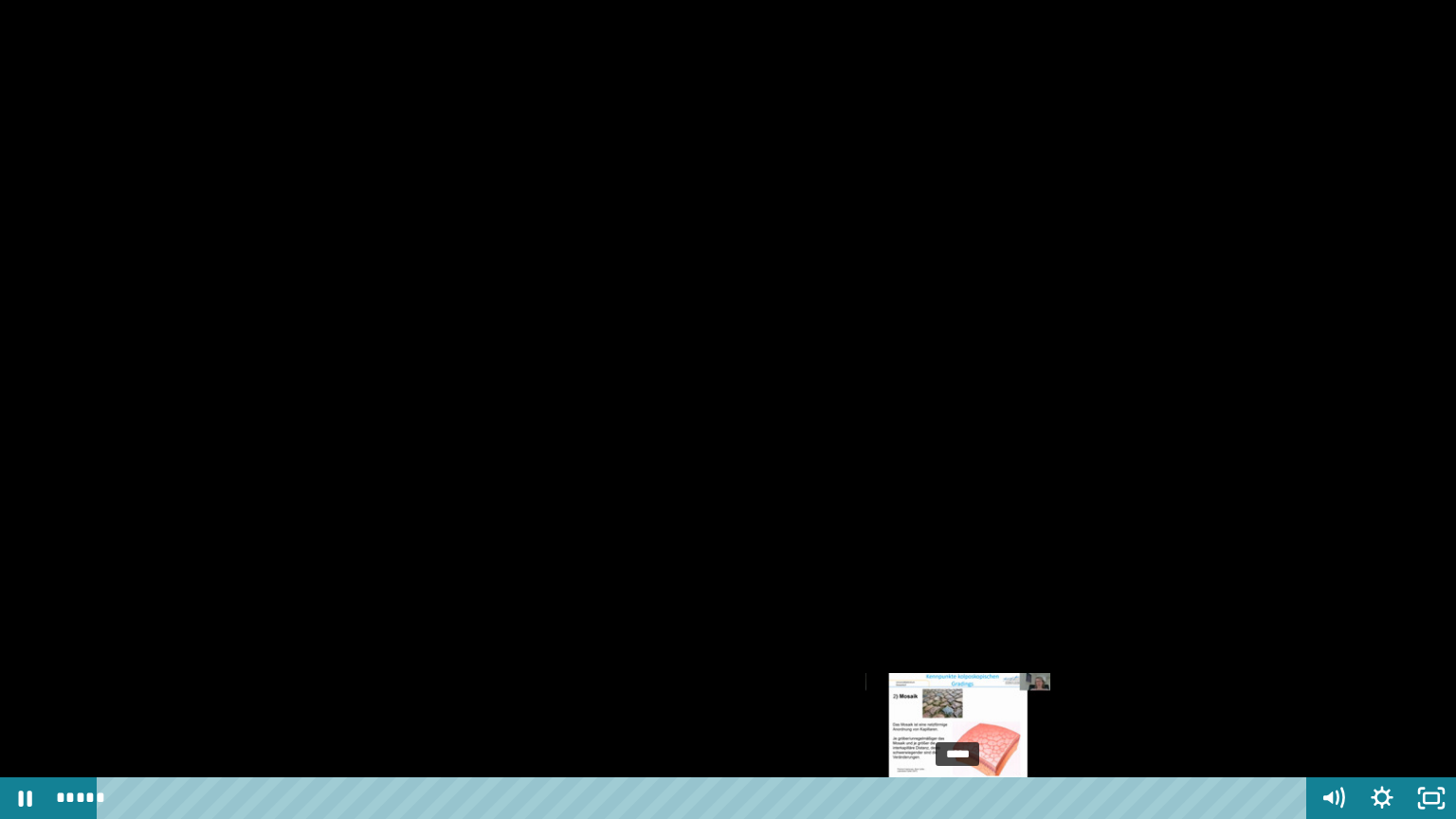 click on "*****" at bounding box center [705, 798] 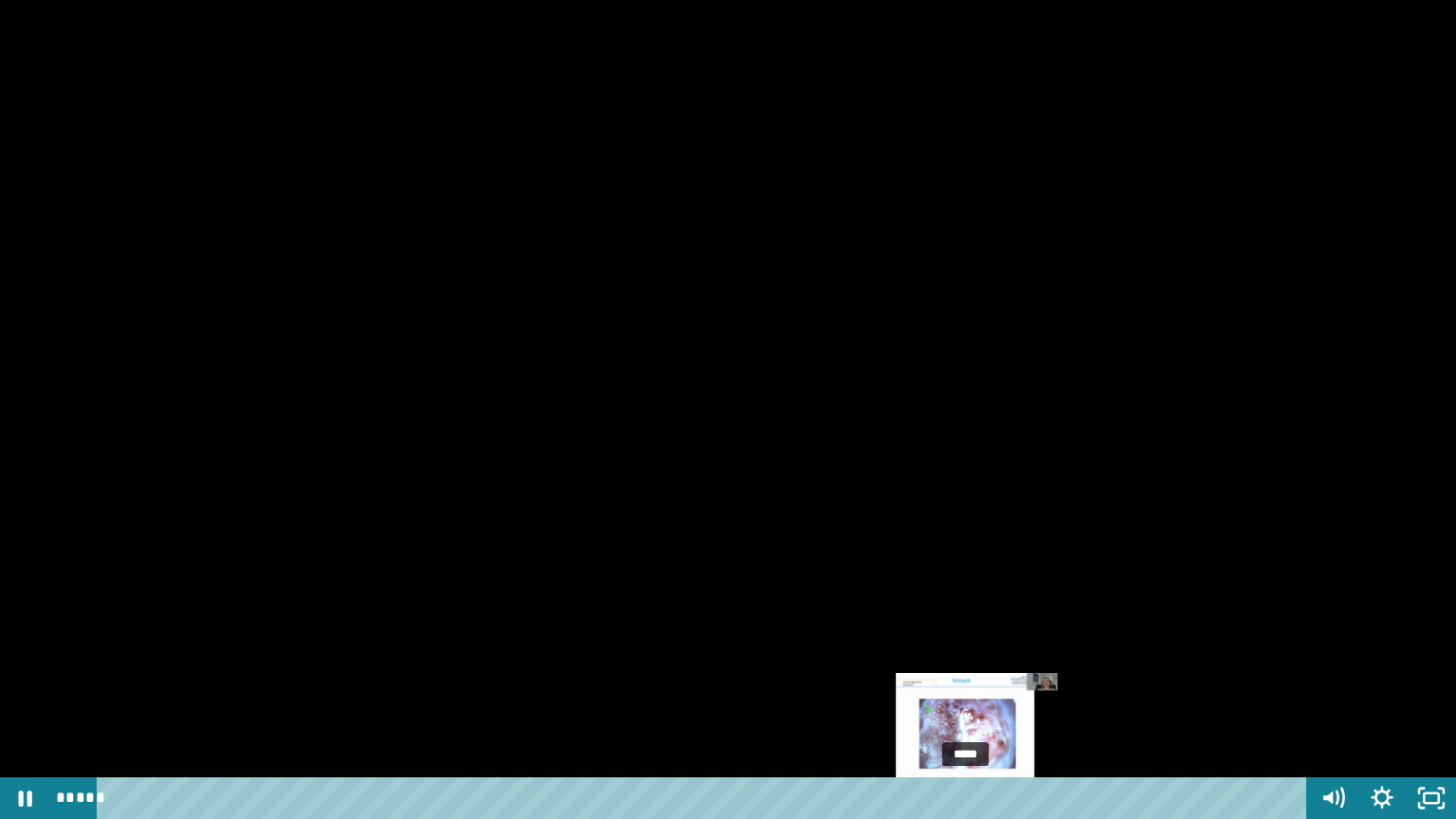 click on "*****" at bounding box center (705, 798) 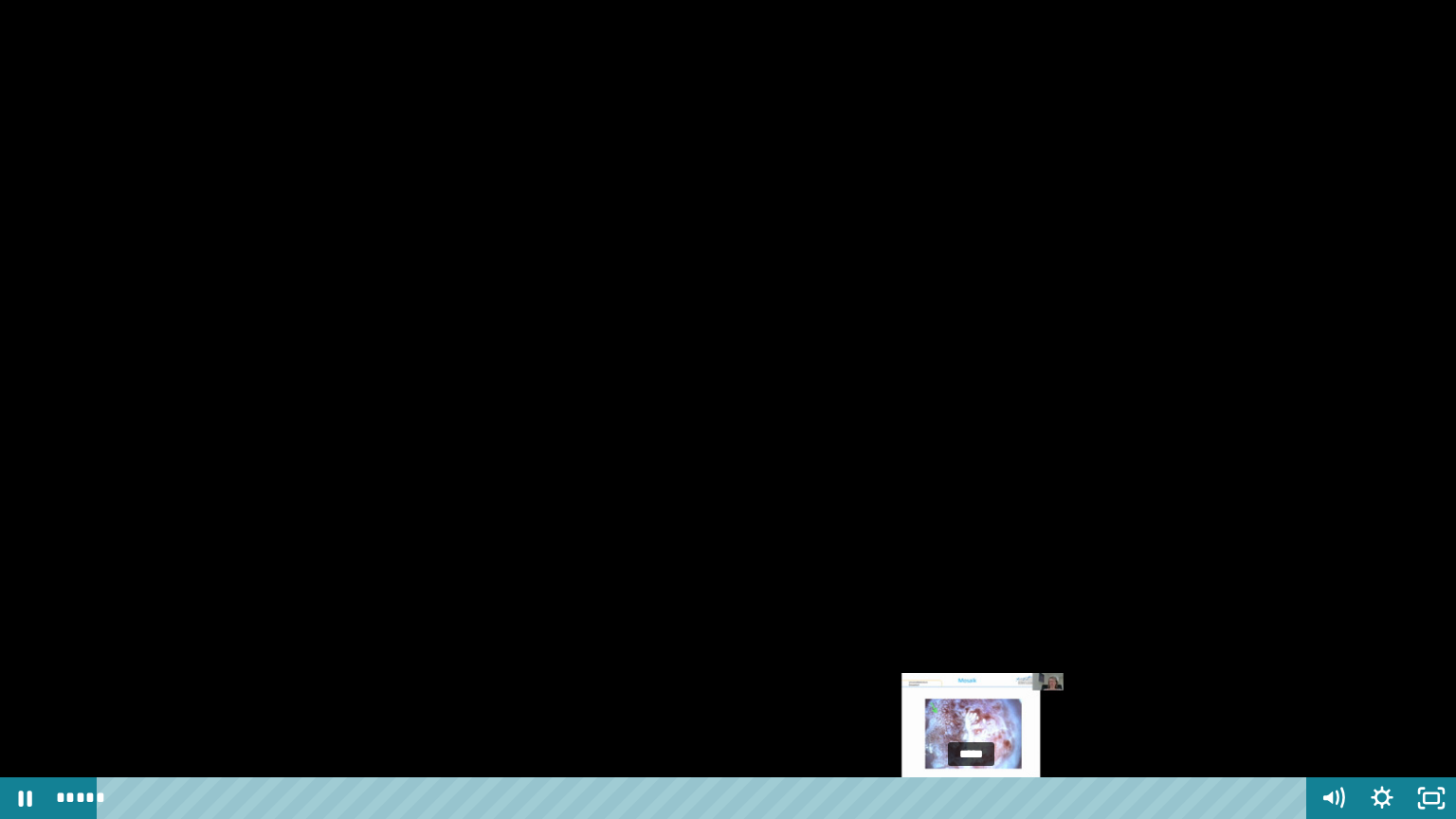 click on "*****" at bounding box center (705, 798) 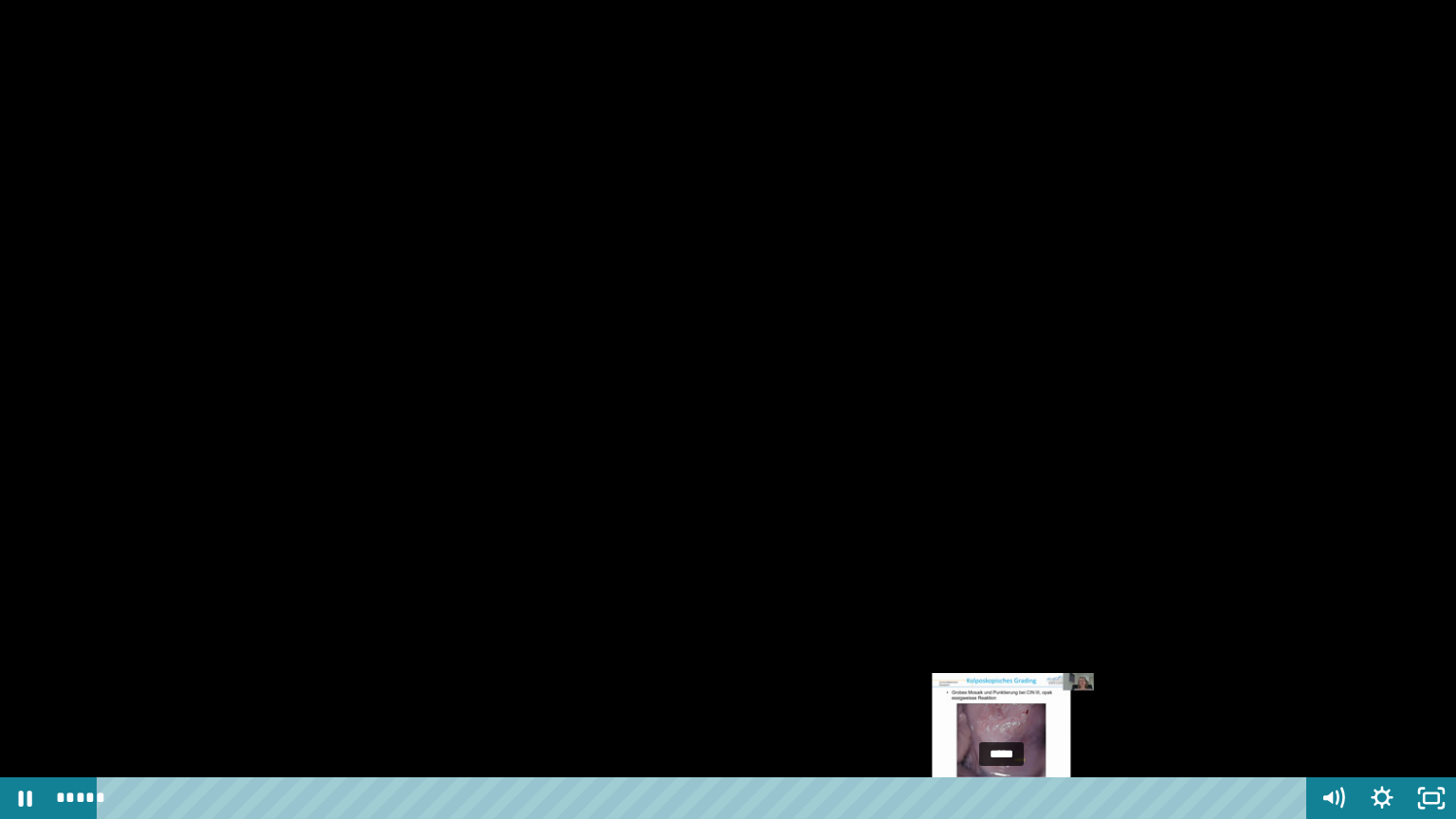 click on "*****" at bounding box center [705, 798] 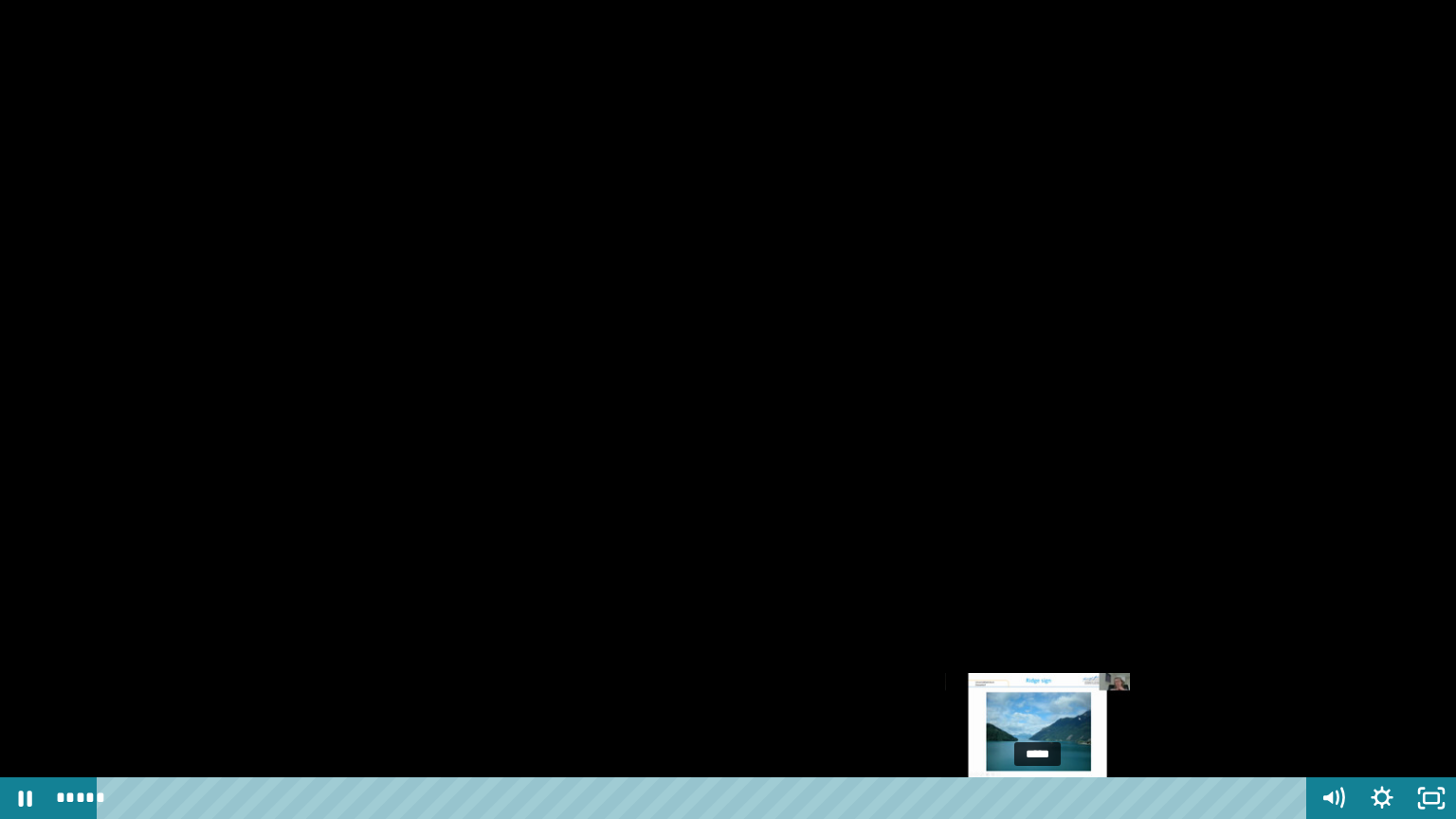 click on "*****" at bounding box center (705, 798) 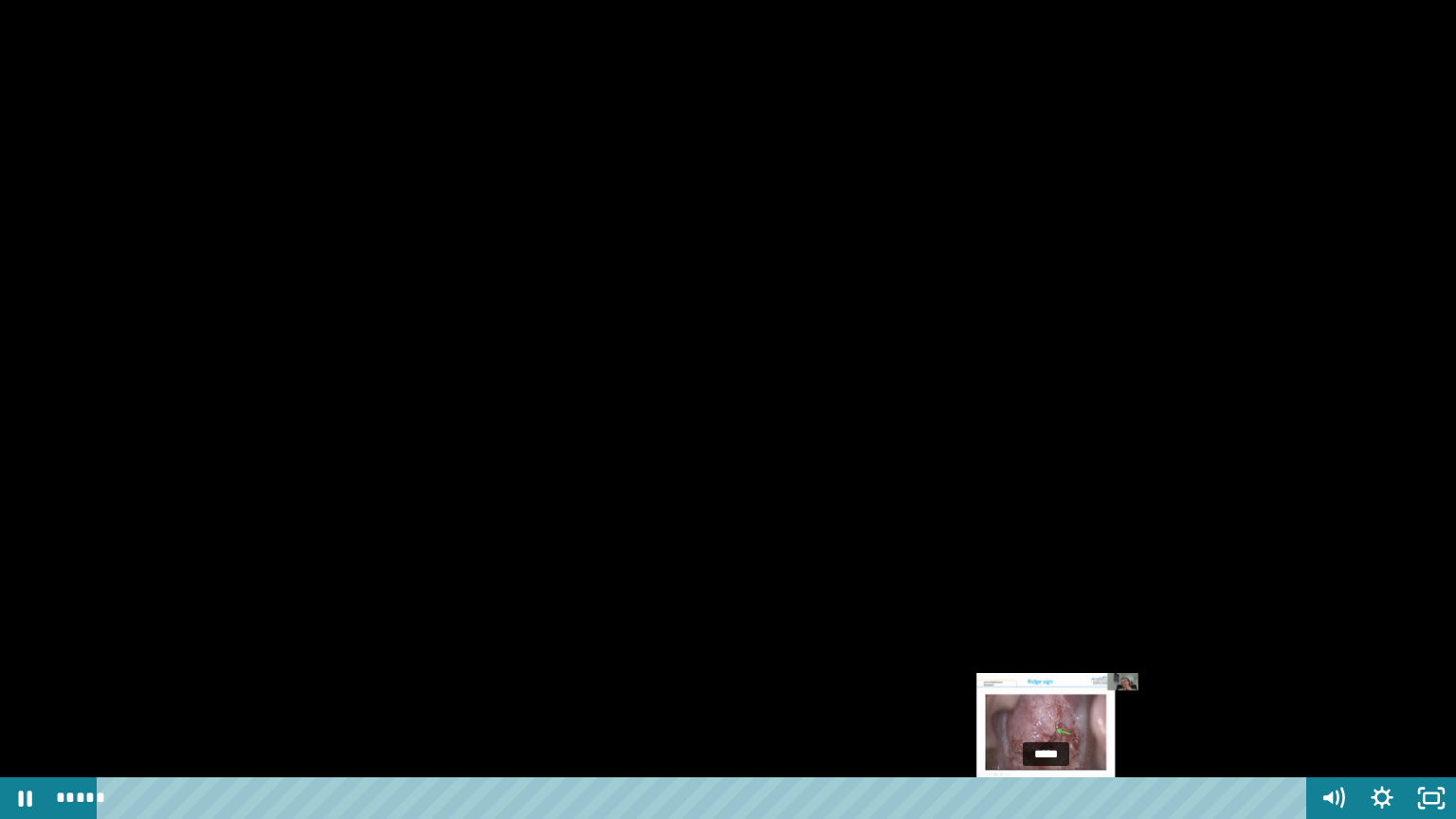 click on "*****" at bounding box center (705, 798) 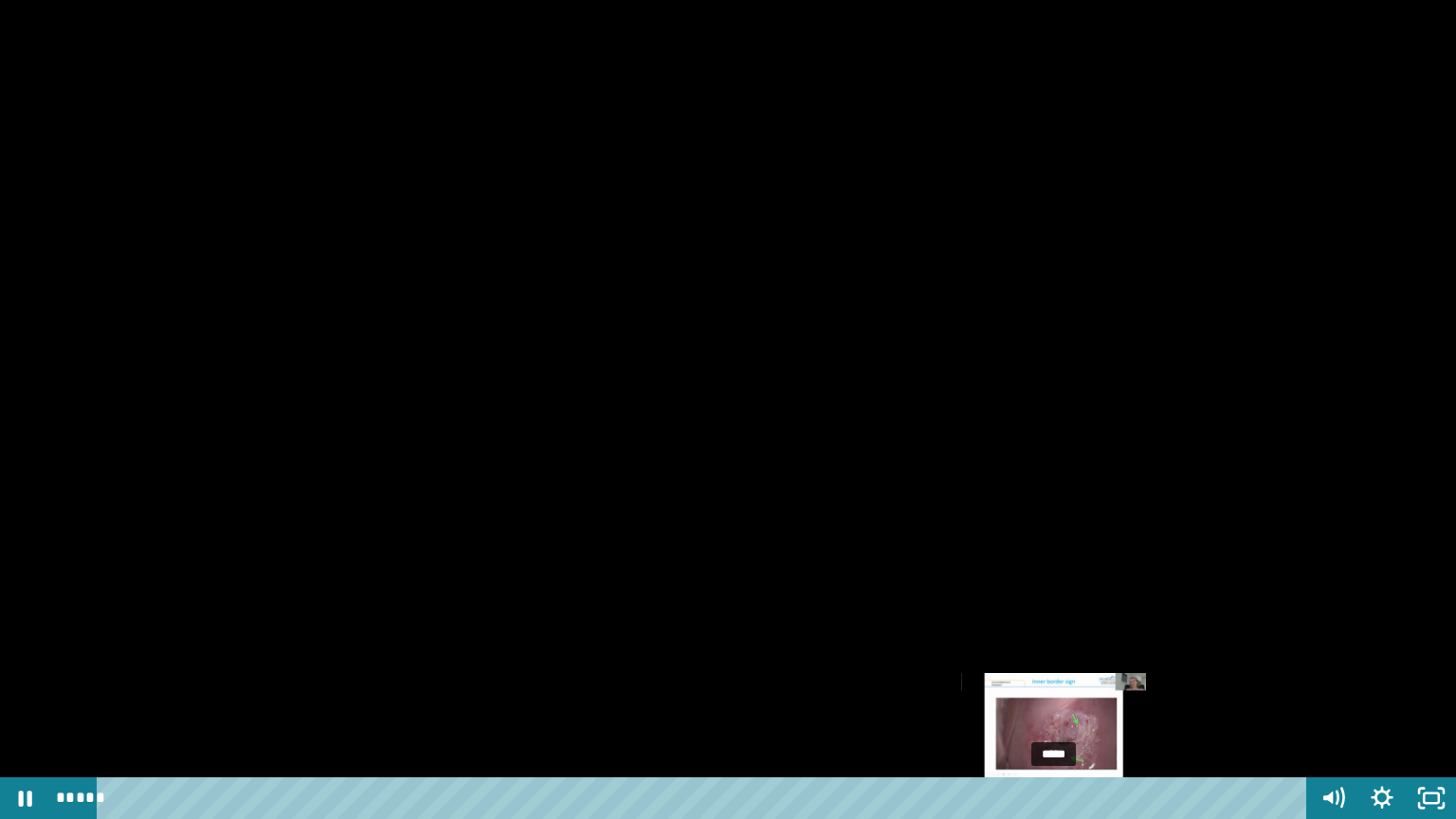 click on "*****" at bounding box center [705, 798] 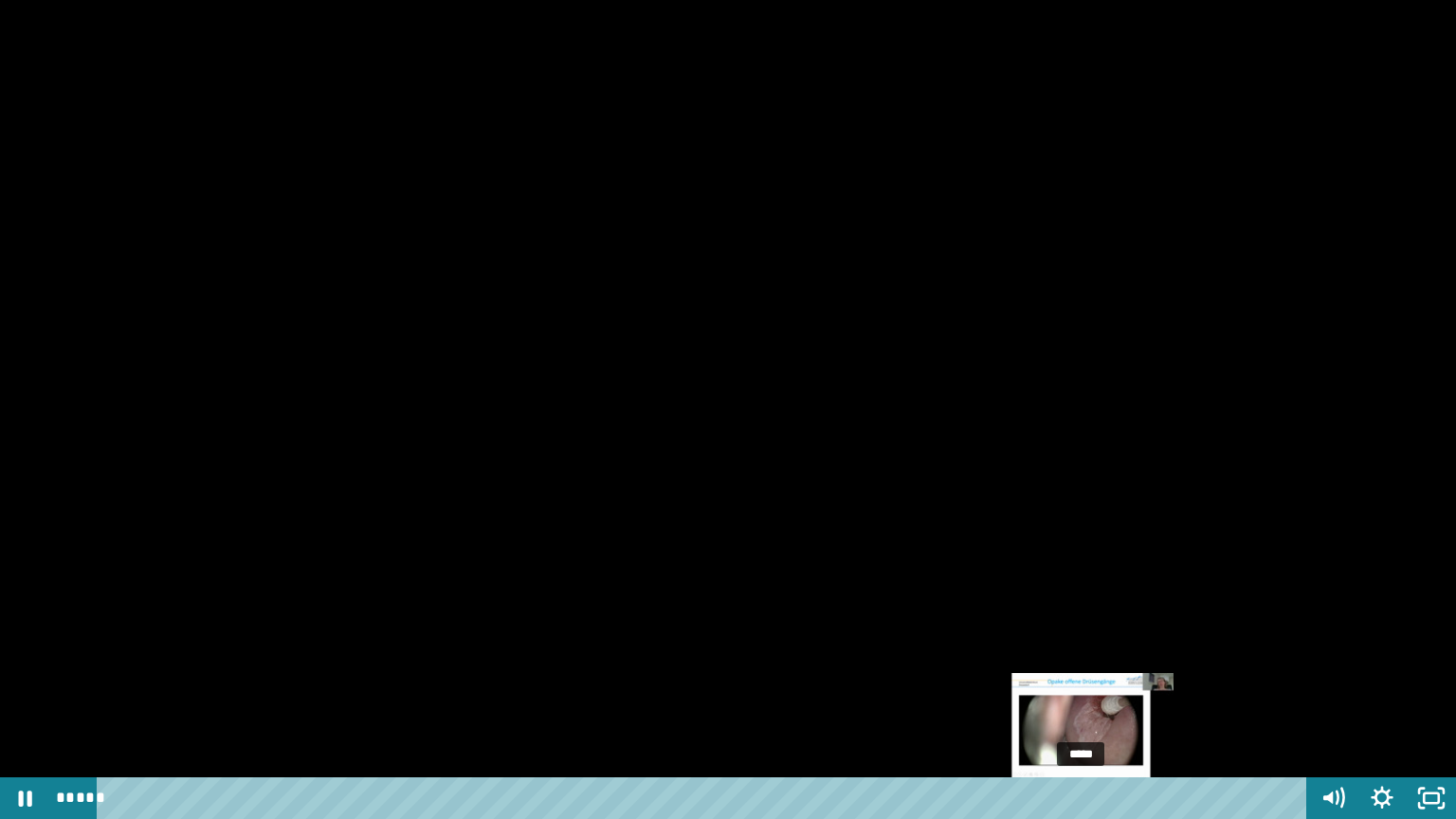 click at bounding box center [1081, 798] 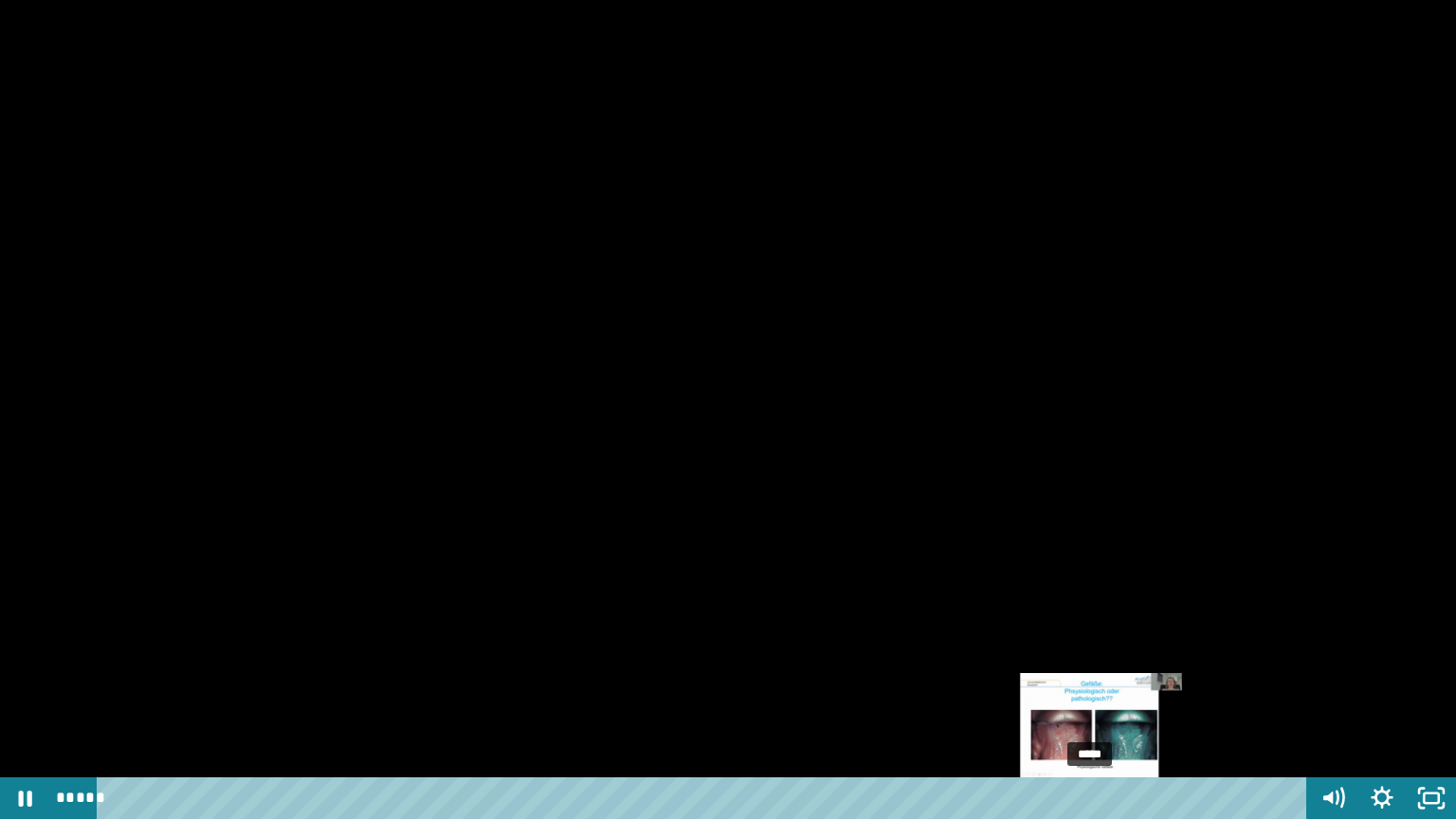 click on "*****" at bounding box center [705, 798] 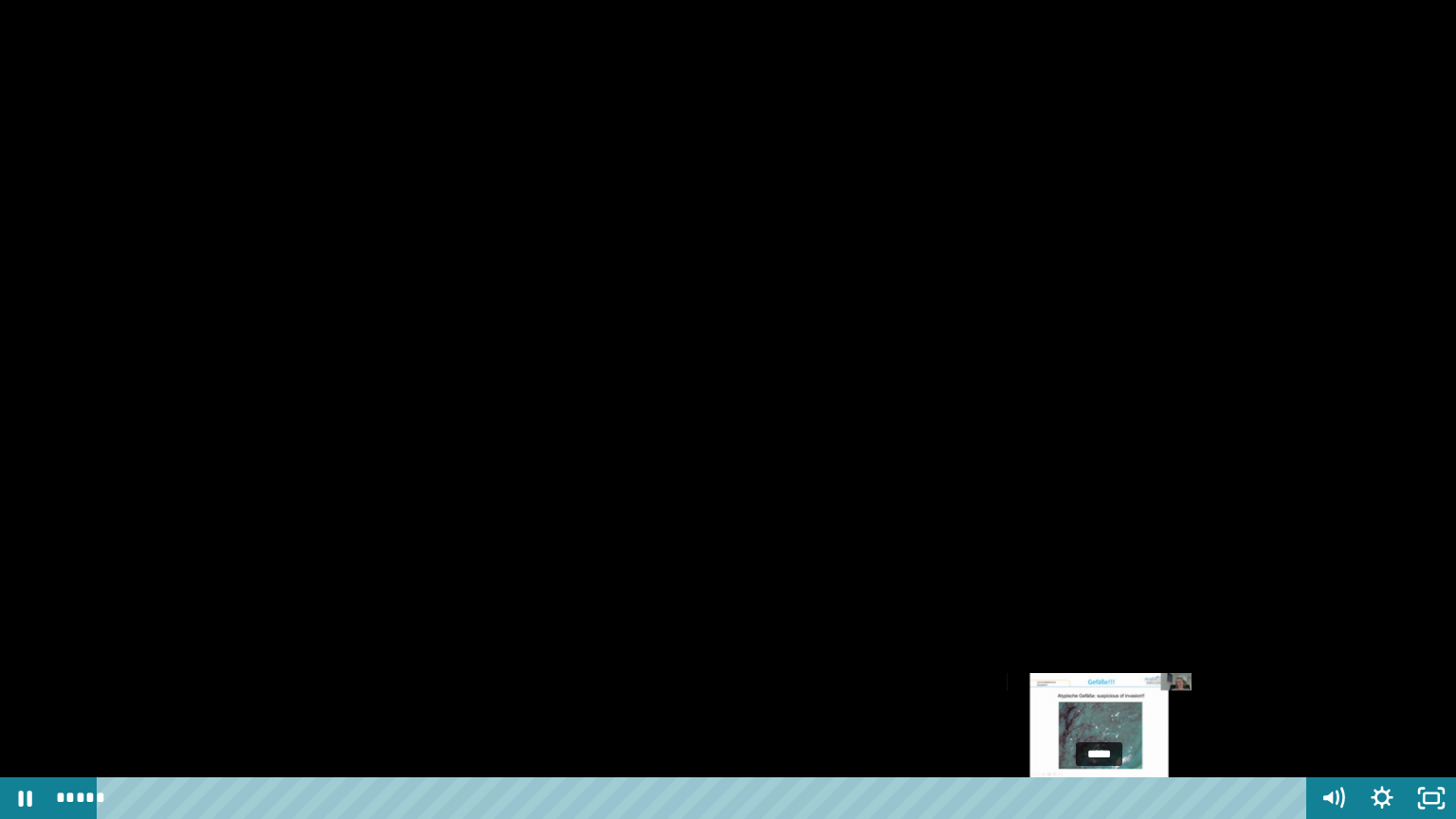 click on "*****" at bounding box center (705, 798) 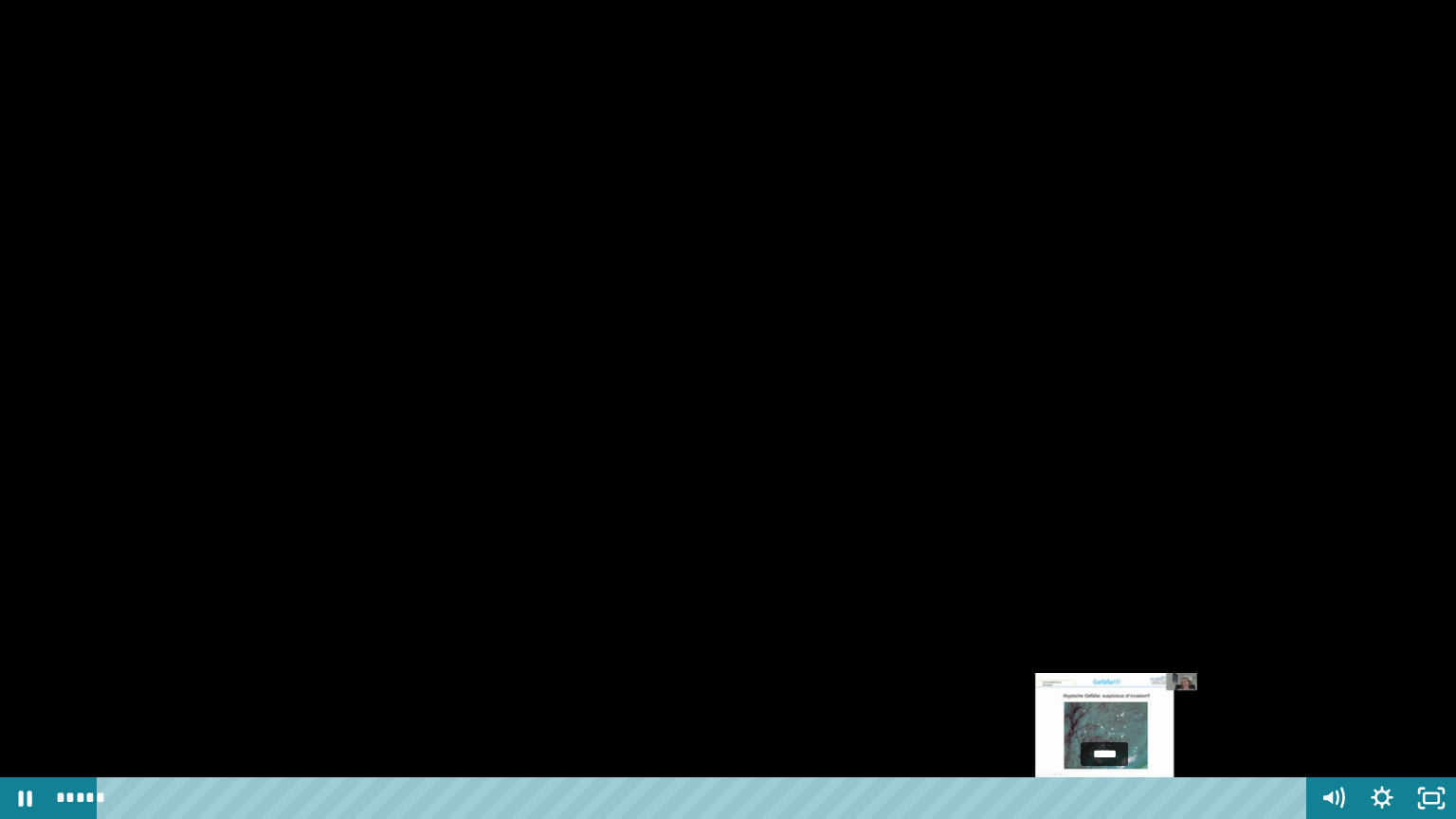 click on "*****" at bounding box center [705, 798] 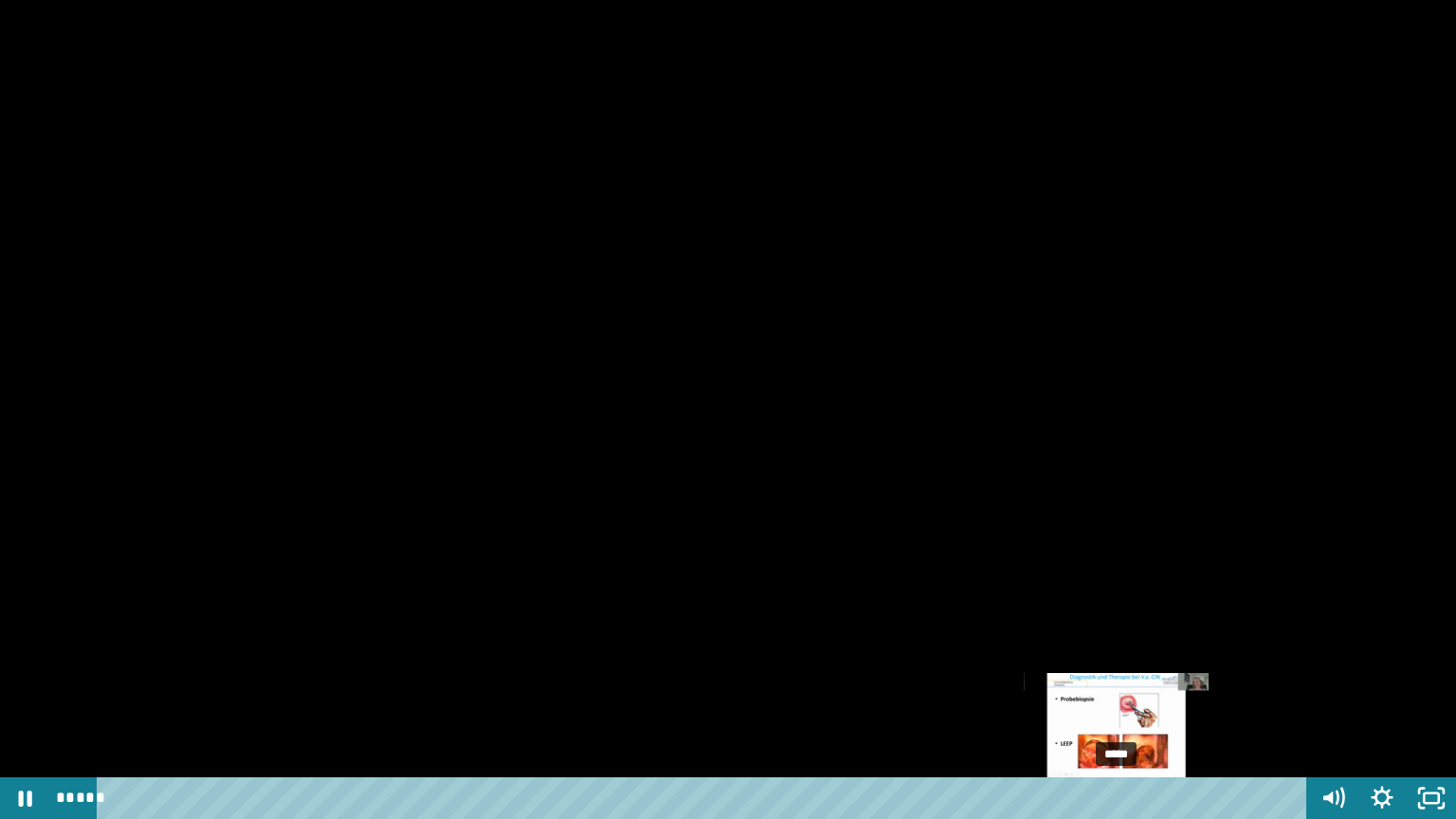 click on "*****" at bounding box center (705, 798) 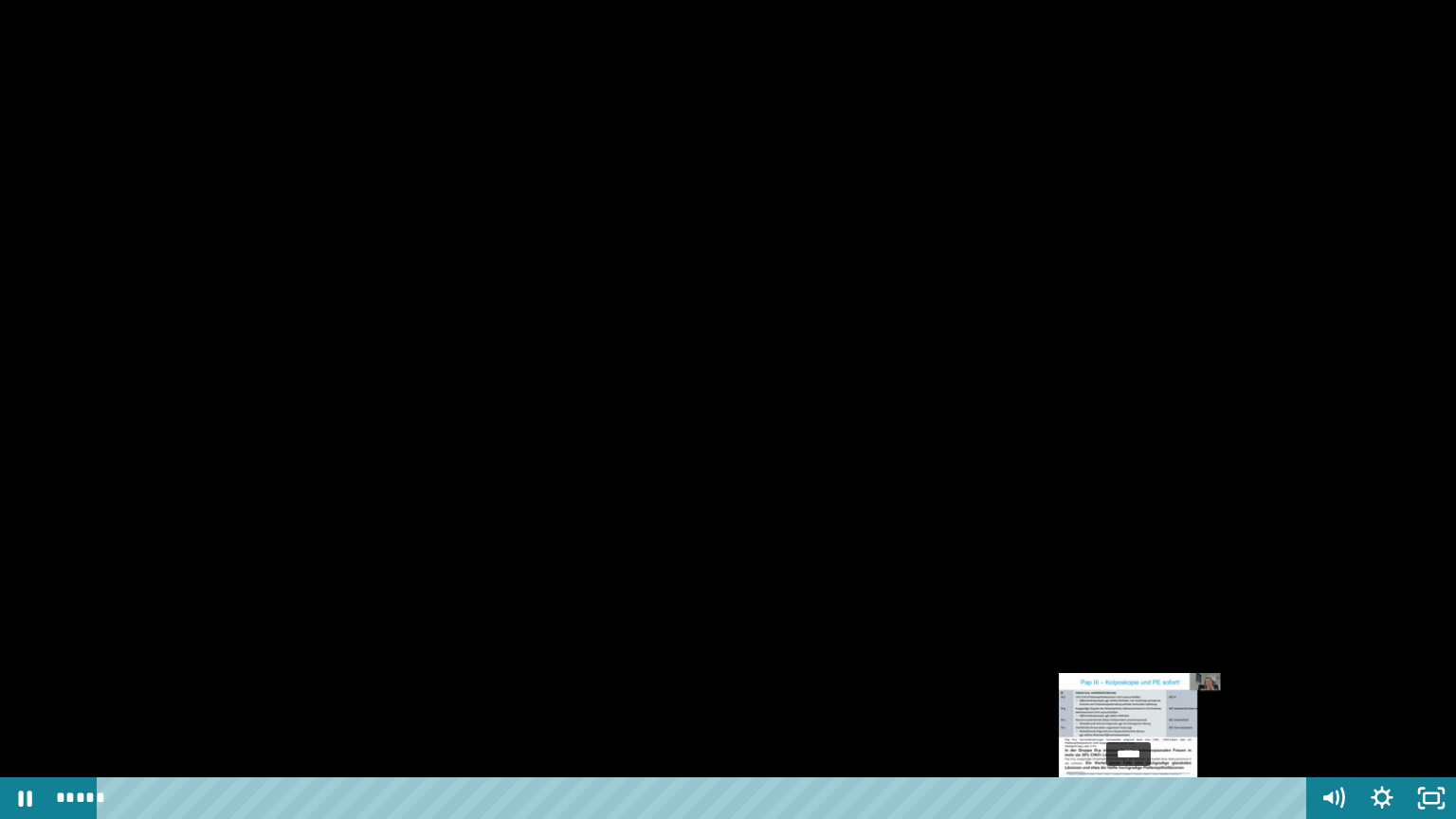 click on "*****" at bounding box center (705, 798) 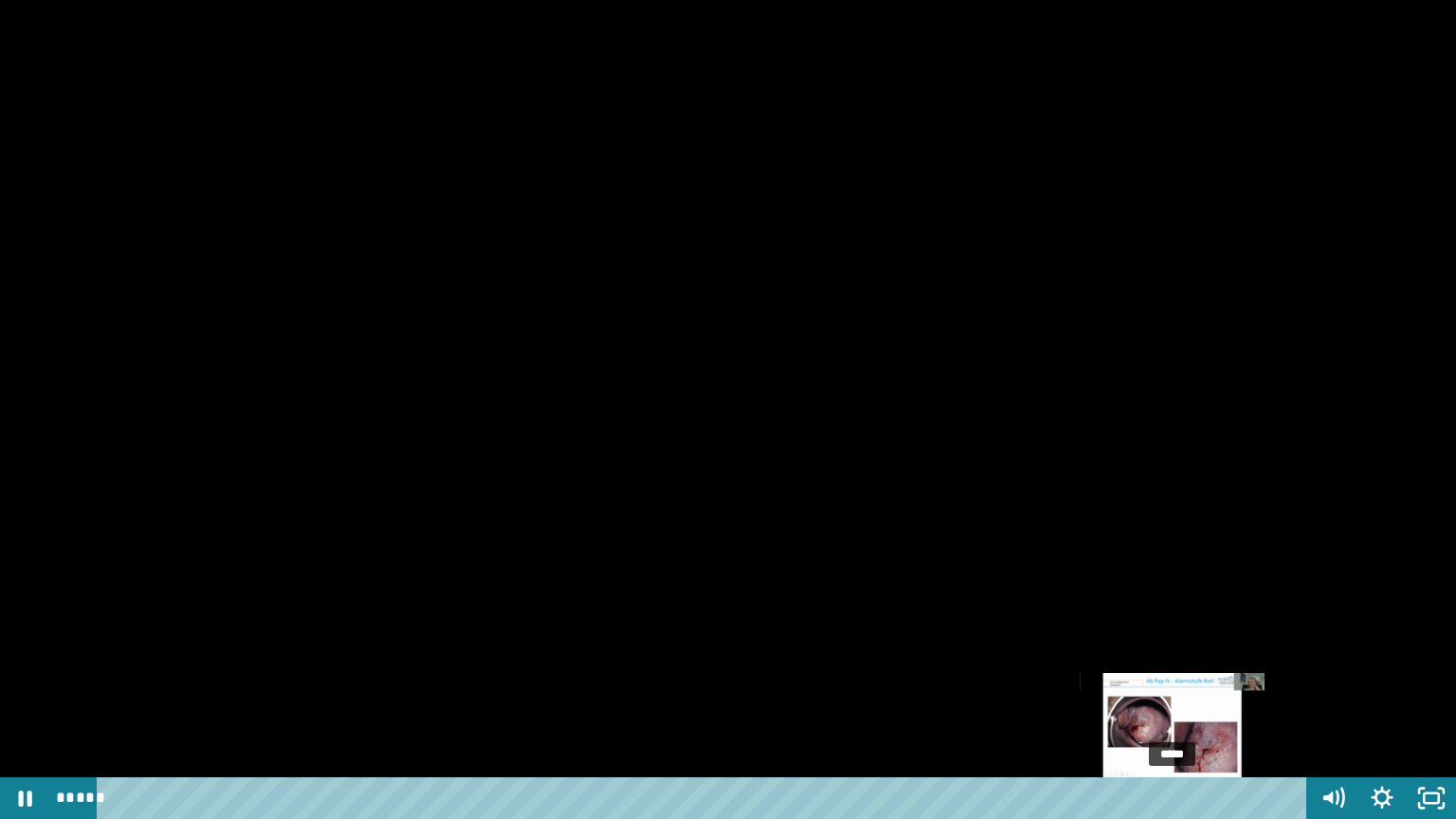 click on "*****" at bounding box center (705, 798) 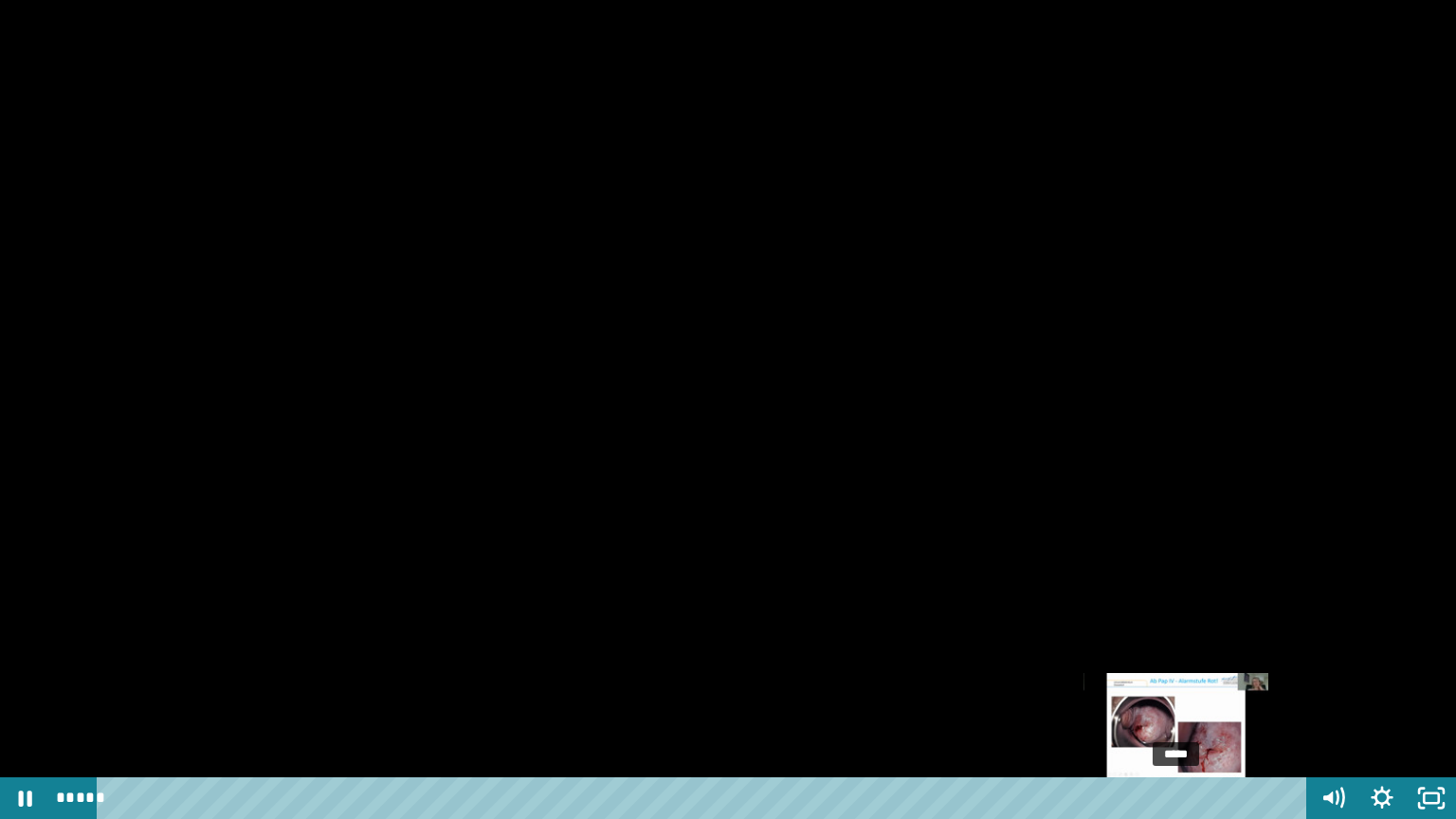 click at bounding box center [1174, 798] 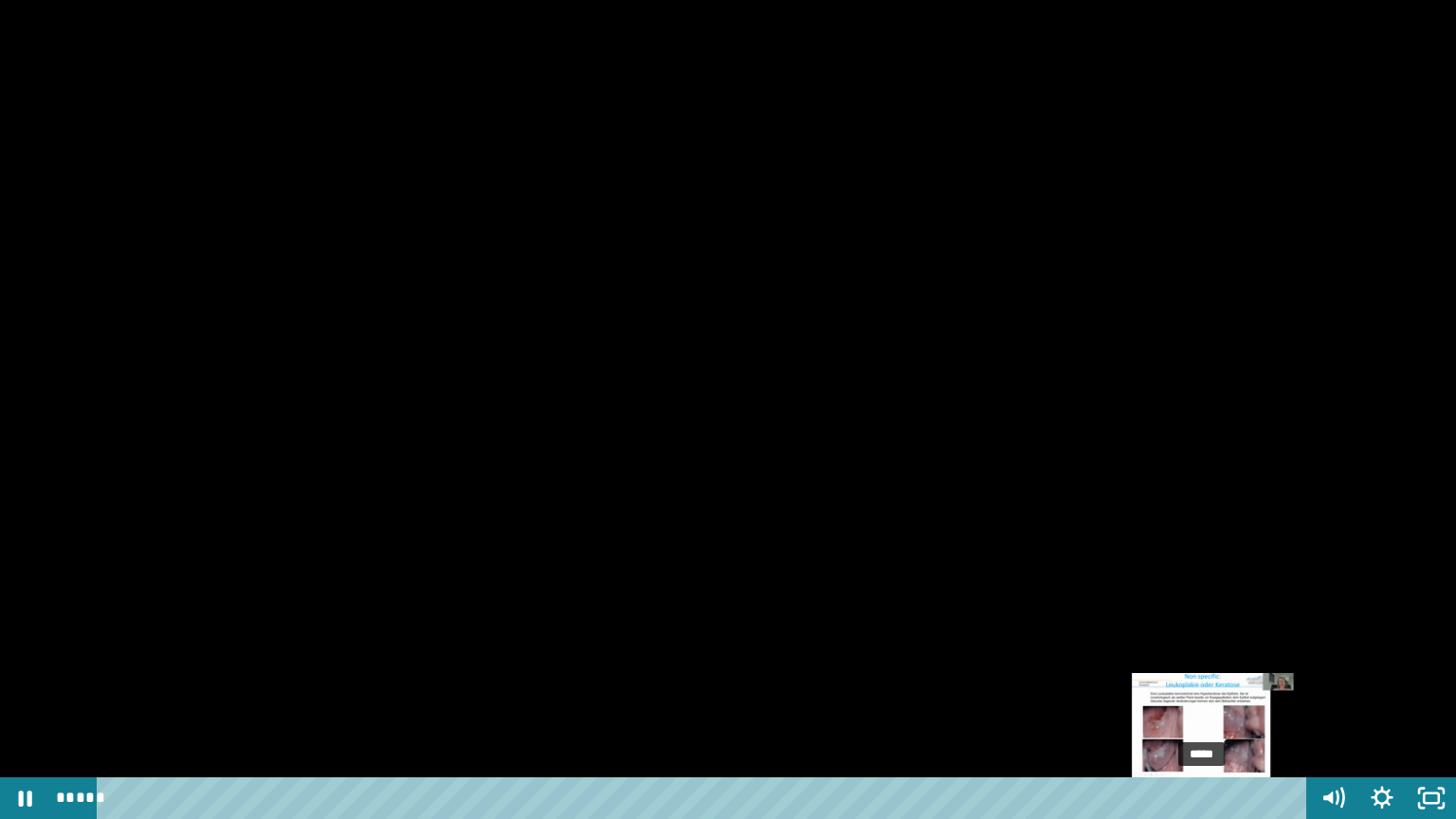 click on "*****" at bounding box center (705, 798) 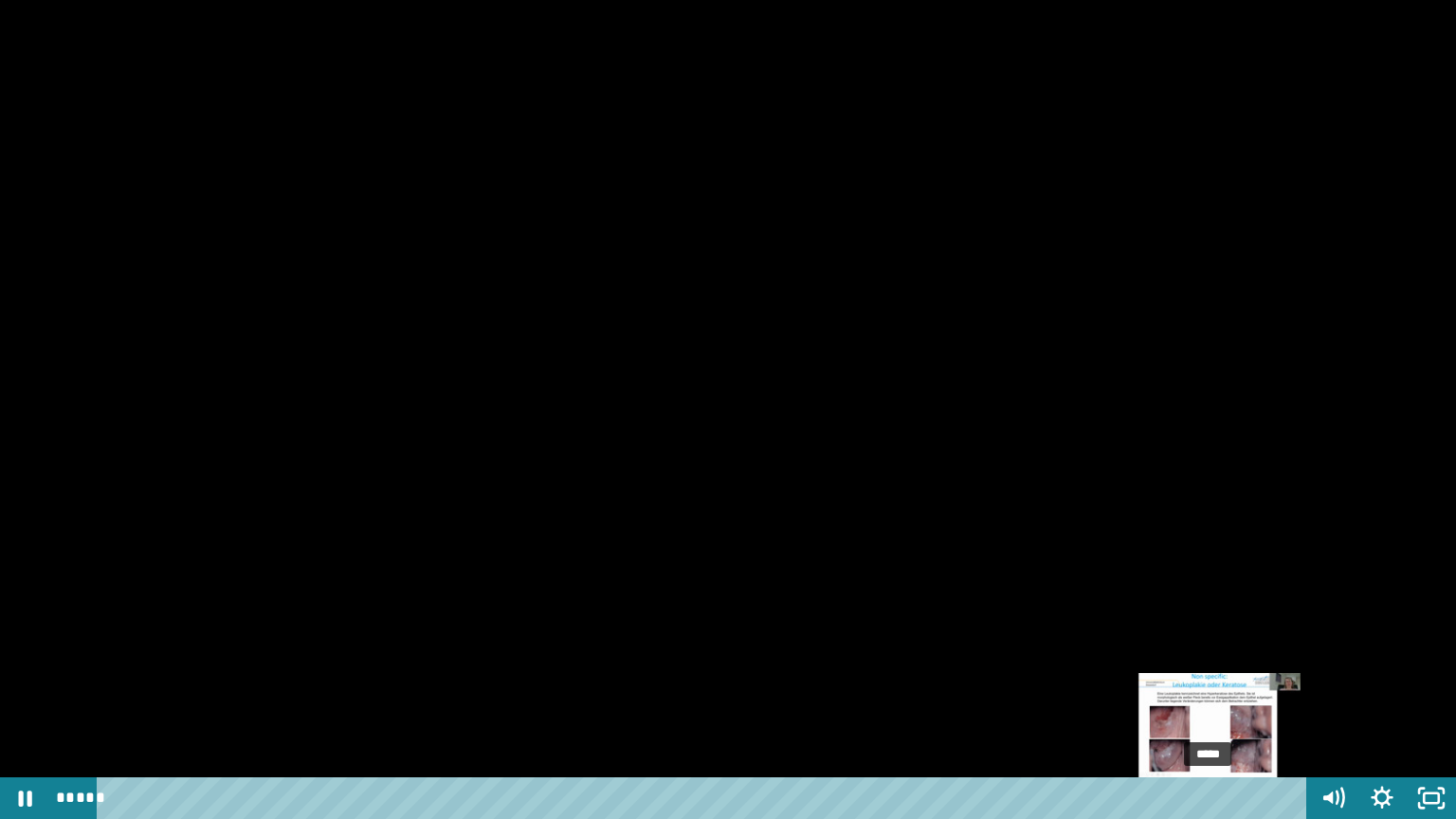 click at bounding box center [1210, 798] 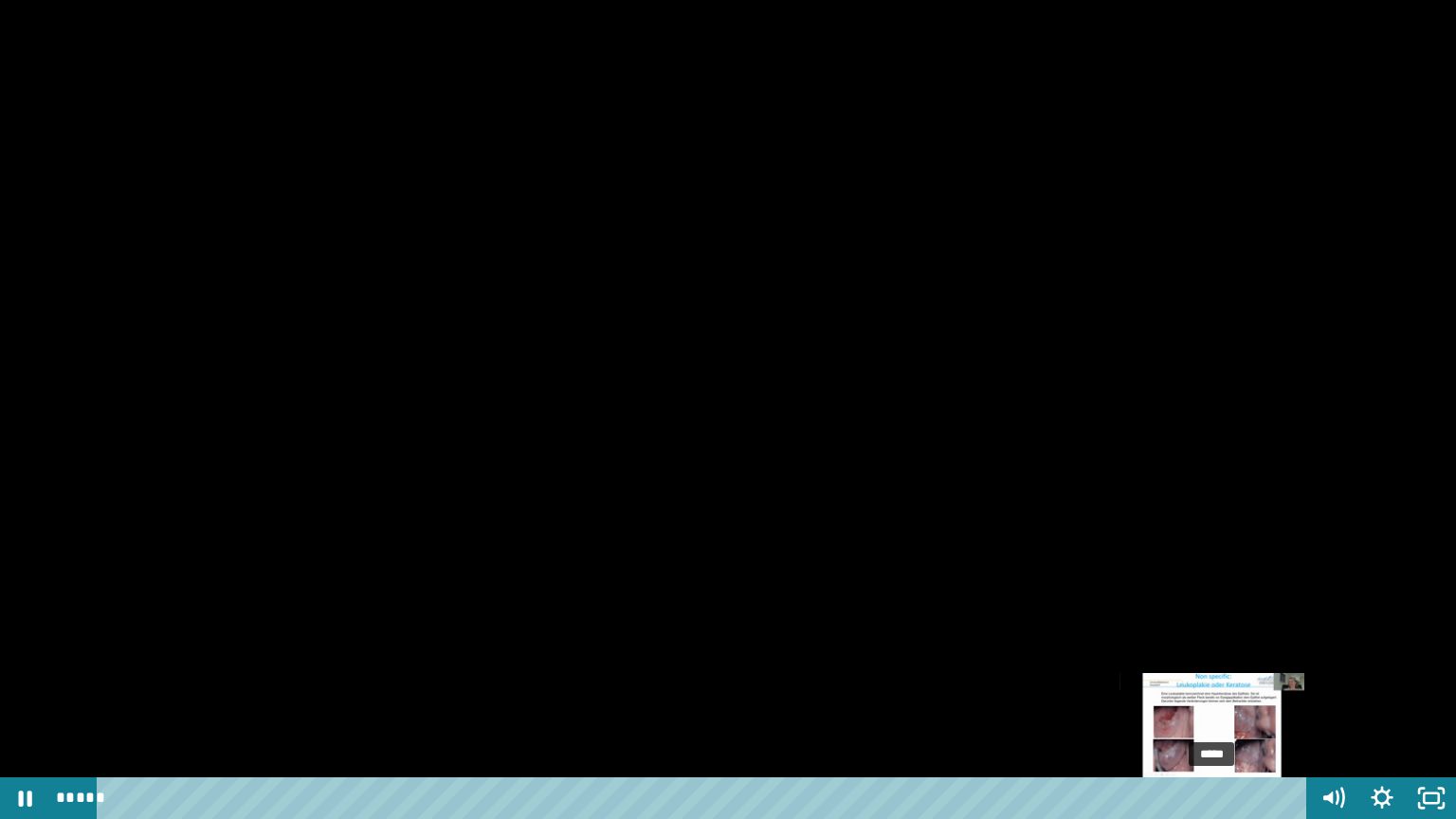 click at bounding box center [1209, 798] 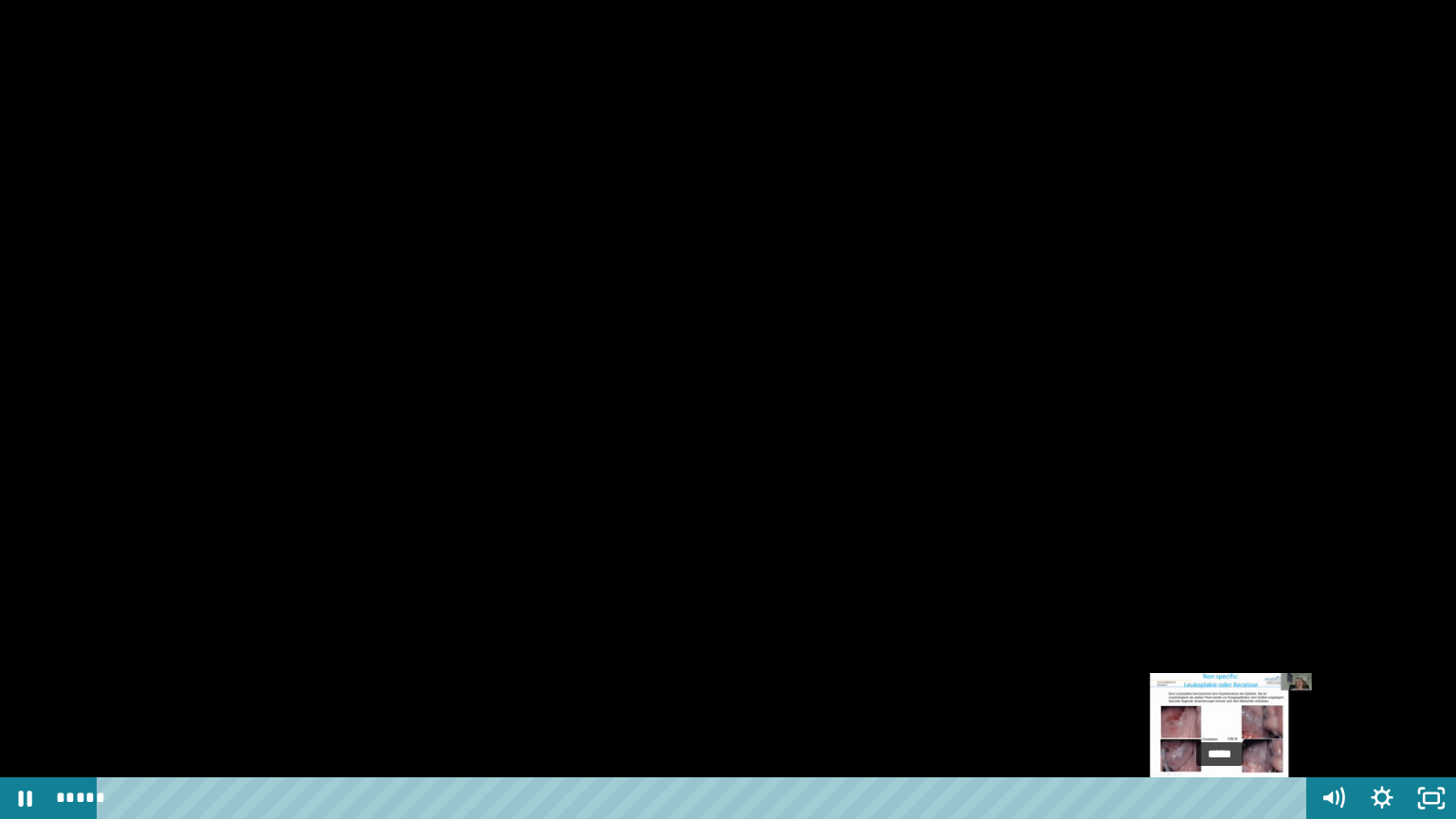 click on "*****" at bounding box center [705, 798] 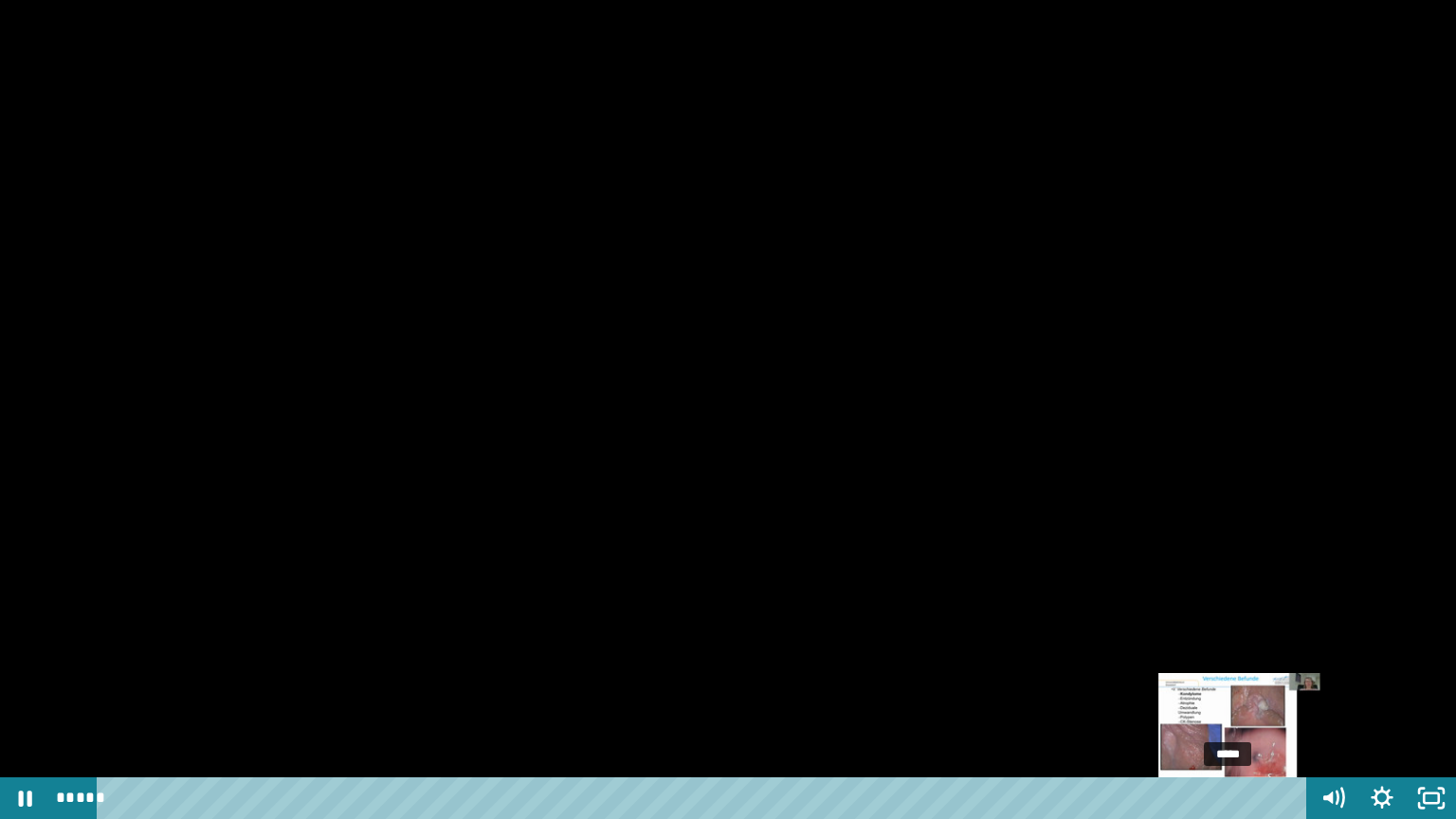 click on "*****" at bounding box center [705, 798] 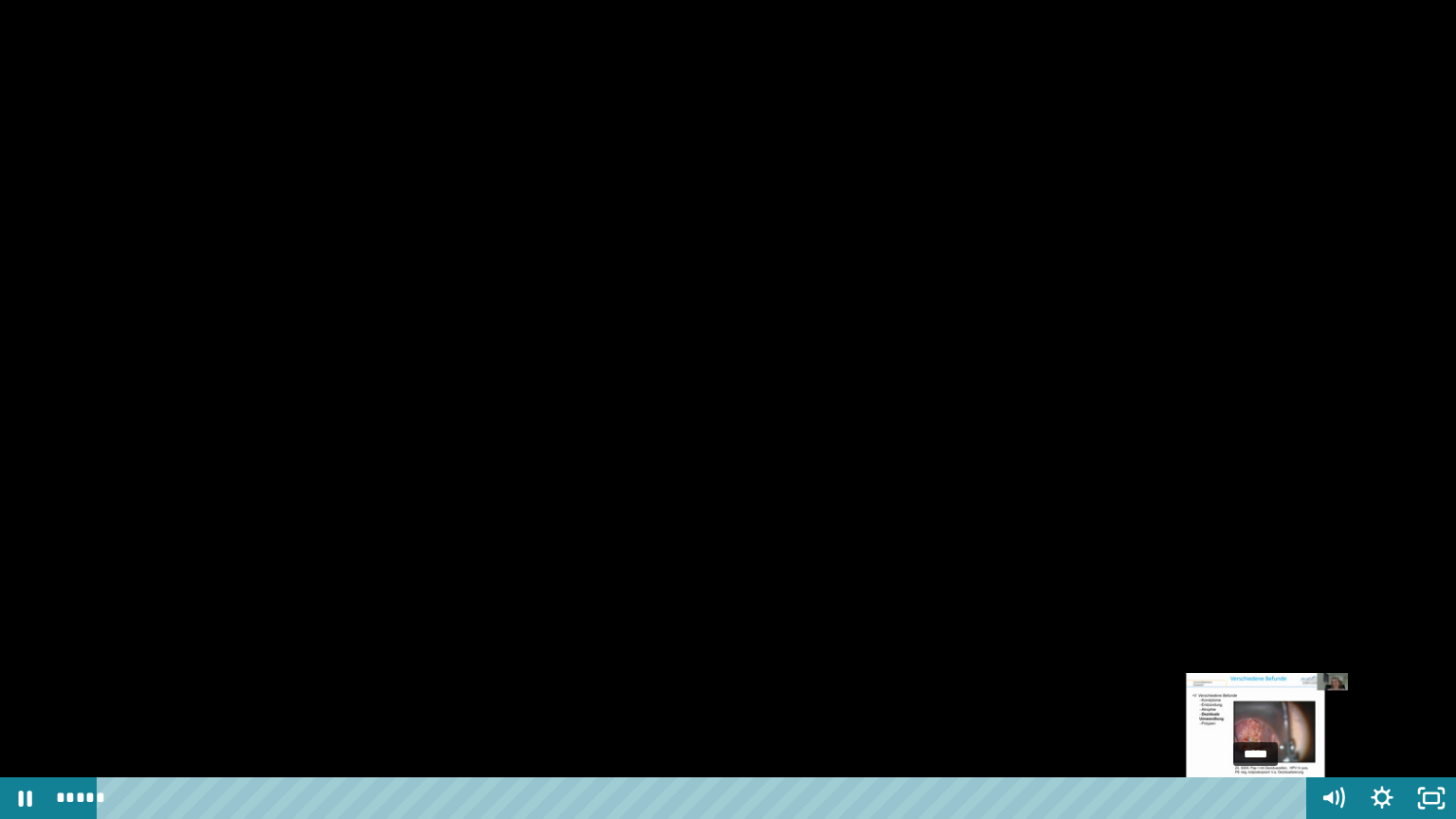click on "*****" at bounding box center (705, 798) 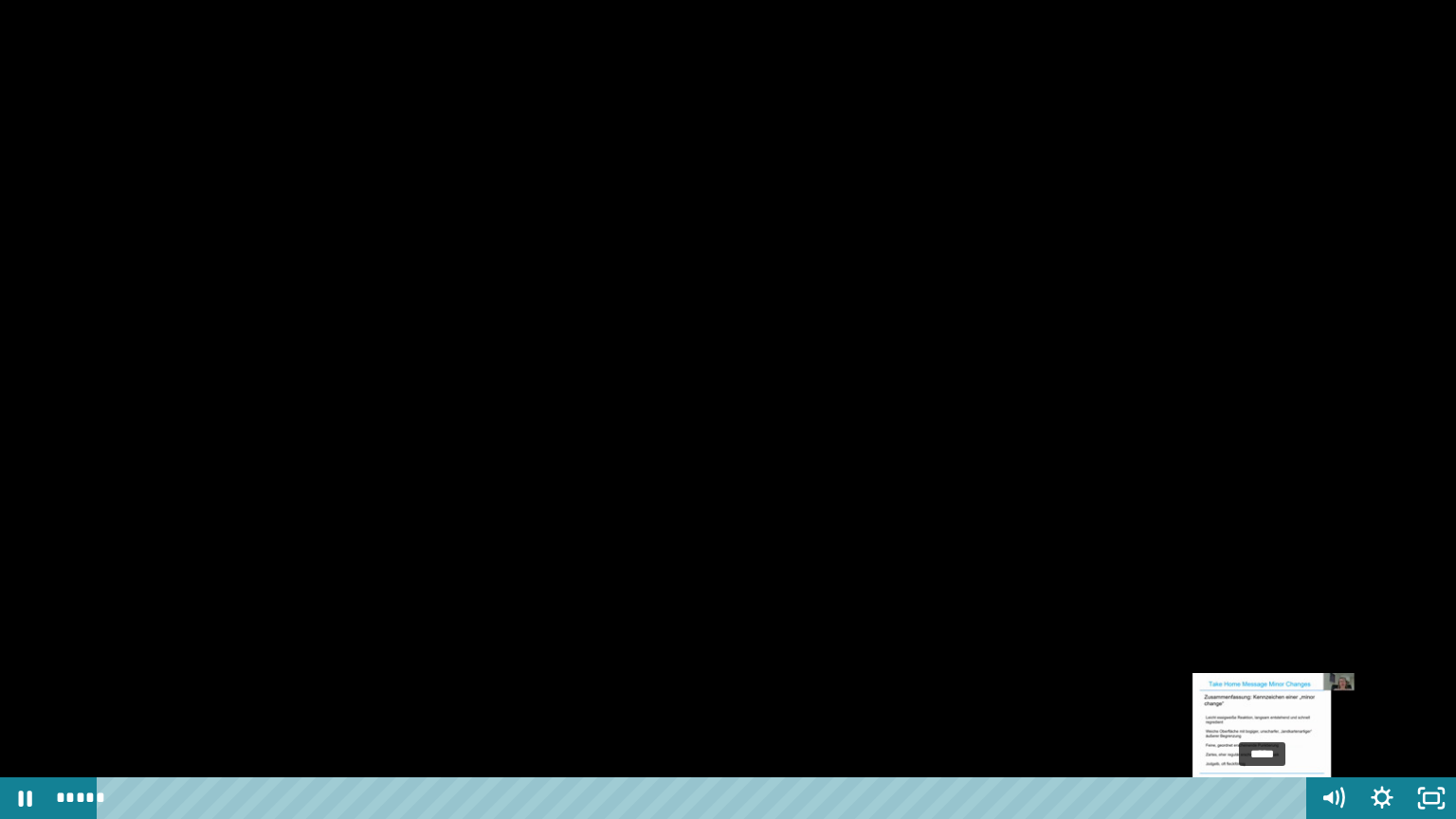 click on "*****" at bounding box center [705, 798] 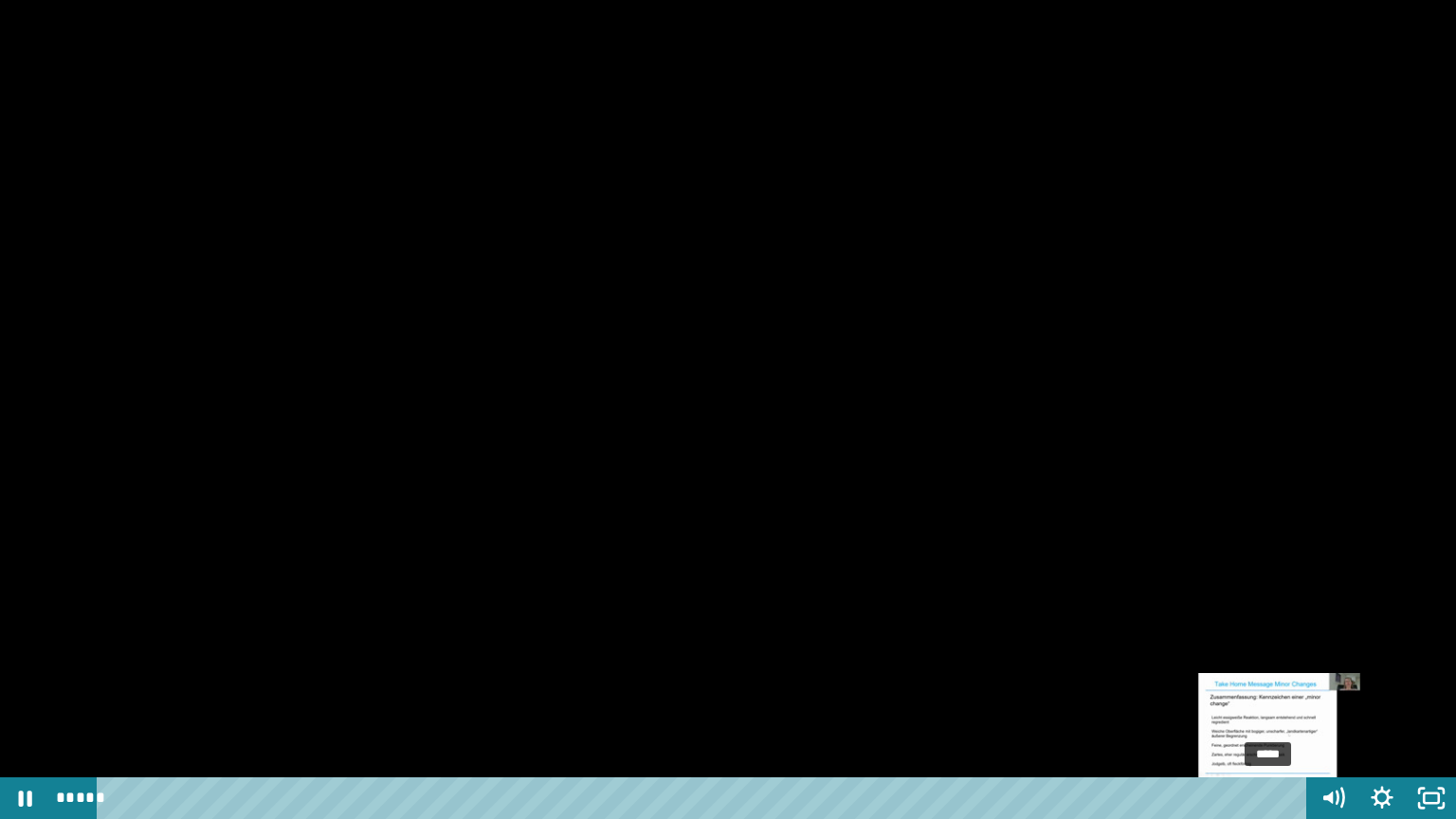 click at bounding box center (1265, 798) 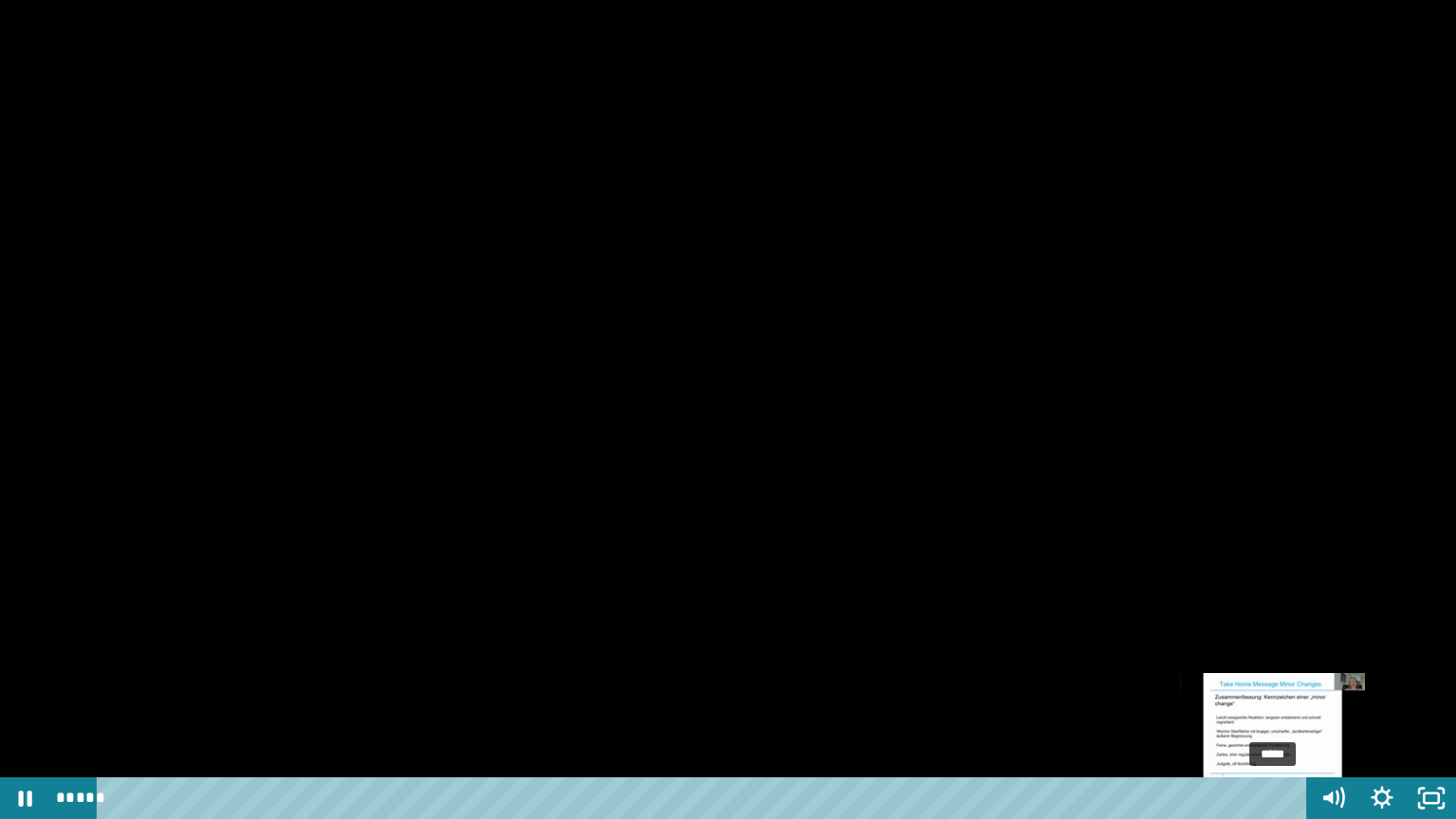 click on "*****" at bounding box center [705, 798] 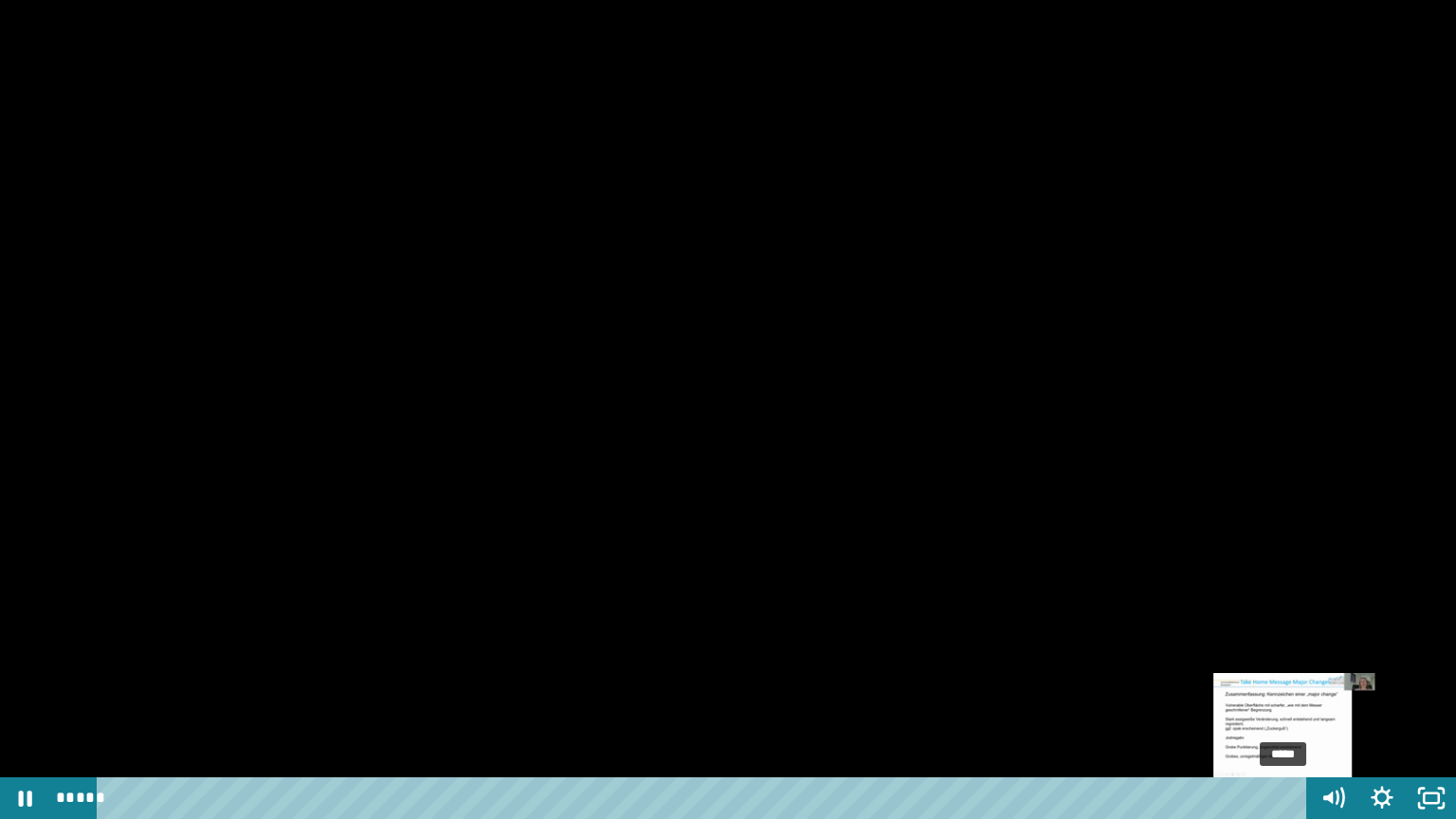 click on "*****" at bounding box center (705, 798) 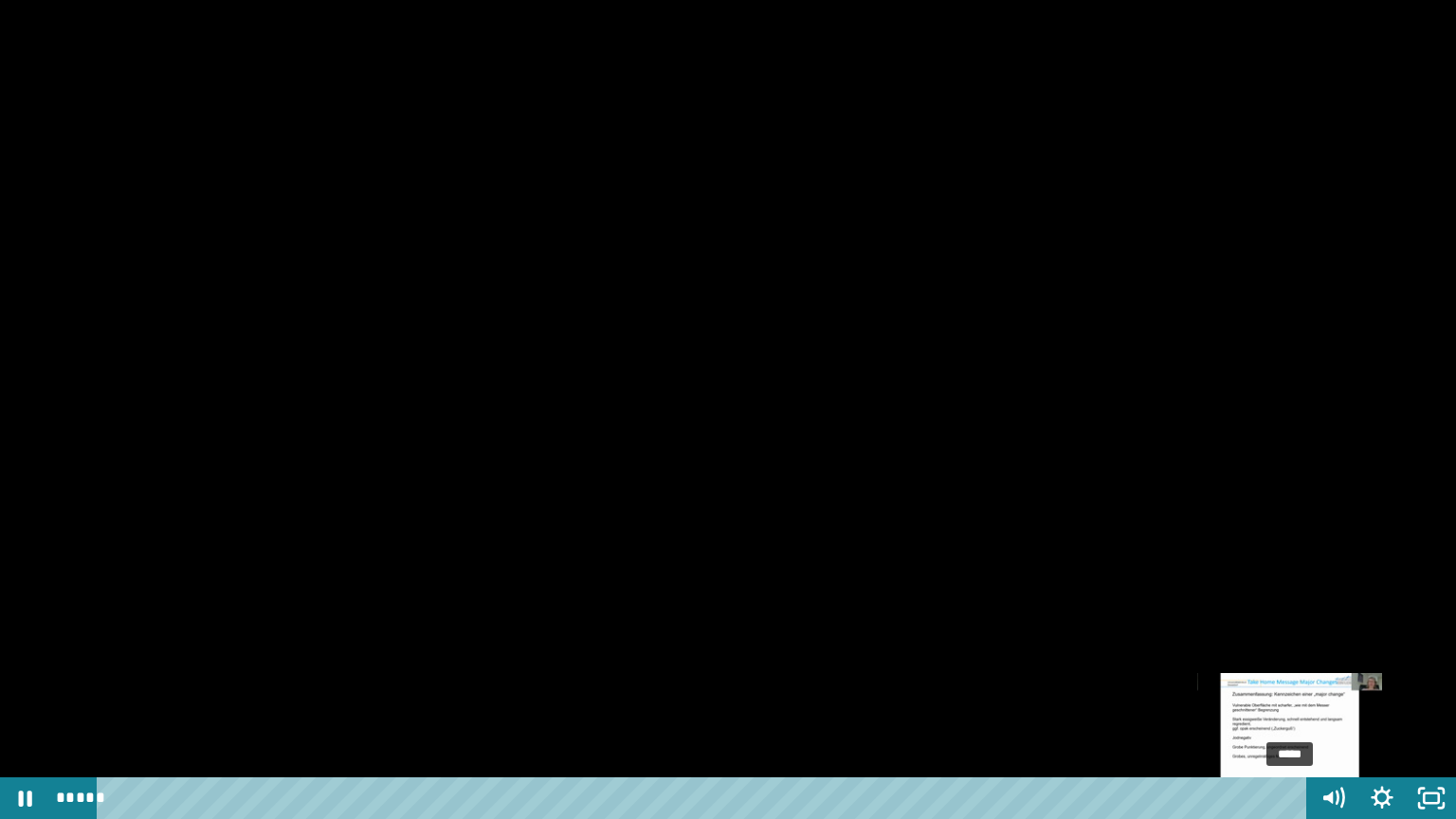 click on "*****" at bounding box center (705, 798) 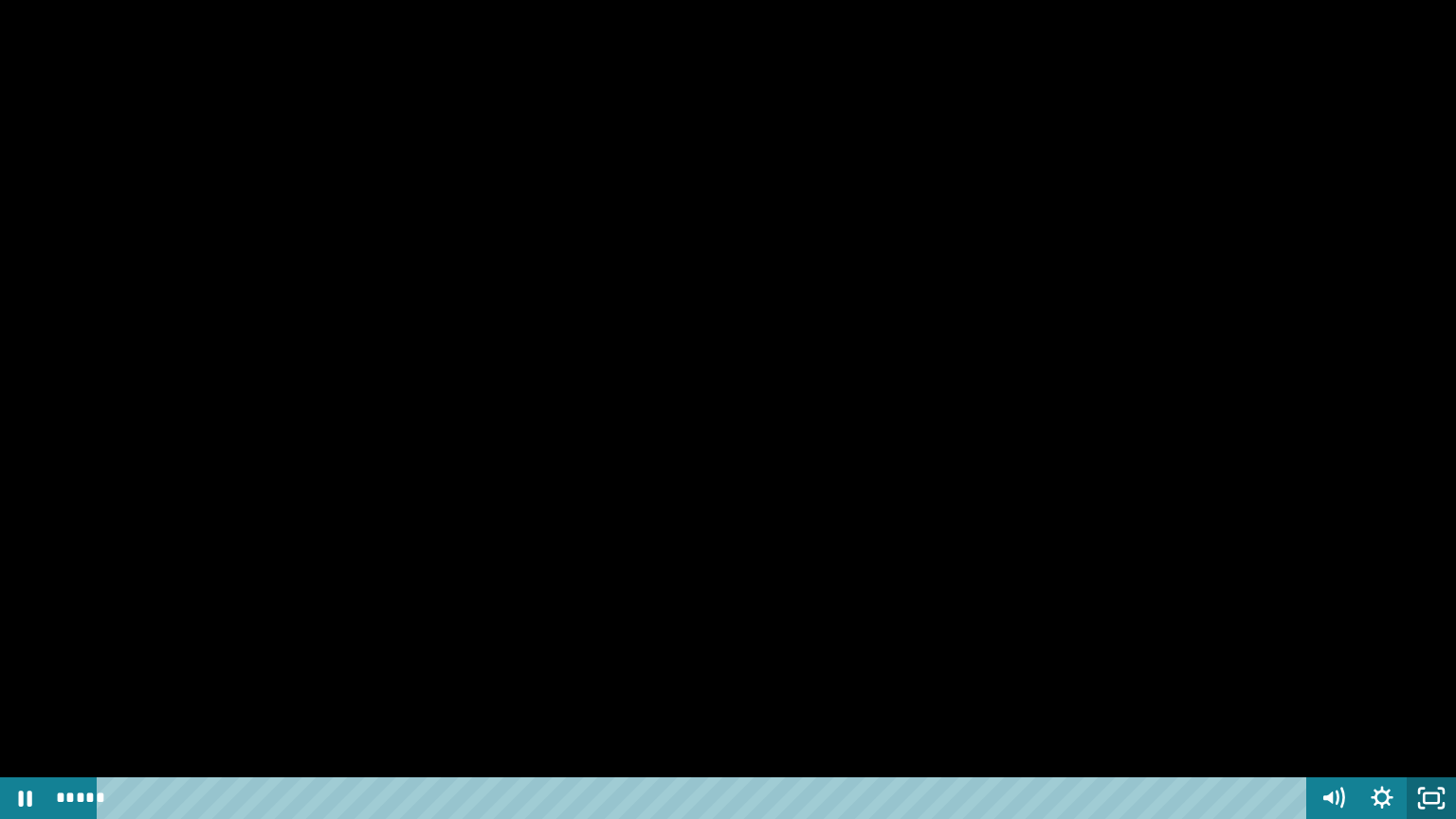 click 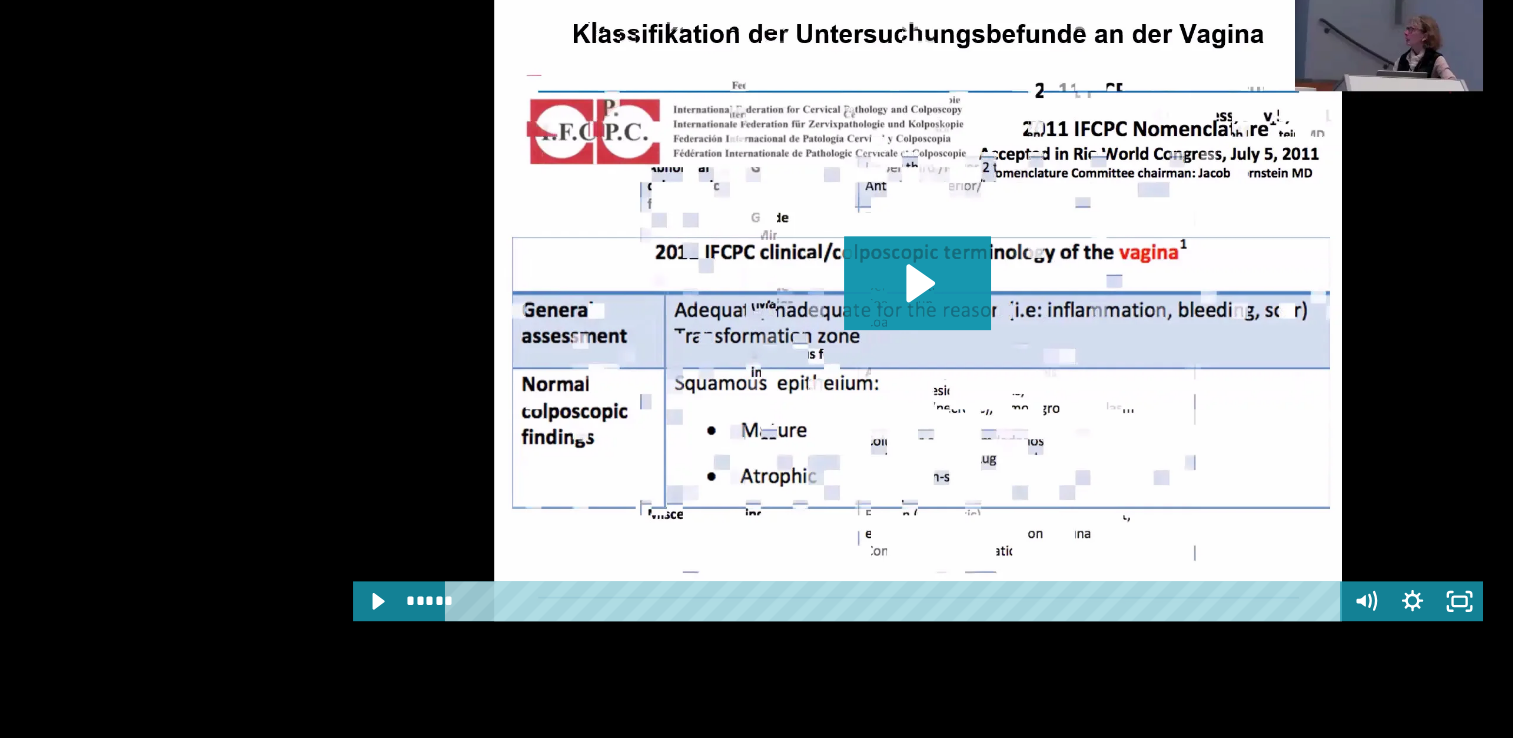 scroll, scrollTop: 2439, scrollLeft: 0, axis: vertical 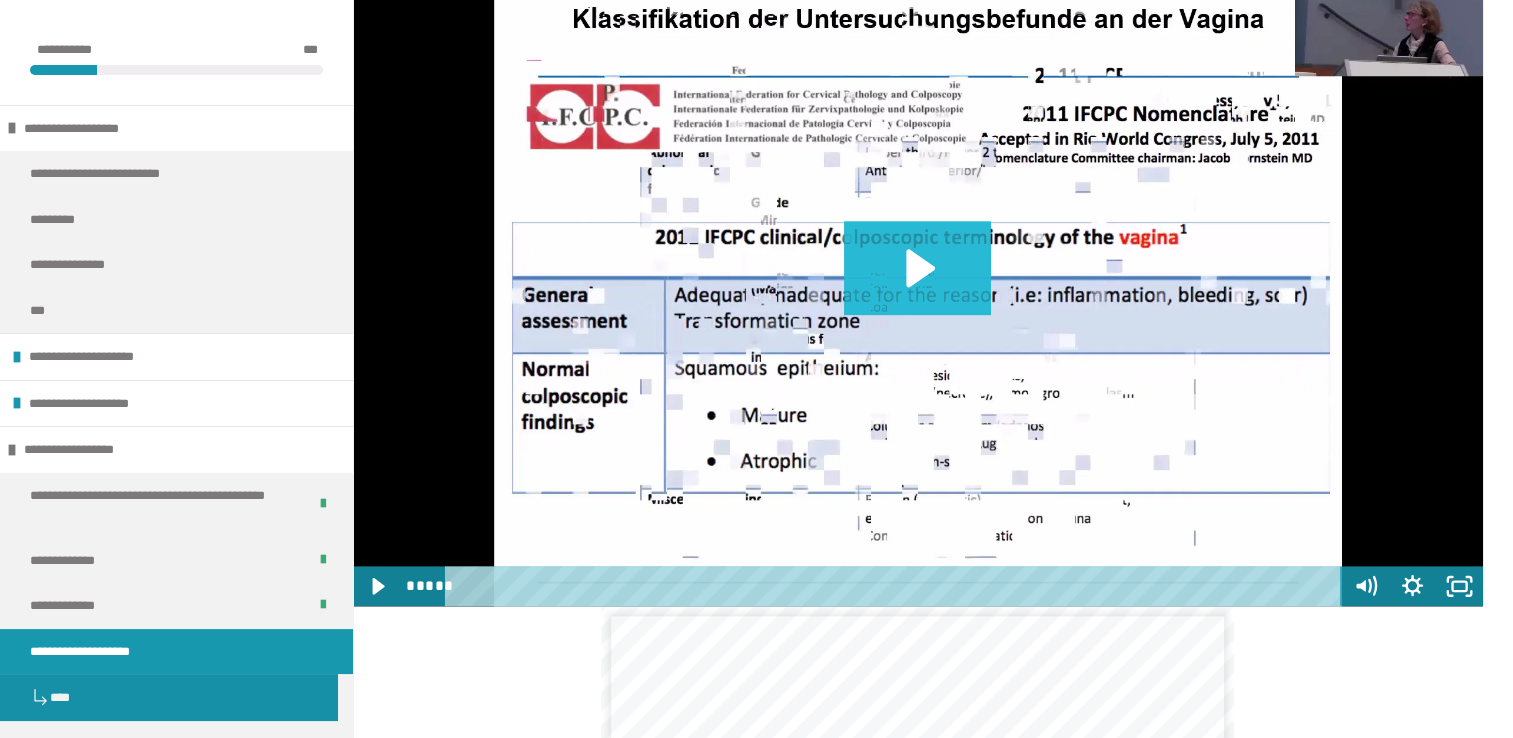 click 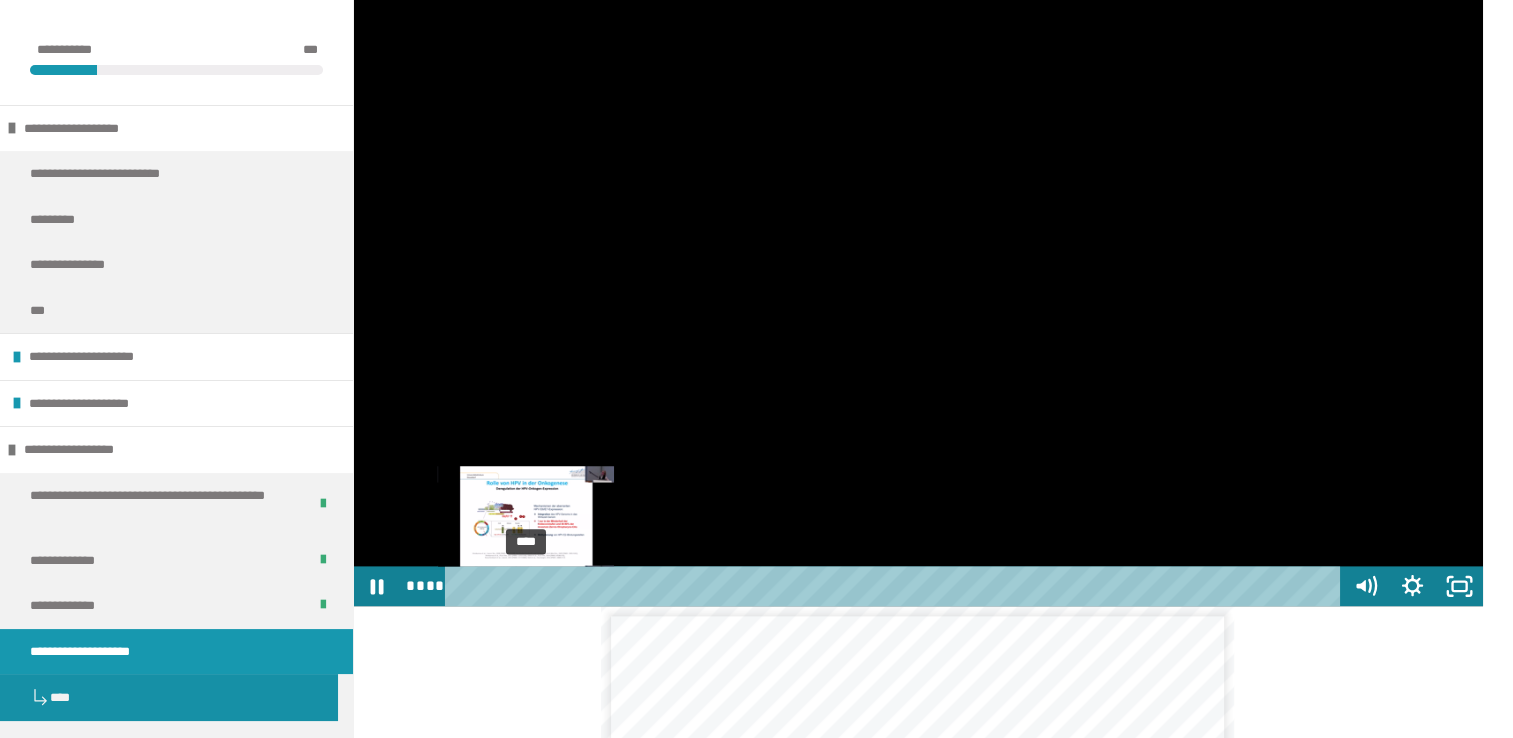 click on "****" at bounding box center (896, 586) 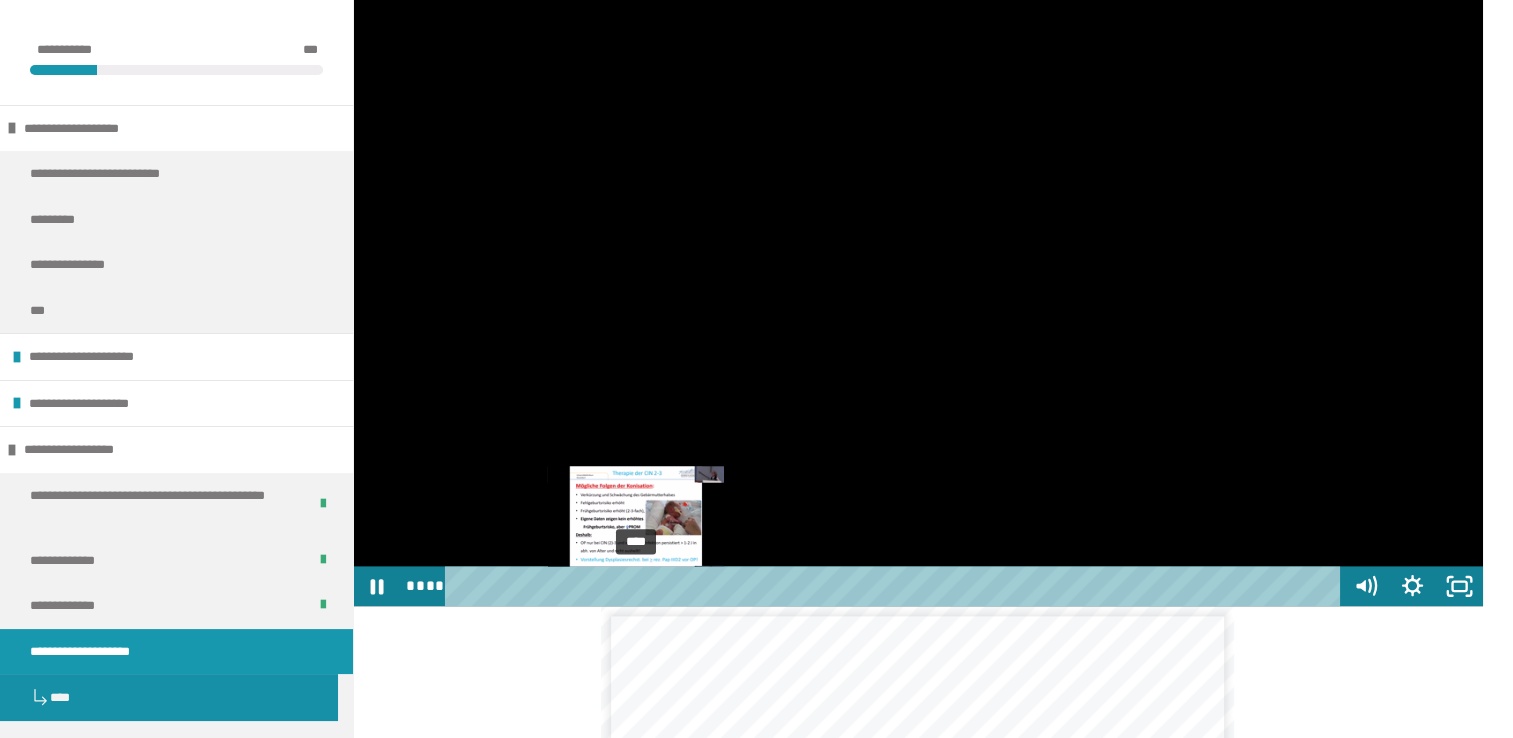 click on "****" at bounding box center [896, 586] 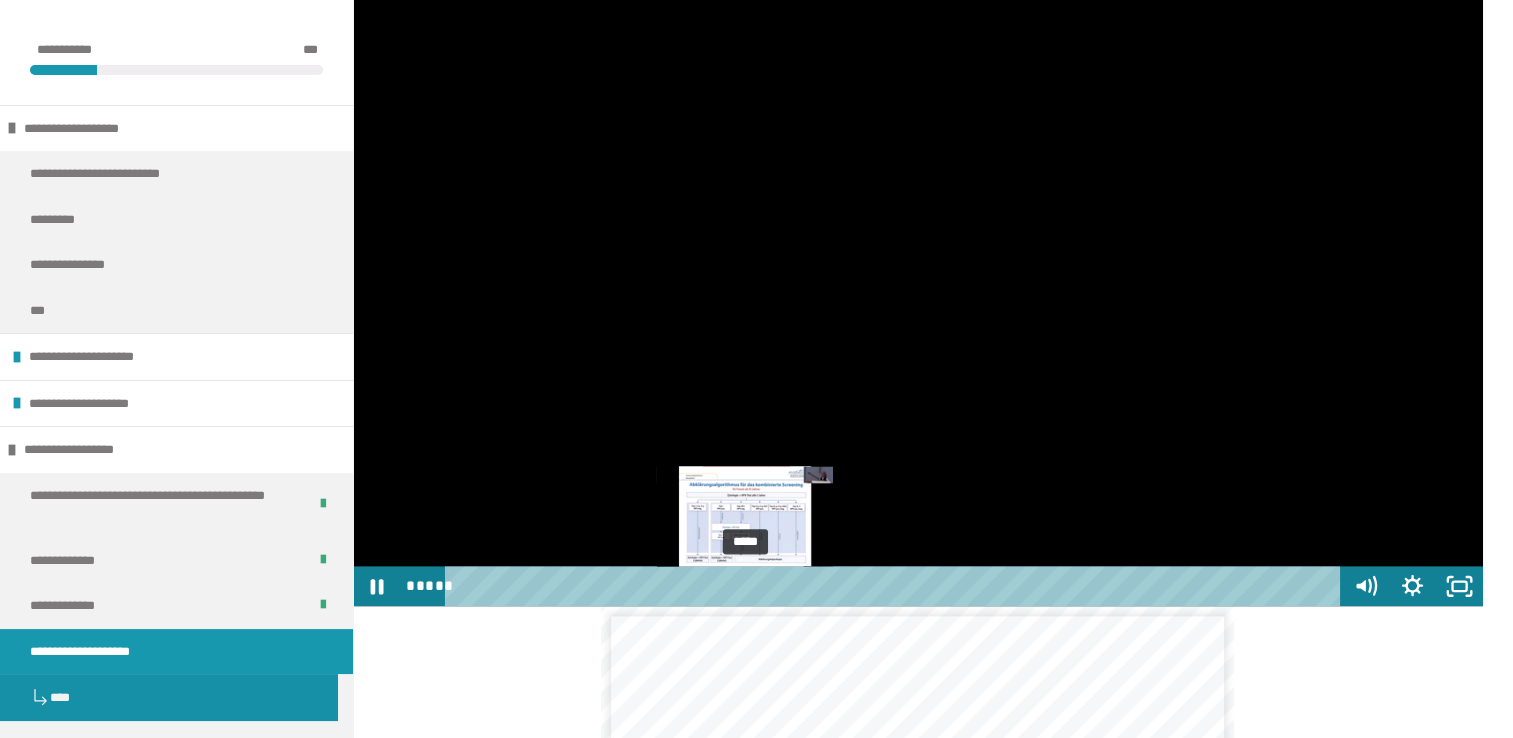 click on "*****" at bounding box center [896, 586] 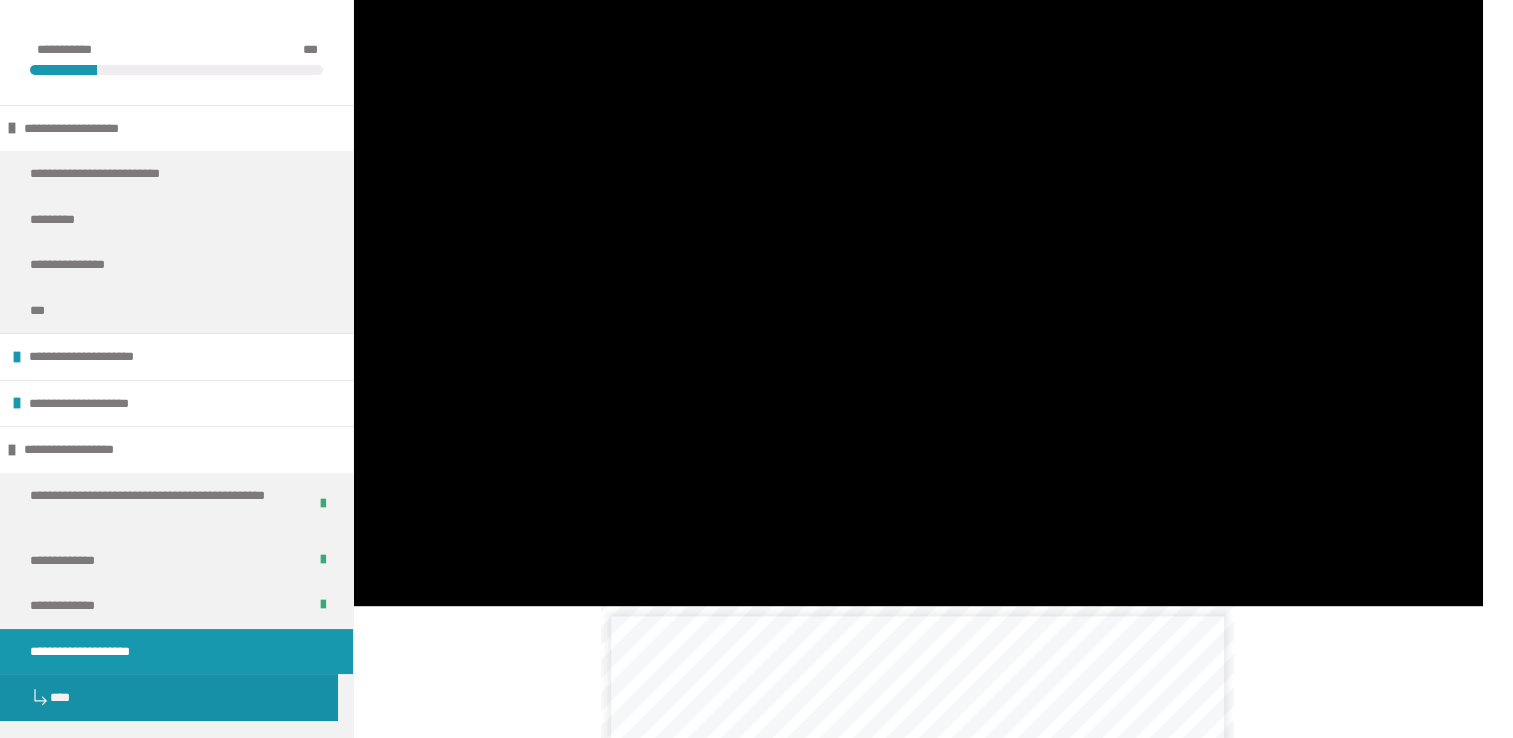 scroll, scrollTop: 200, scrollLeft: 0, axis: vertical 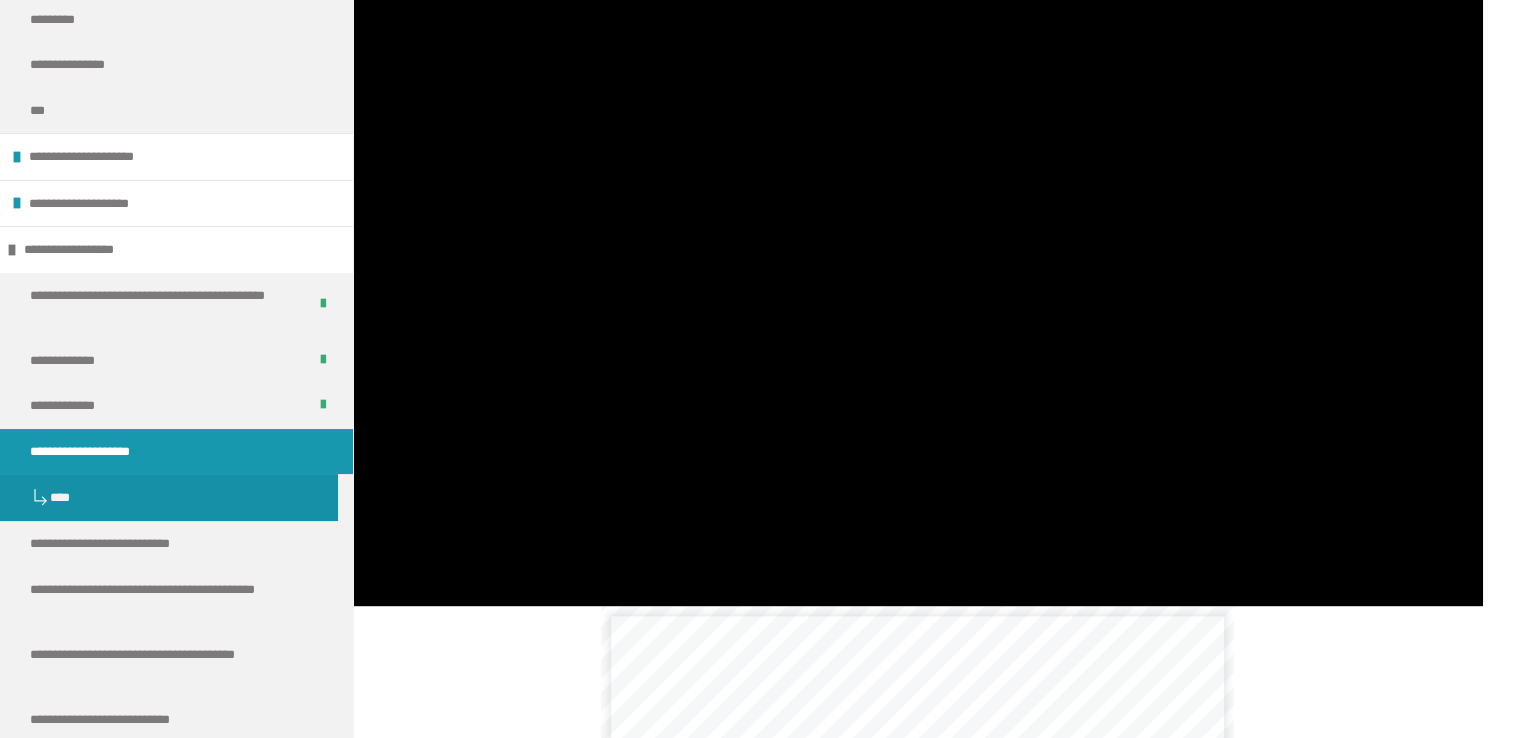 click at bounding box center (176, 794) 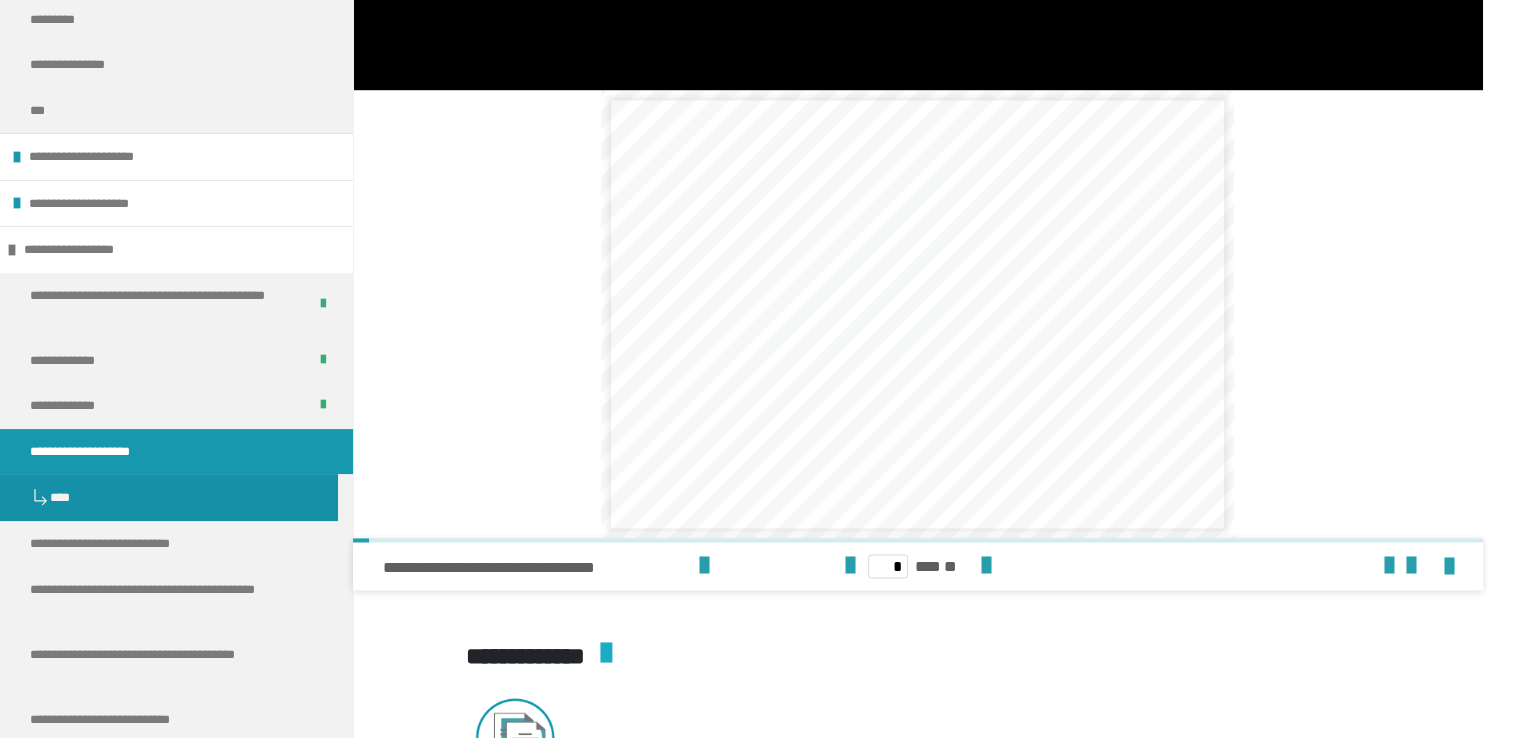 scroll, scrollTop: 2739, scrollLeft: 0, axis: vertical 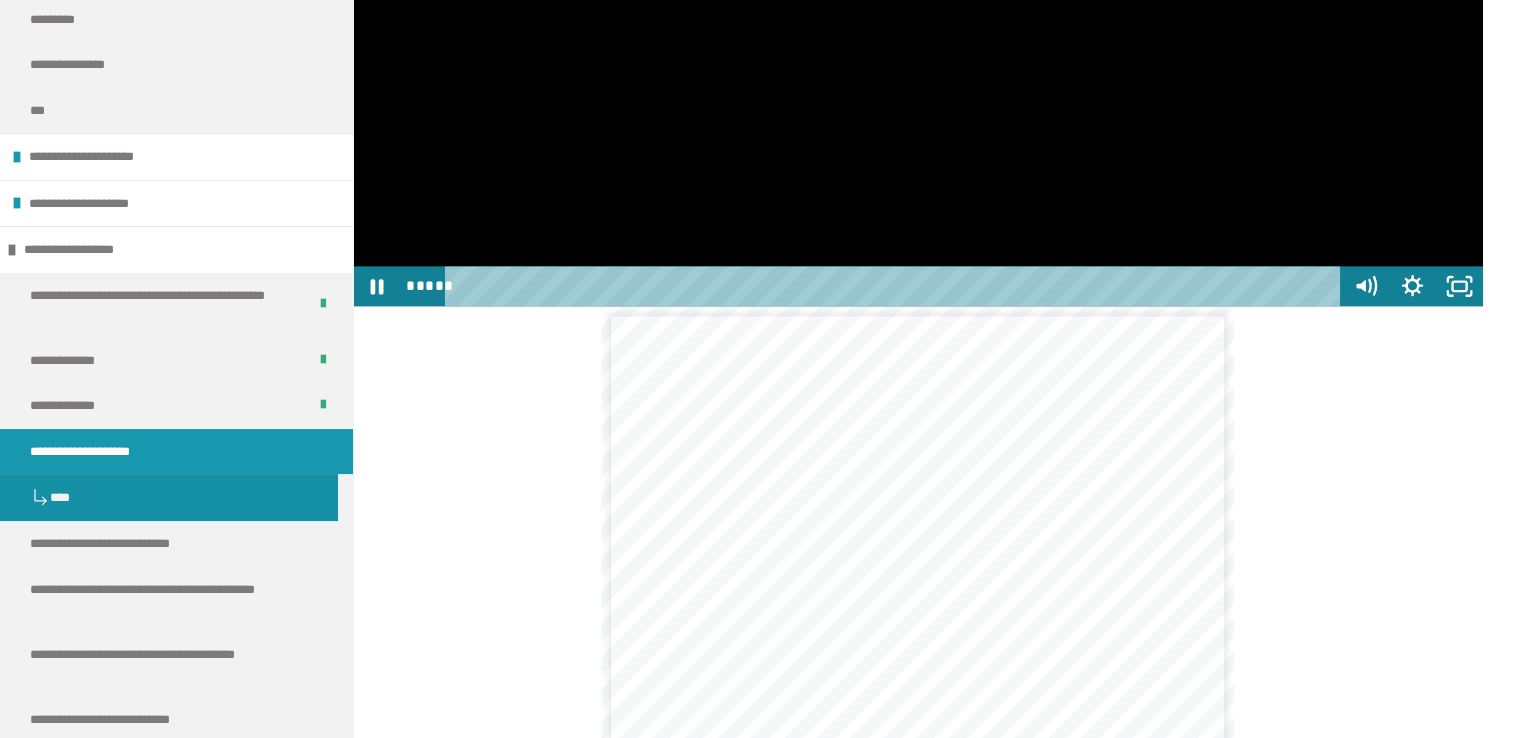 click at bounding box center [918, -12] 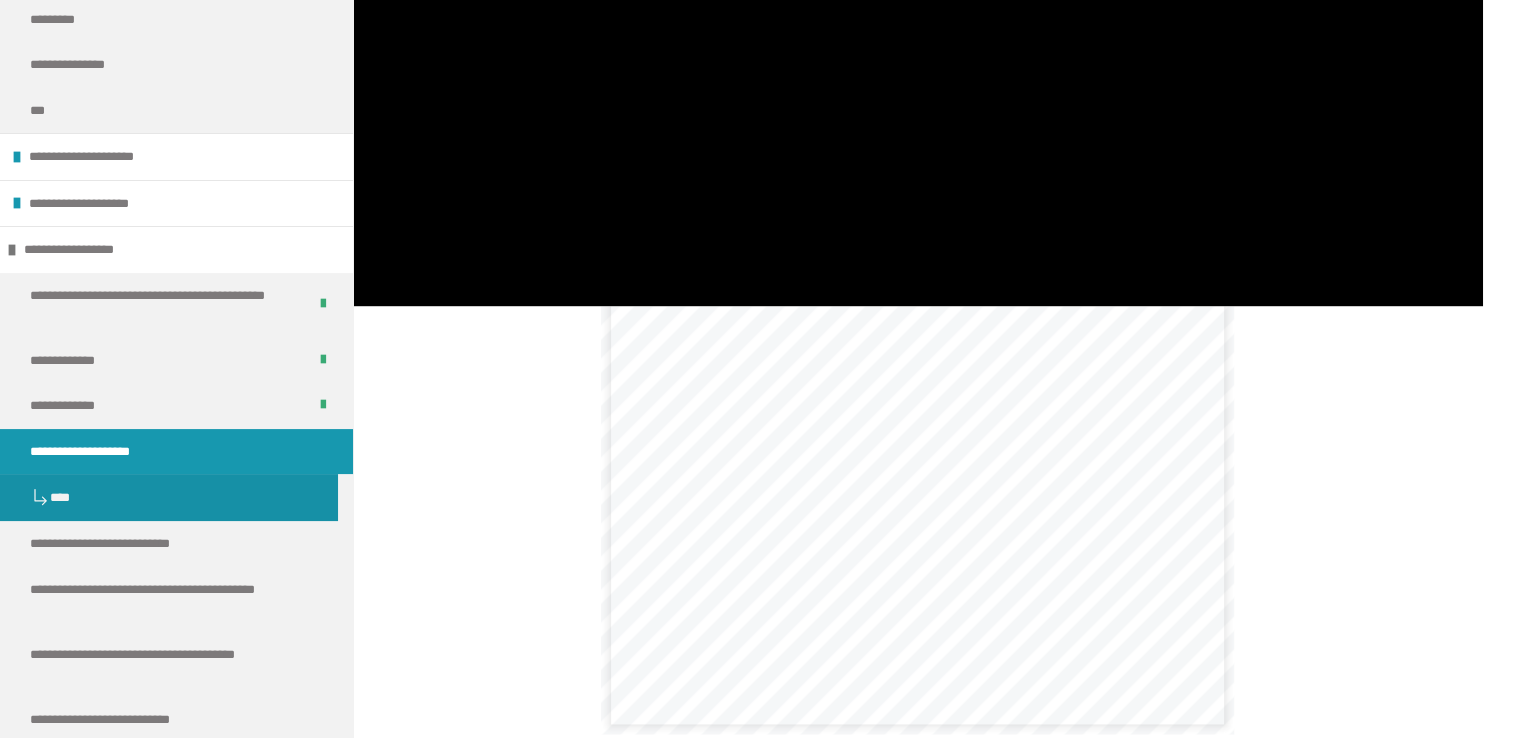 scroll, scrollTop: 26, scrollLeft: 0, axis: vertical 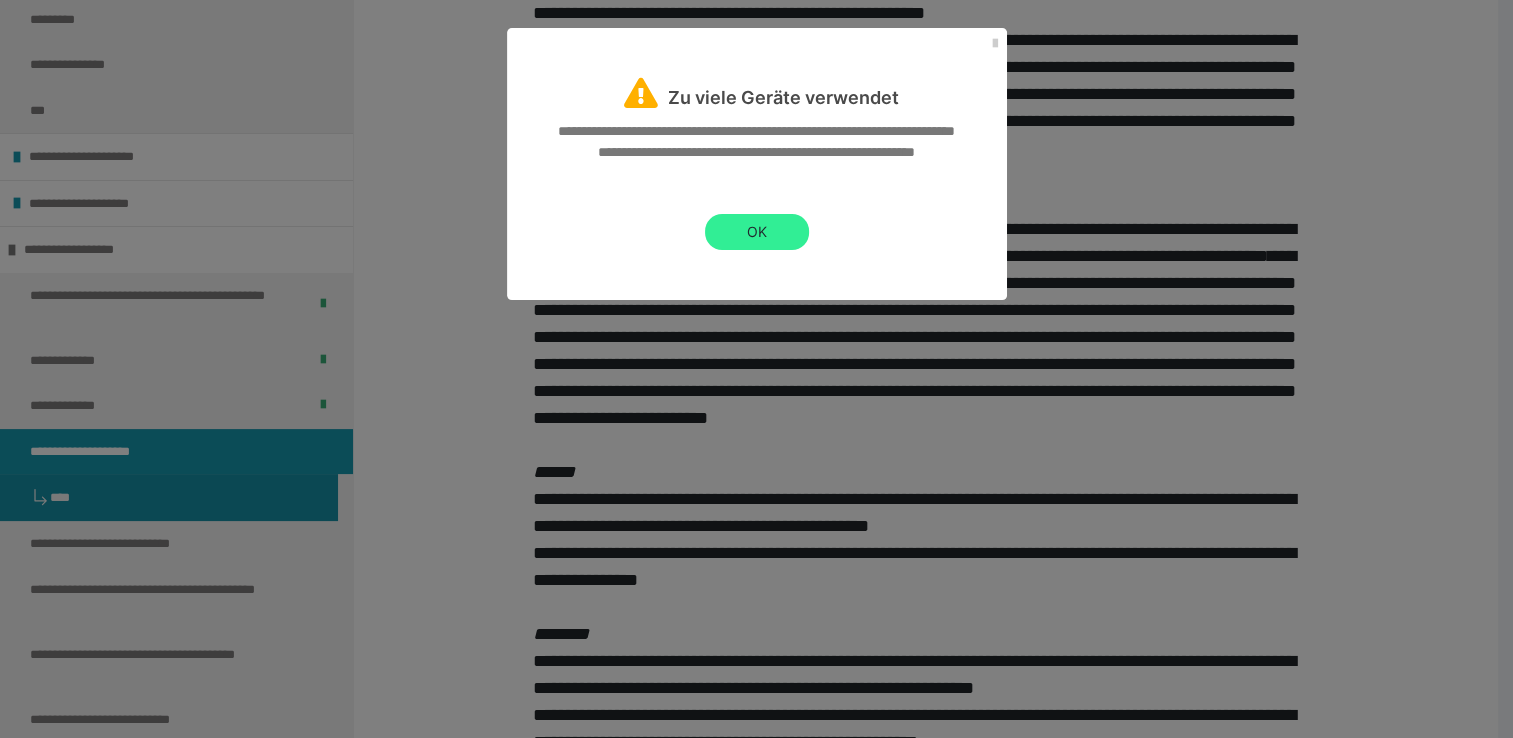 click on "OK" at bounding box center (757, 232) 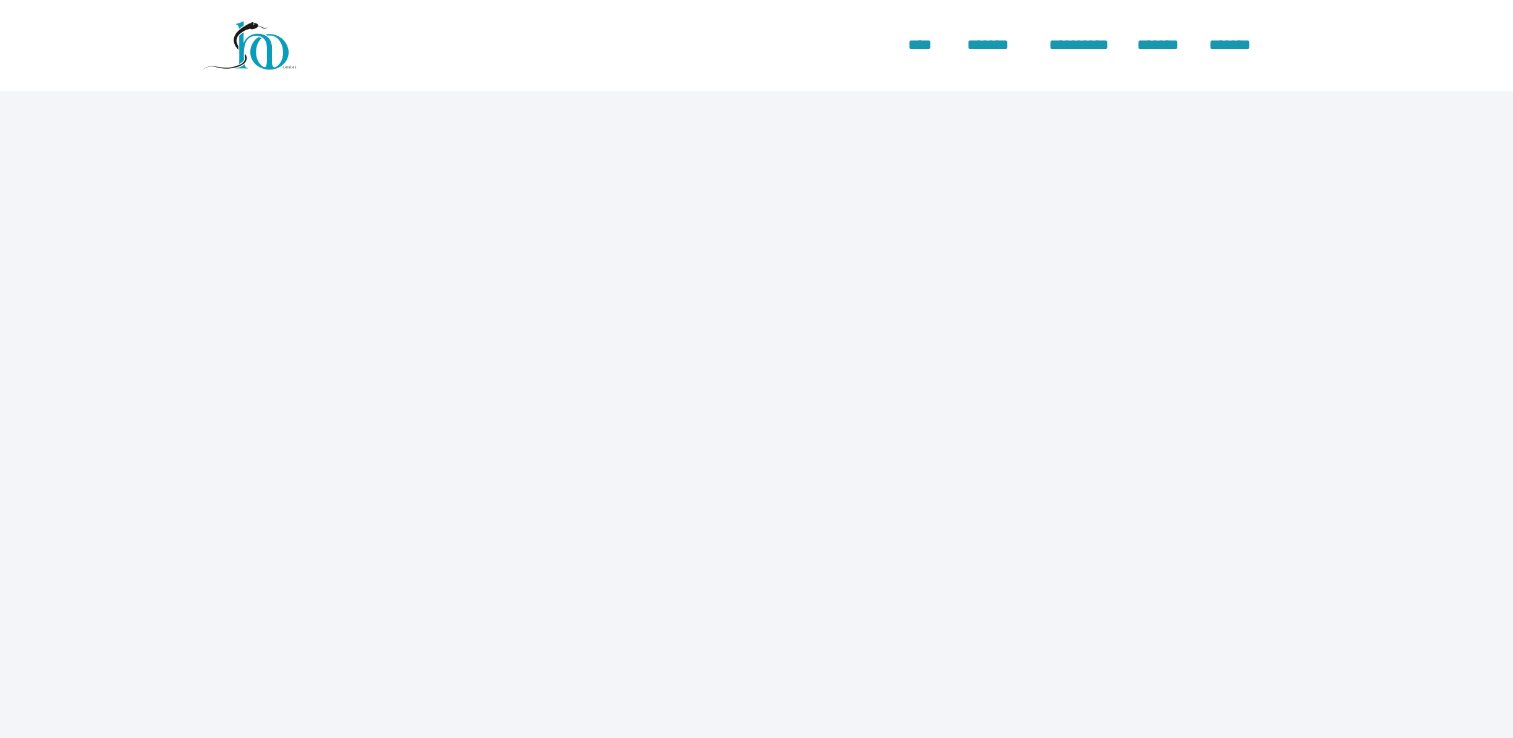 scroll, scrollTop: 0, scrollLeft: 0, axis: both 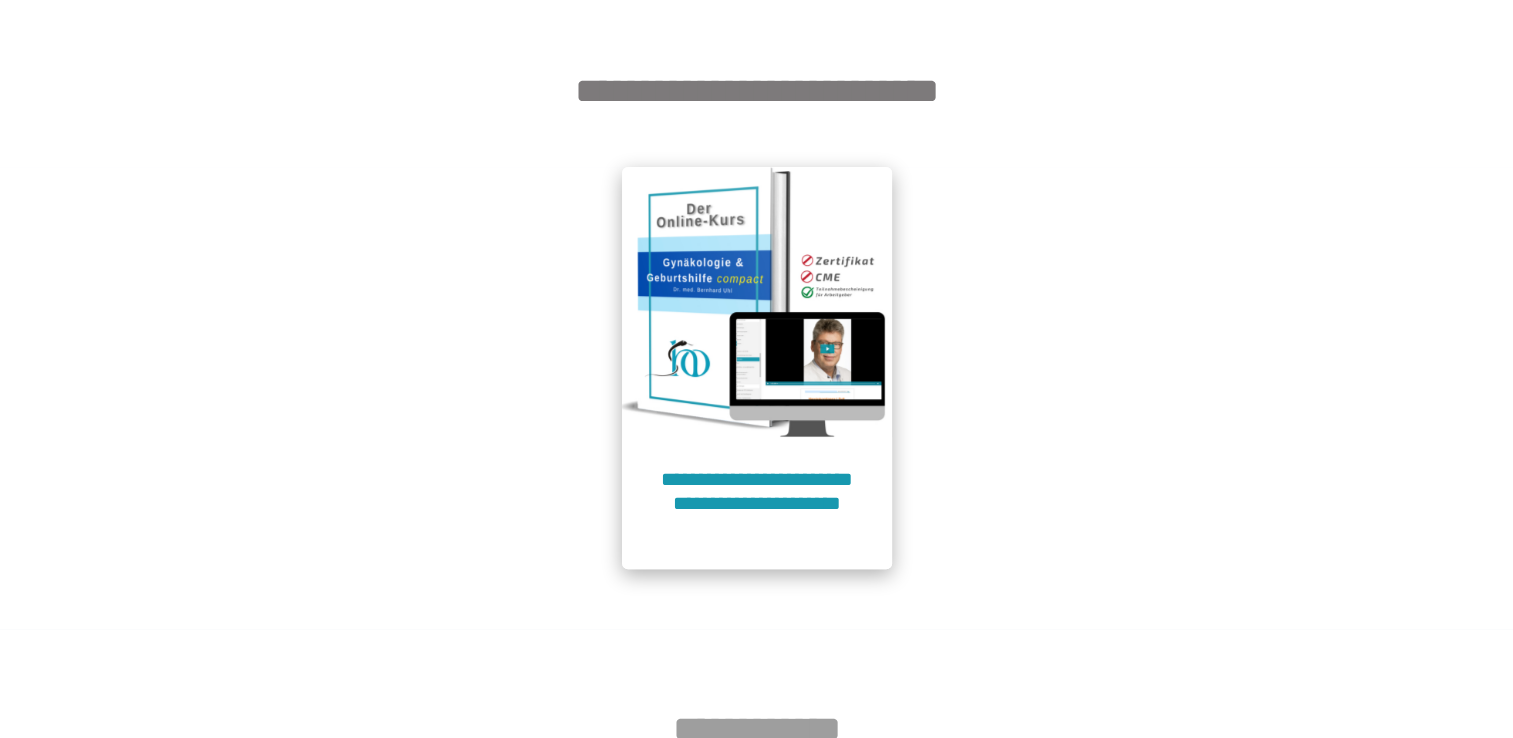 click at bounding box center (757, 302) 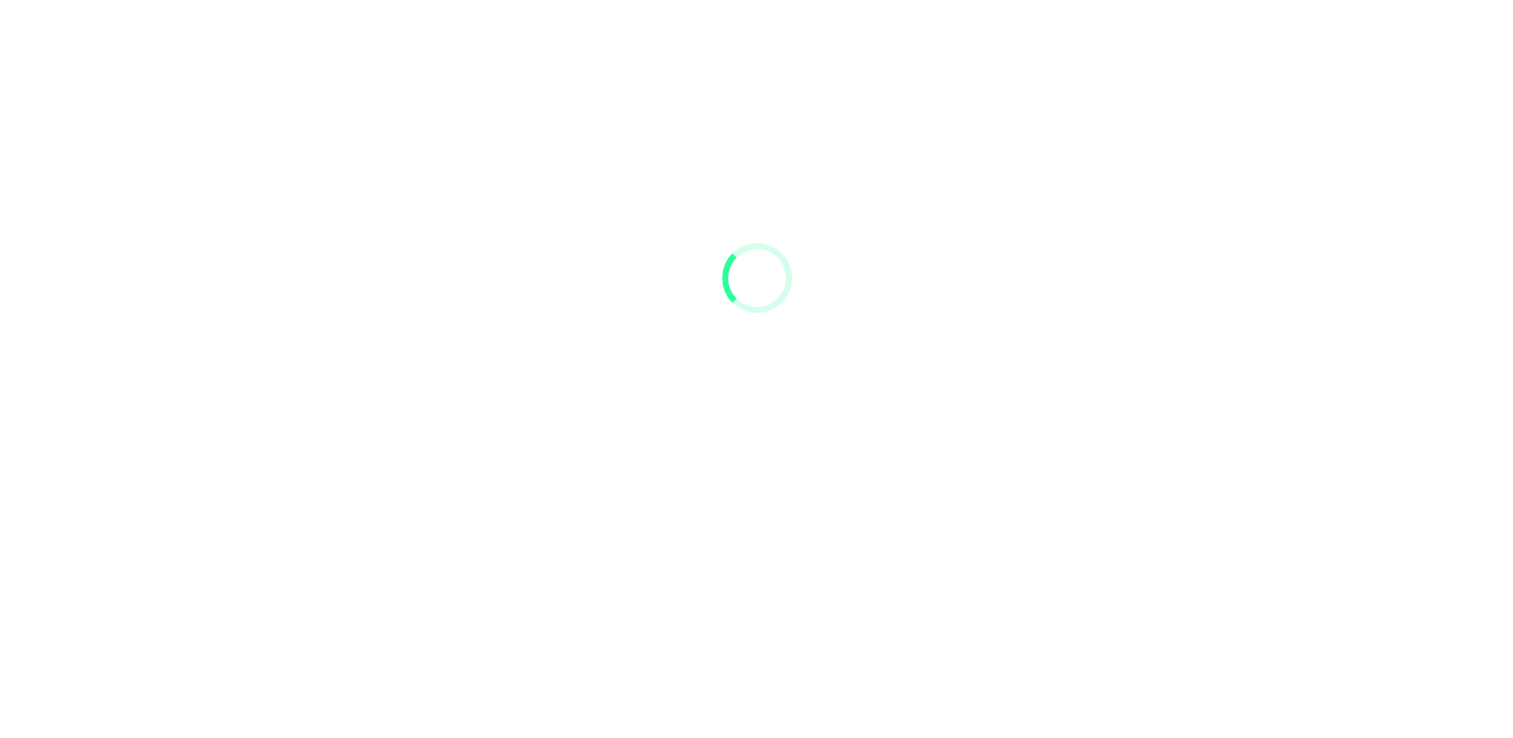 scroll, scrollTop: 91, scrollLeft: 0, axis: vertical 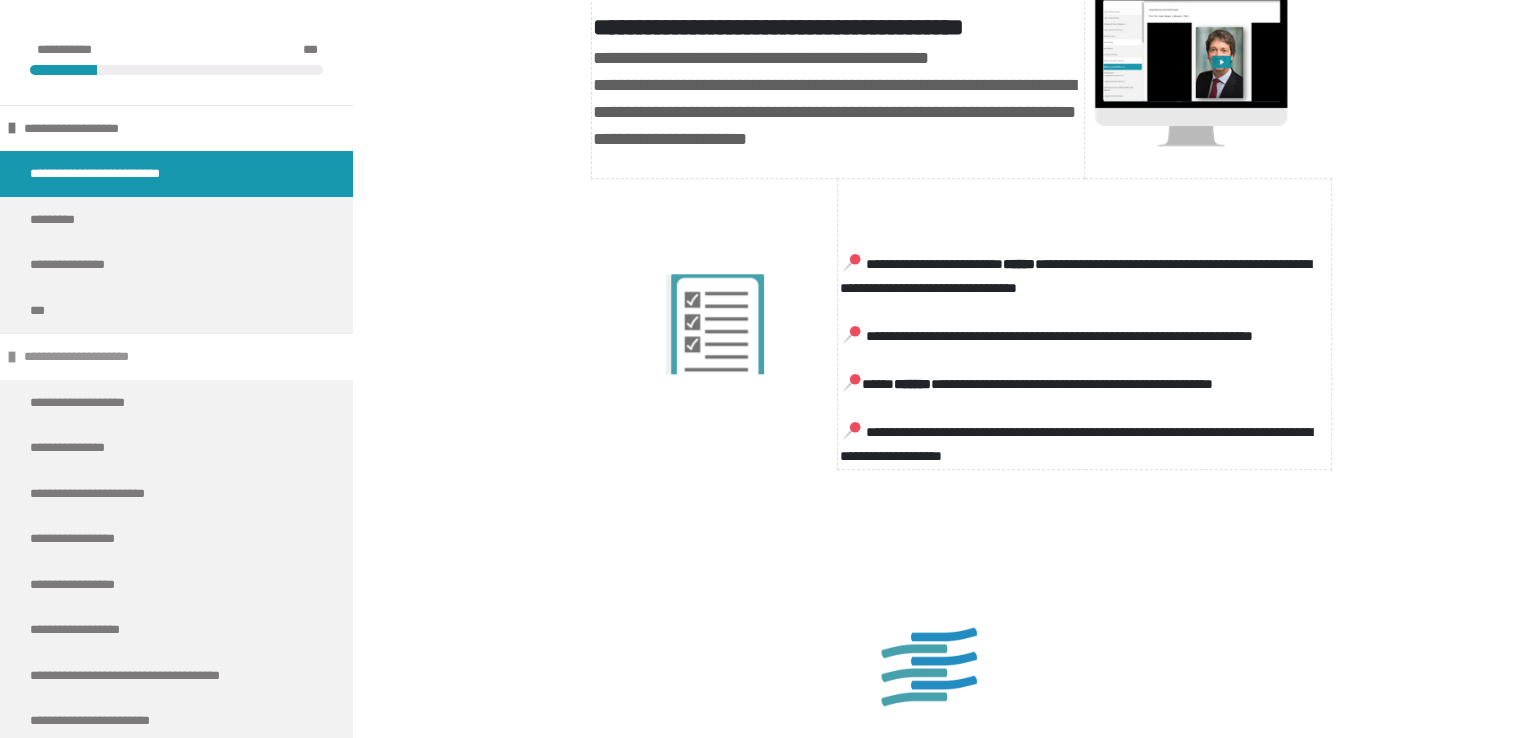 click on "**********" at bounding box center [176, 356] 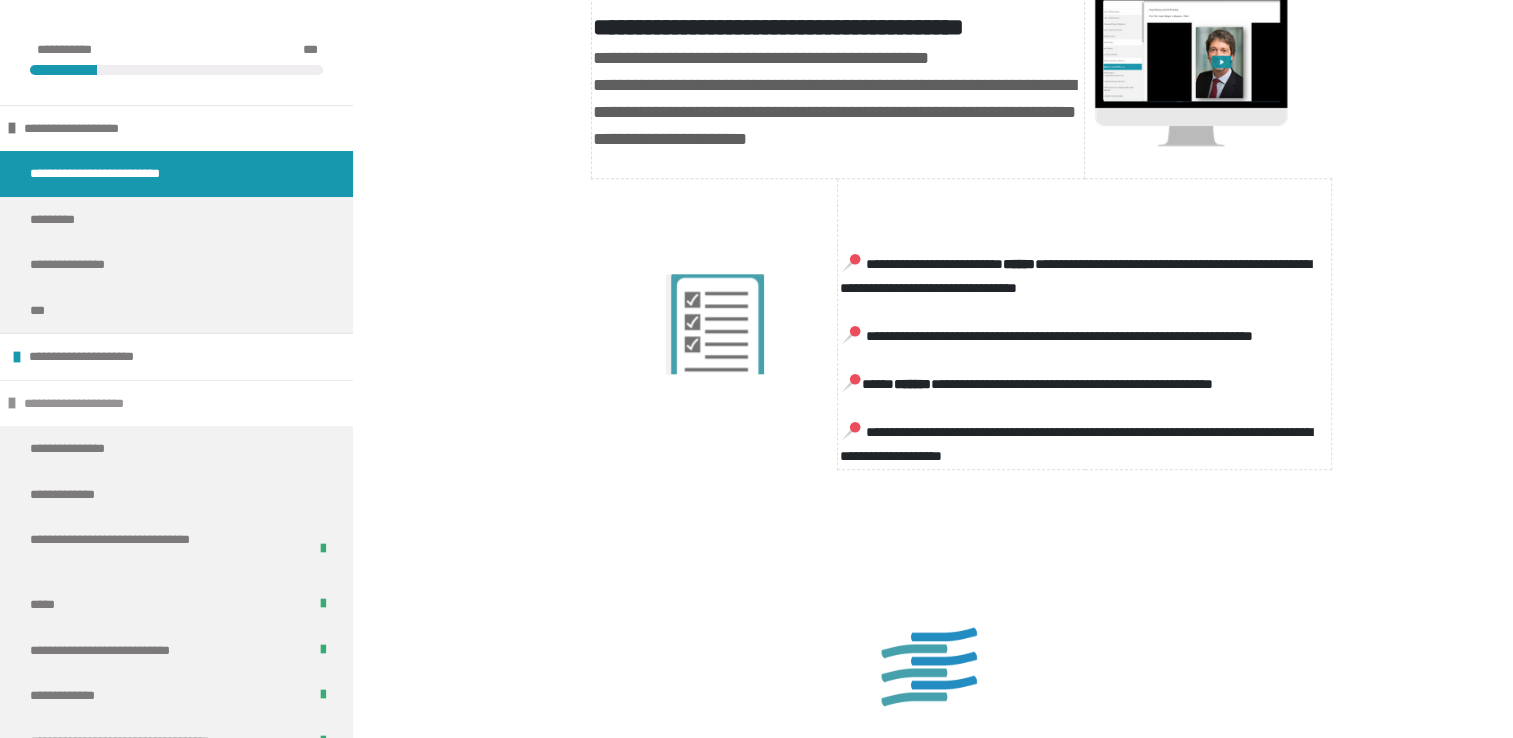 click at bounding box center [12, 403] 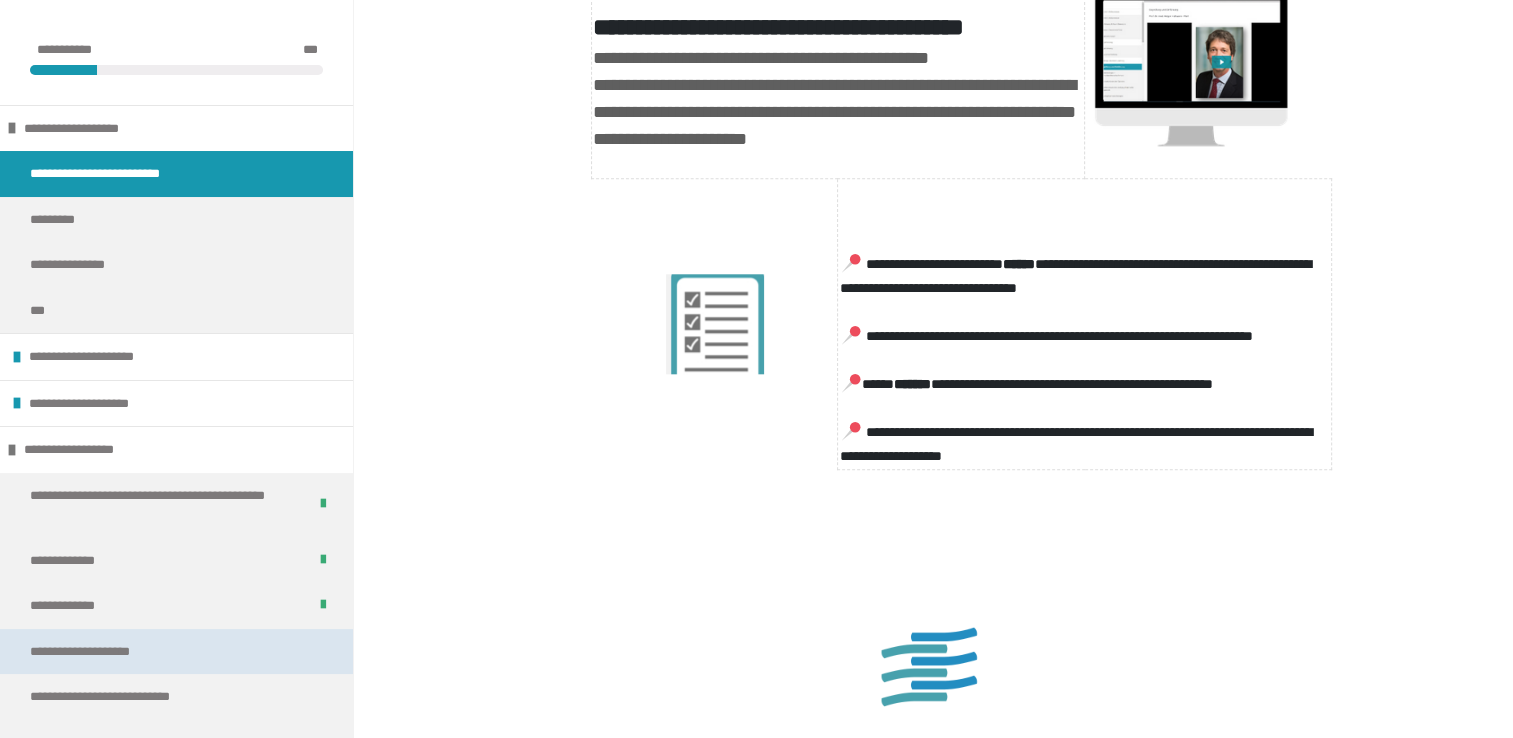 click on "**********" at bounding box center [94, 652] 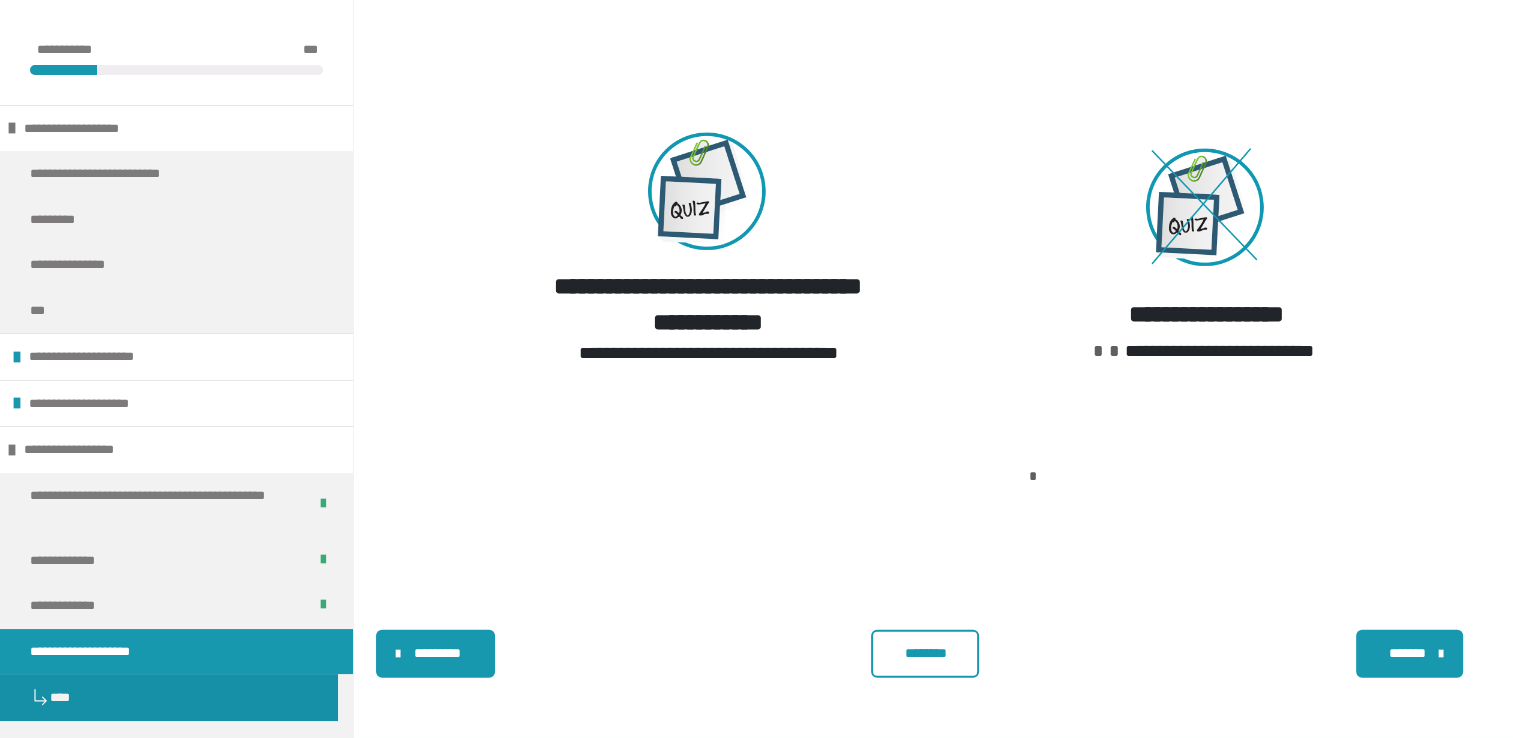 scroll, scrollTop: 5950, scrollLeft: 0, axis: vertical 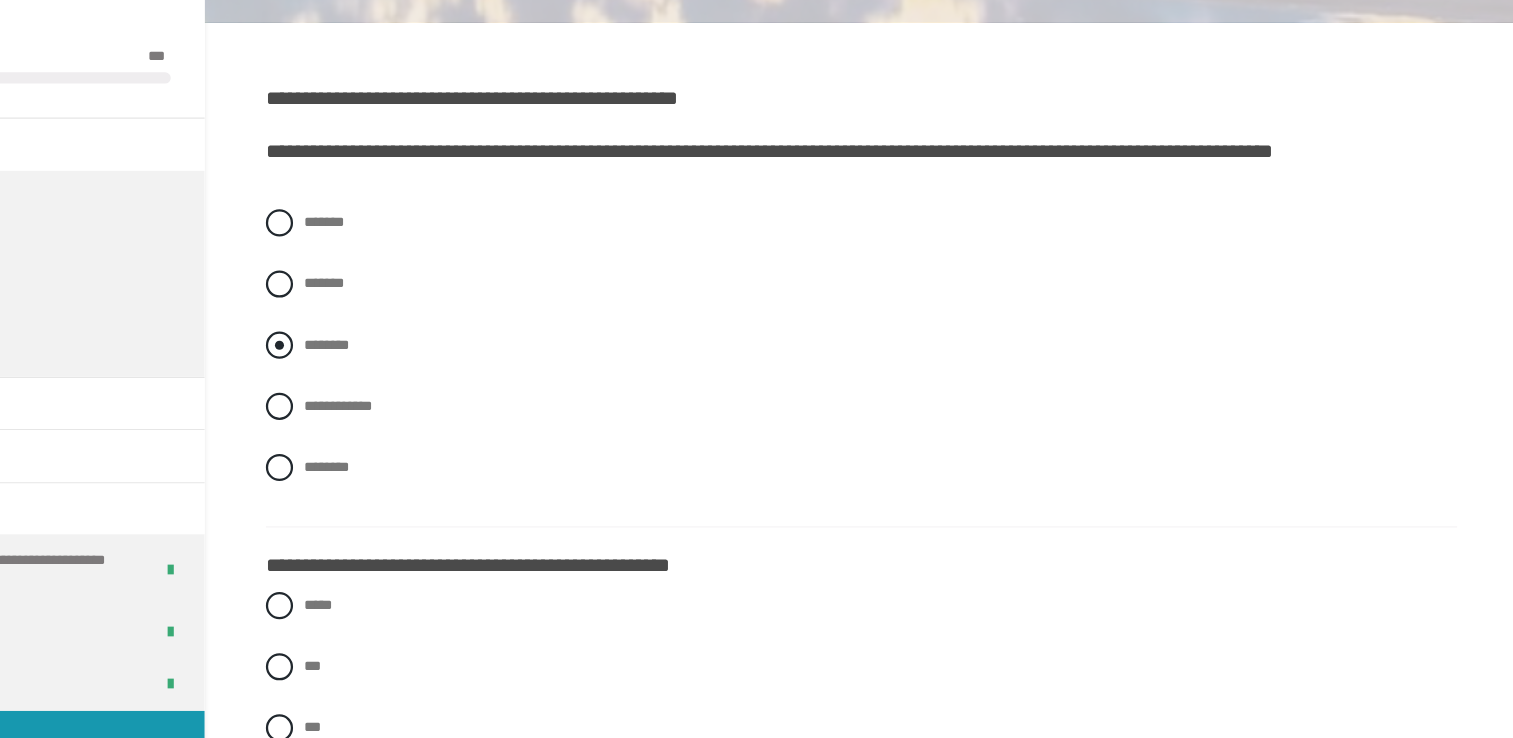 click on "********" at bounding box center (447, 328) 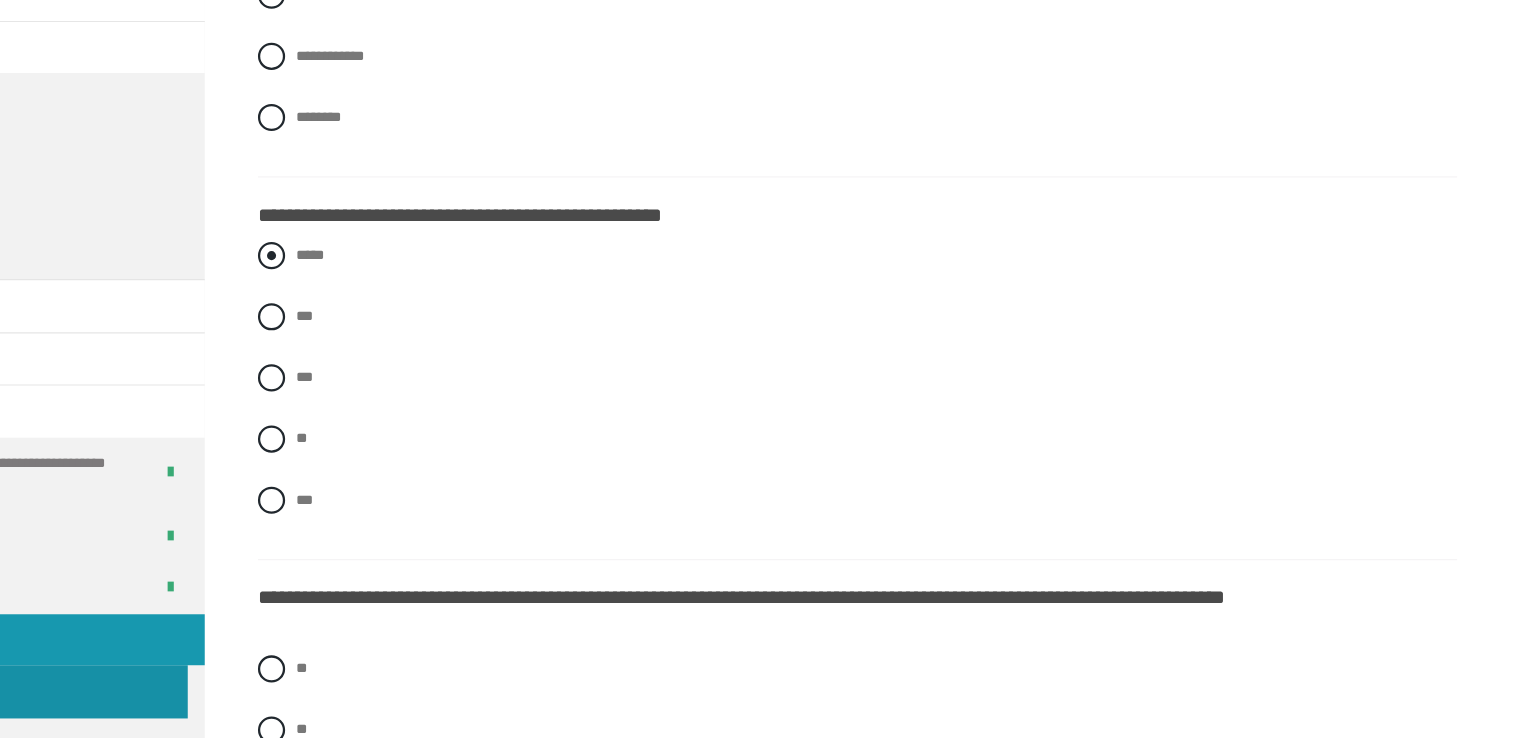 scroll, scrollTop: 689, scrollLeft: 0, axis: vertical 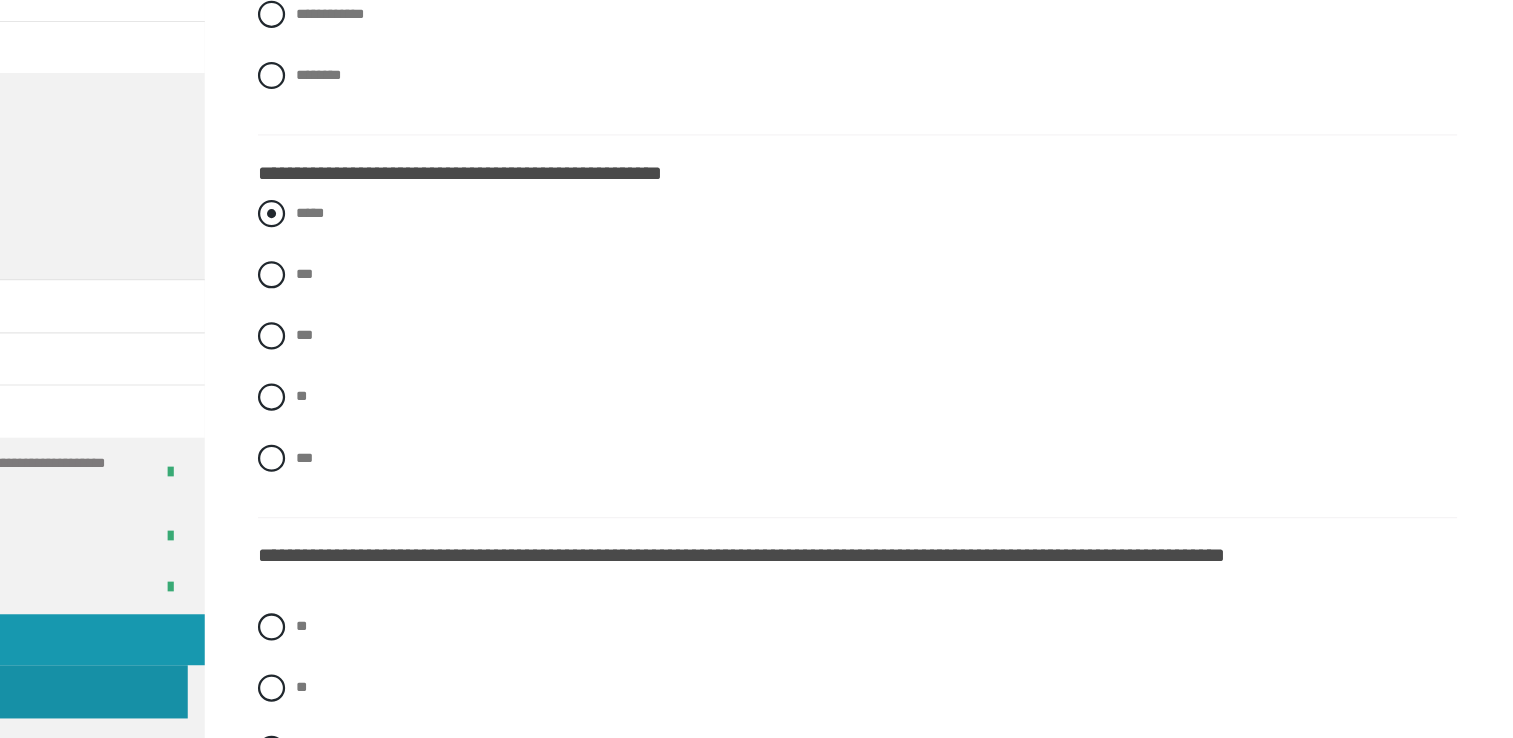 click at bounding box center (412, 275) 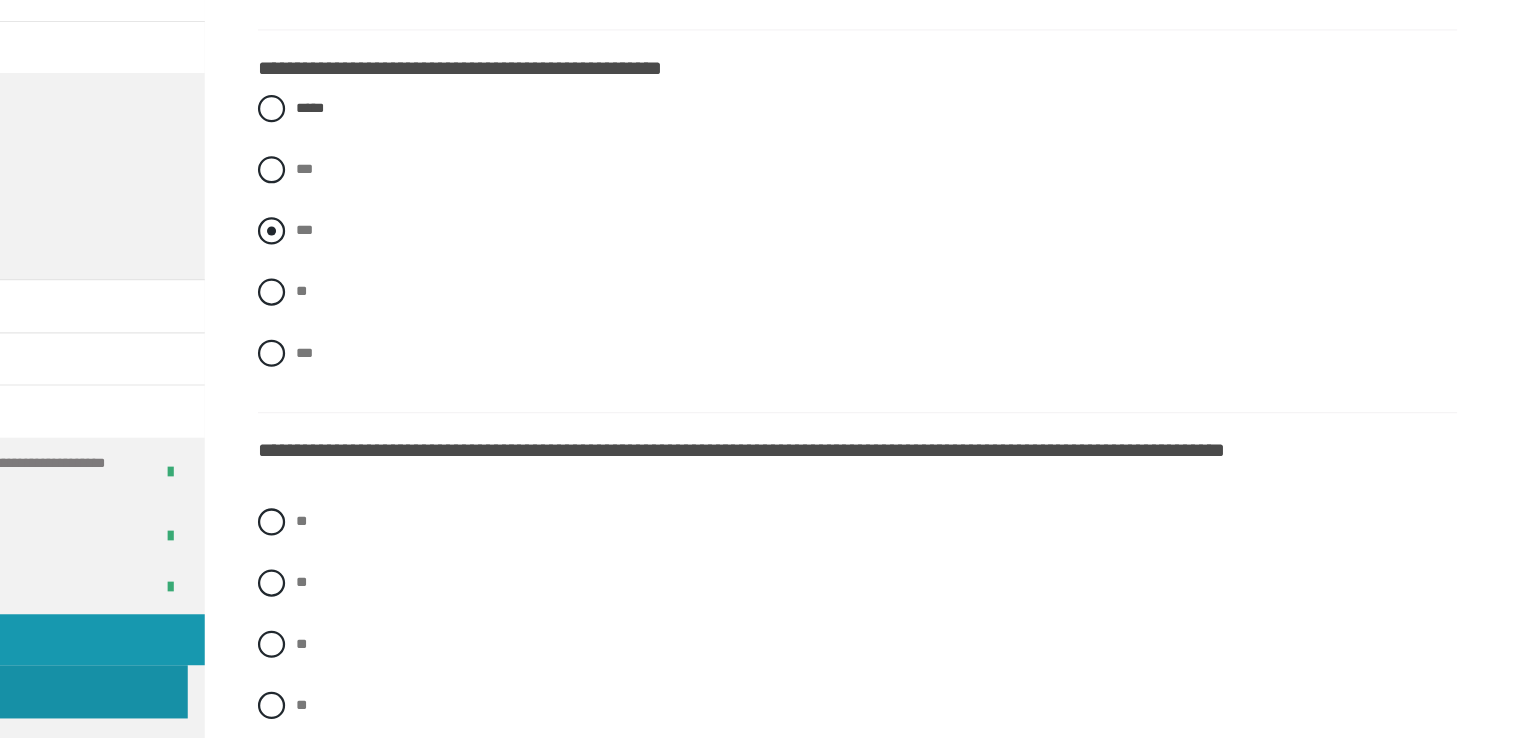 scroll, scrollTop: 1043, scrollLeft: 0, axis: vertical 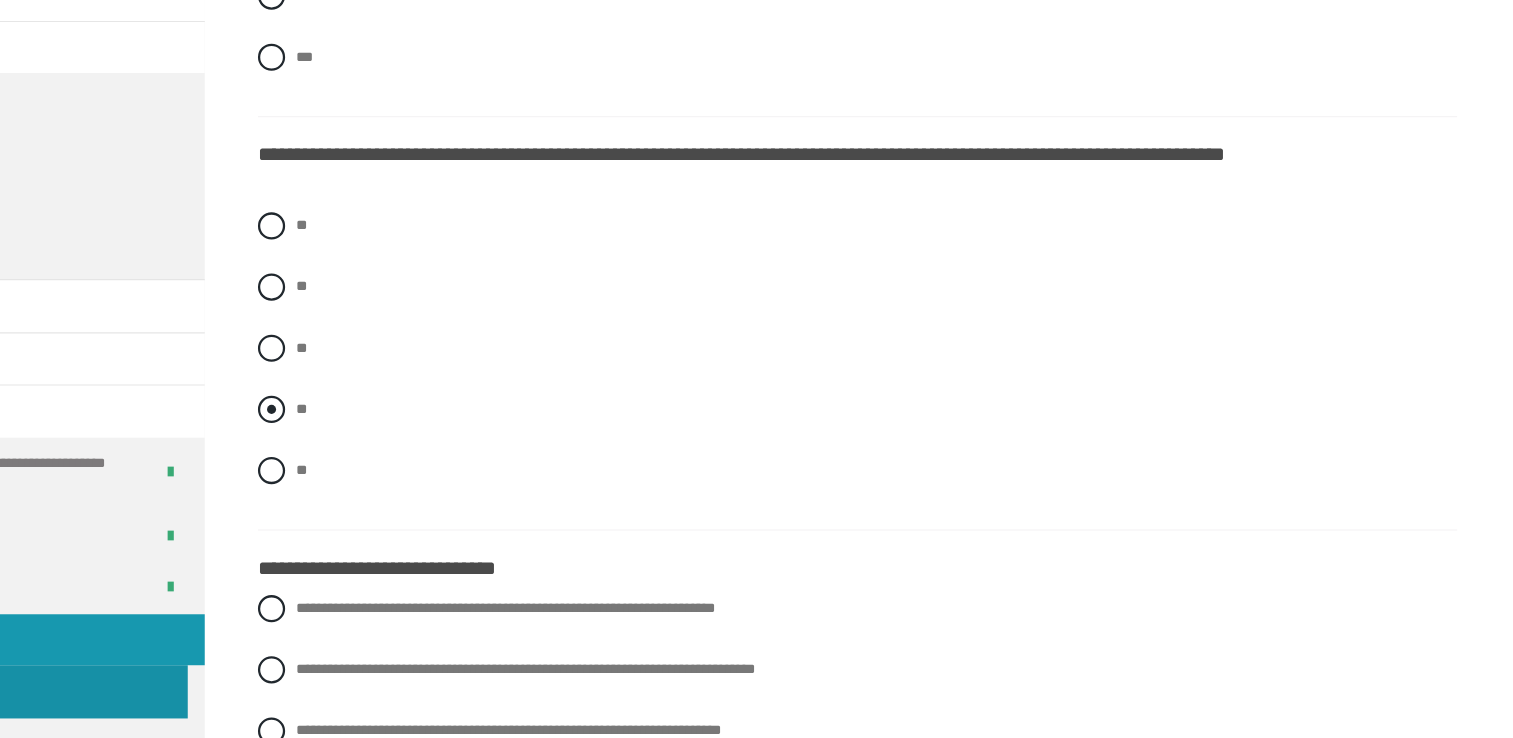 click on "**" at bounding box center [929, 448] 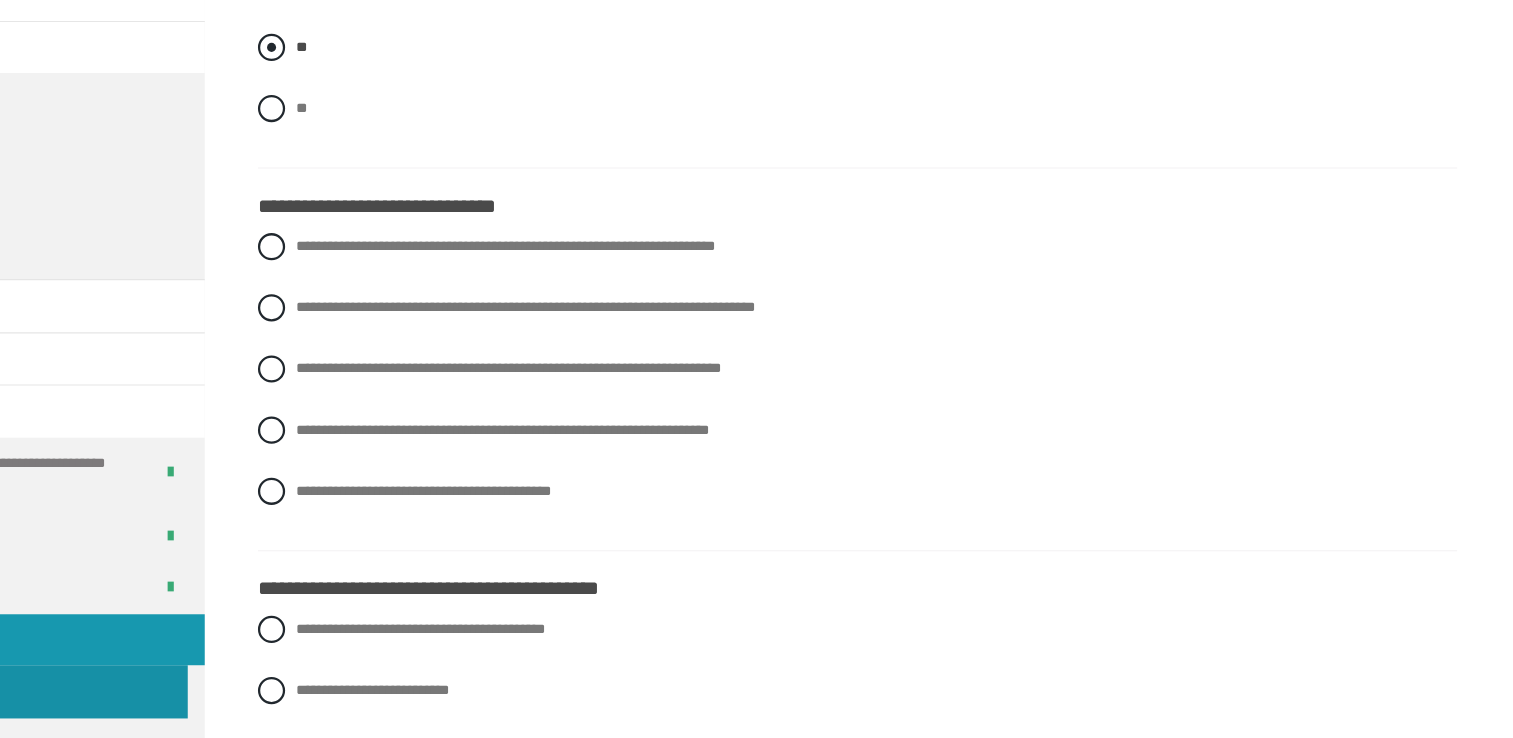scroll, scrollTop: 1396, scrollLeft: 0, axis: vertical 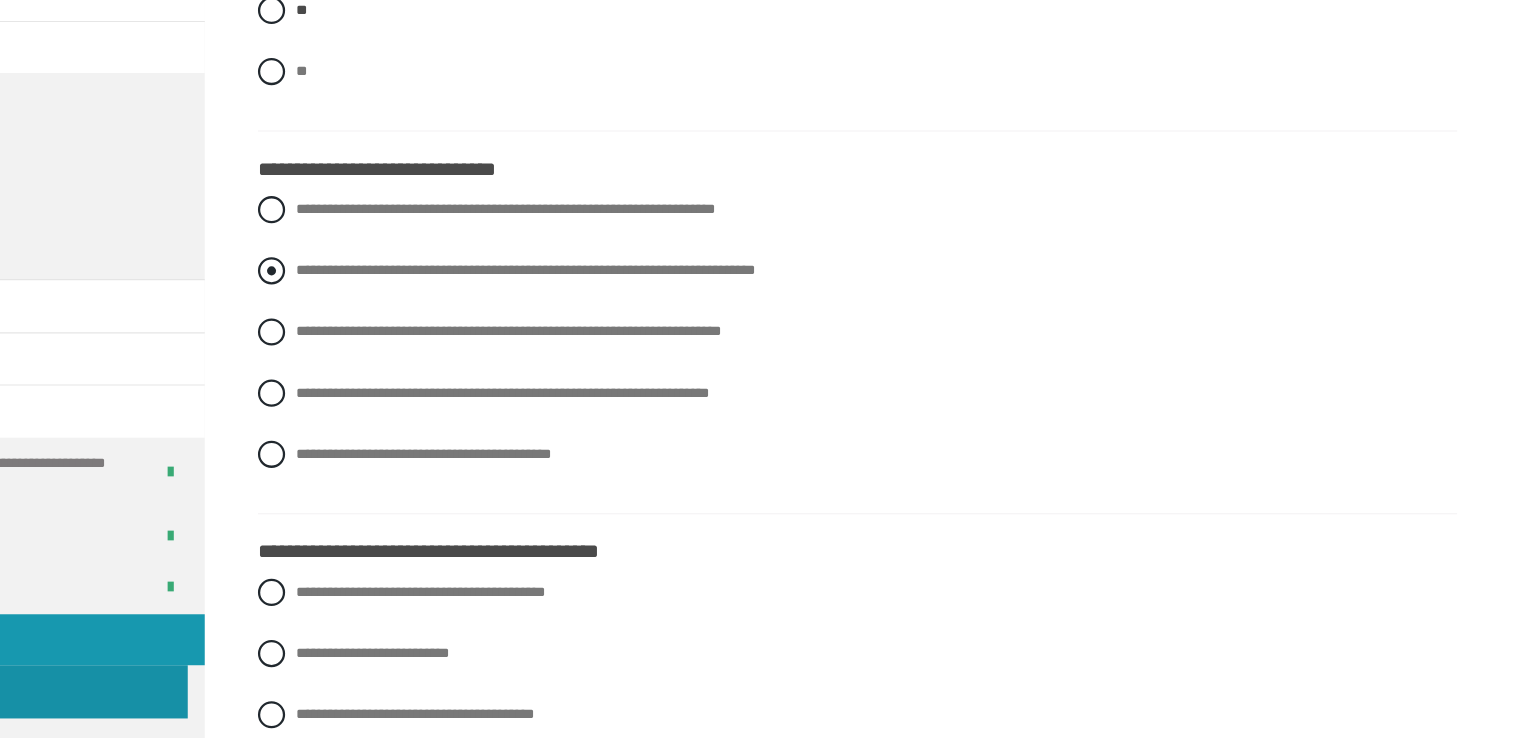 click on "**********" at bounding box center (636, 324) 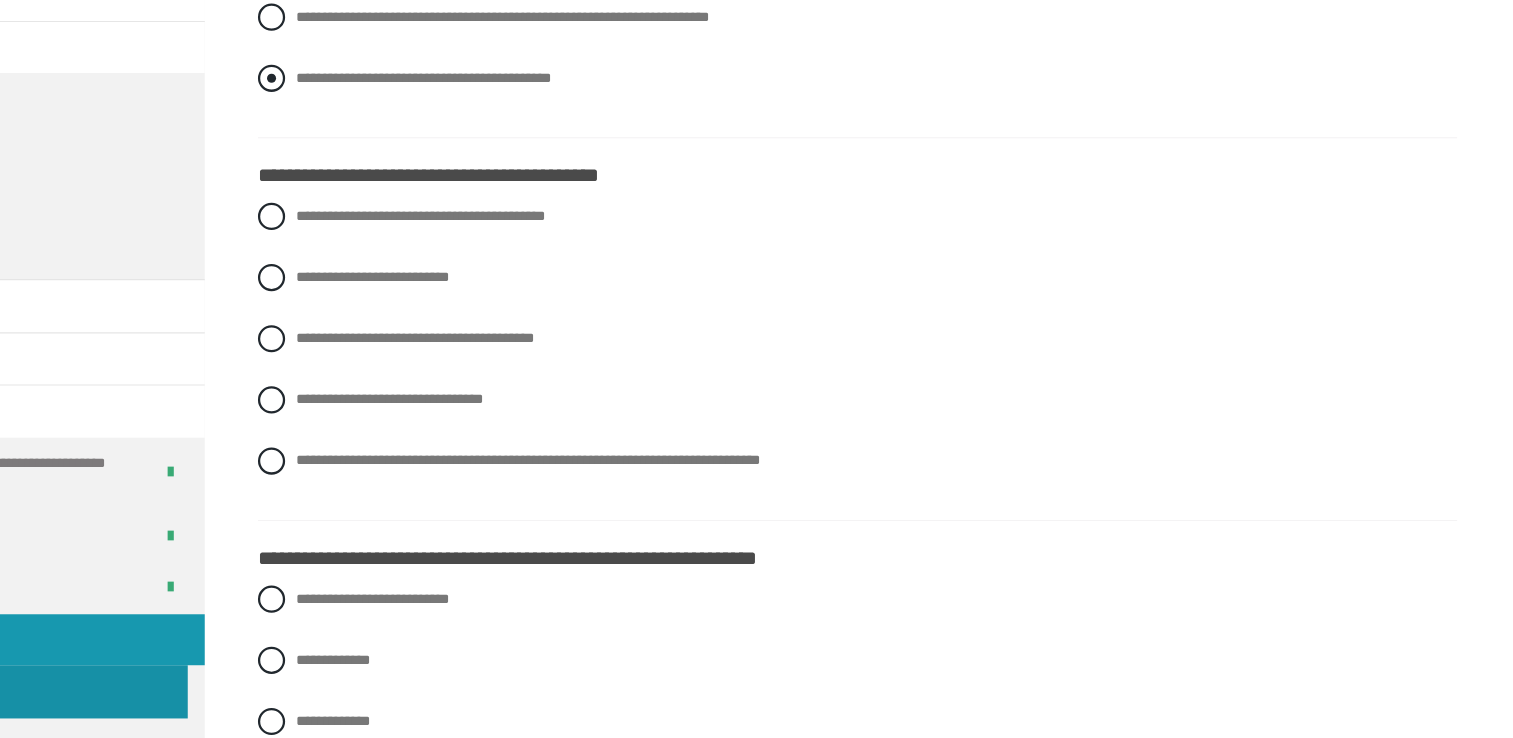 scroll, scrollTop: 1749, scrollLeft: 0, axis: vertical 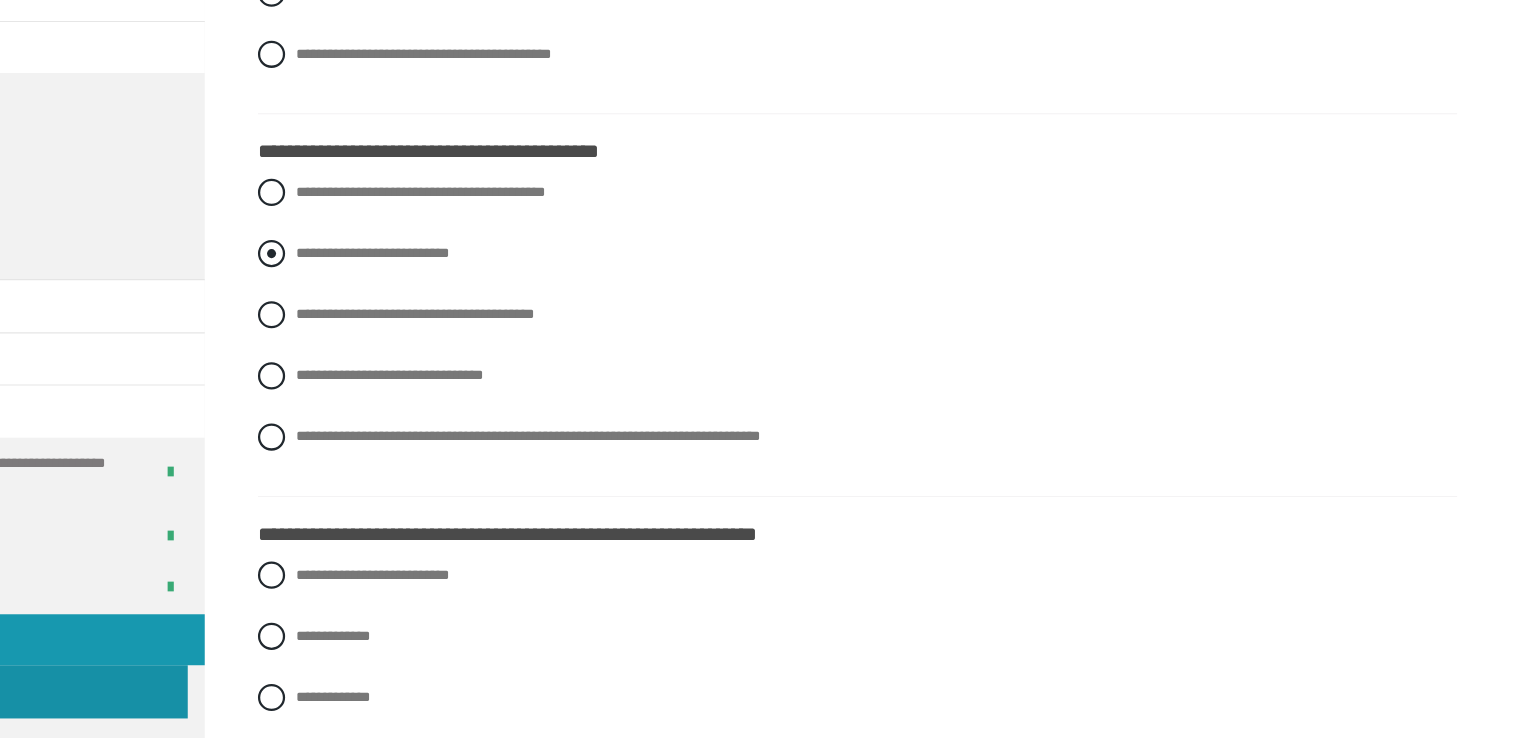click on "**********" at bounding box center (501, 309) 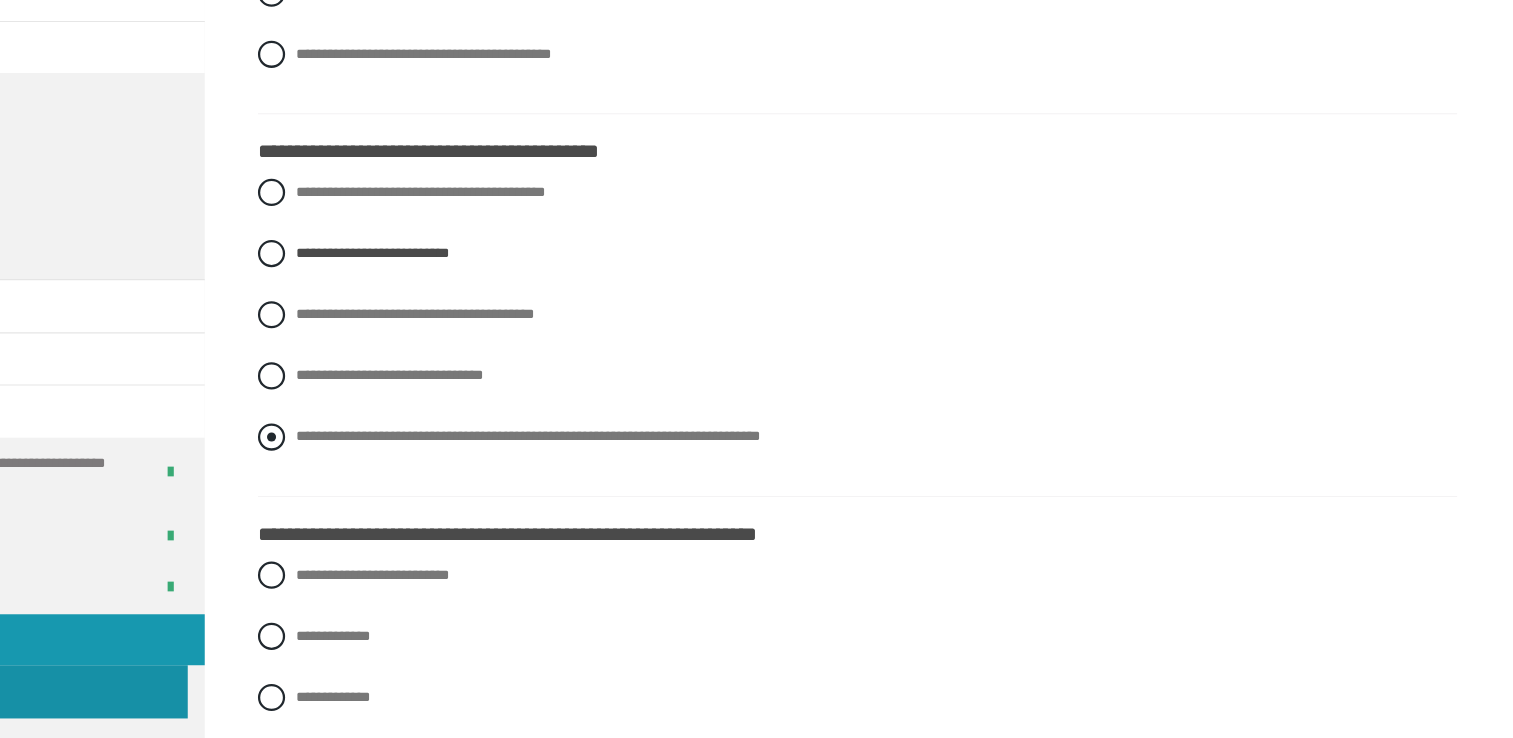click on "**********" at bounding box center [639, 471] 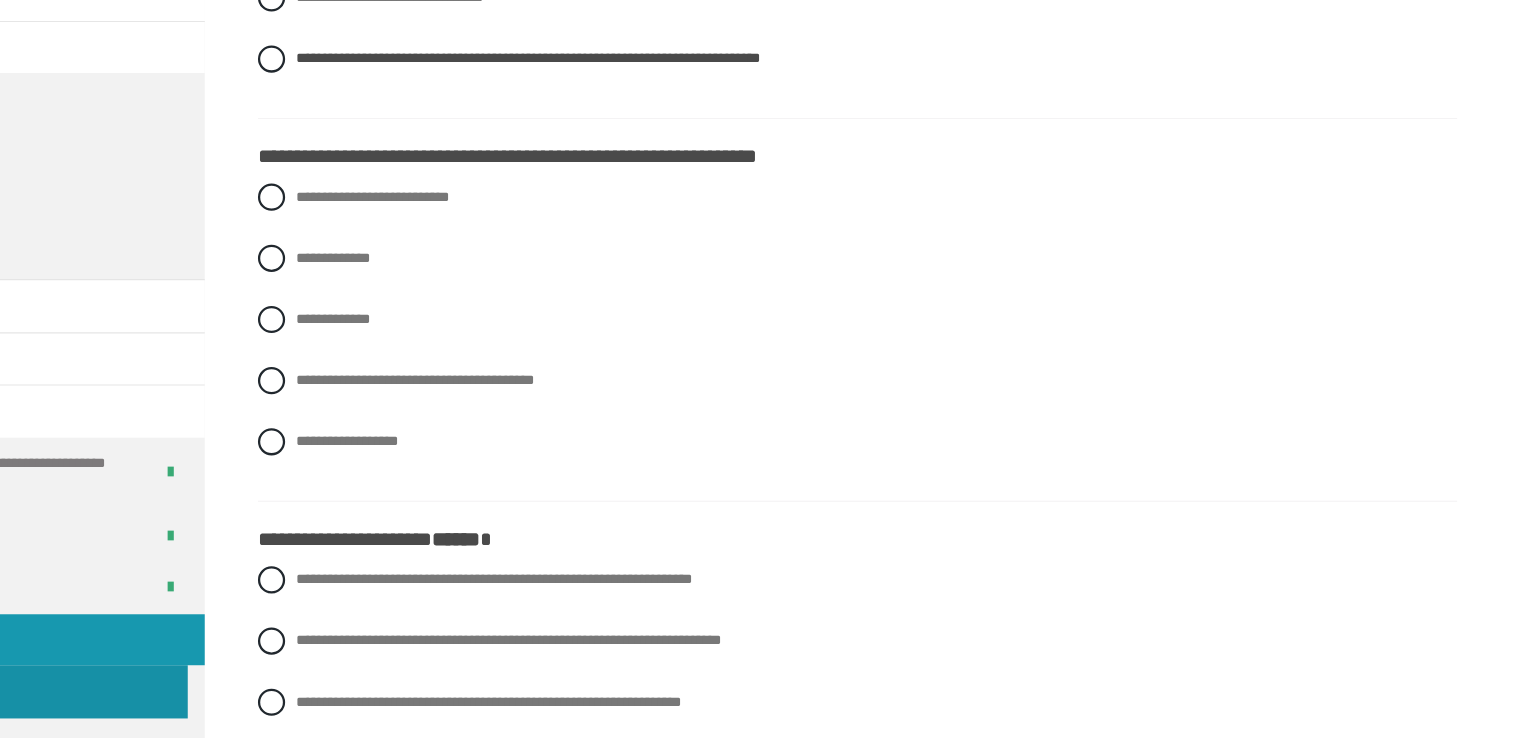scroll, scrollTop: 2103, scrollLeft: 0, axis: vertical 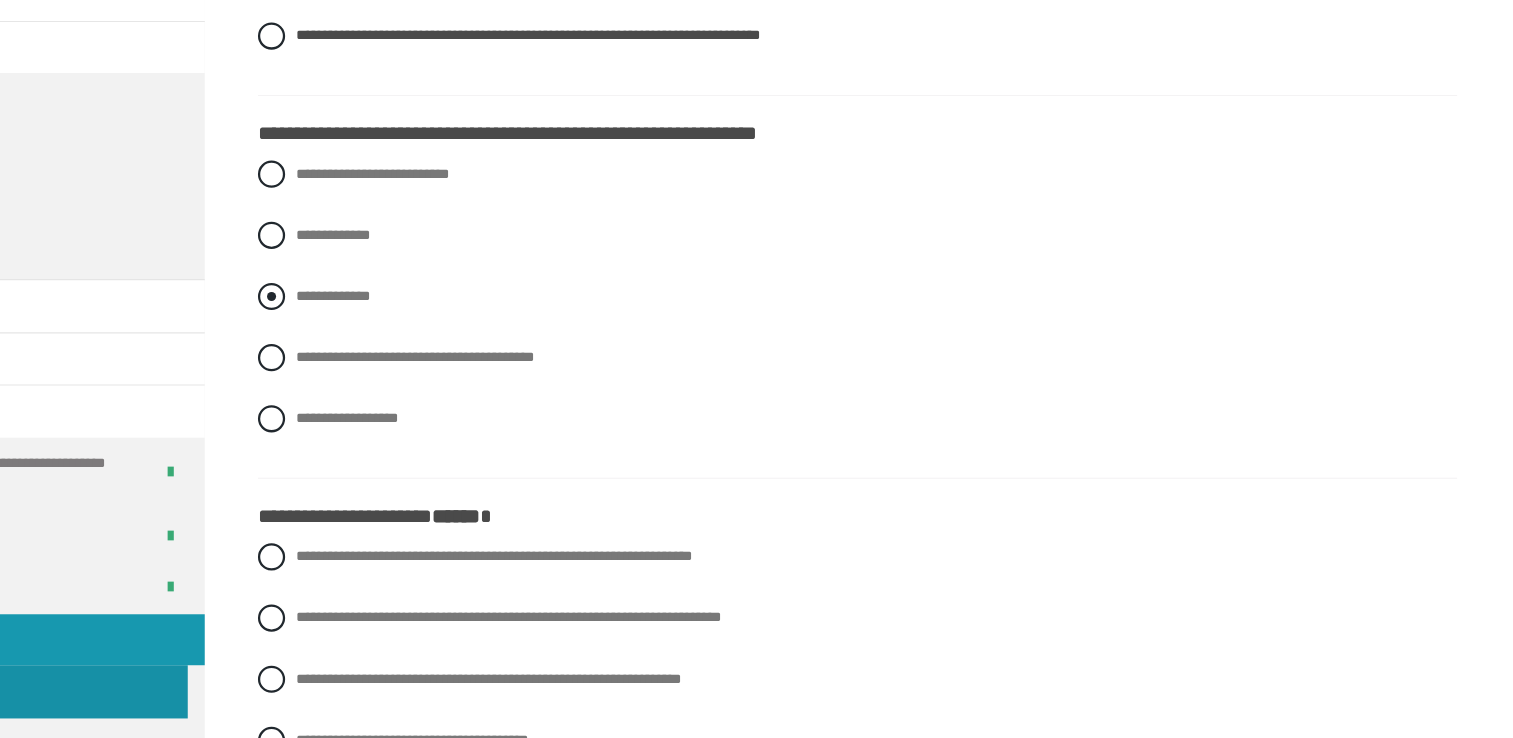 click on "**********" at bounding box center (466, 347) 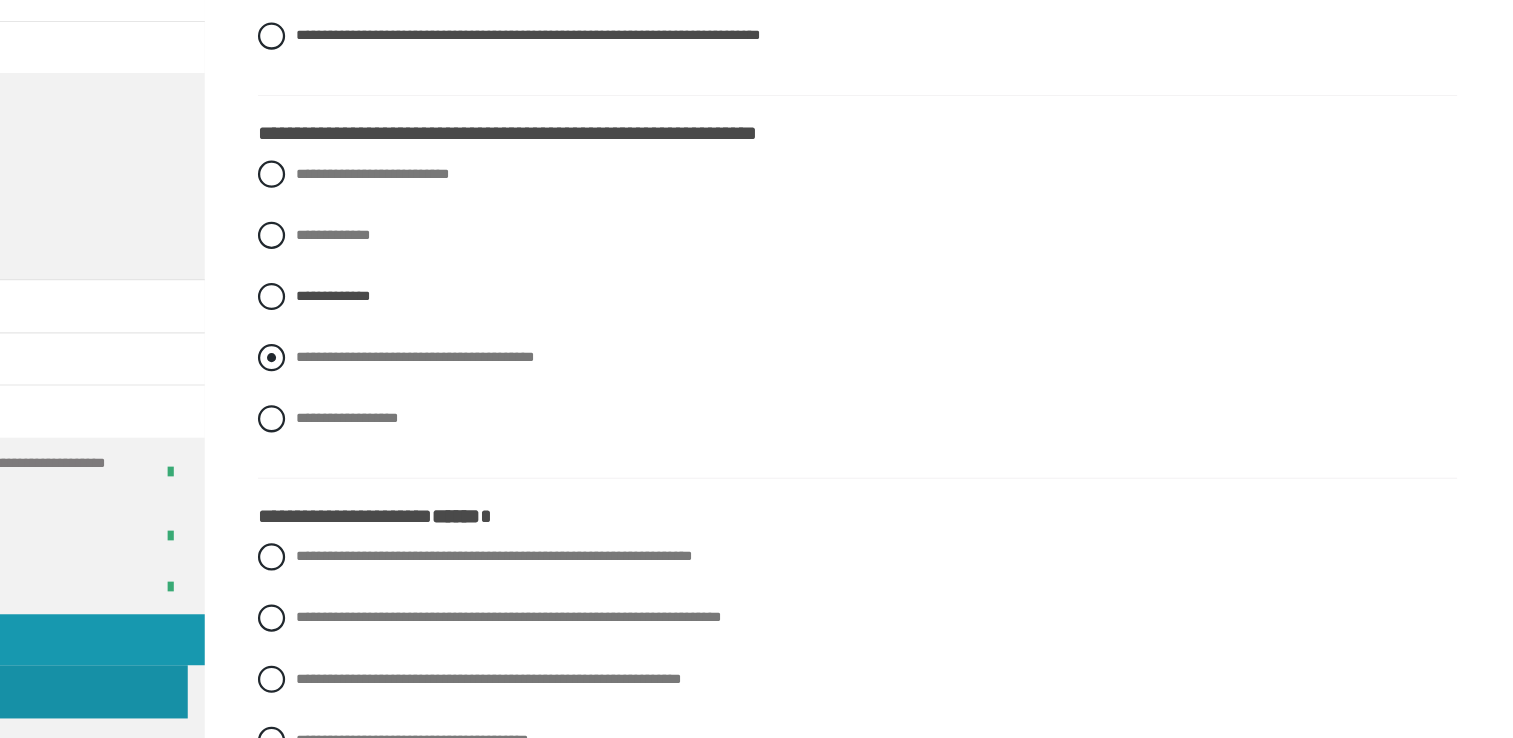 click on "**********" at bounding box center (929, 402) 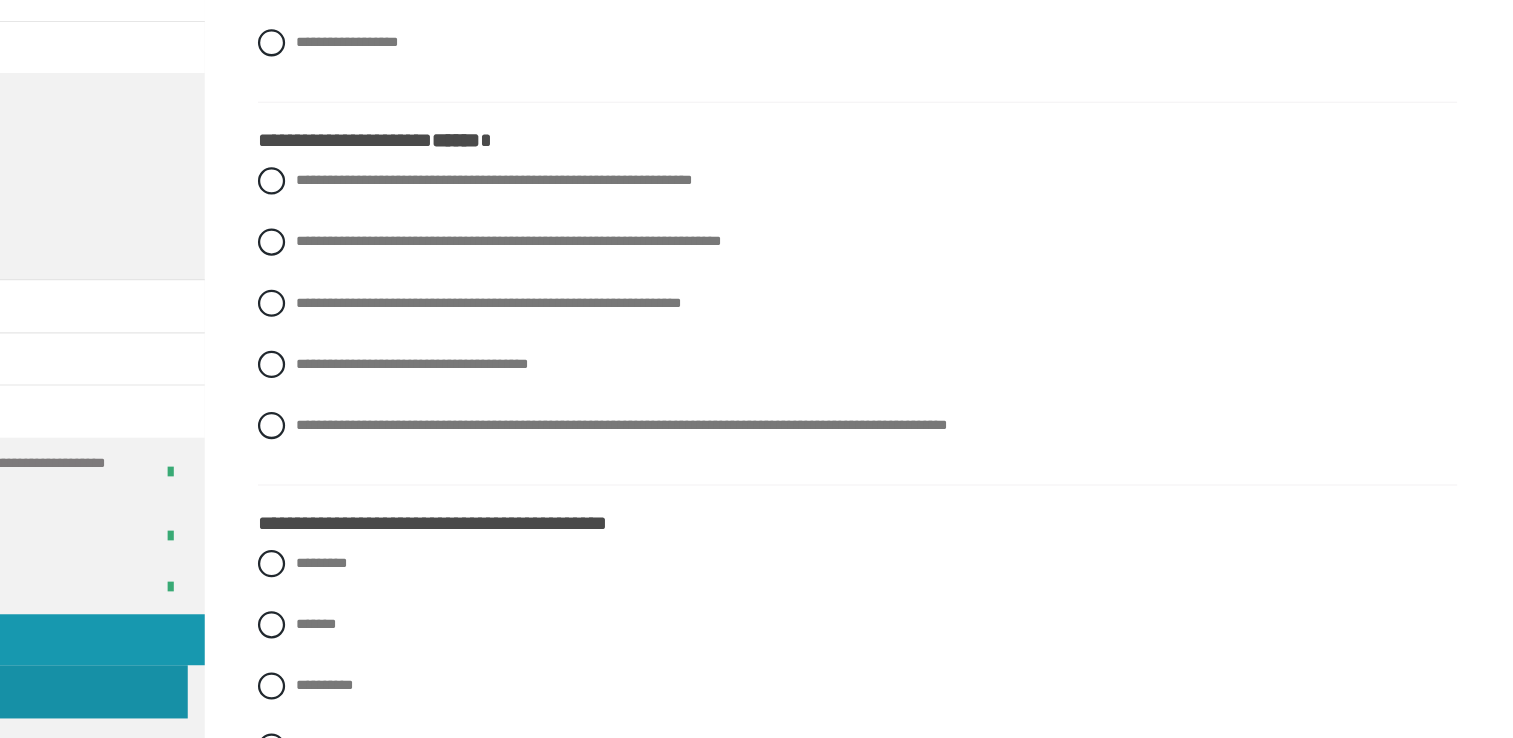 scroll, scrollTop: 2456, scrollLeft: 0, axis: vertical 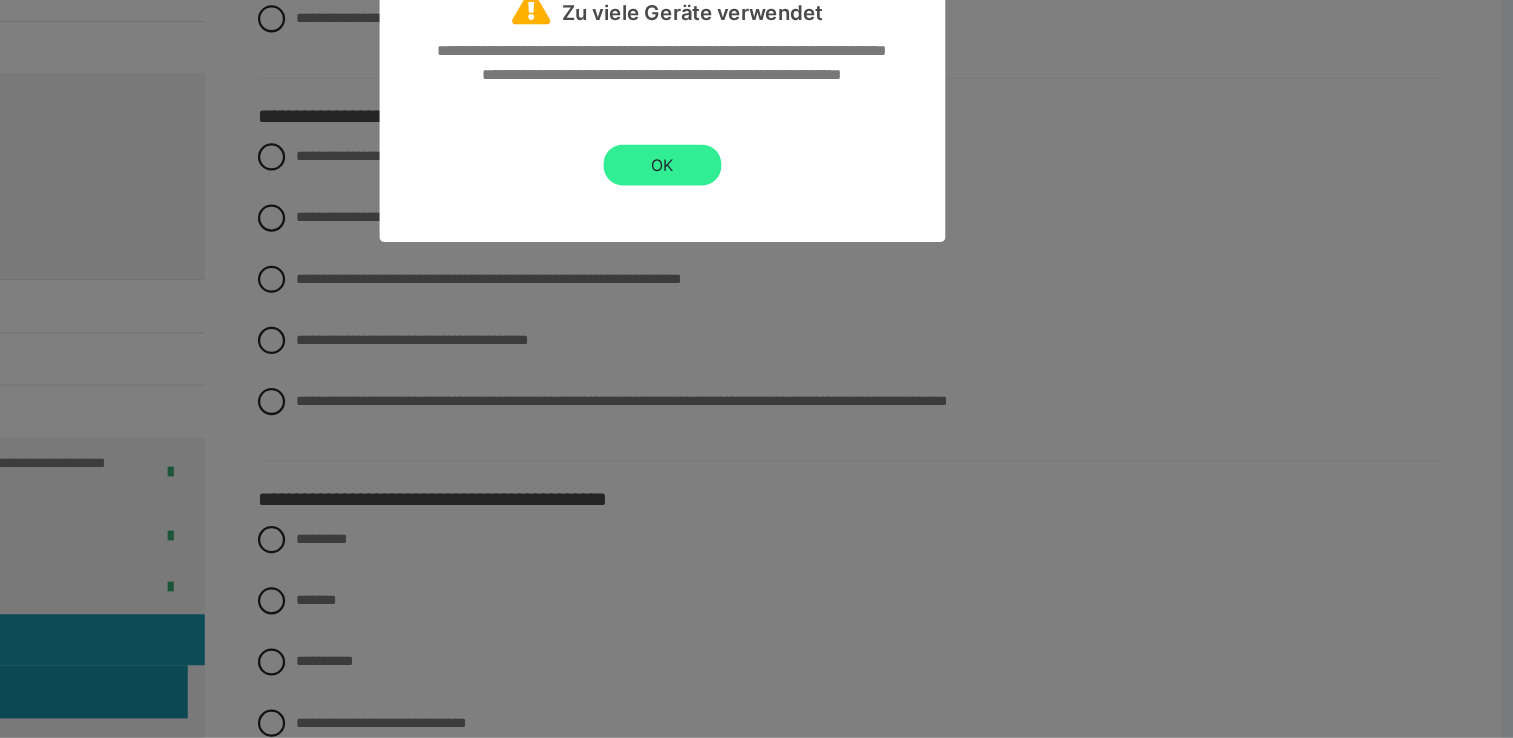 click on "OK" at bounding box center (757, 232) 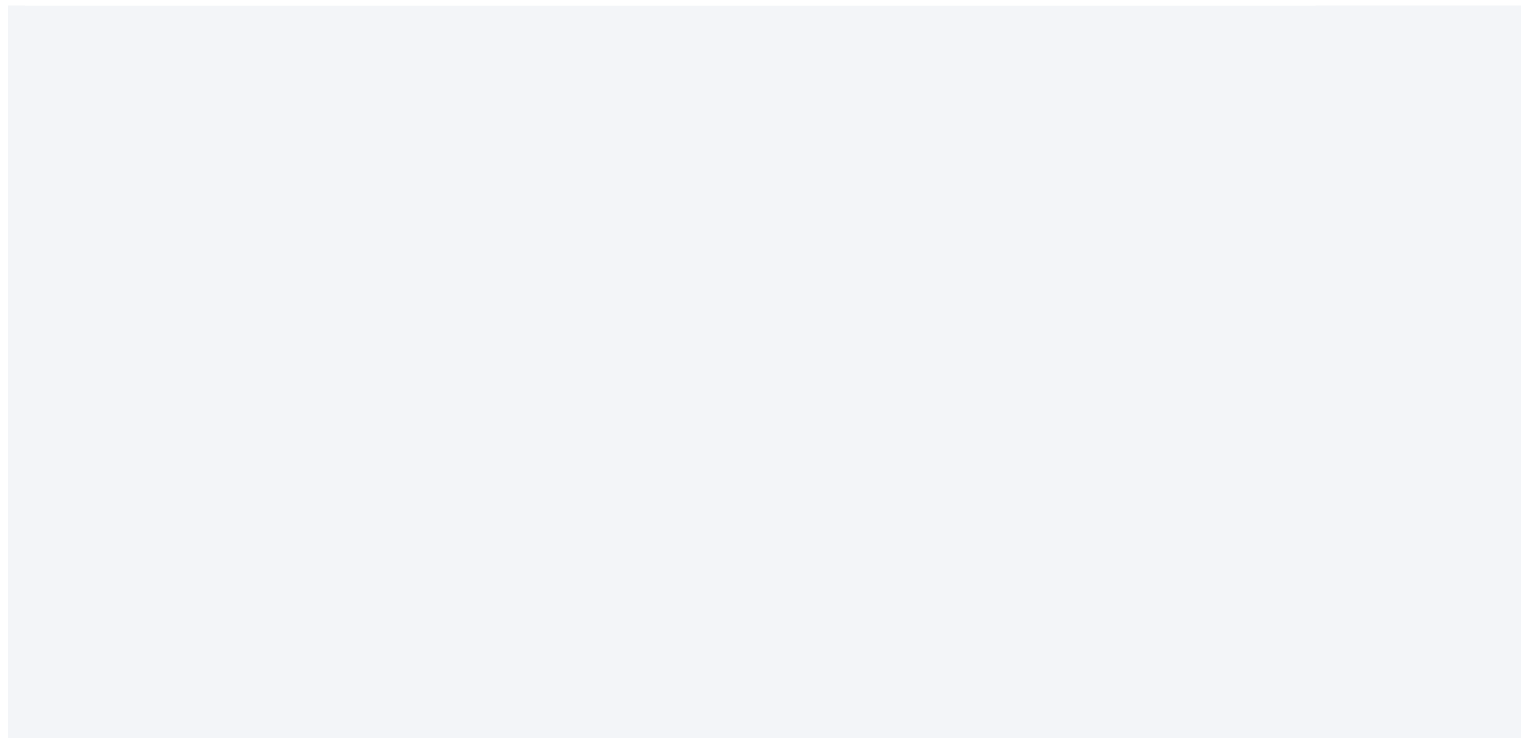 scroll, scrollTop: 0, scrollLeft: 0, axis: both 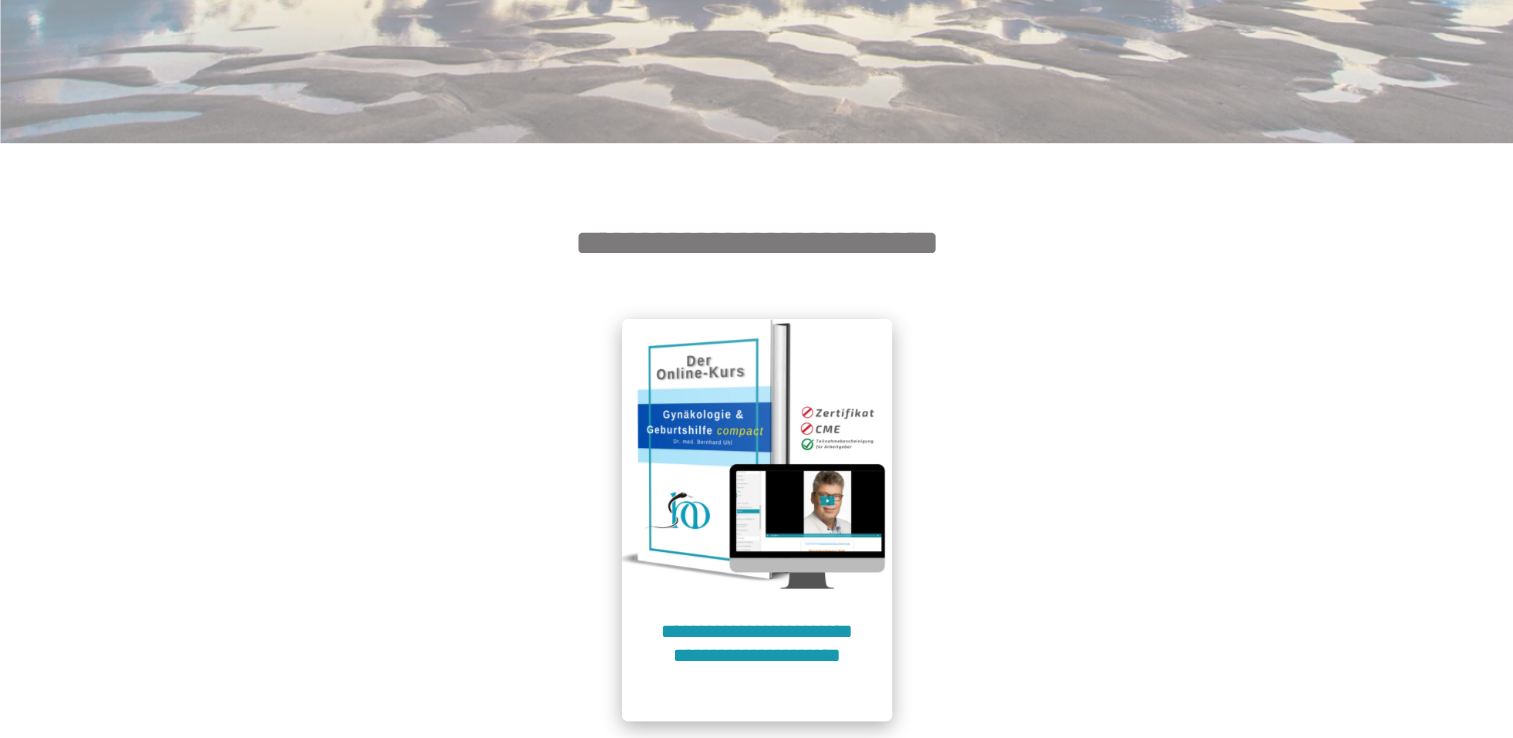 click at bounding box center [757, 454] 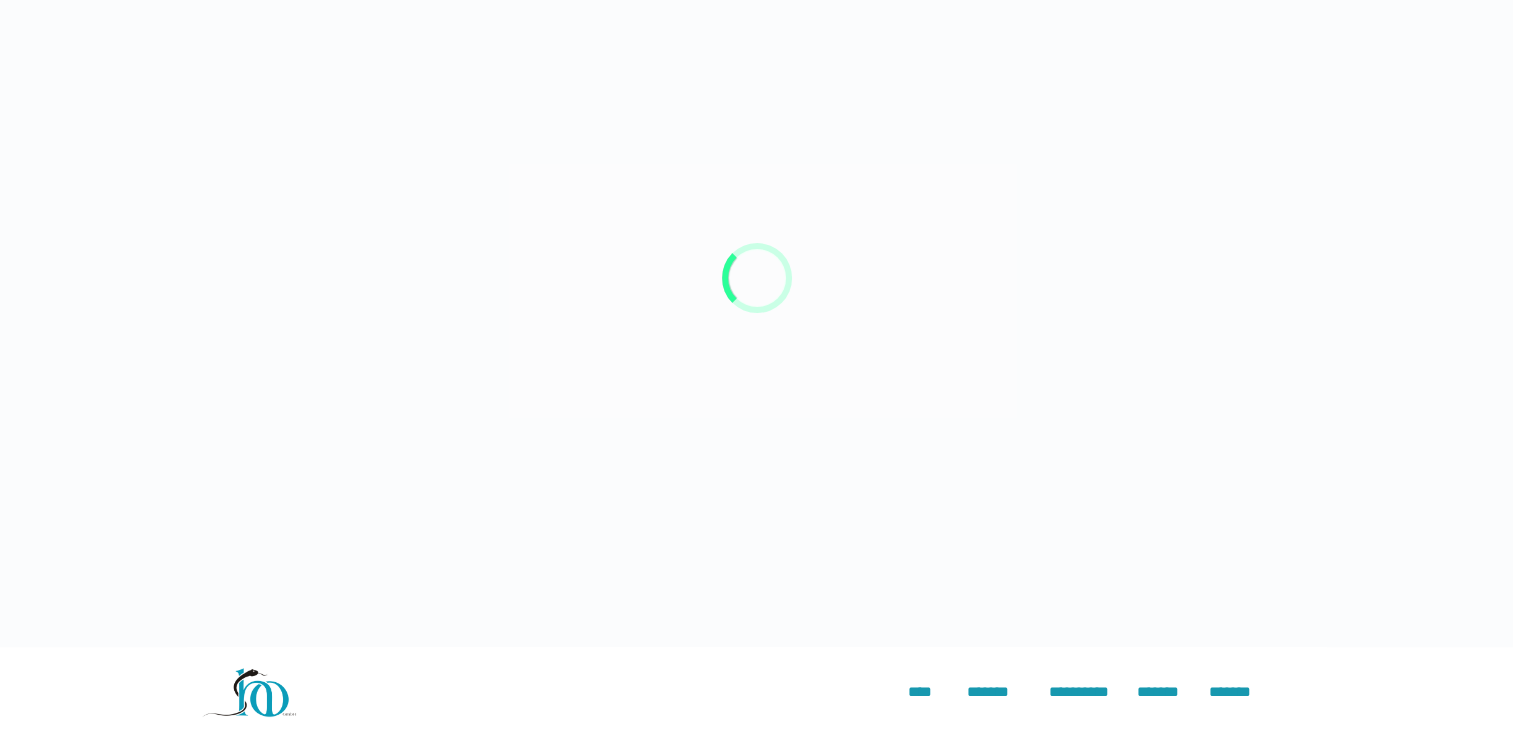 scroll, scrollTop: 91, scrollLeft: 0, axis: vertical 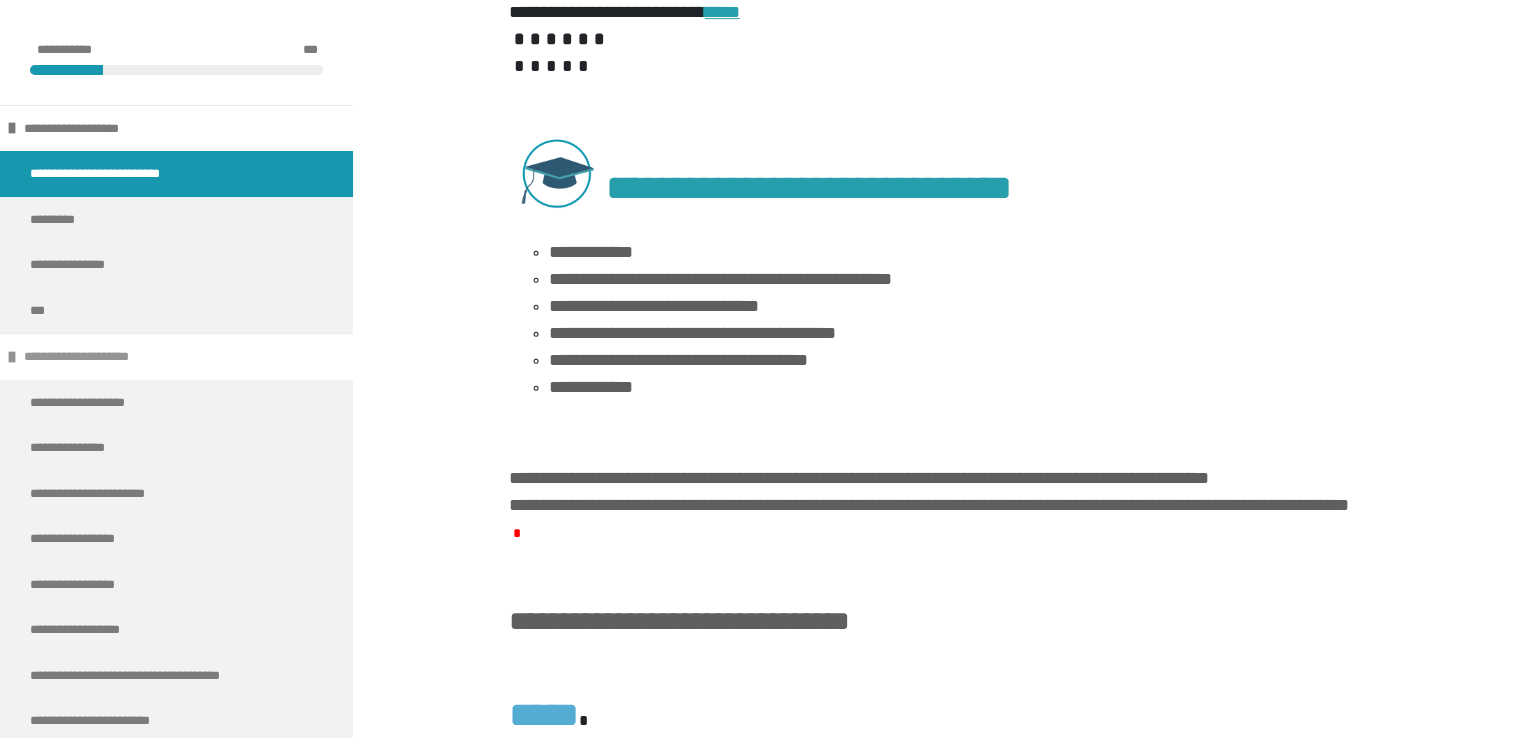 click on "**********" at bounding box center (176, 356) 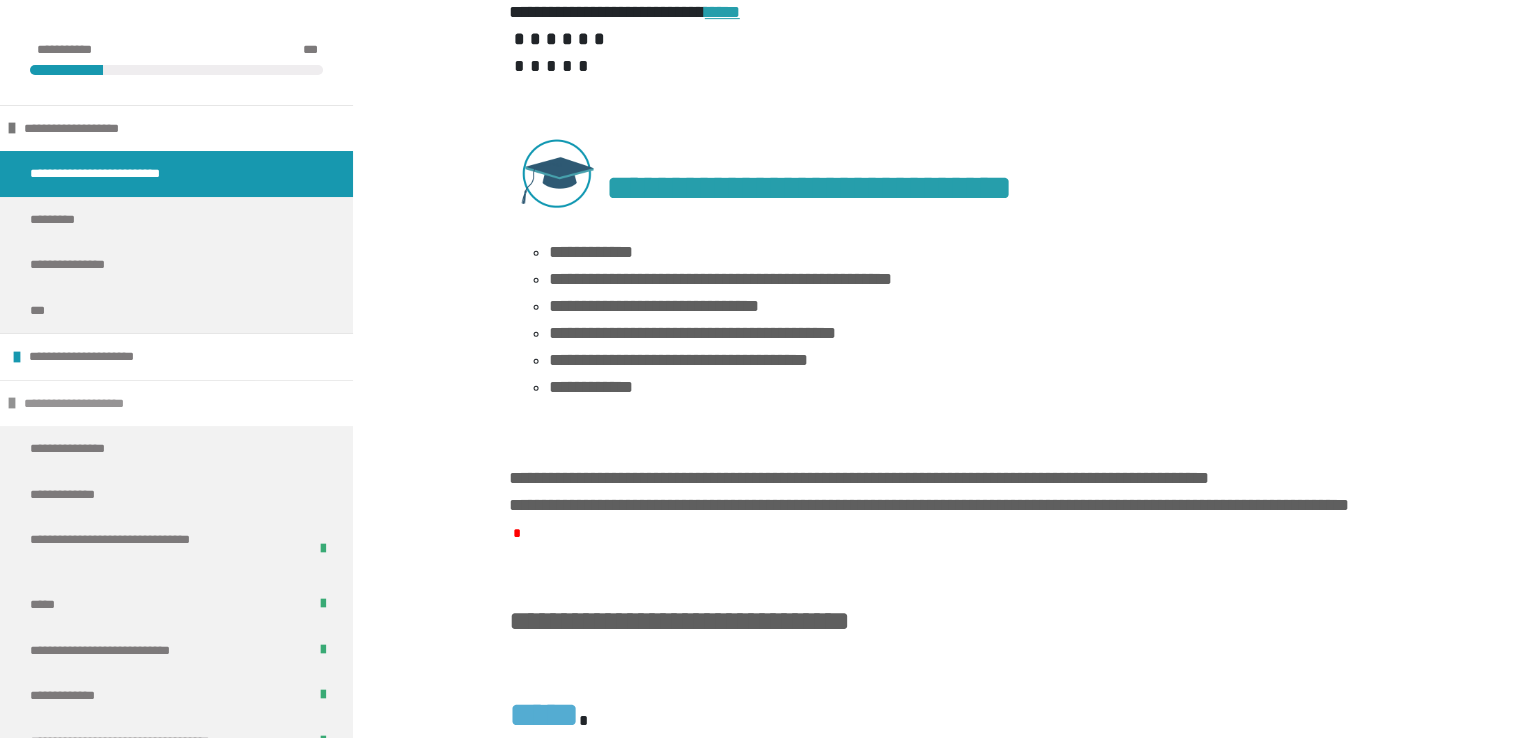 click at bounding box center (12, 403) 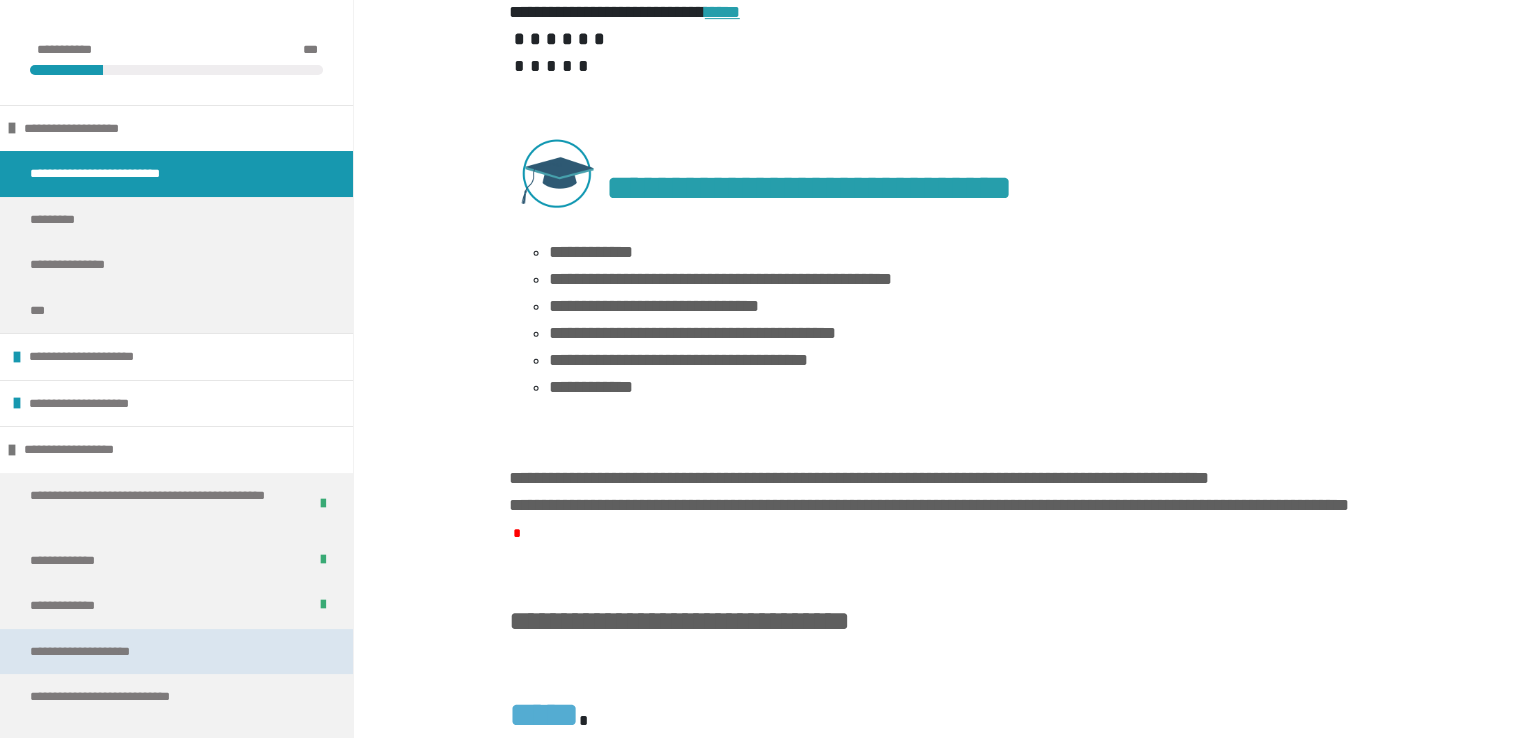 click on "**********" at bounding box center (94, 652) 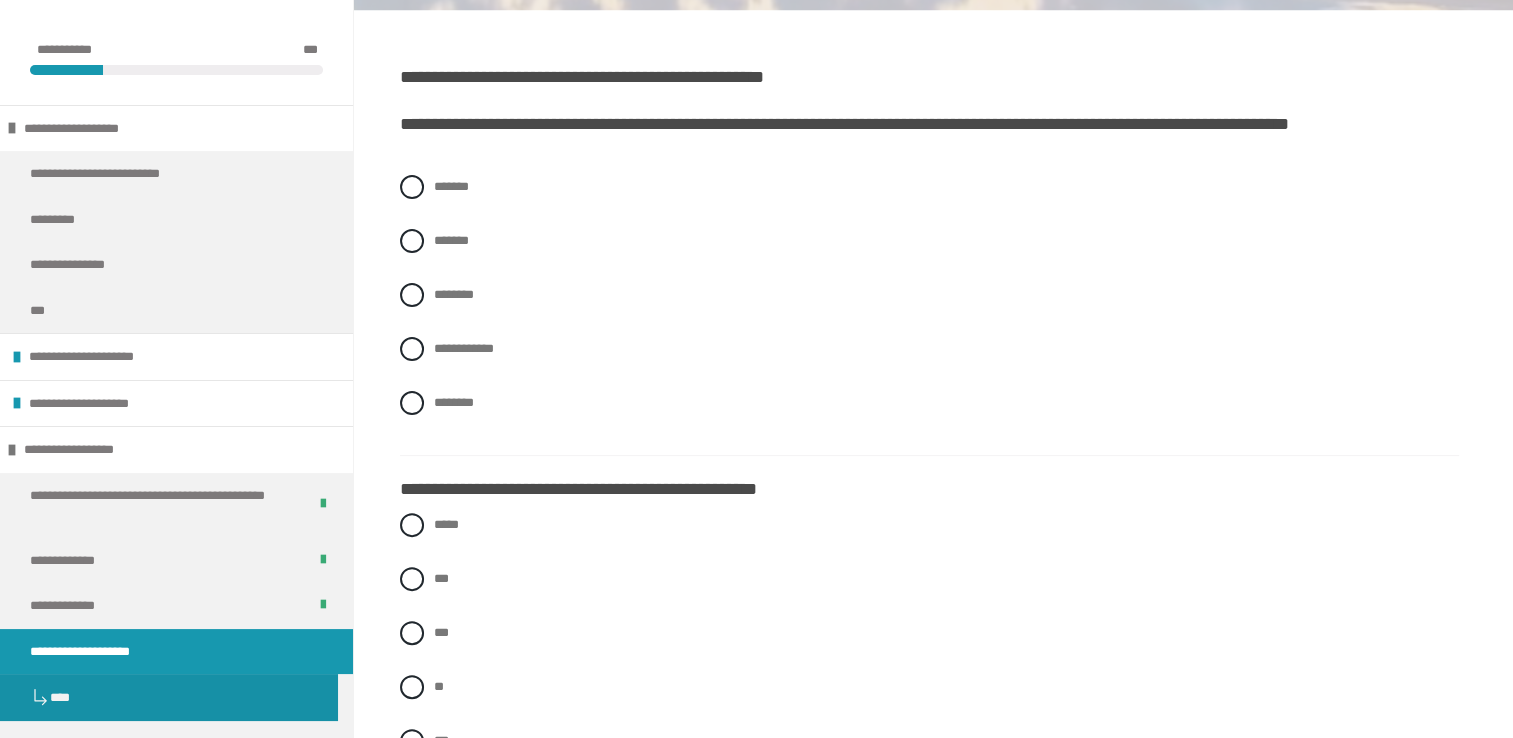 scroll, scrollTop: 531, scrollLeft: 0, axis: vertical 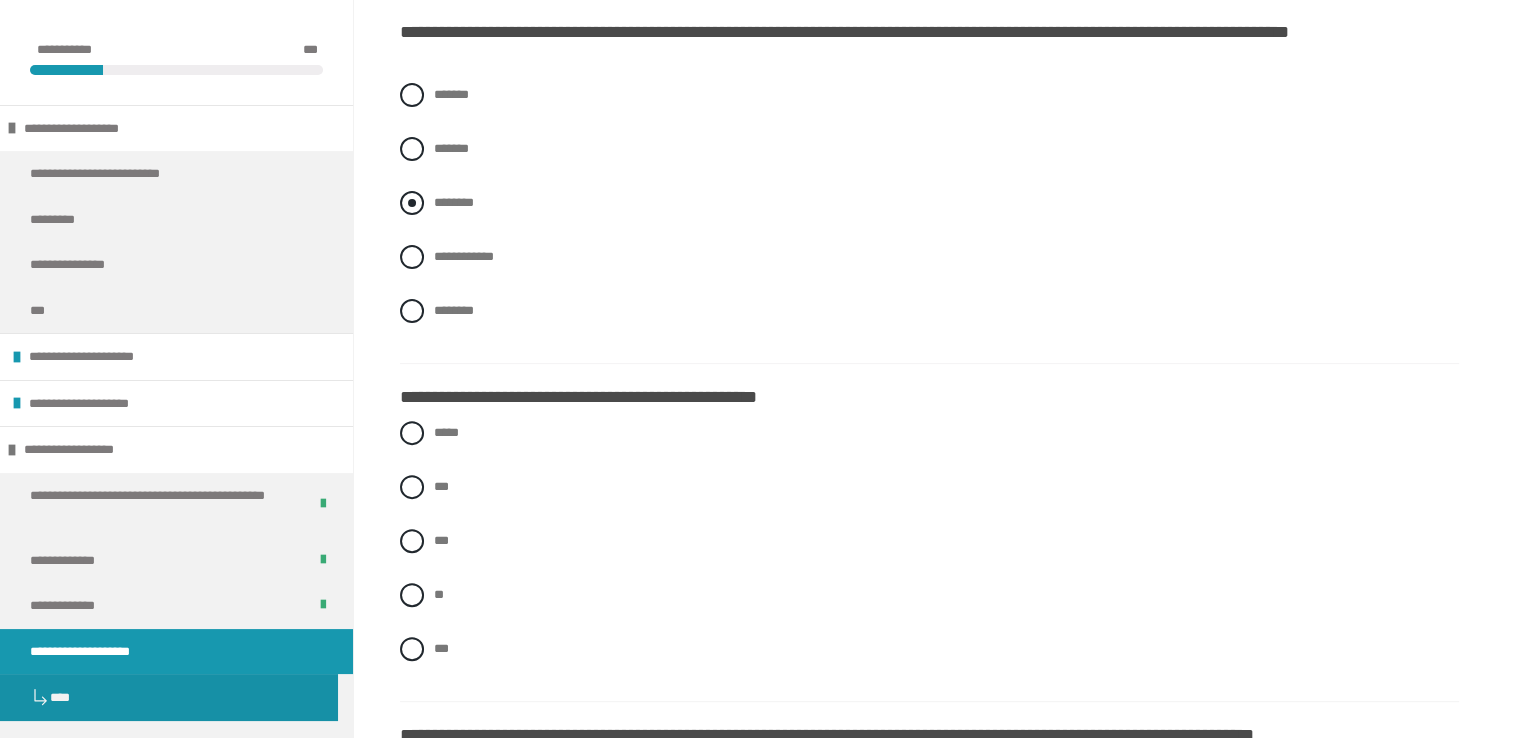 click on "********" at bounding box center [454, 202] 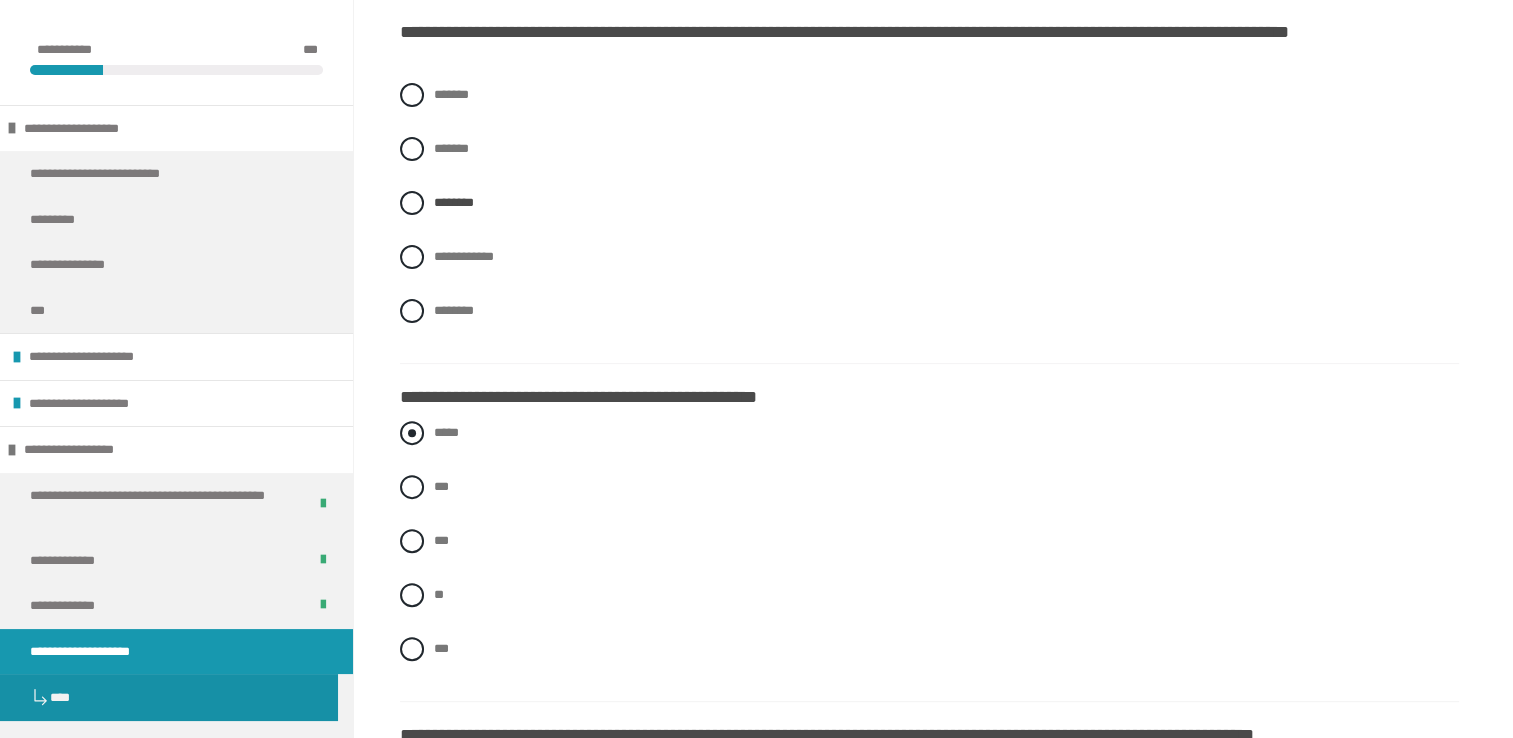 click on "*****" at bounding box center (446, 432) 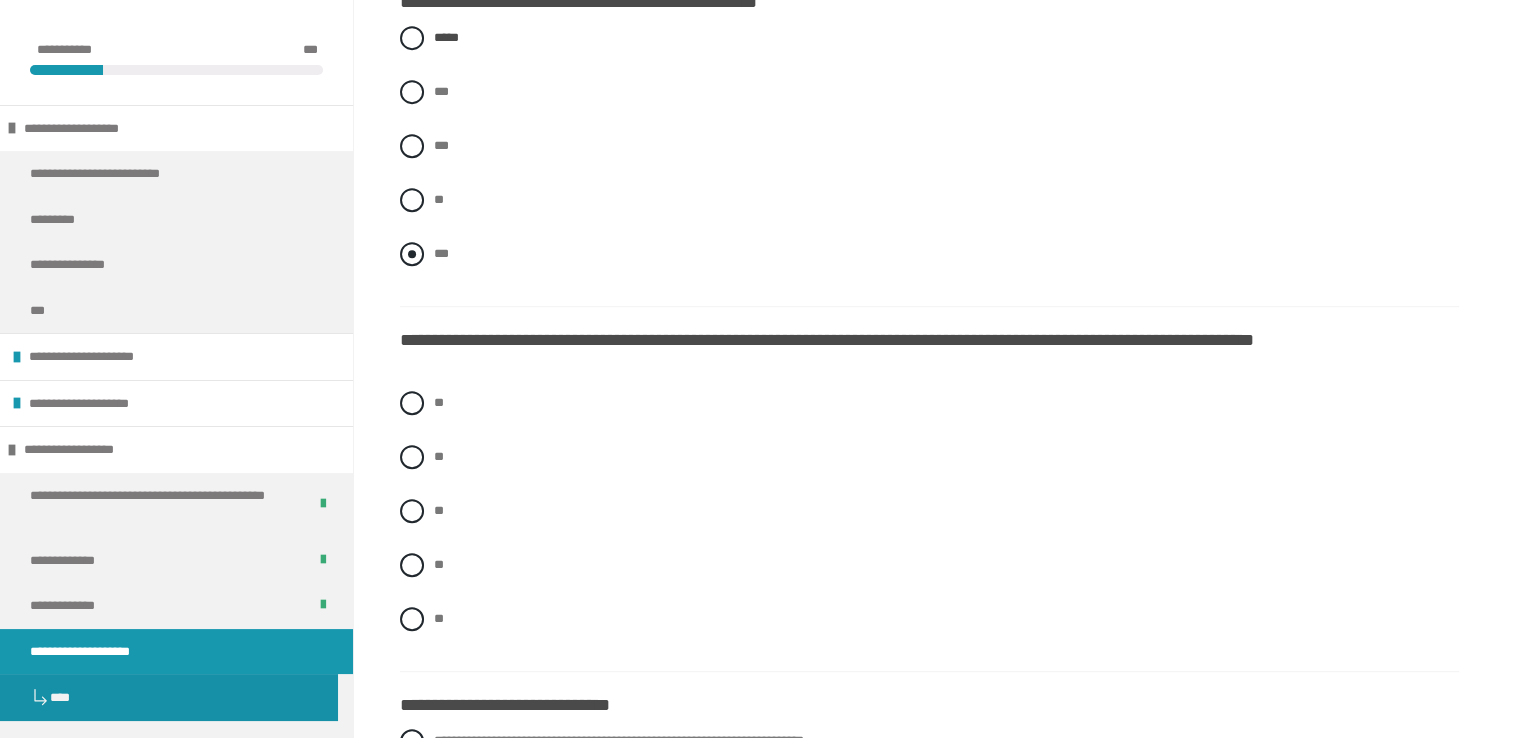 scroll, scrollTop: 931, scrollLeft: 0, axis: vertical 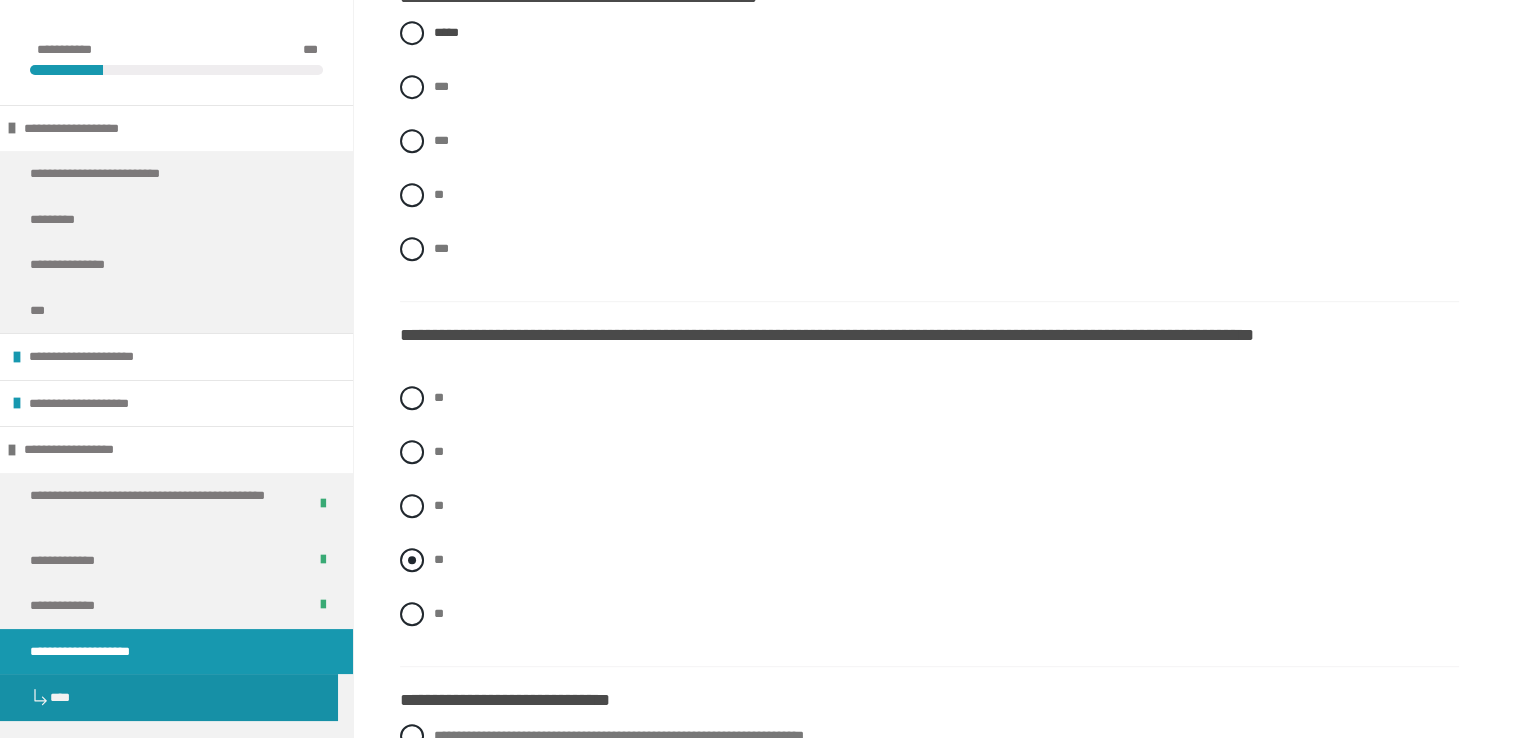 click on "**" at bounding box center (929, 560) 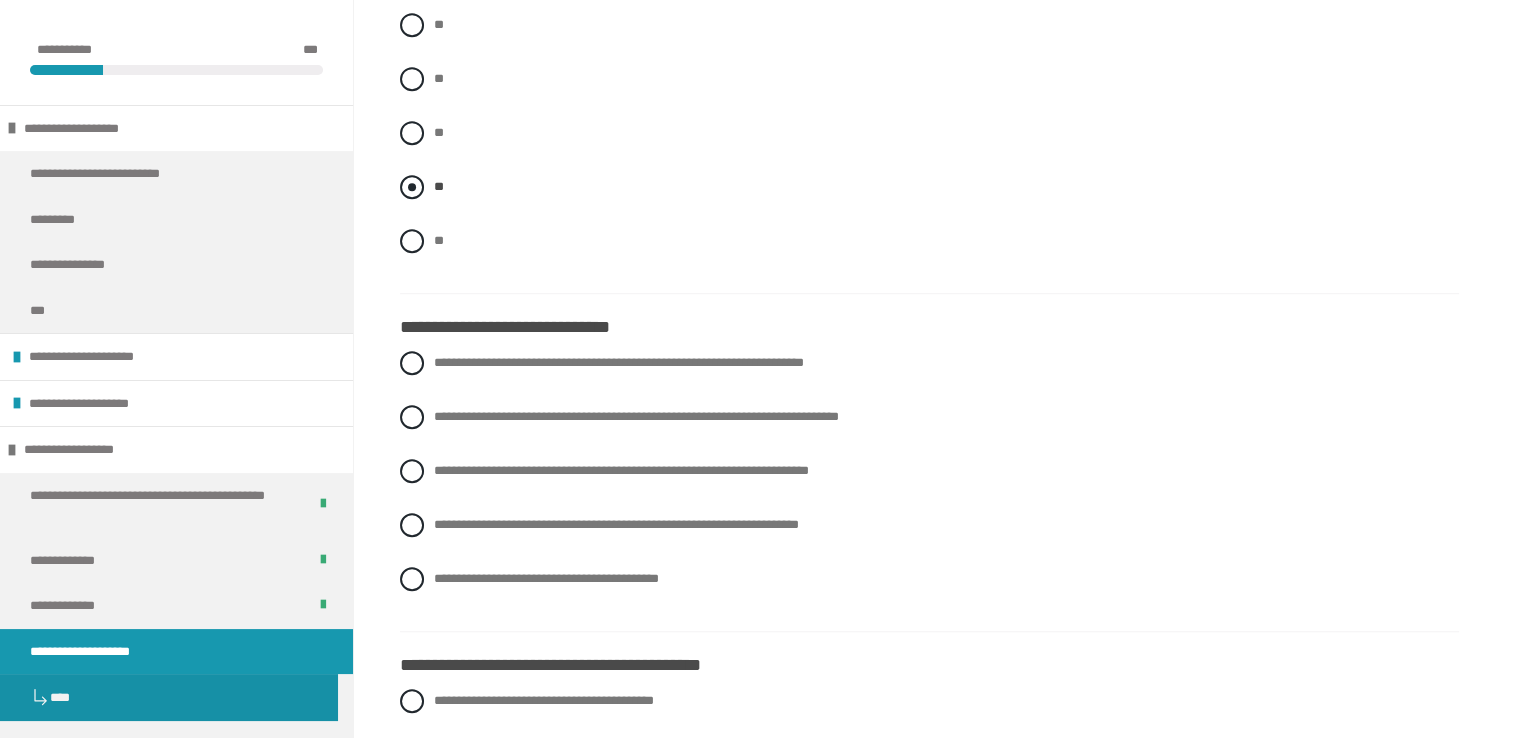 scroll, scrollTop: 1331, scrollLeft: 0, axis: vertical 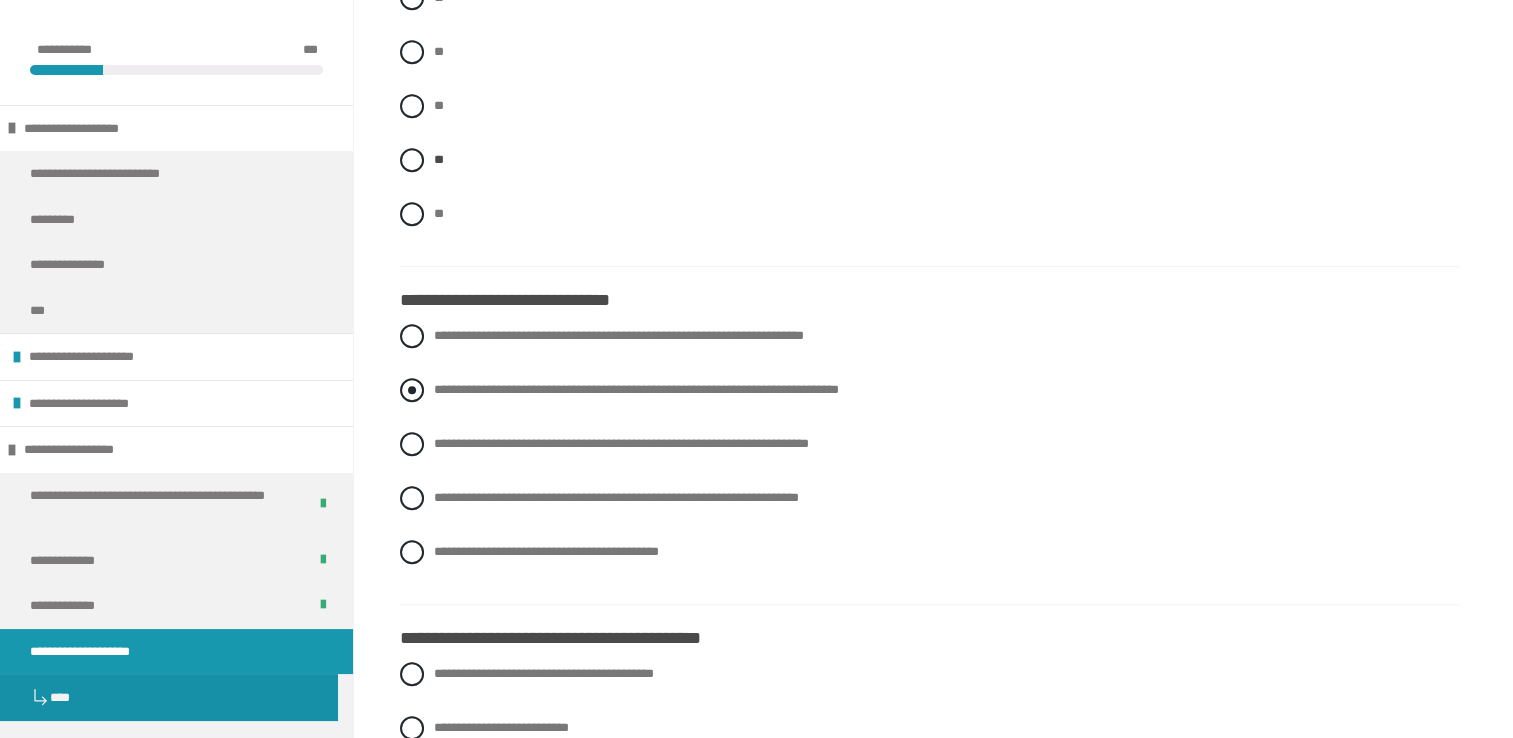 click on "**********" at bounding box center (929, 390) 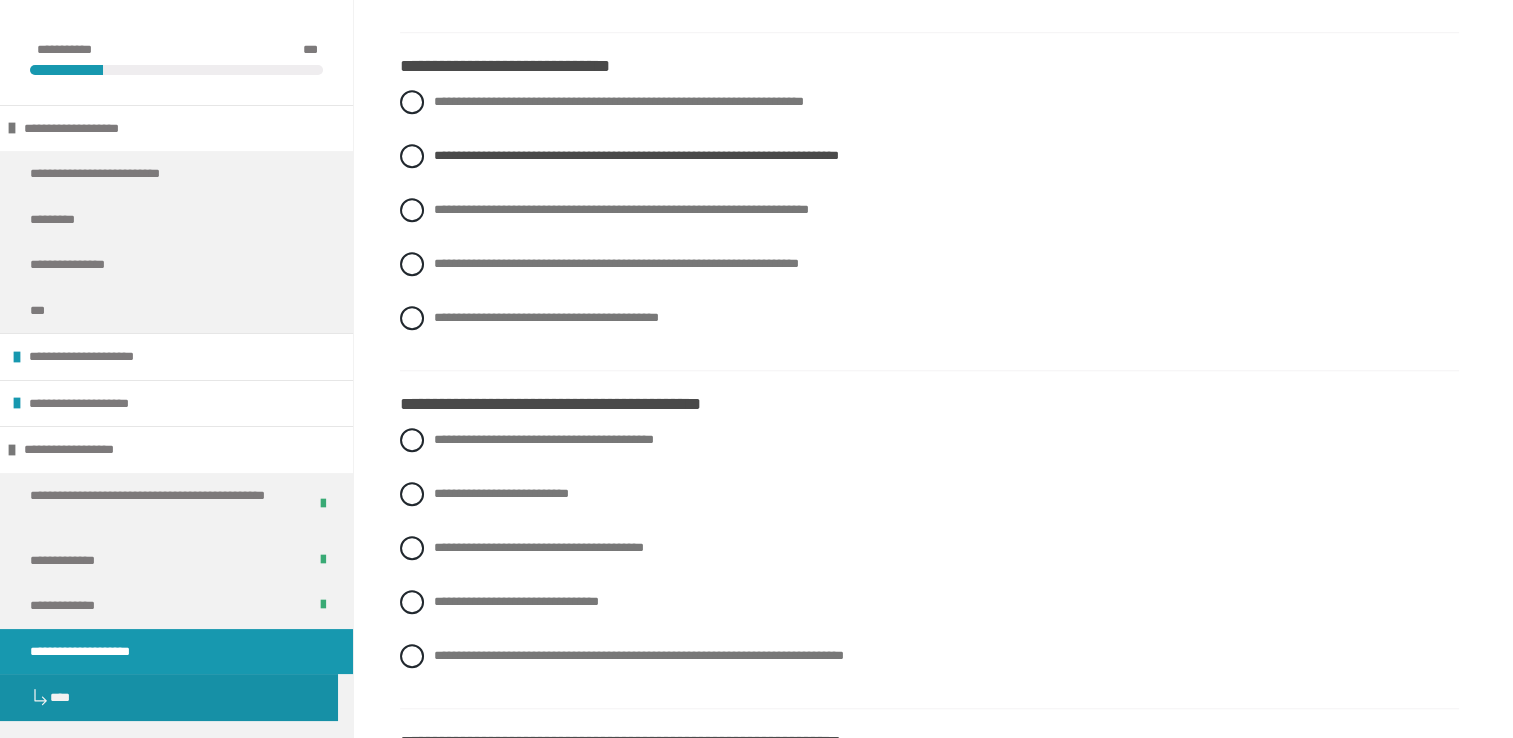 scroll, scrollTop: 1831, scrollLeft: 0, axis: vertical 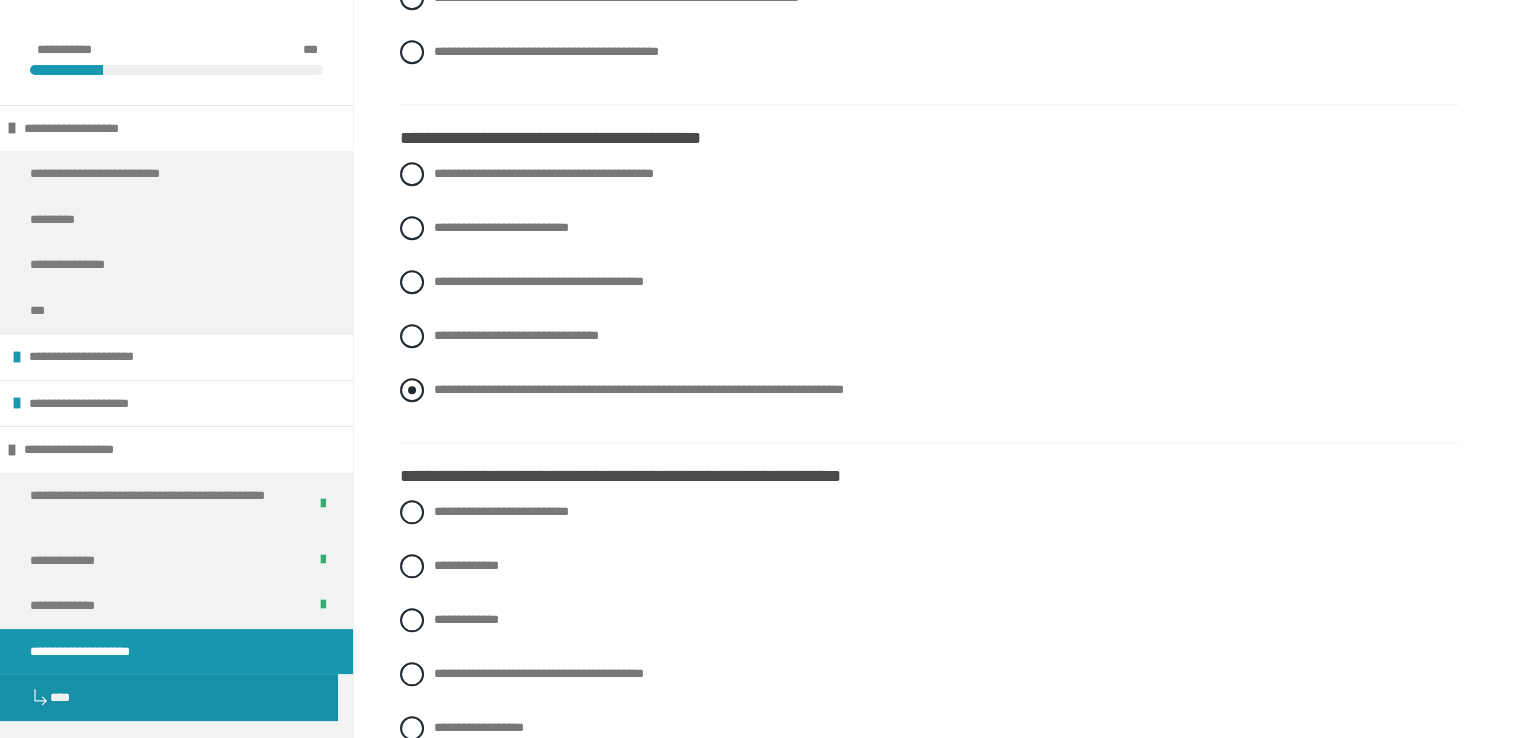click at bounding box center [412, 390] 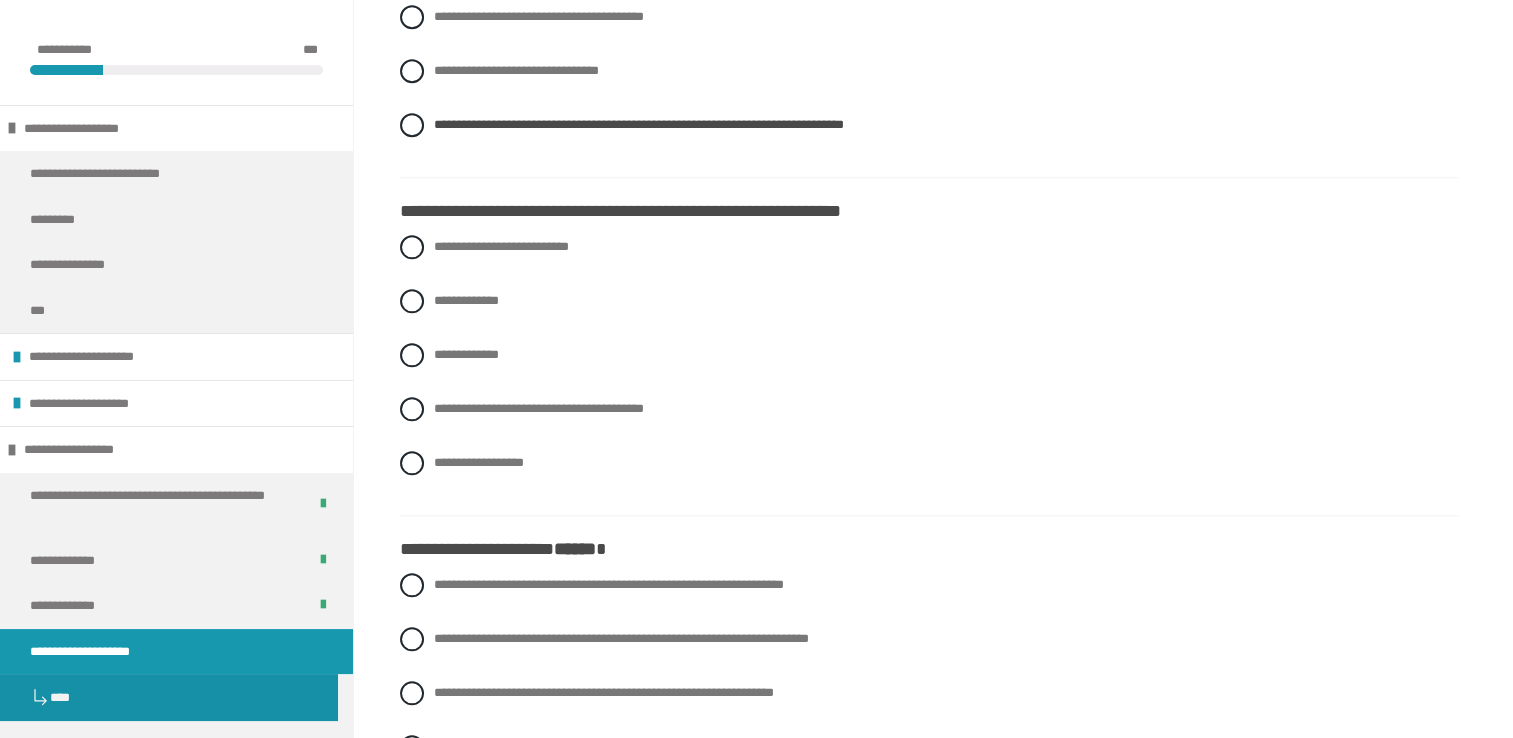 scroll, scrollTop: 2131, scrollLeft: 0, axis: vertical 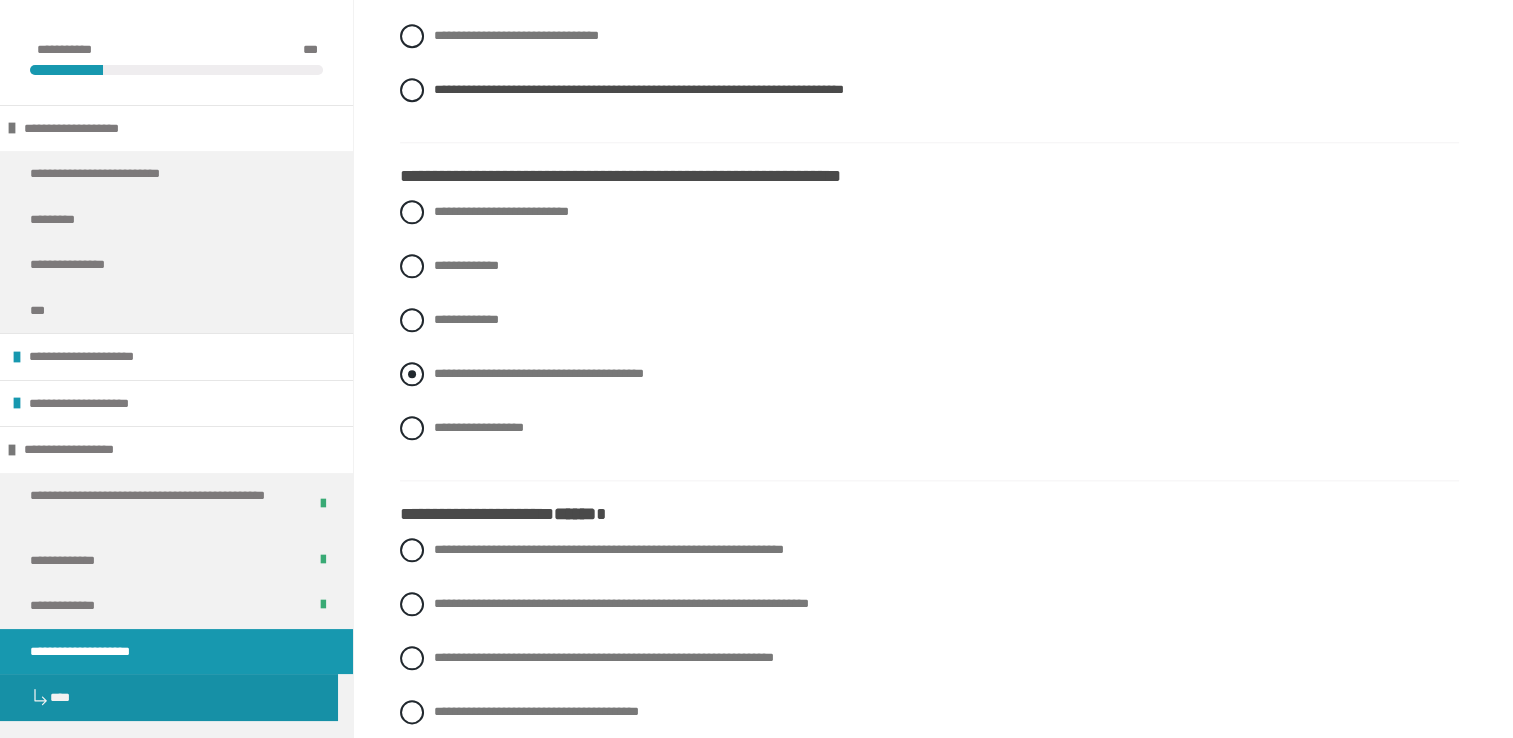 click at bounding box center [412, 374] 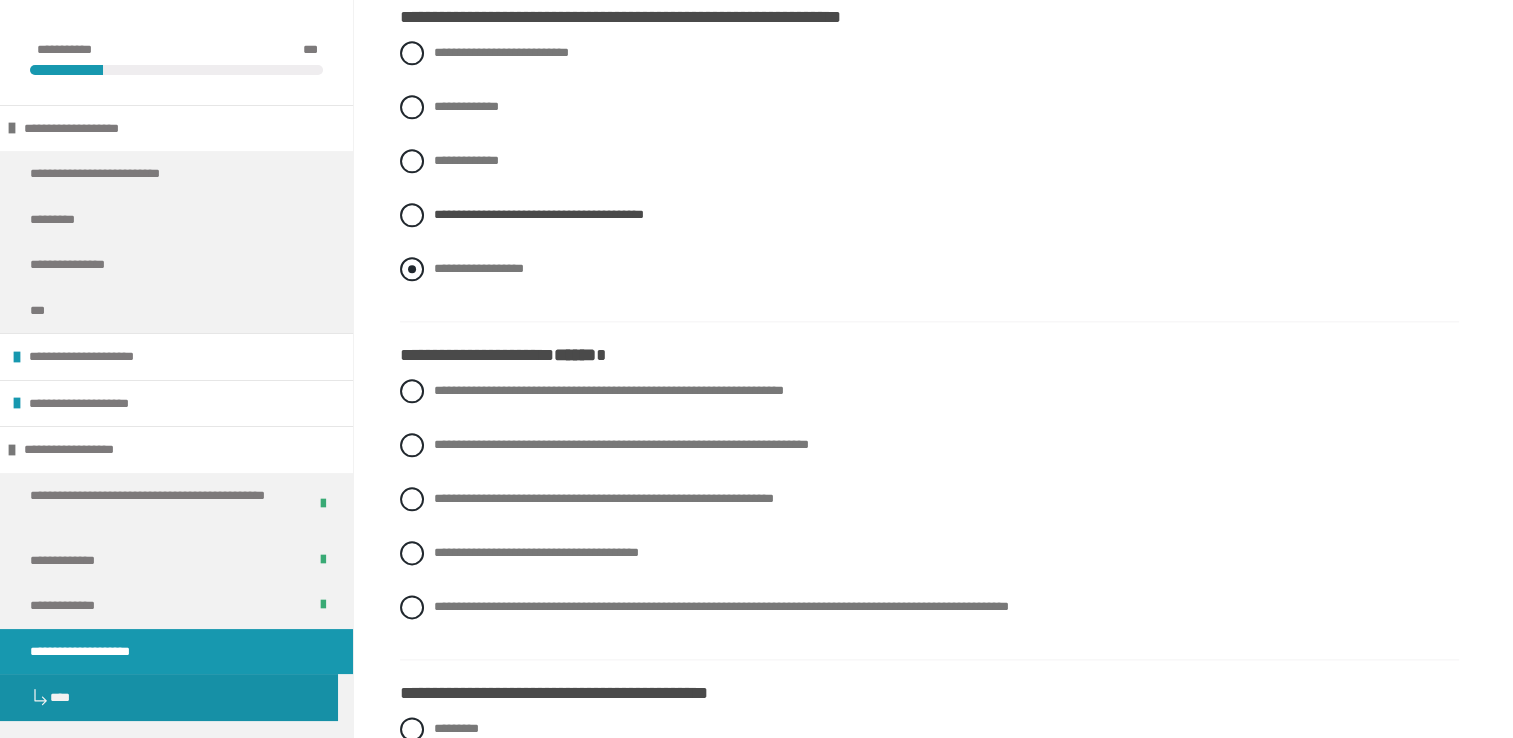 scroll, scrollTop: 2531, scrollLeft: 0, axis: vertical 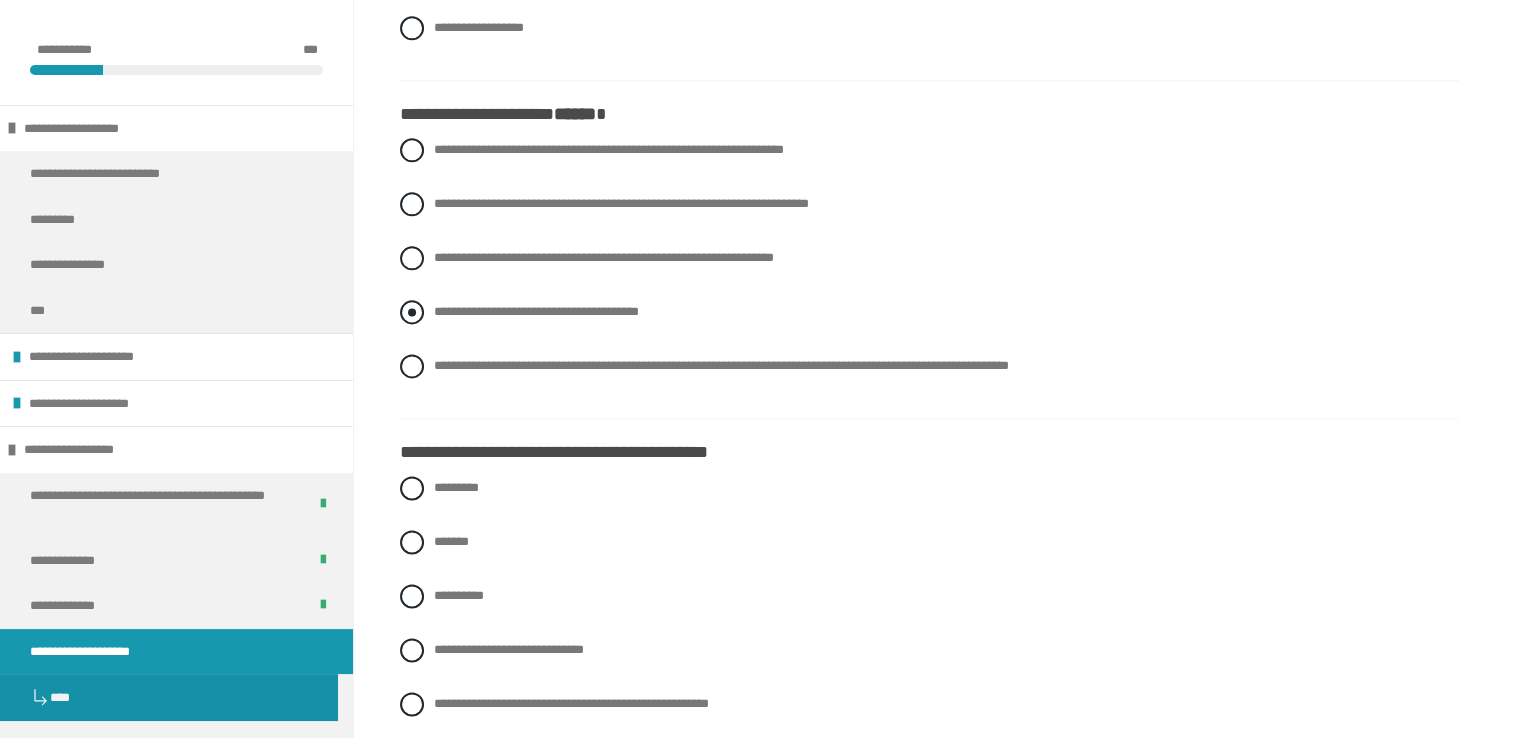 click on "**********" at bounding box center (536, 311) 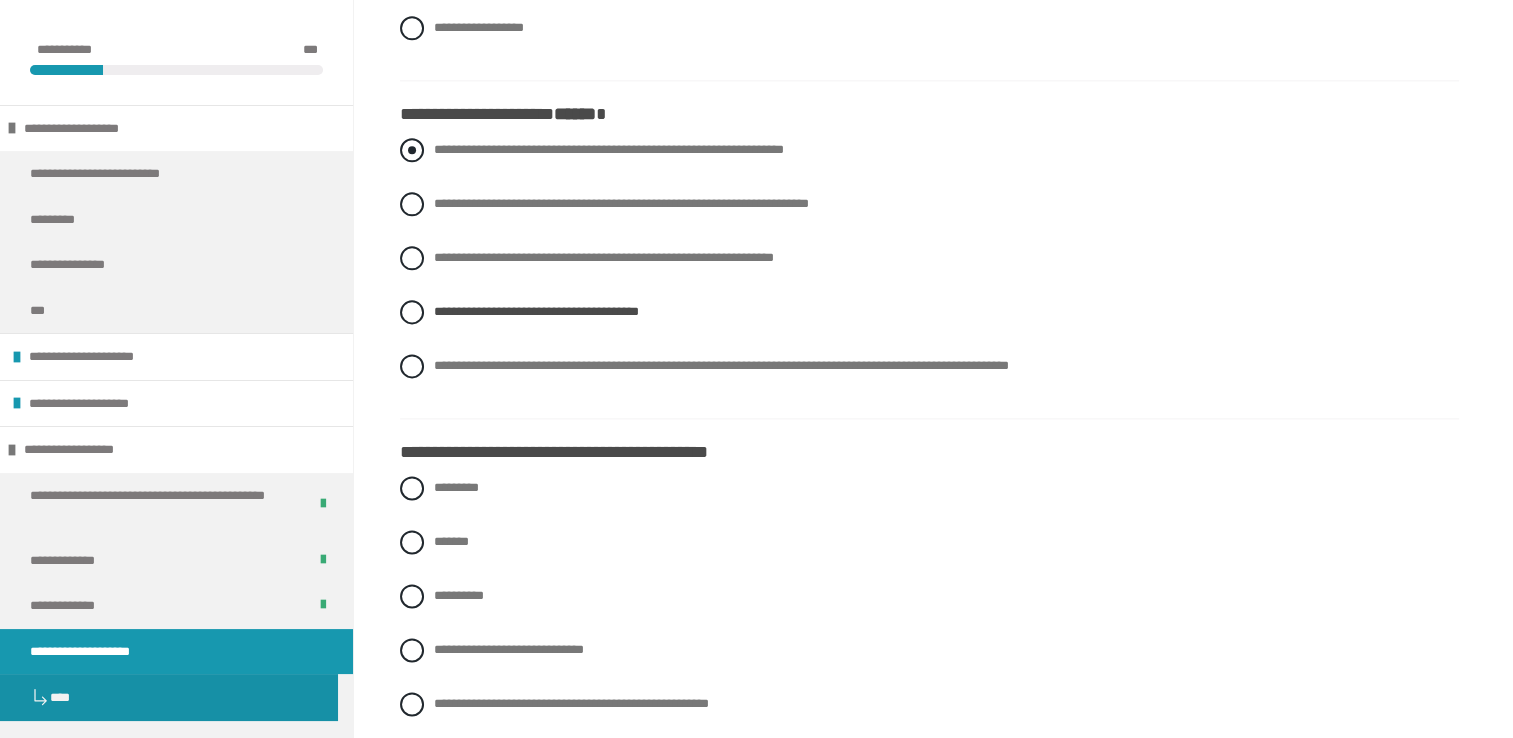 click on "**********" at bounding box center (929, 150) 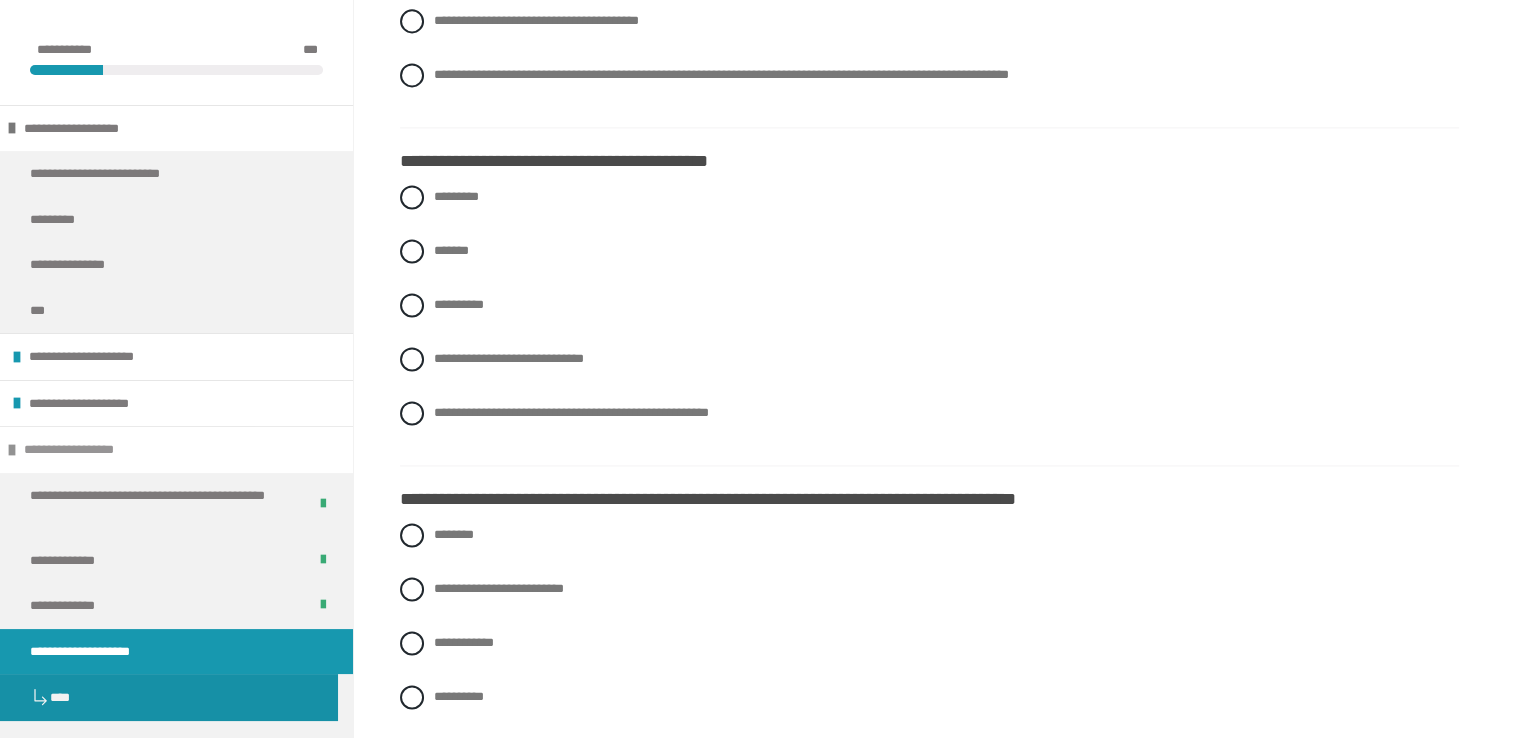 scroll, scrollTop: 2831, scrollLeft: 0, axis: vertical 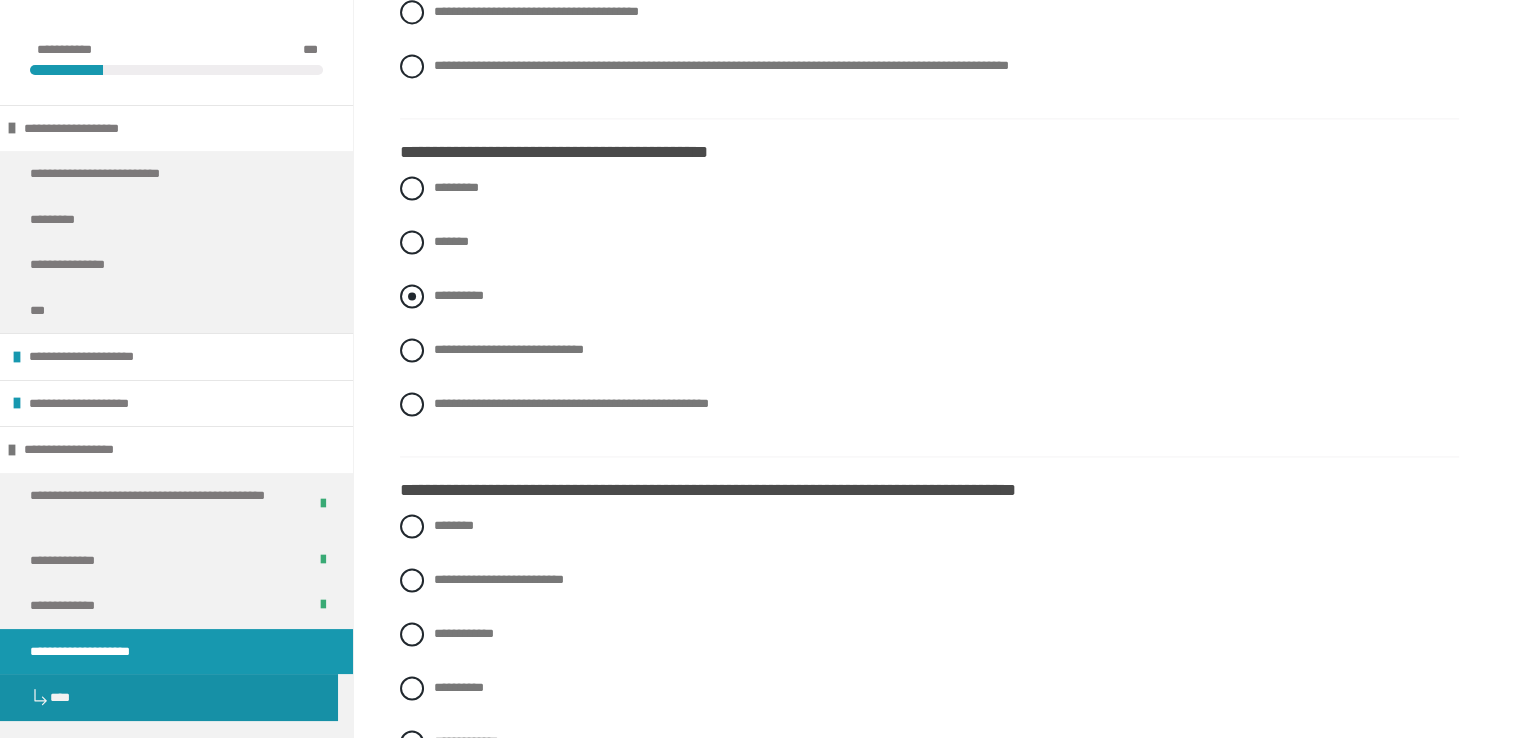 click on "**********" at bounding box center (459, 295) 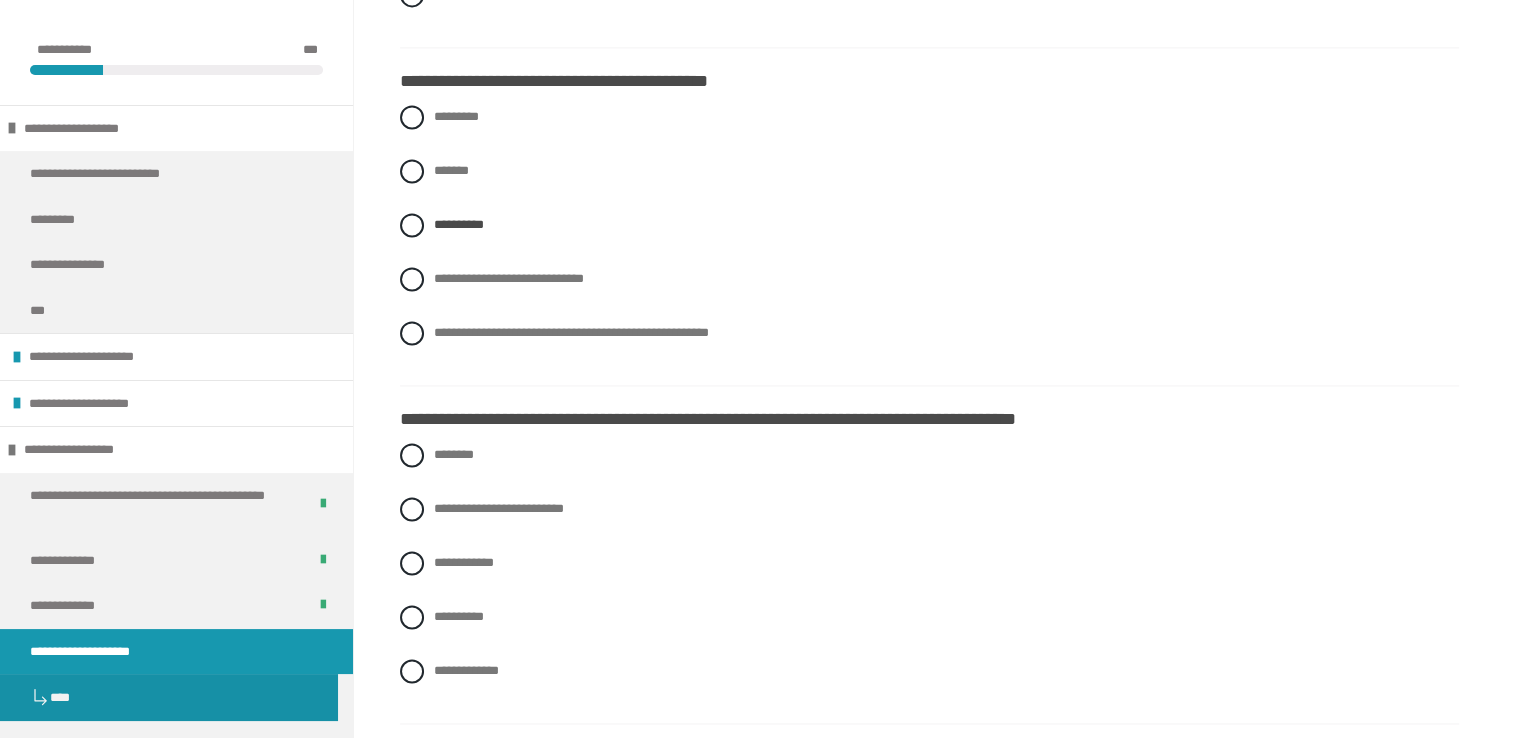 scroll, scrollTop: 2931, scrollLeft: 0, axis: vertical 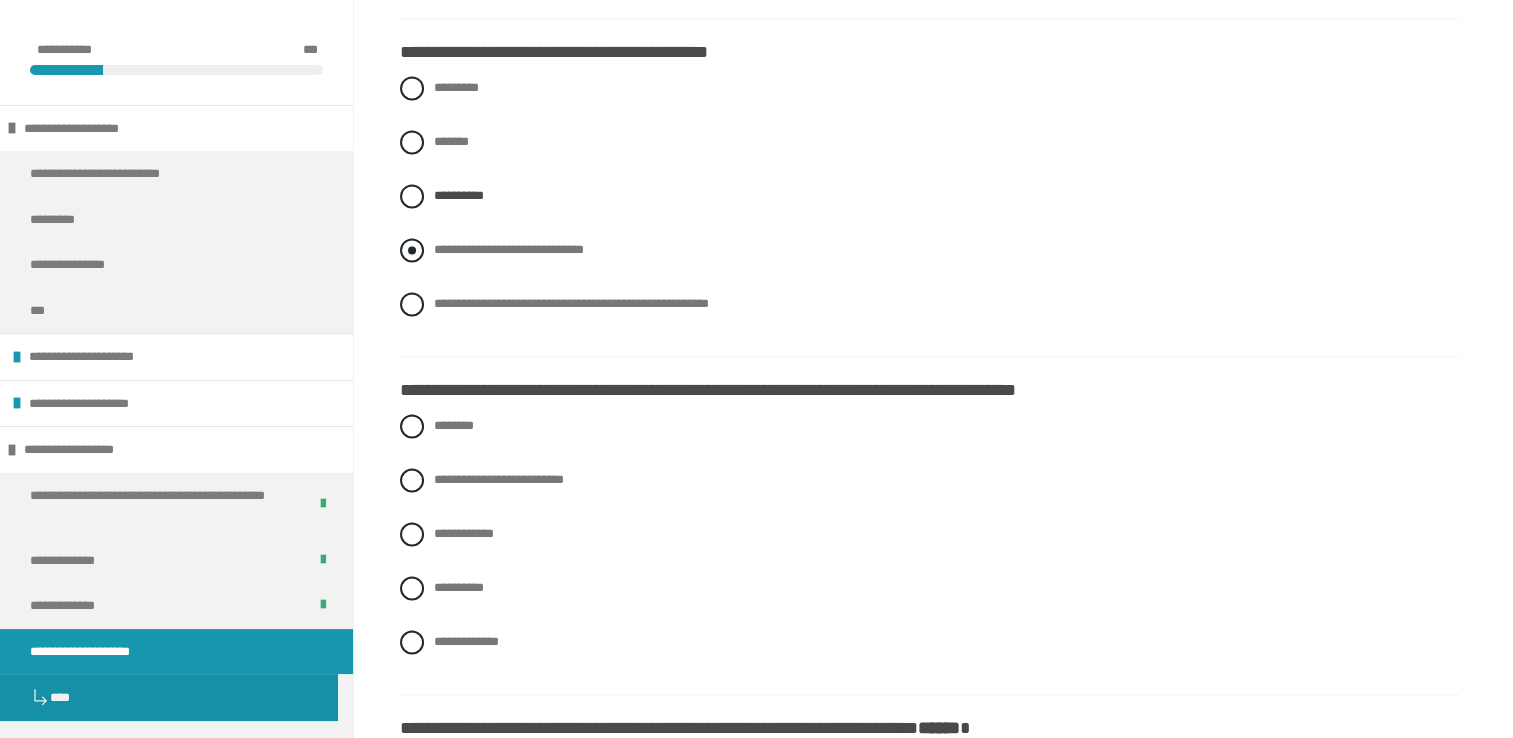 click on "**********" at bounding box center [509, 249] 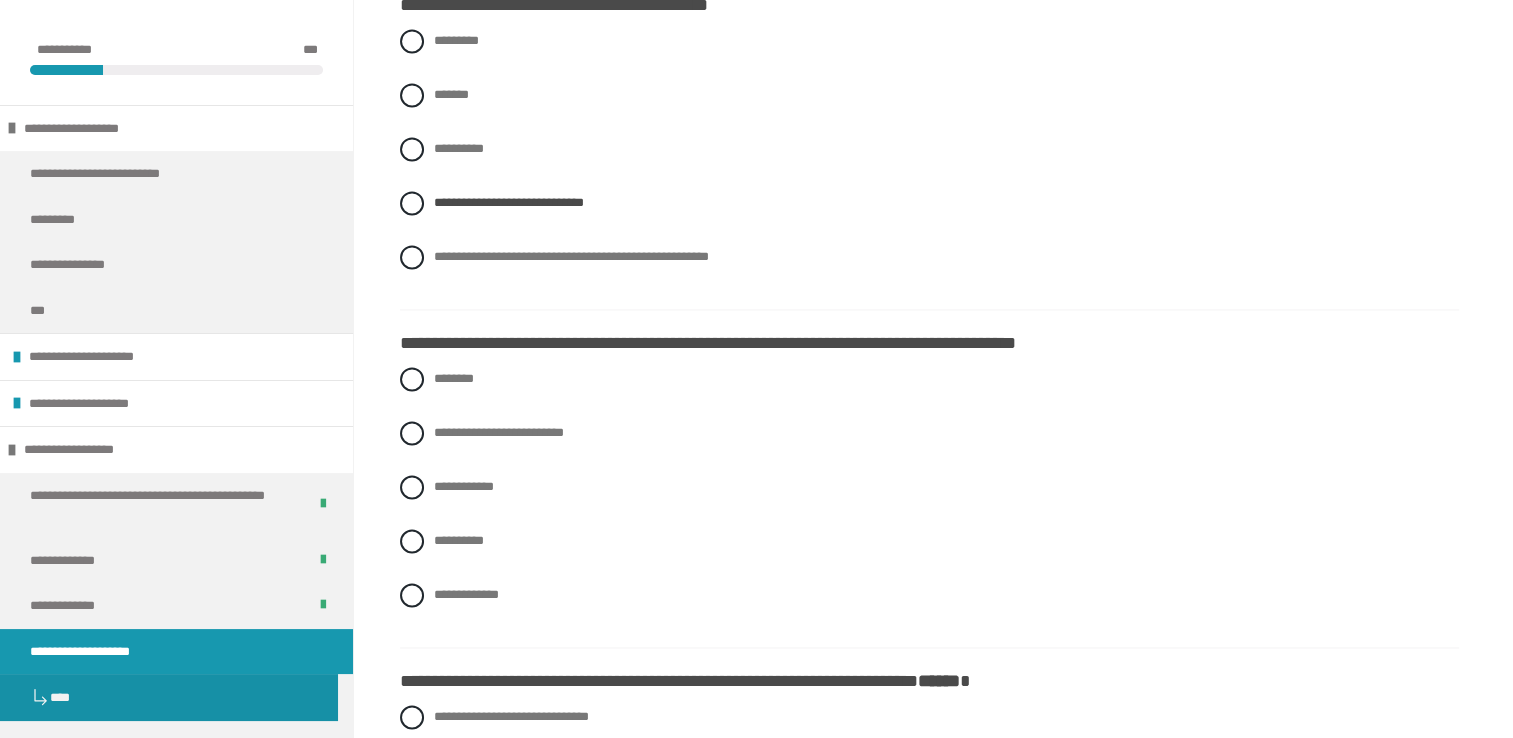 scroll, scrollTop: 2931, scrollLeft: 0, axis: vertical 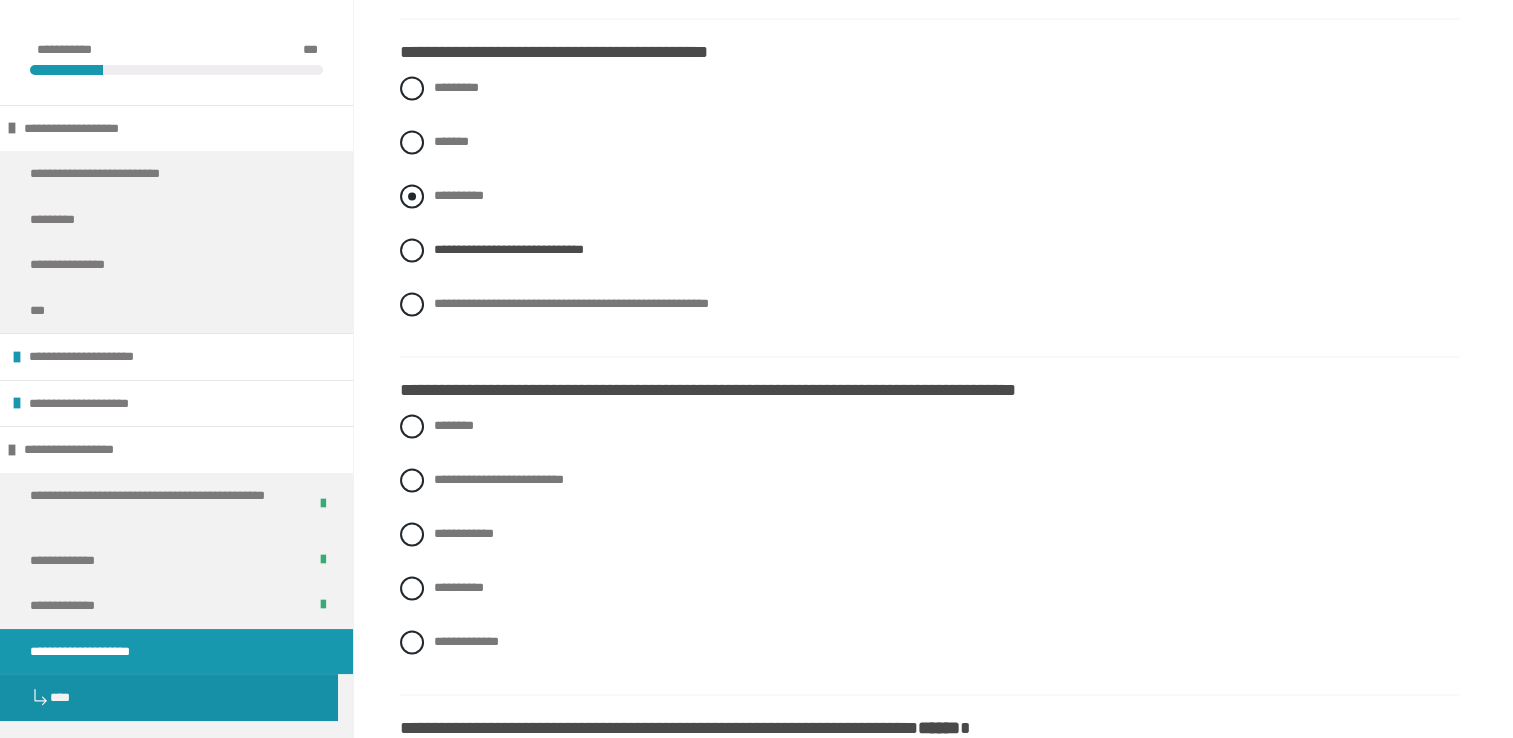click on "**********" at bounding box center [459, 195] 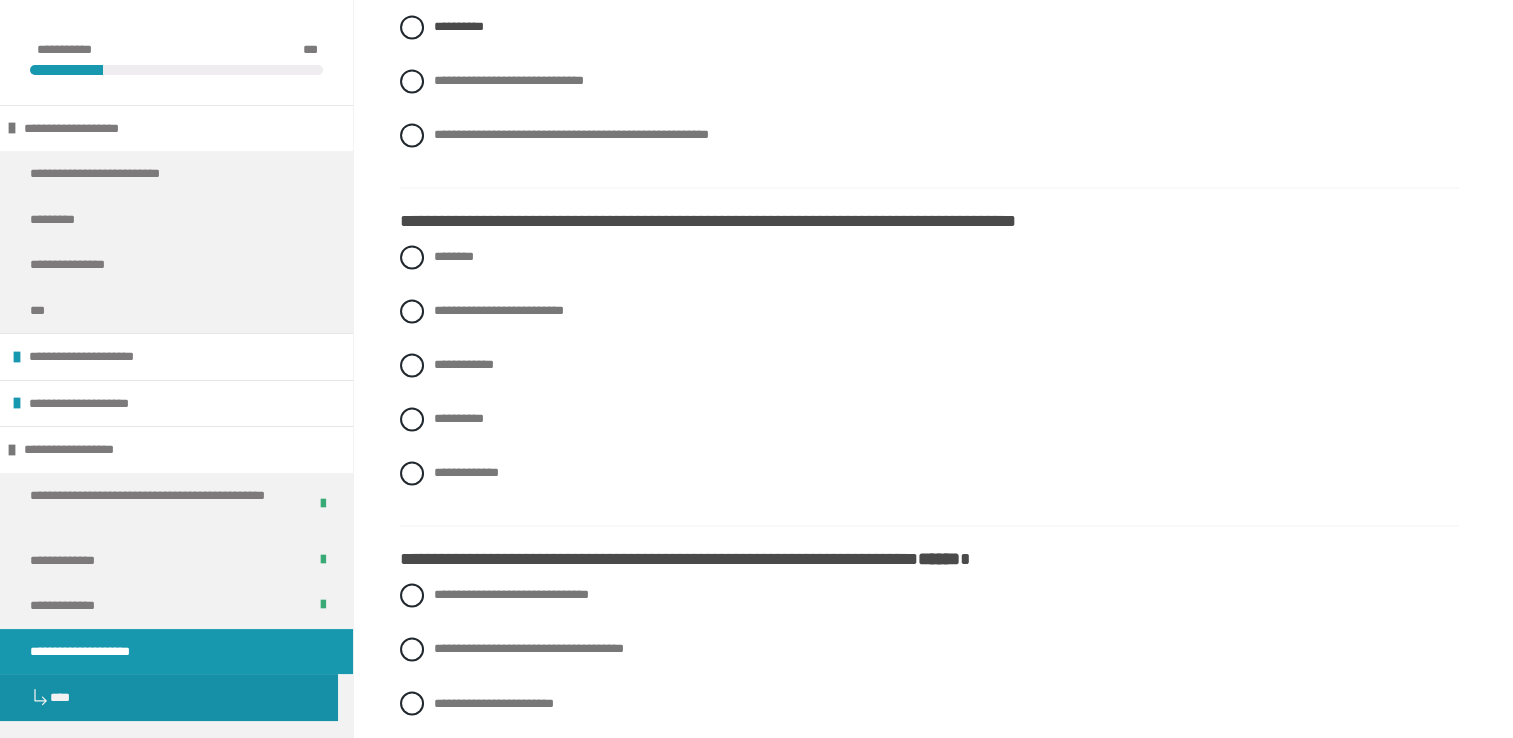 scroll, scrollTop: 3131, scrollLeft: 0, axis: vertical 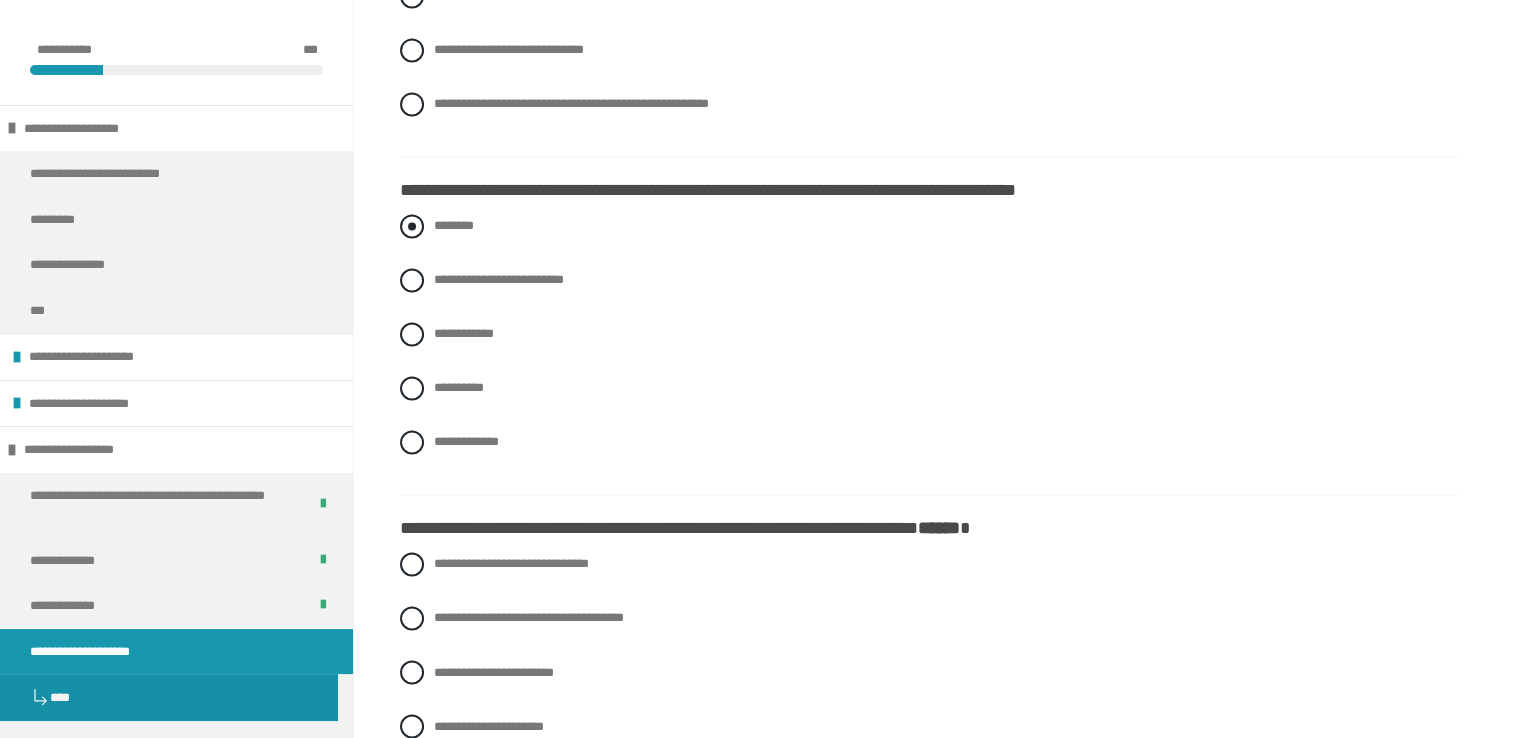 click on "********" at bounding box center (929, 226) 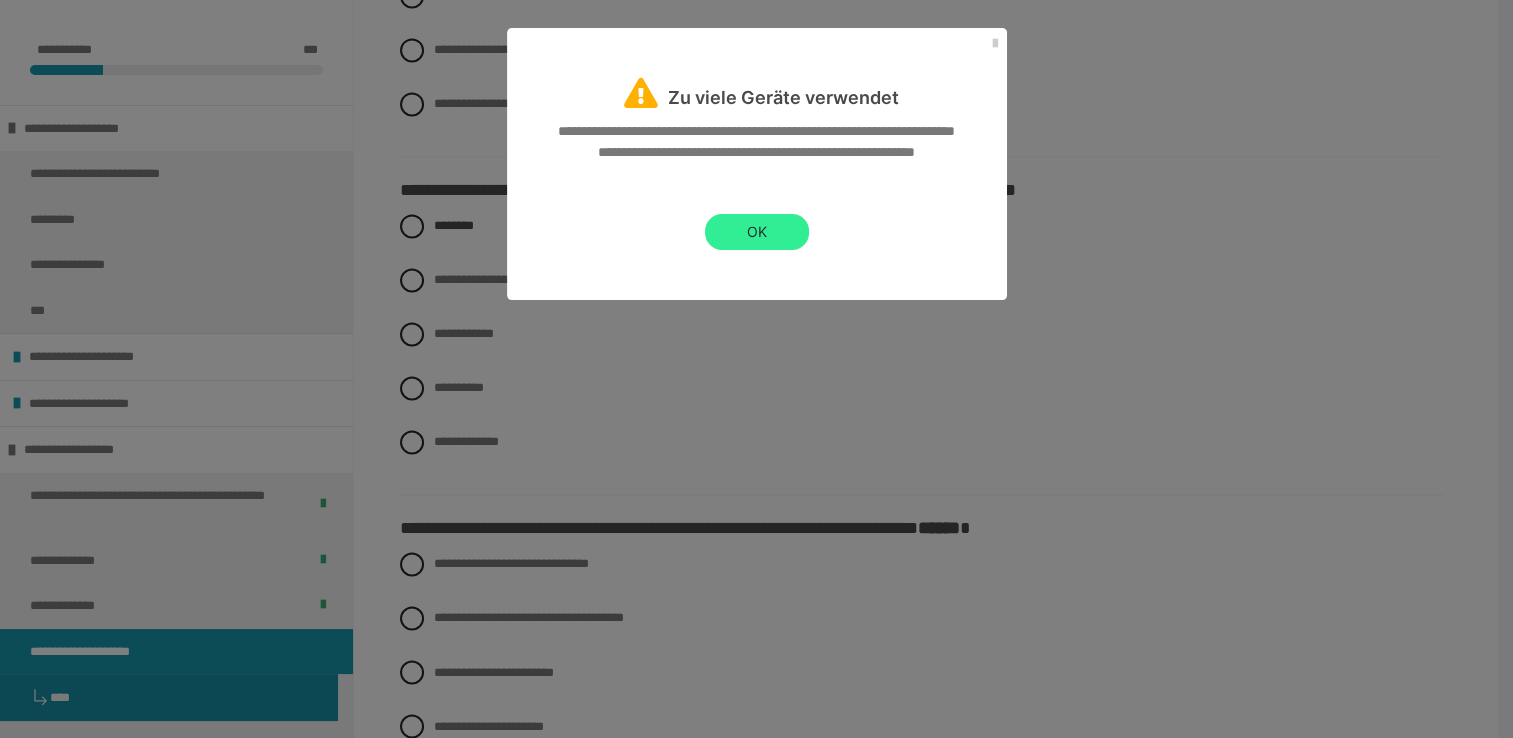 click on "OK" at bounding box center [757, 232] 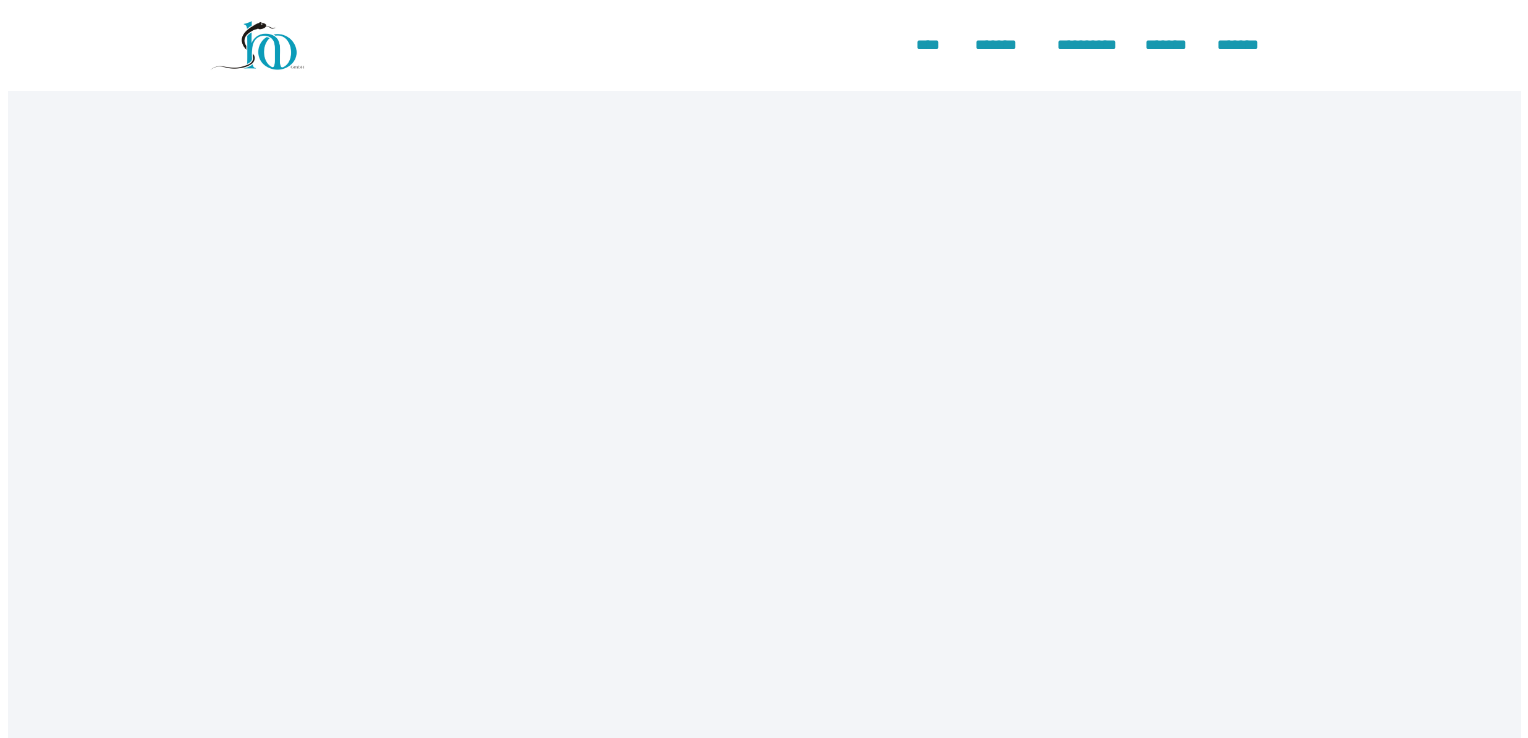 scroll, scrollTop: 0, scrollLeft: 0, axis: both 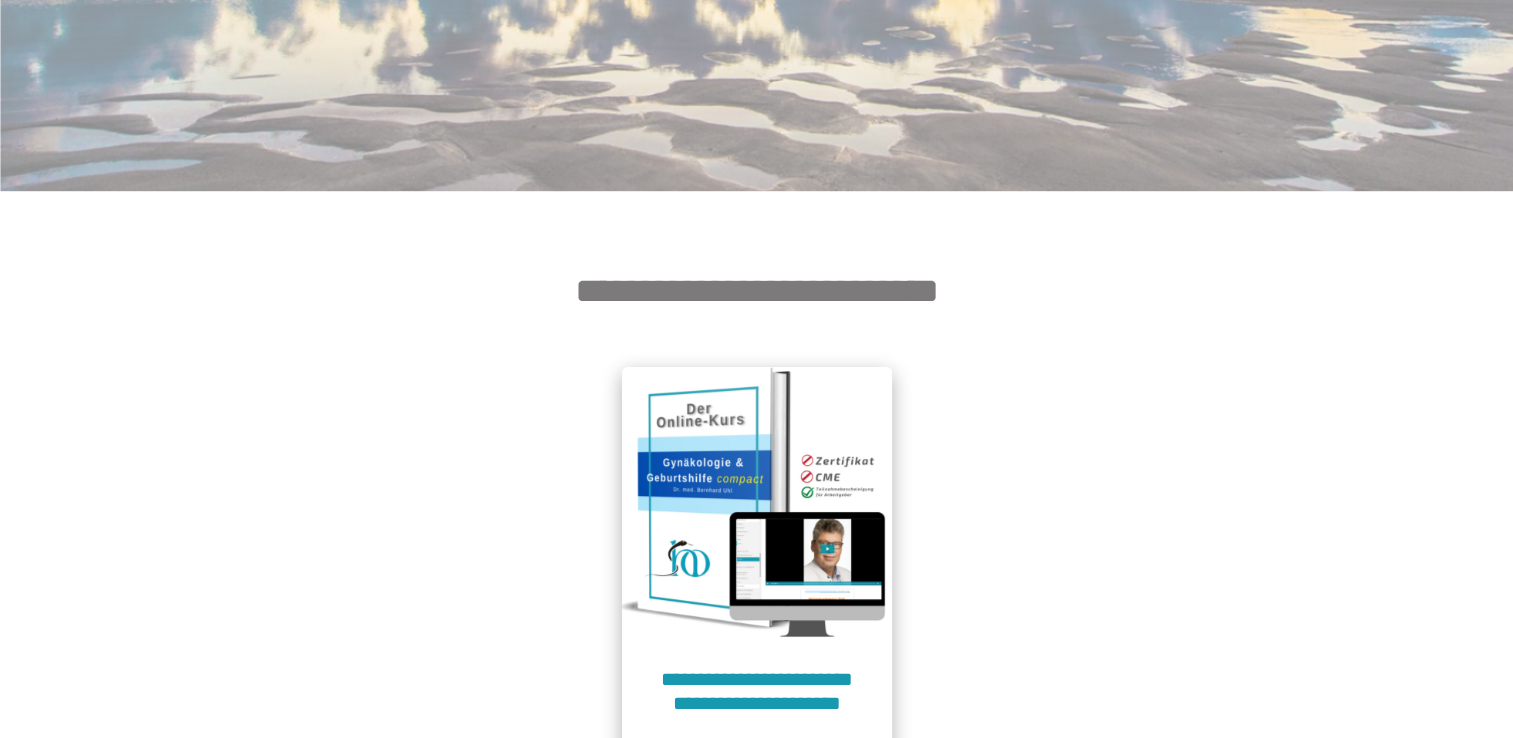 click at bounding box center (757, 502) 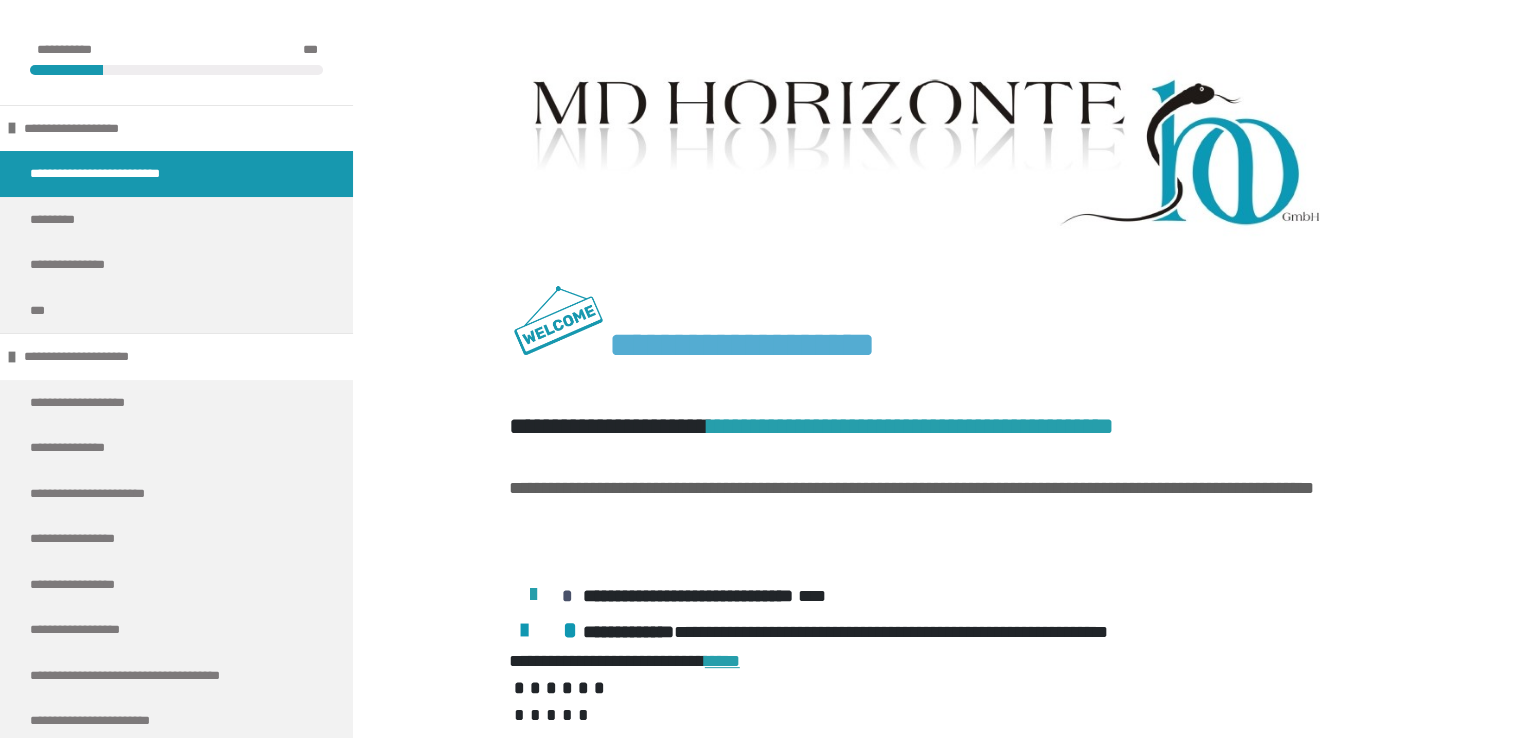 scroll, scrollTop: 900, scrollLeft: 0, axis: vertical 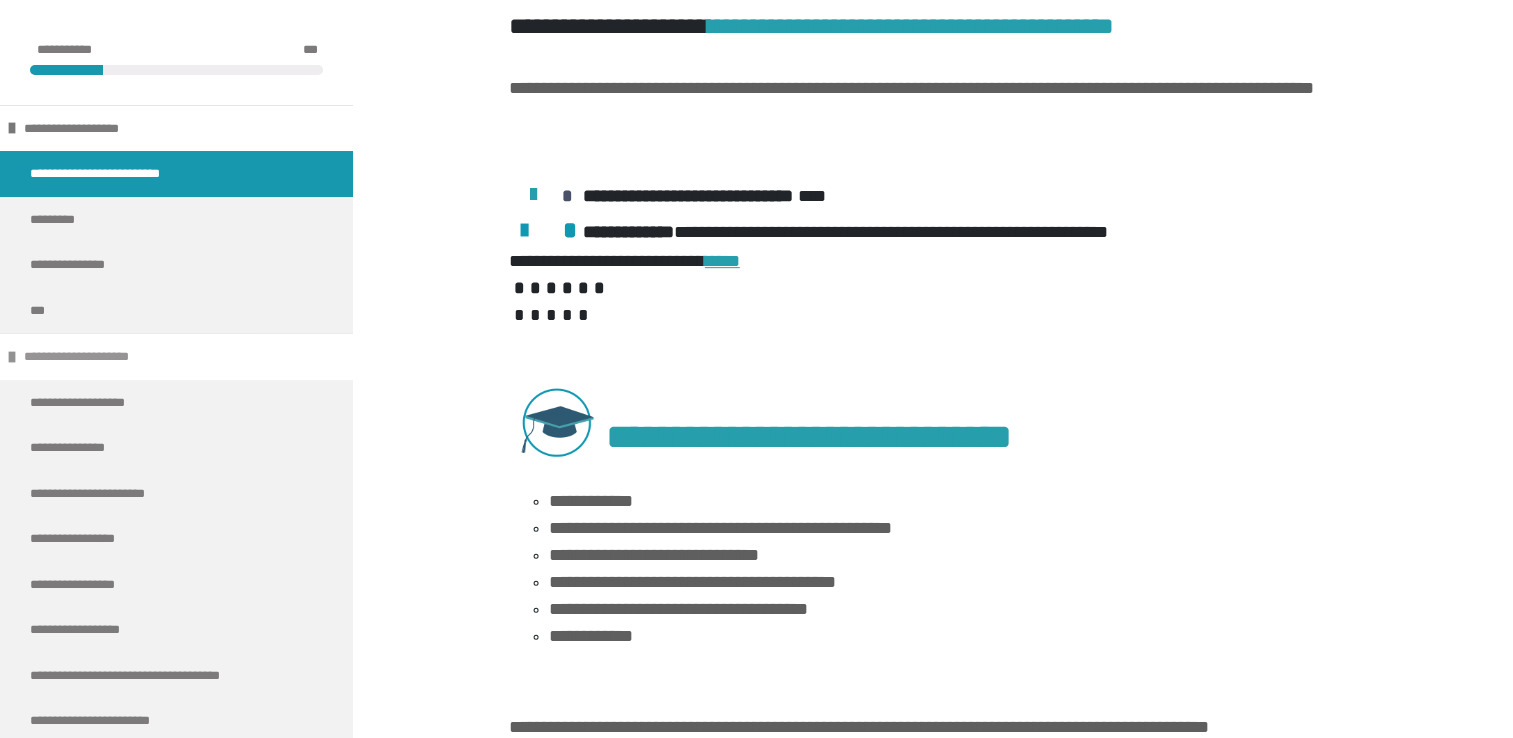 click at bounding box center (12, 357) 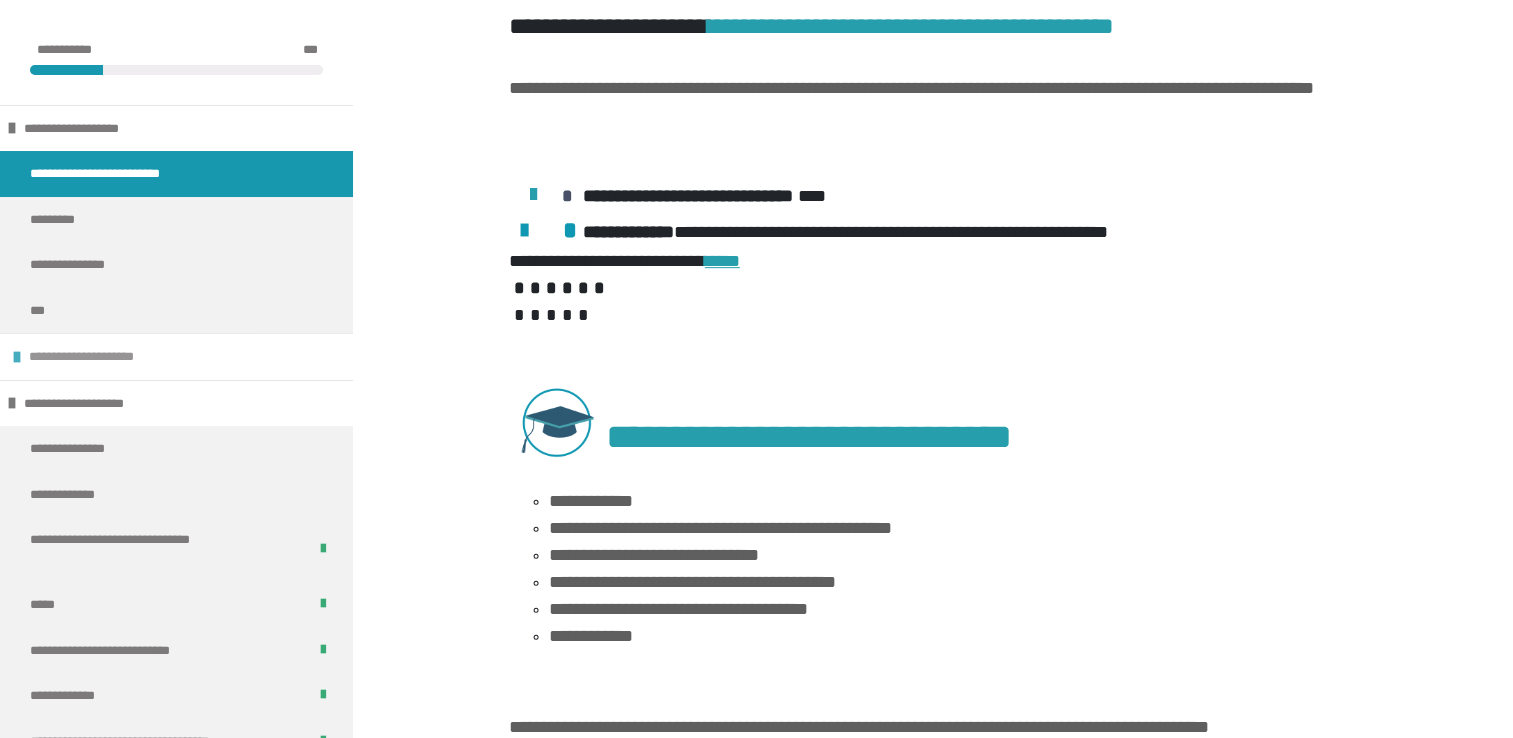 drag, startPoint x: 13, startPoint y: 357, endPoint x: 8, endPoint y: 374, distance: 17.720045 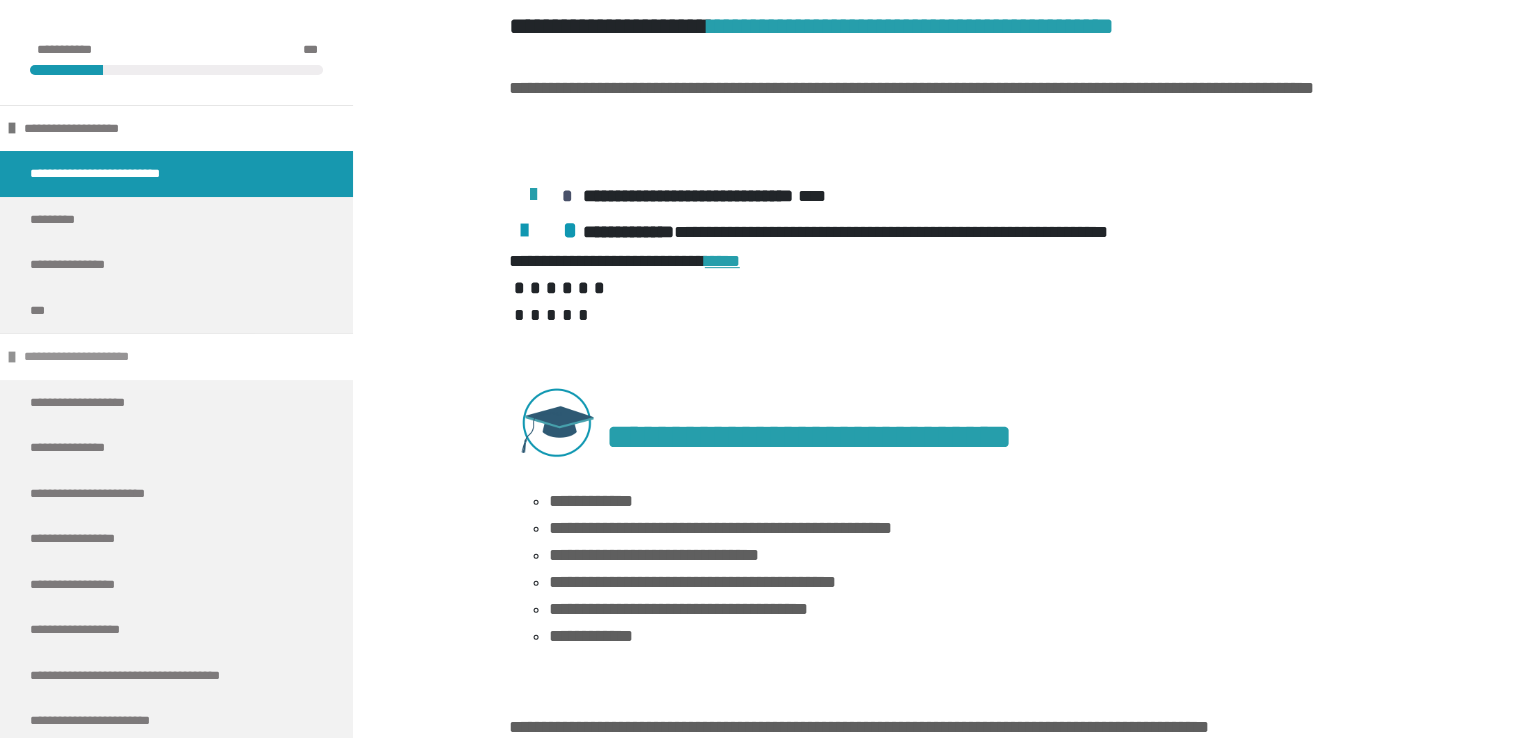 click on "**********" at bounding box center [176, 356] 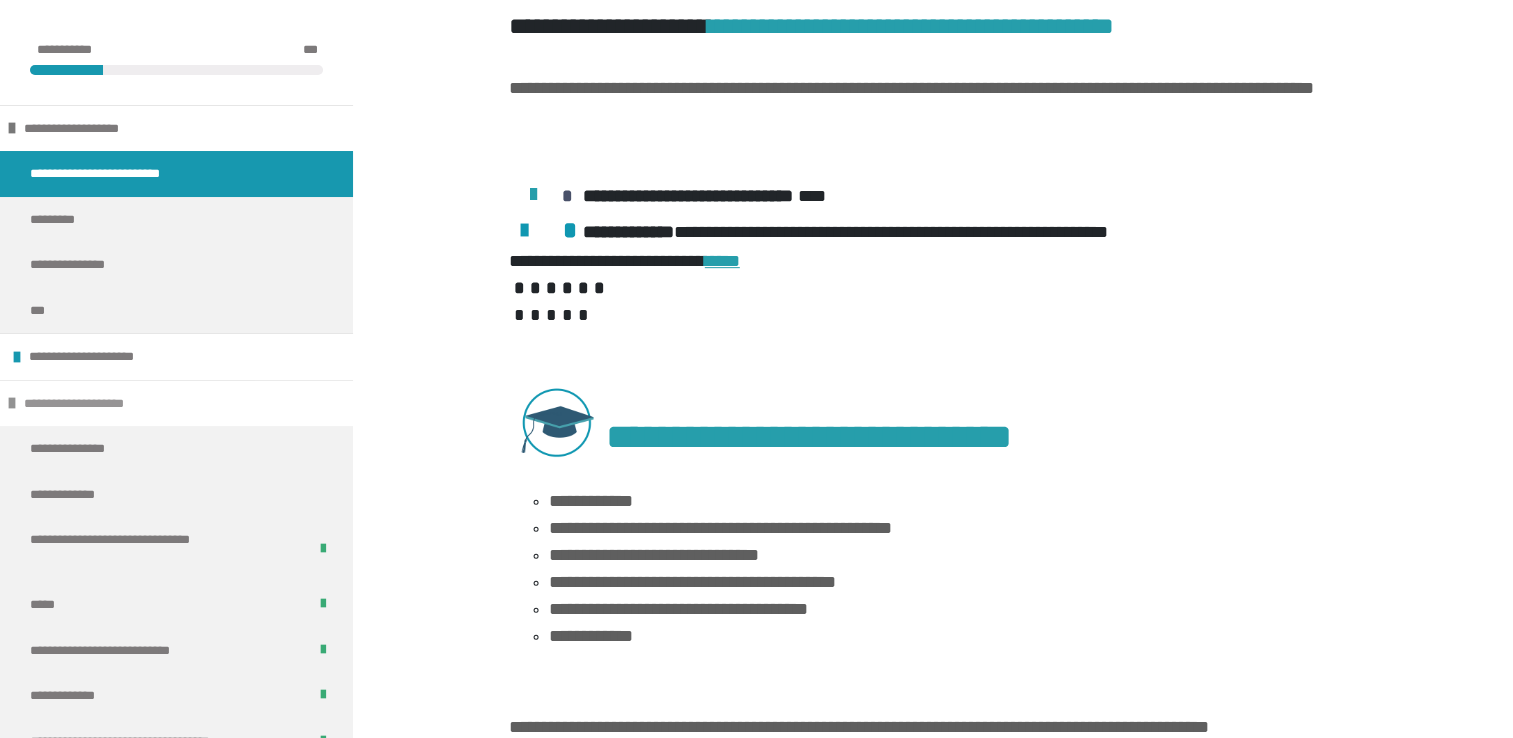 click on "**********" at bounding box center (176, 403) 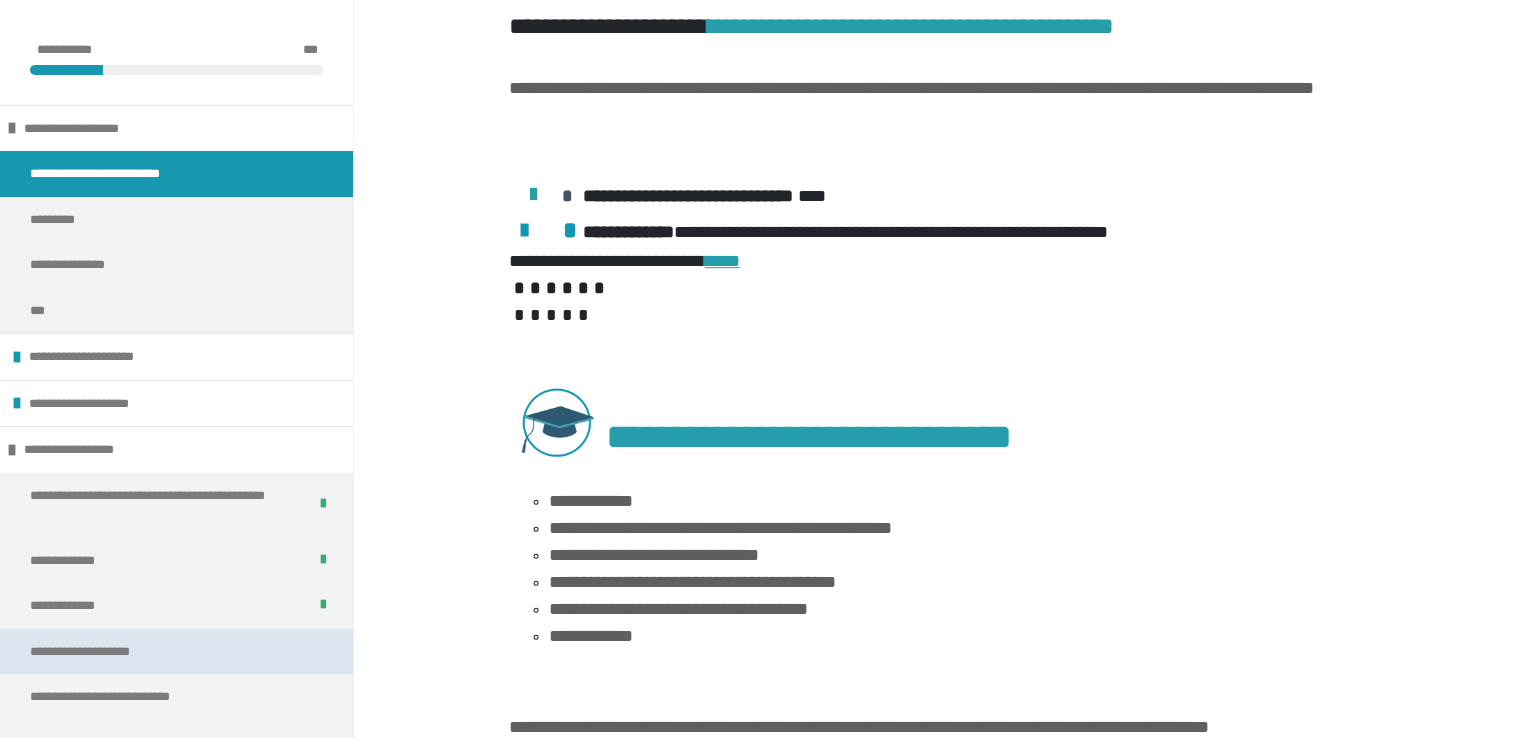 click on "**********" at bounding box center [94, 652] 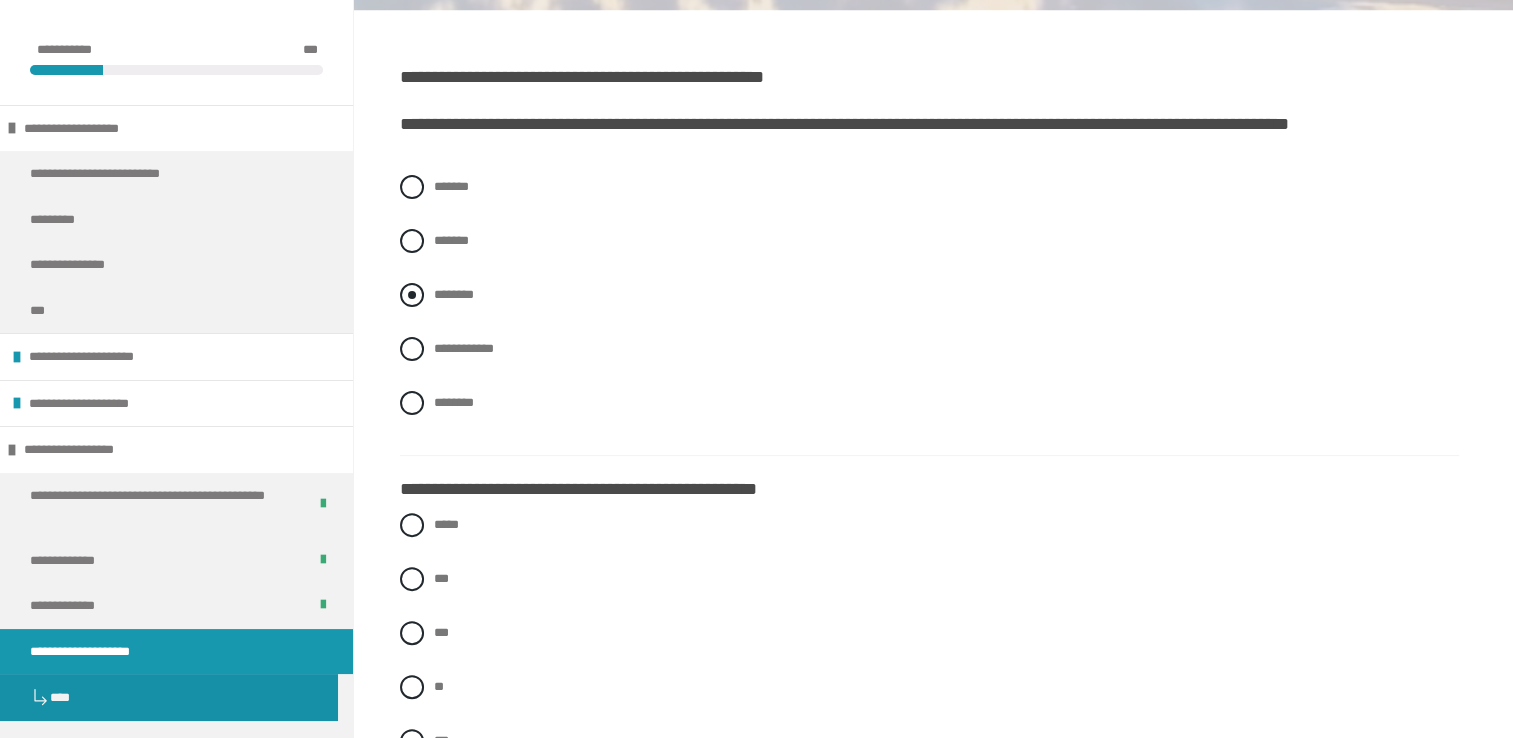 click on "********" at bounding box center (929, 295) 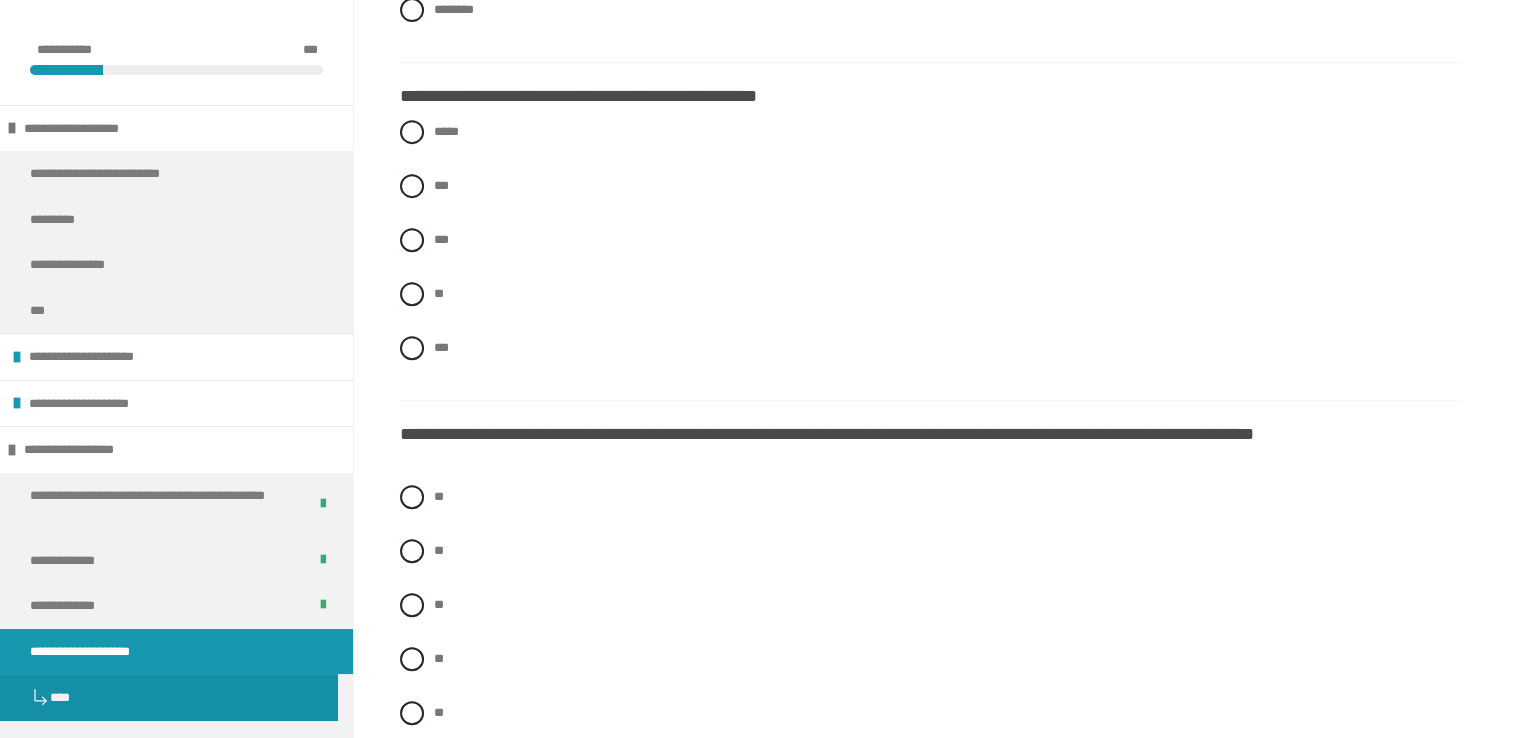 scroll, scrollTop: 839, scrollLeft: 0, axis: vertical 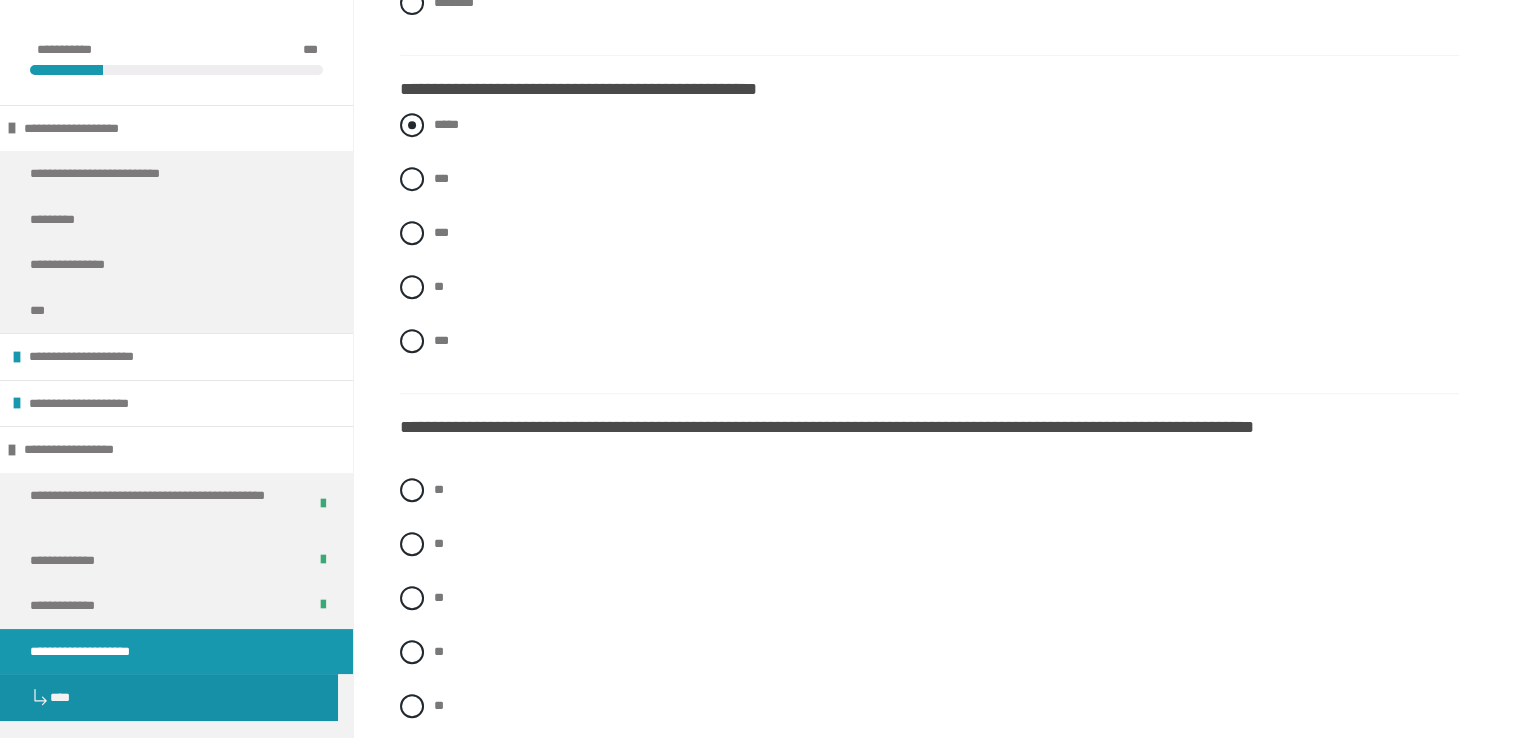 click on "*****" at bounding box center [929, 125] 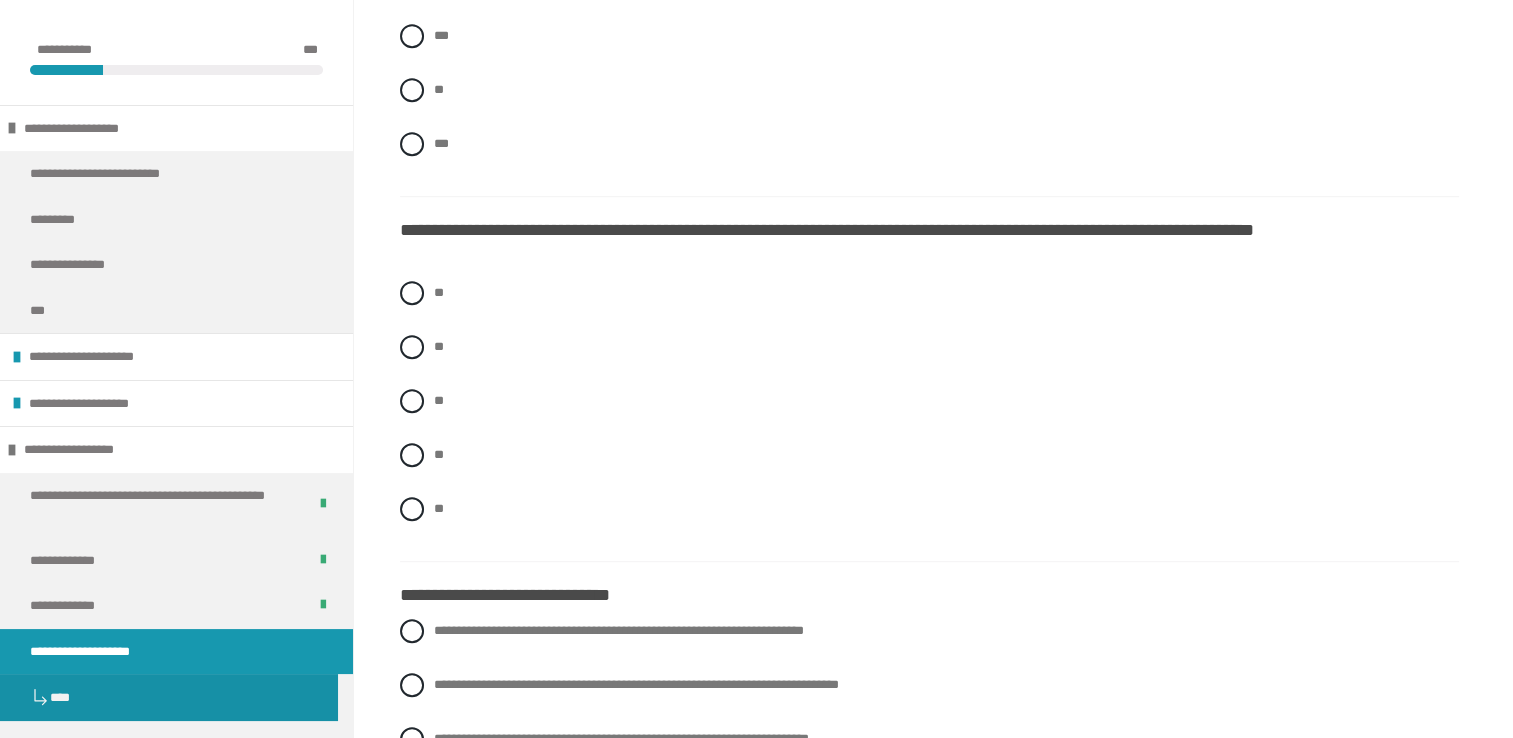 scroll, scrollTop: 1039, scrollLeft: 0, axis: vertical 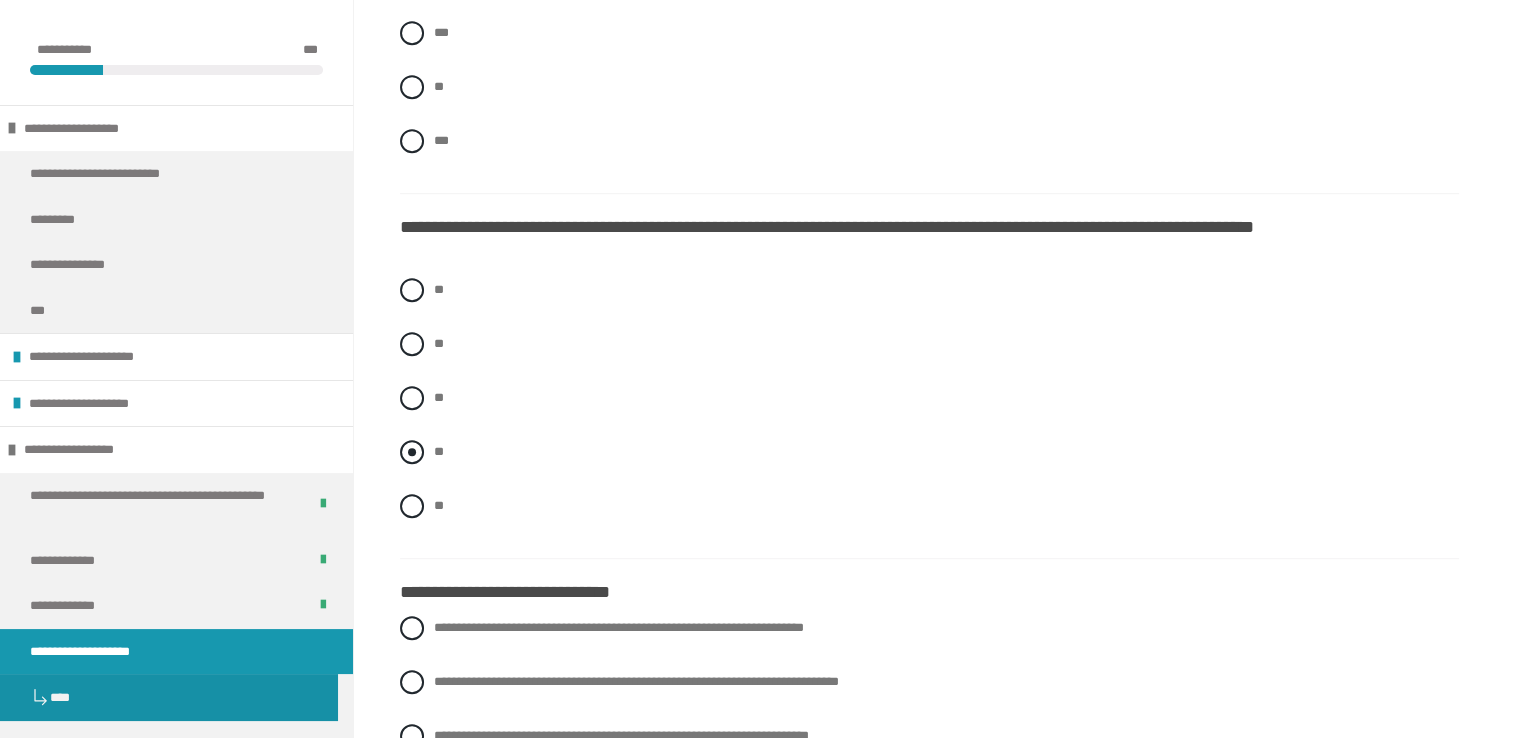 click on "**" at bounding box center [929, 452] 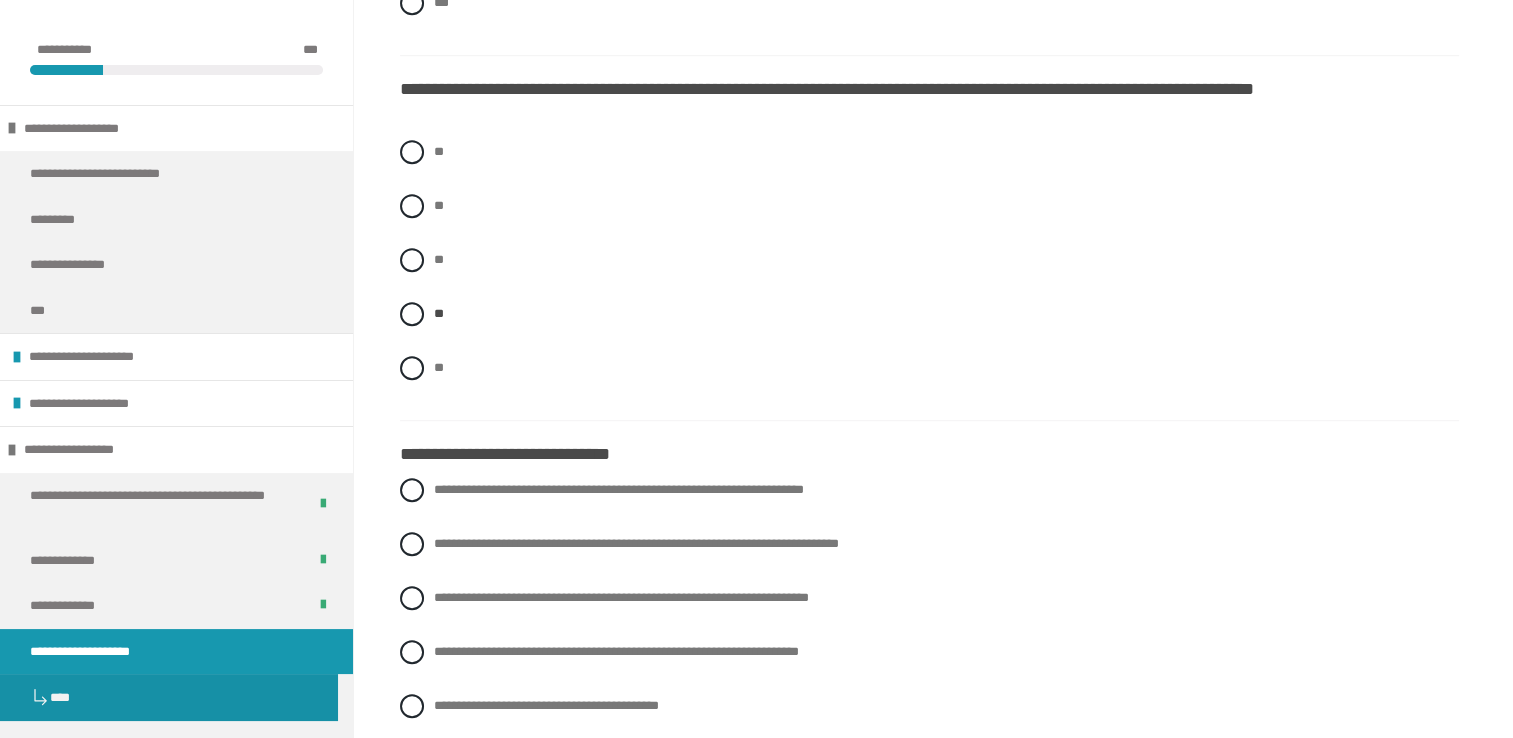 scroll, scrollTop: 1339, scrollLeft: 0, axis: vertical 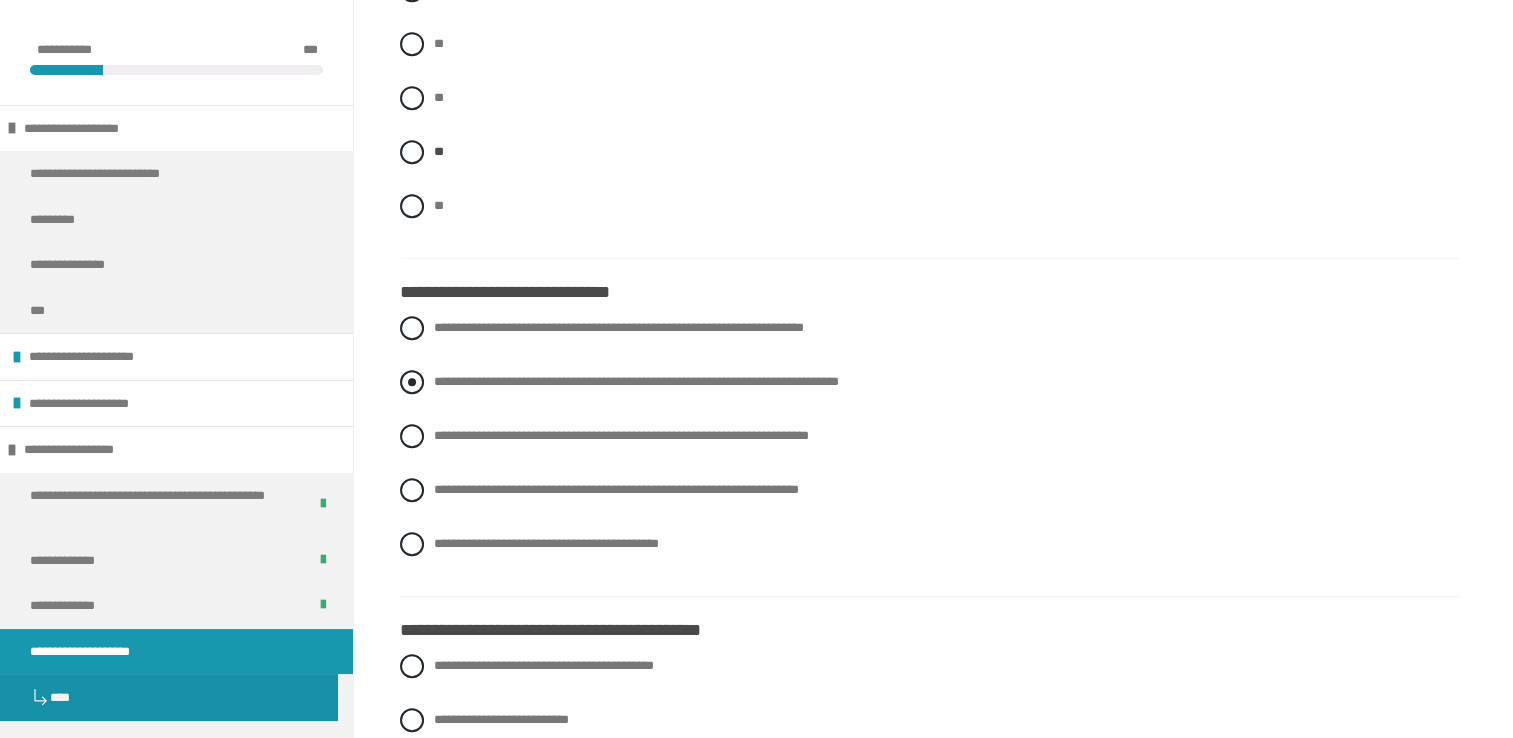 click on "**********" at bounding box center (636, 381) 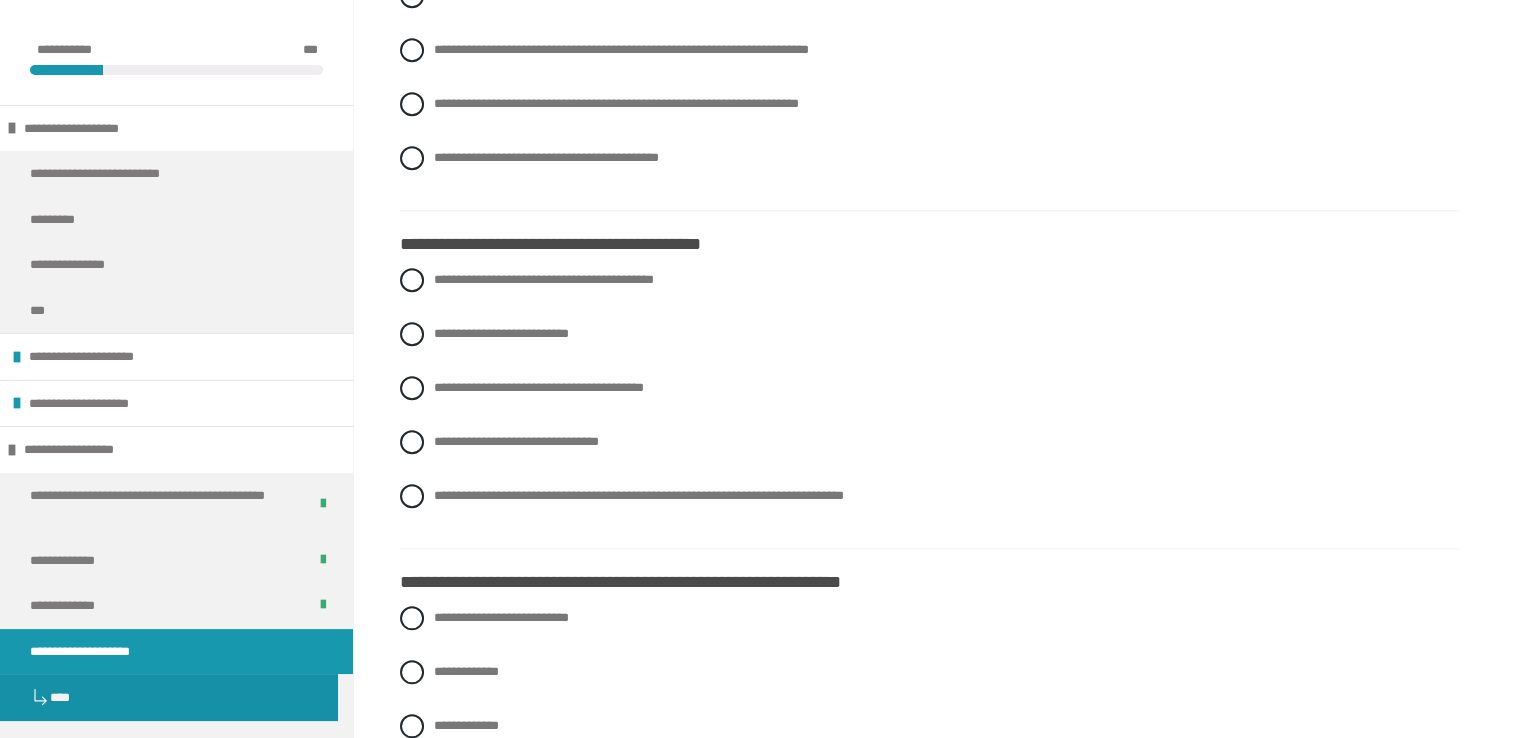 scroll, scrollTop: 1739, scrollLeft: 0, axis: vertical 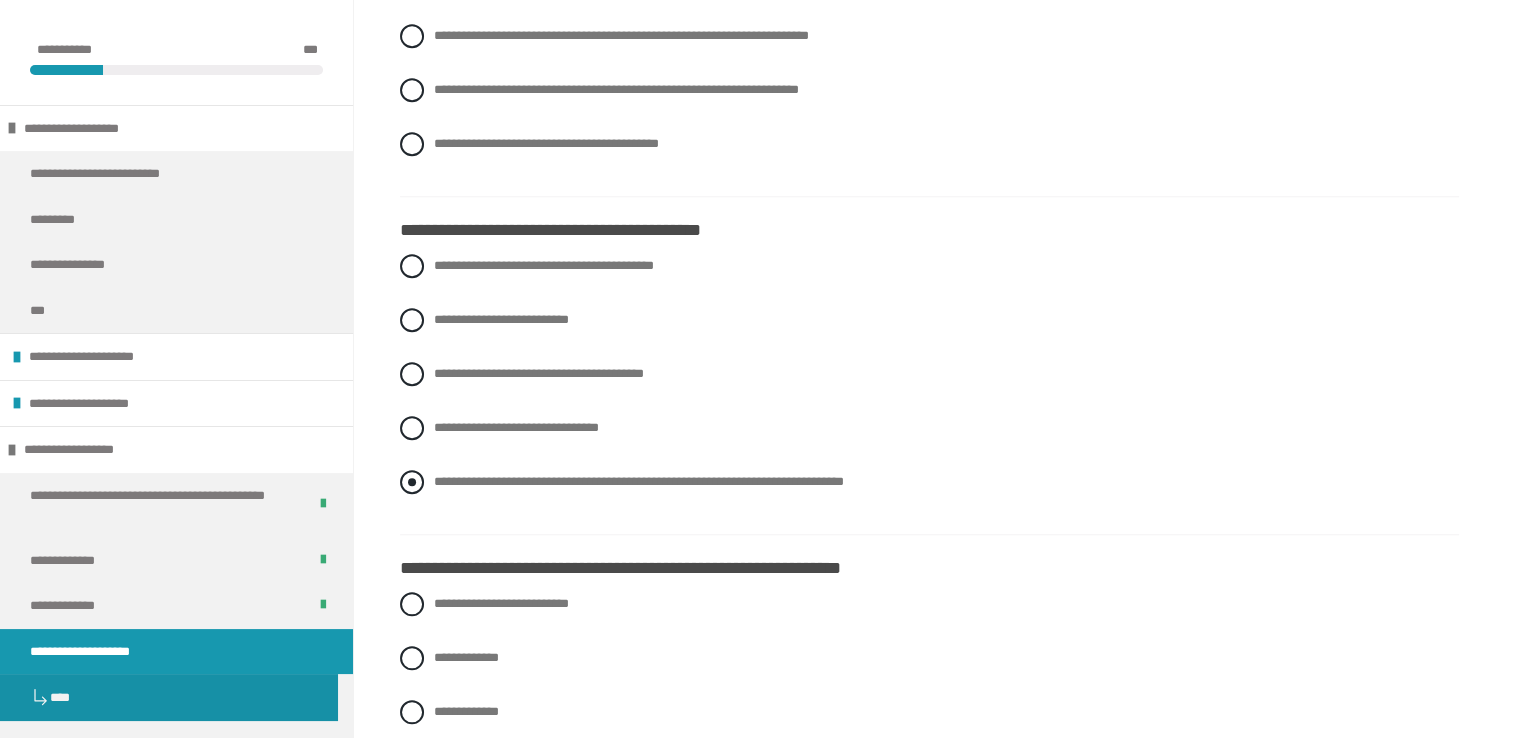 click on "**********" at bounding box center [639, 481] 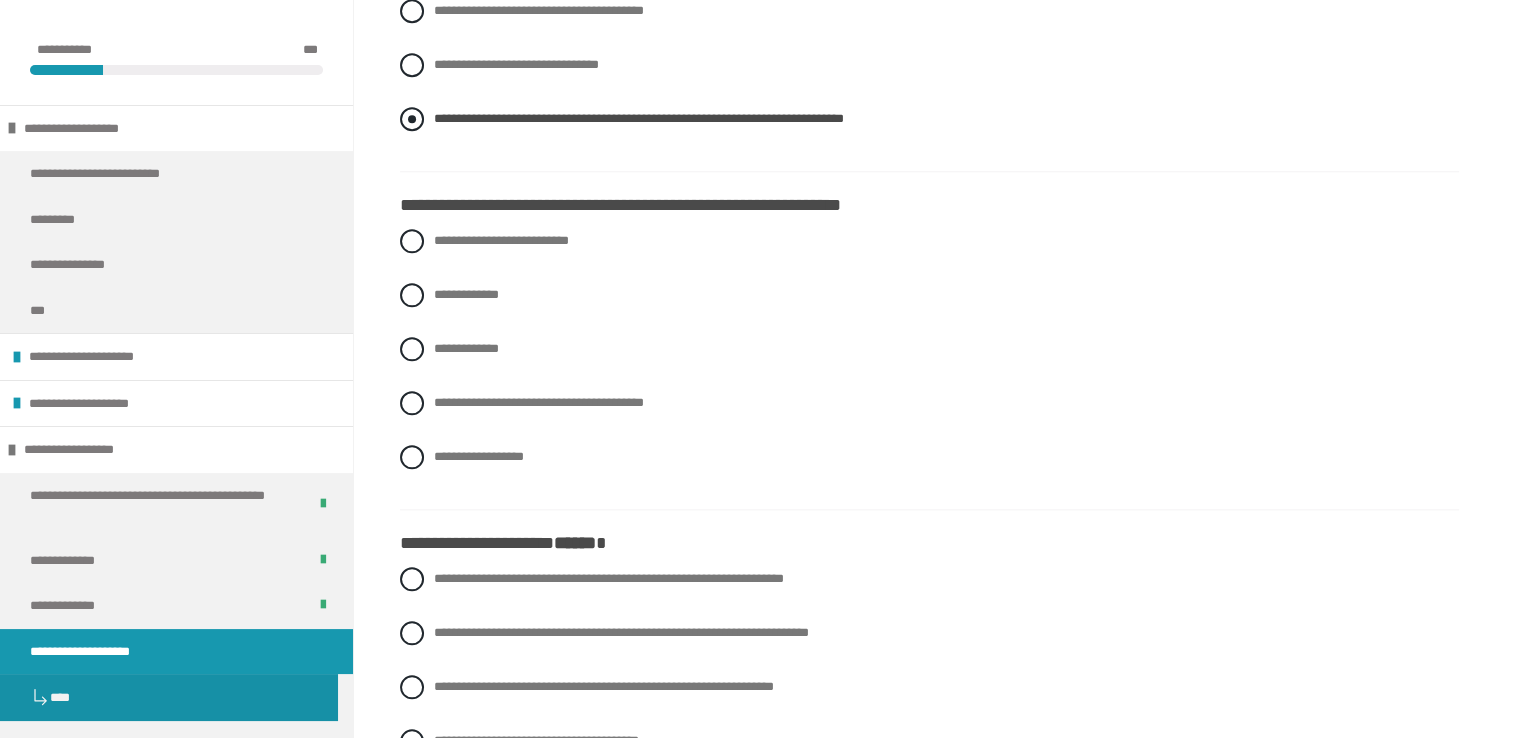 scroll, scrollTop: 2139, scrollLeft: 0, axis: vertical 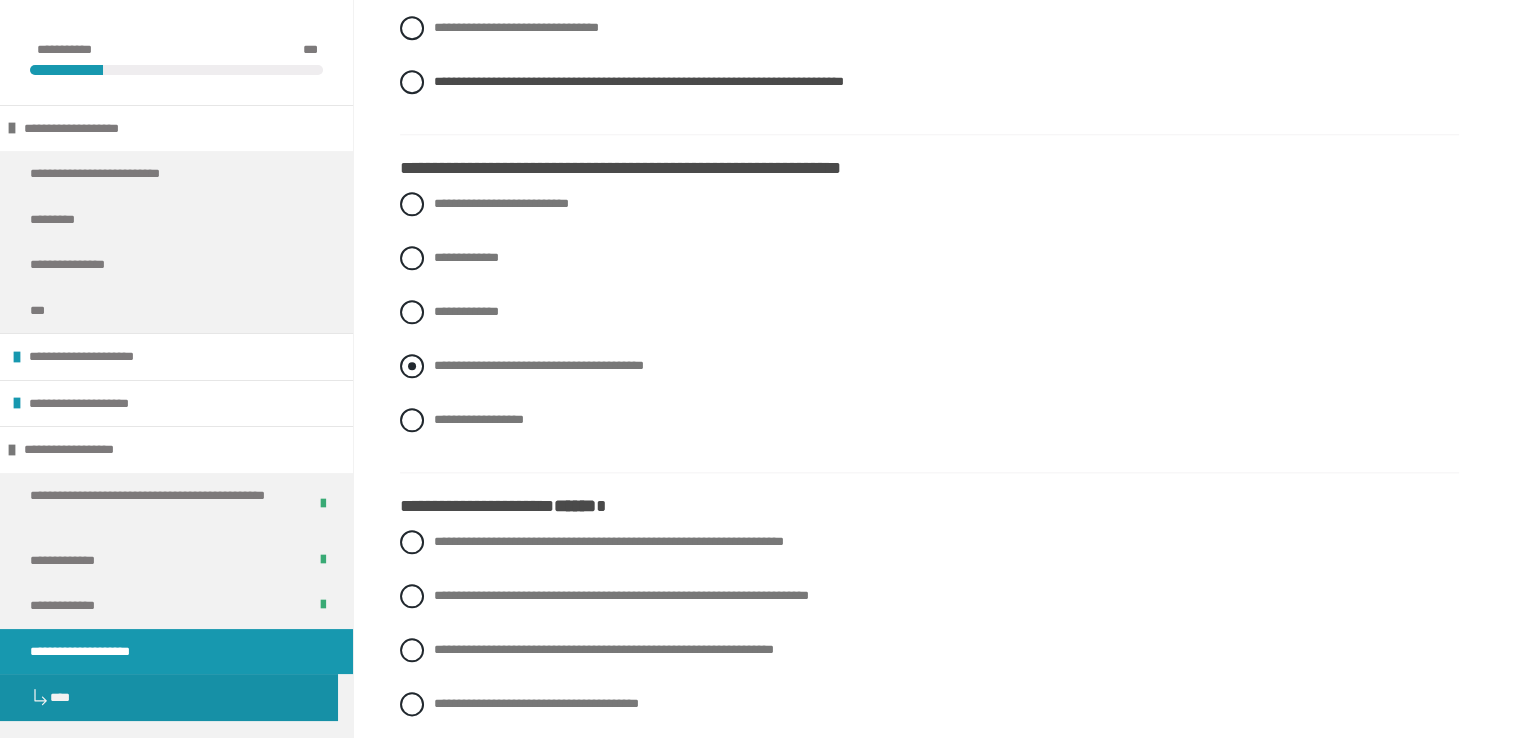 click on "**********" at bounding box center [929, 366] 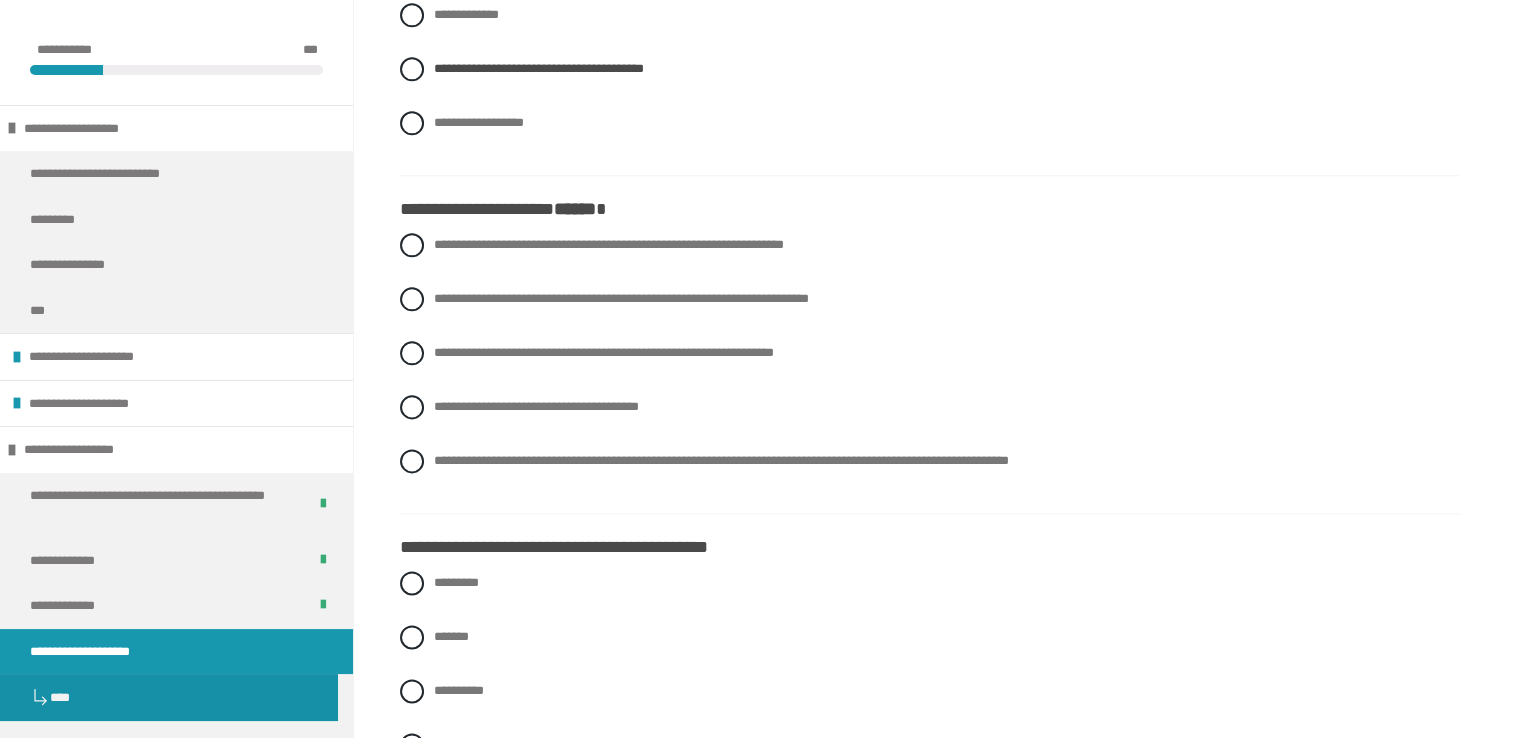 scroll, scrollTop: 2439, scrollLeft: 0, axis: vertical 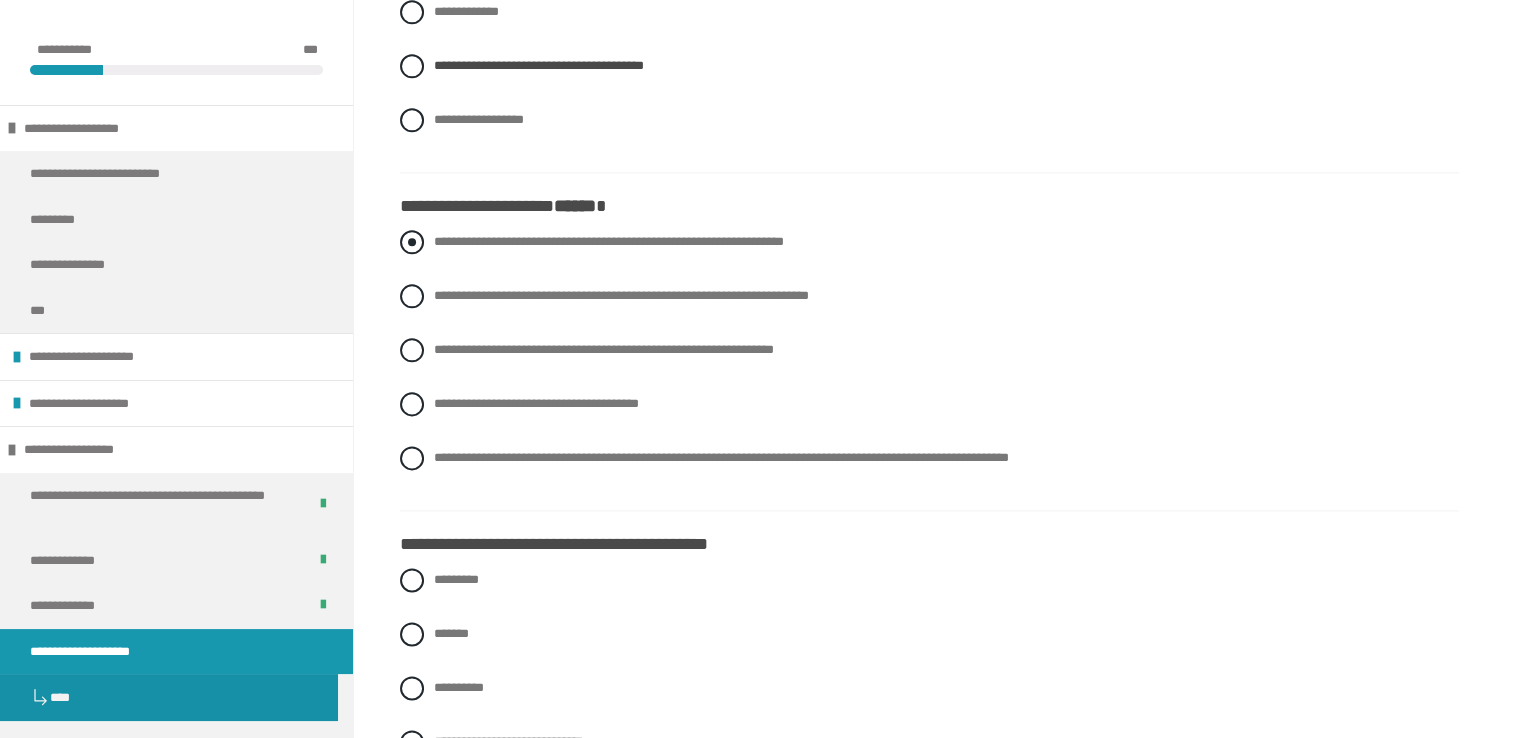 click on "**********" at bounding box center [609, 241] 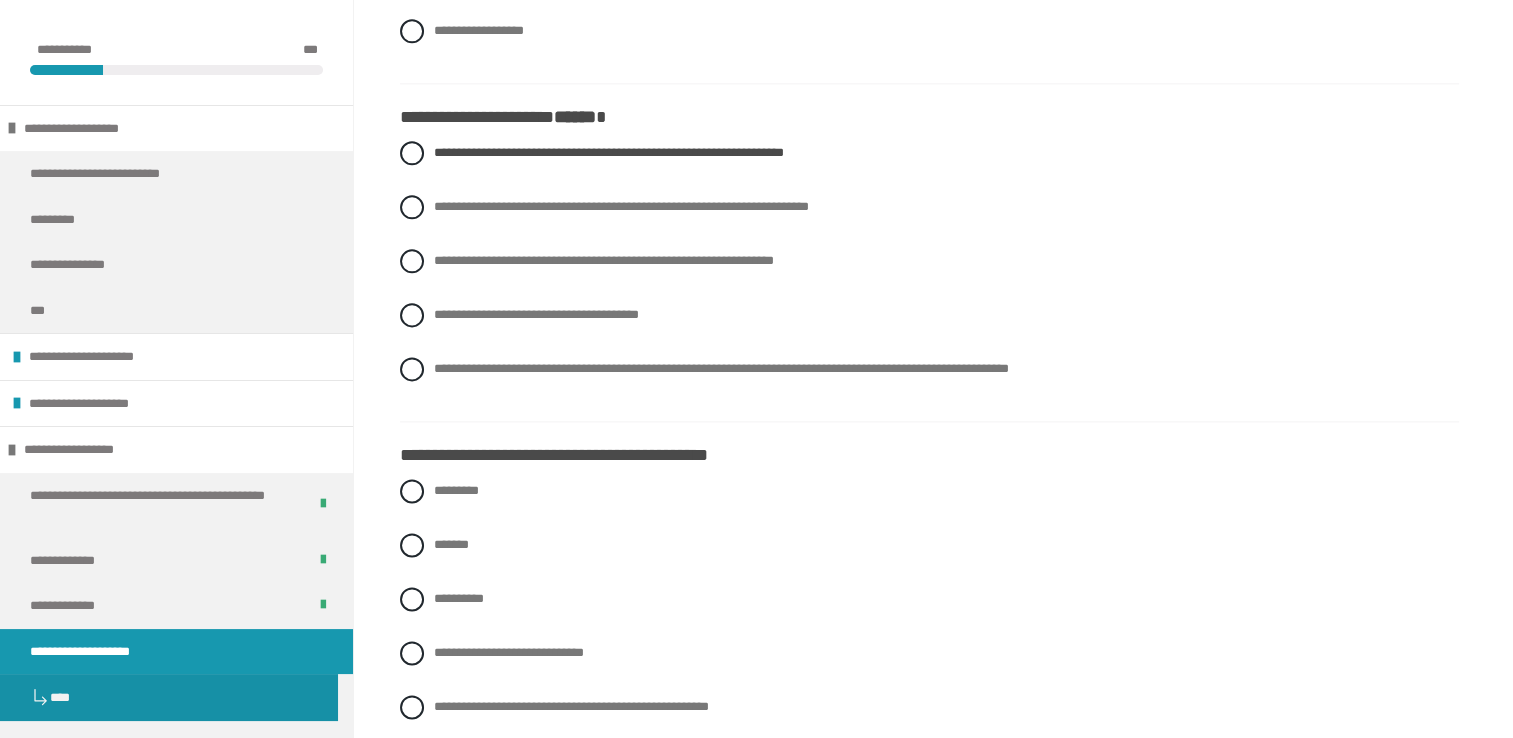 scroll, scrollTop: 2739, scrollLeft: 0, axis: vertical 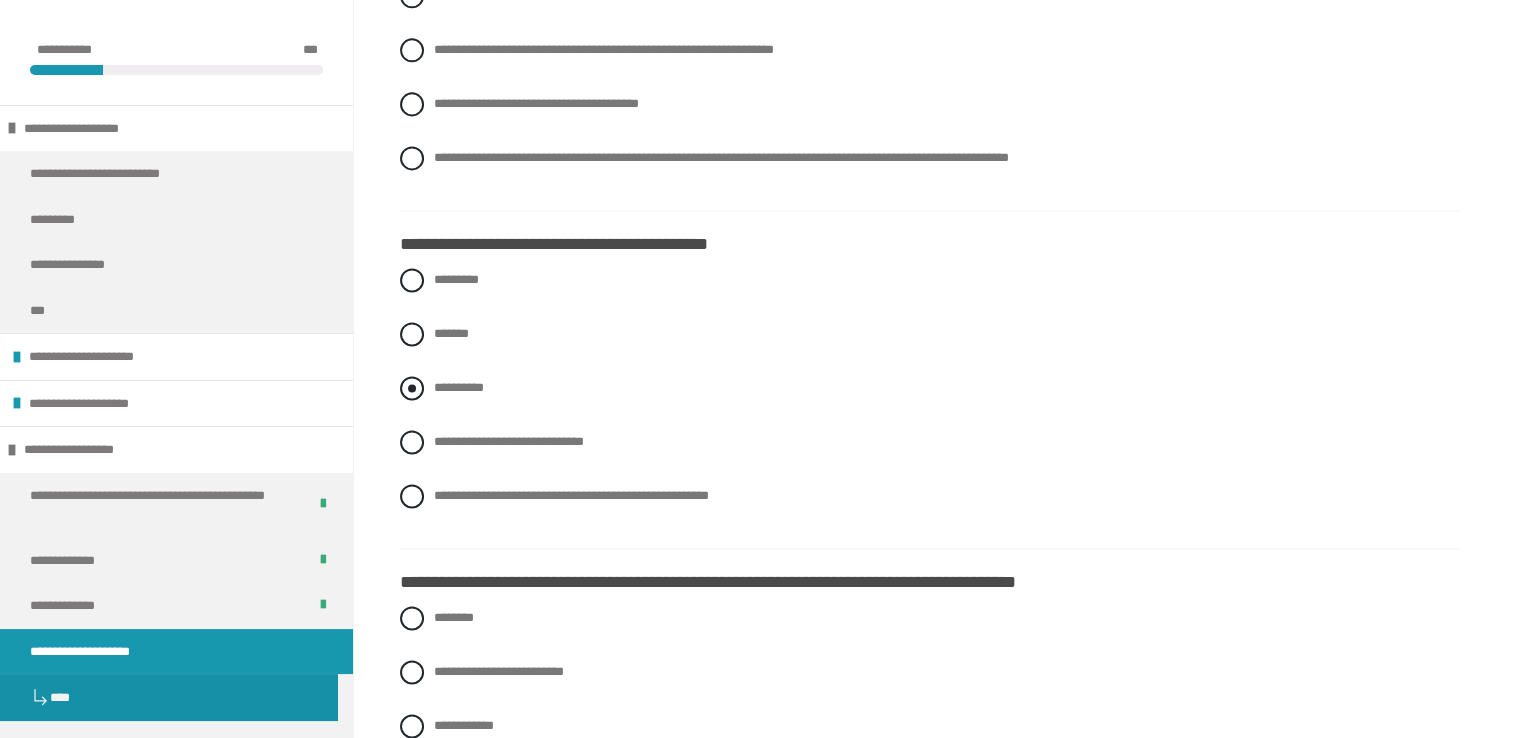 click on "**********" at bounding box center (459, 387) 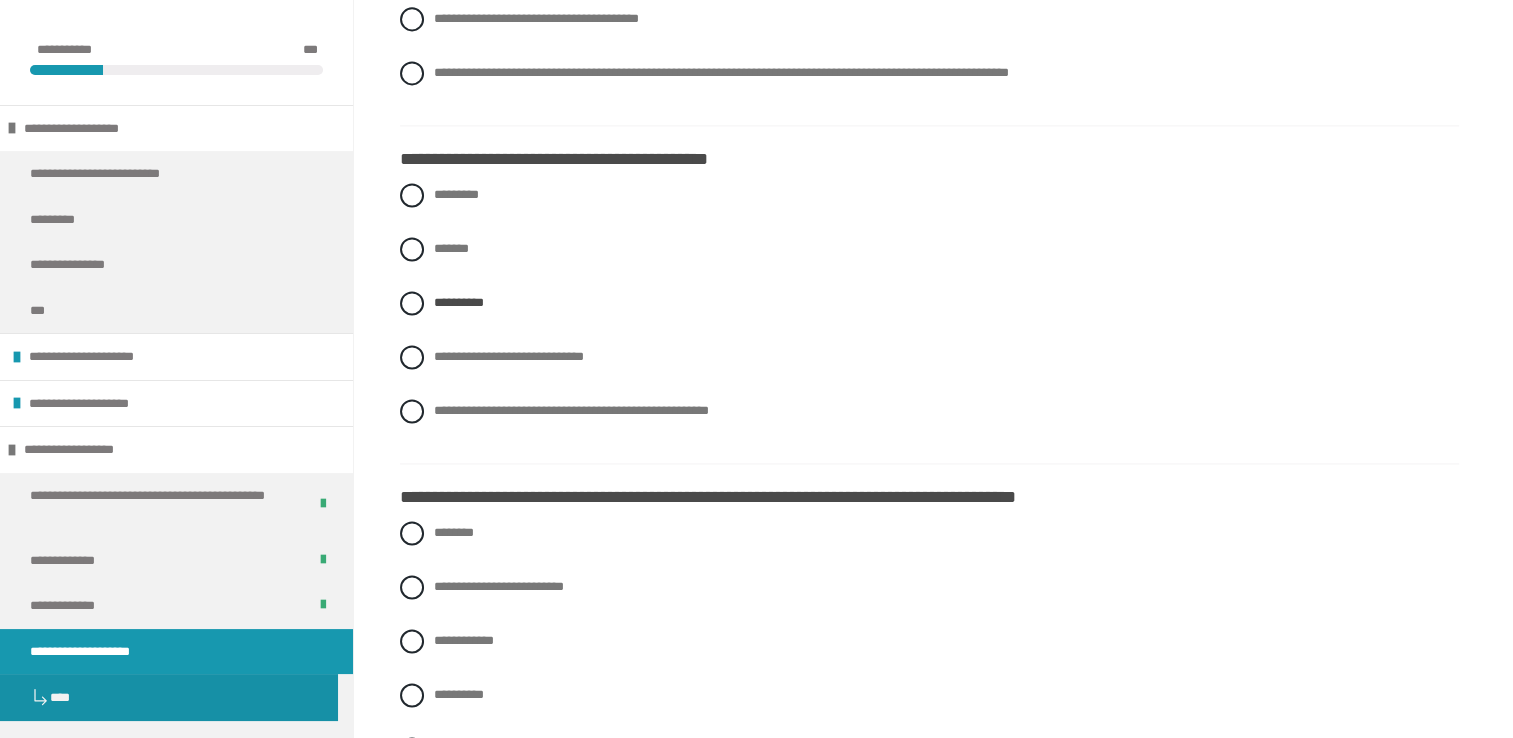 scroll, scrollTop: 3039, scrollLeft: 0, axis: vertical 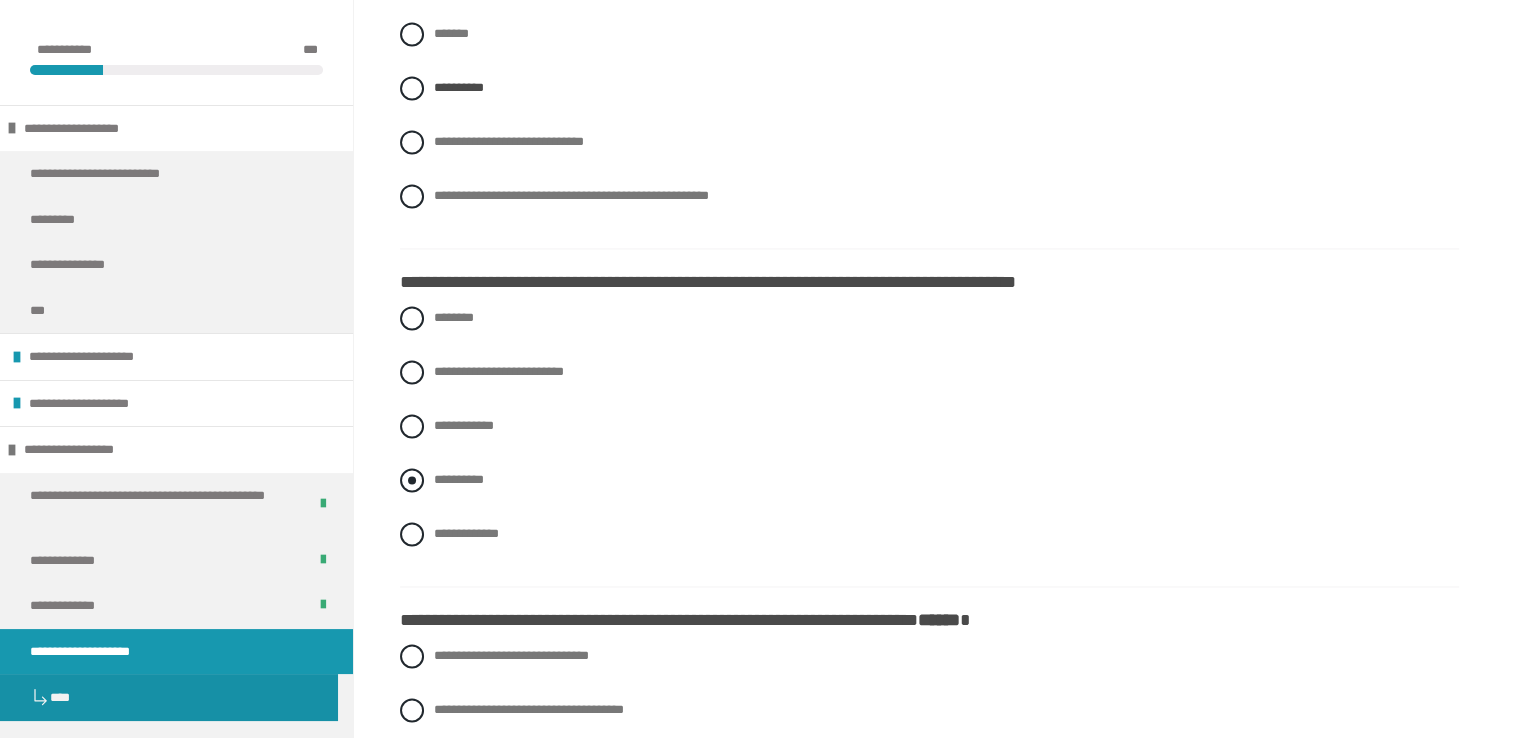 click on "**********" at bounding box center (929, 480) 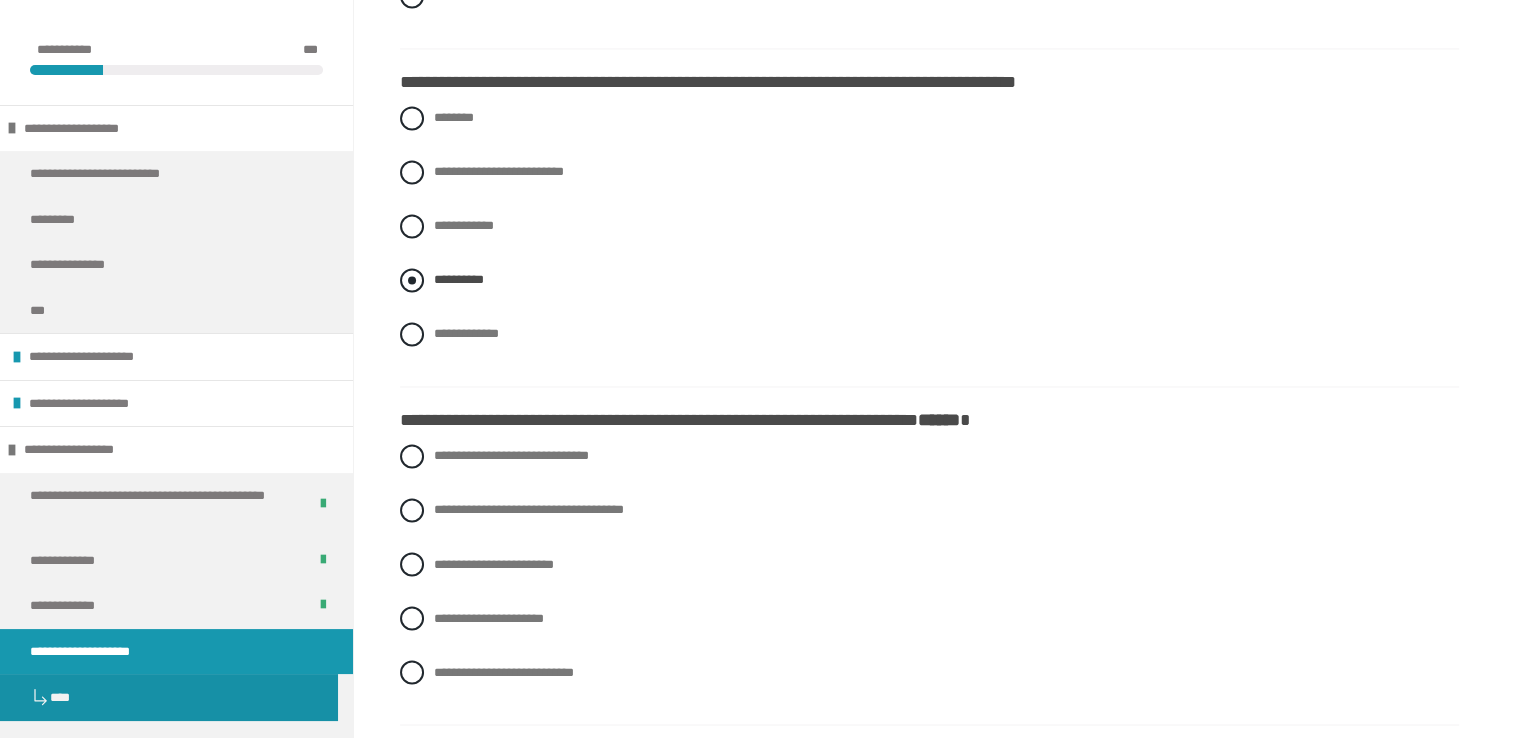 scroll, scrollTop: 3439, scrollLeft: 0, axis: vertical 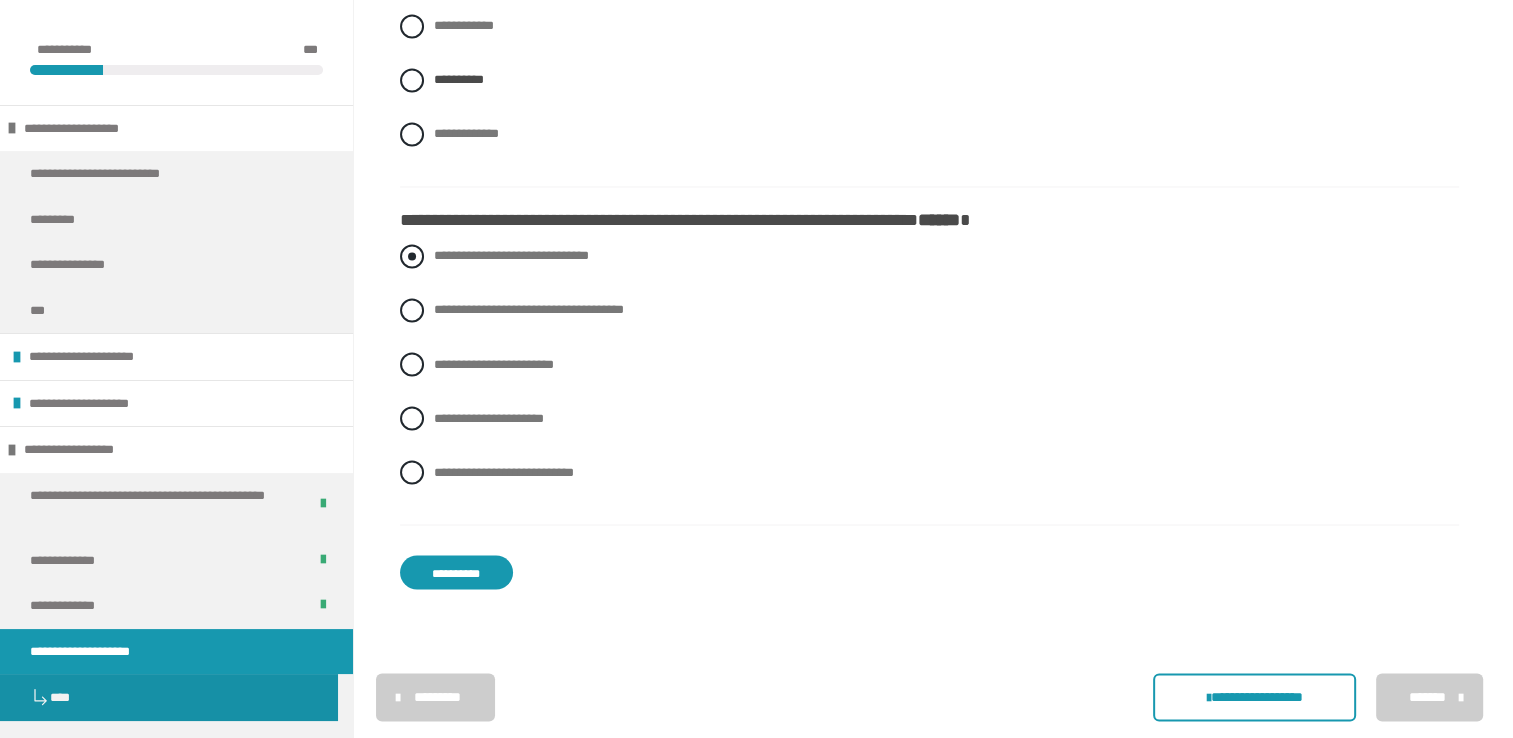 click on "**********" at bounding box center (440, 250) 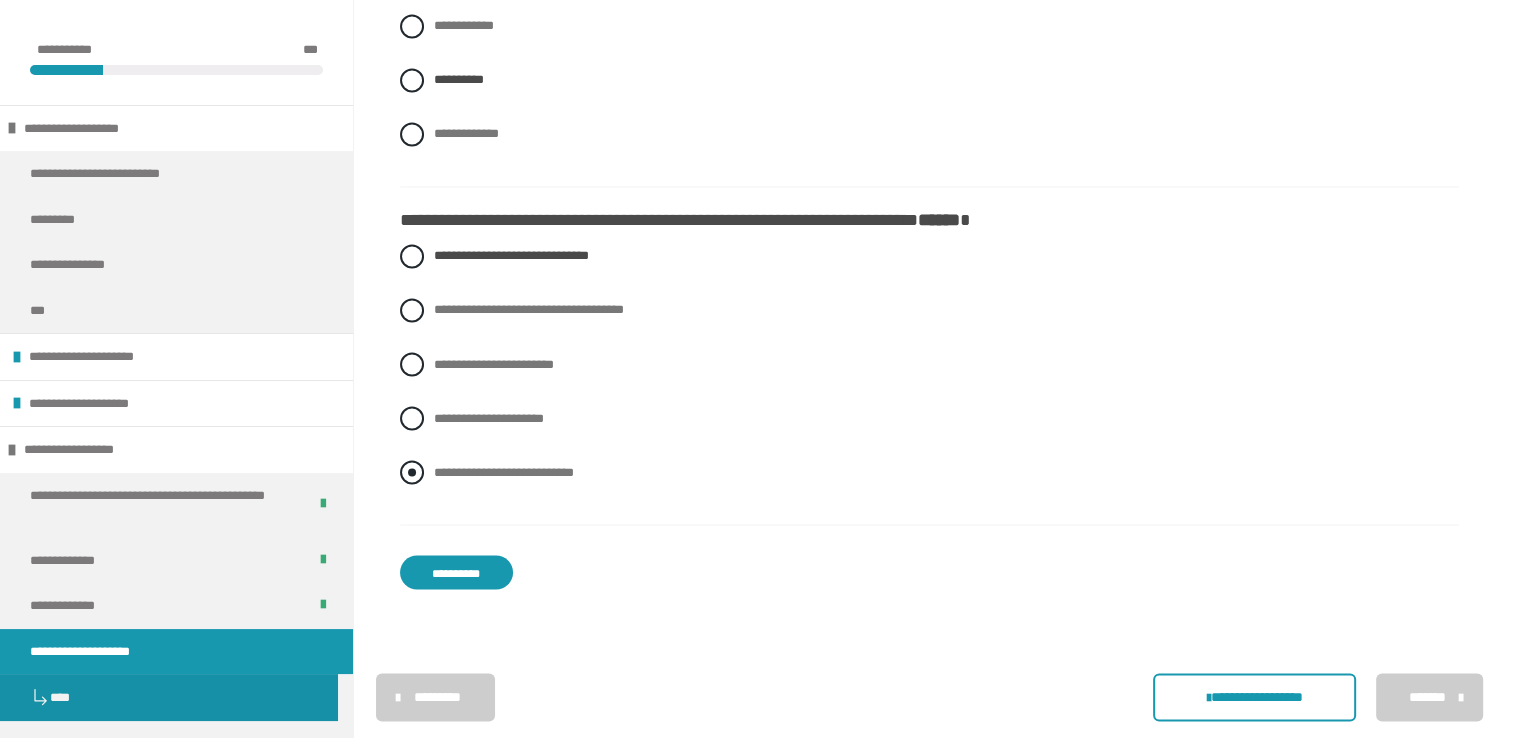 click on "**********" at bounding box center (929, 472) 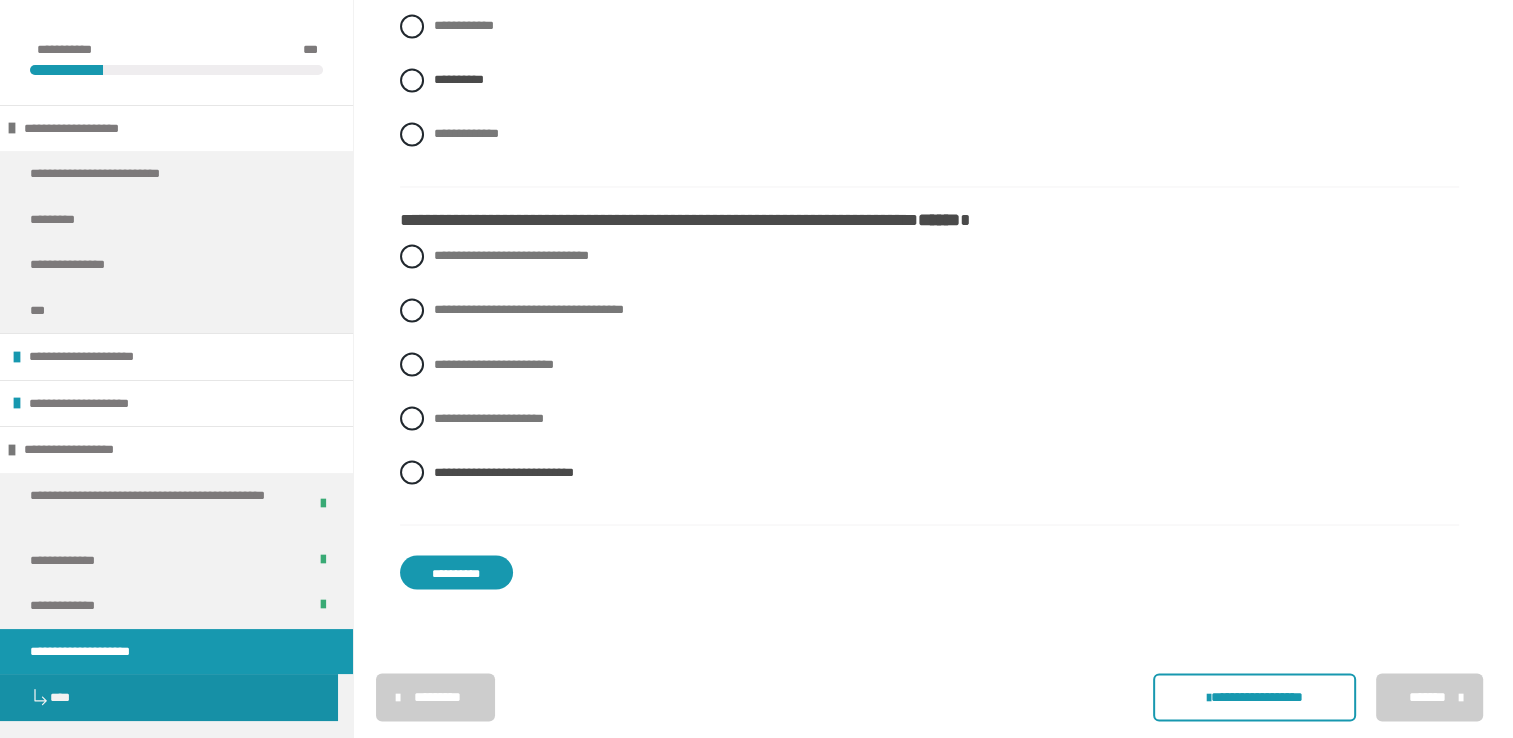 click on "**********" at bounding box center [456, 572] 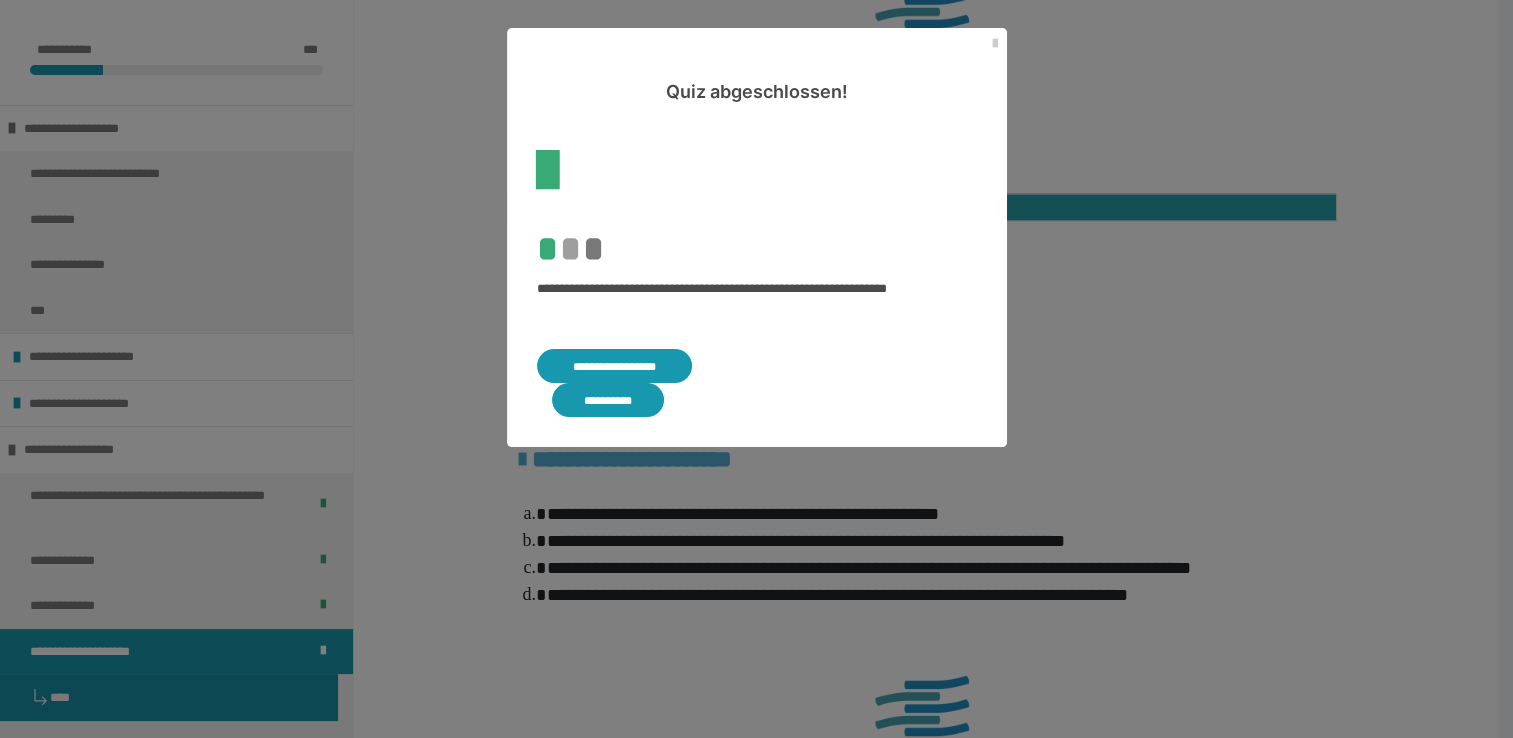 scroll, scrollTop: 5369, scrollLeft: 0, axis: vertical 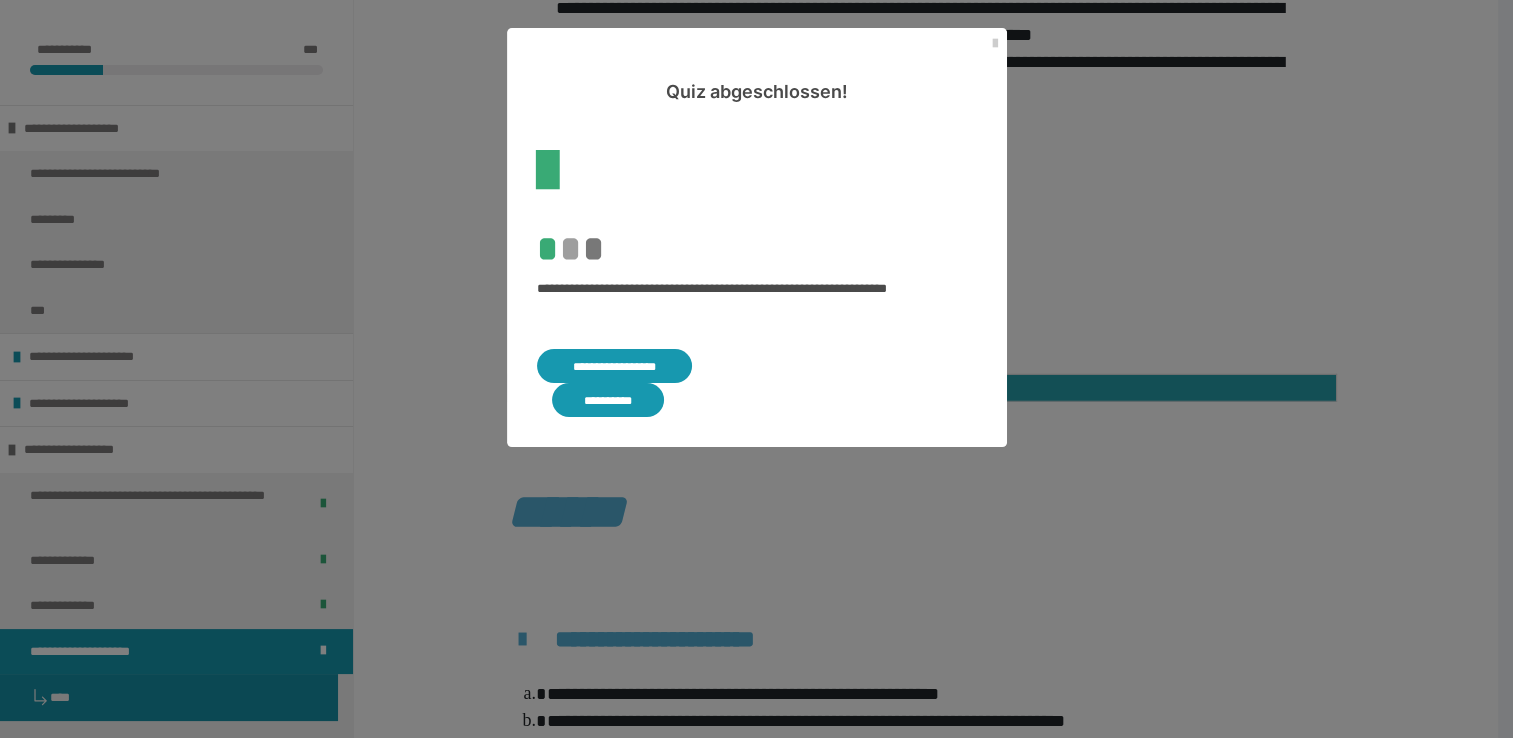 click on "**********" at bounding box center [615, 366] 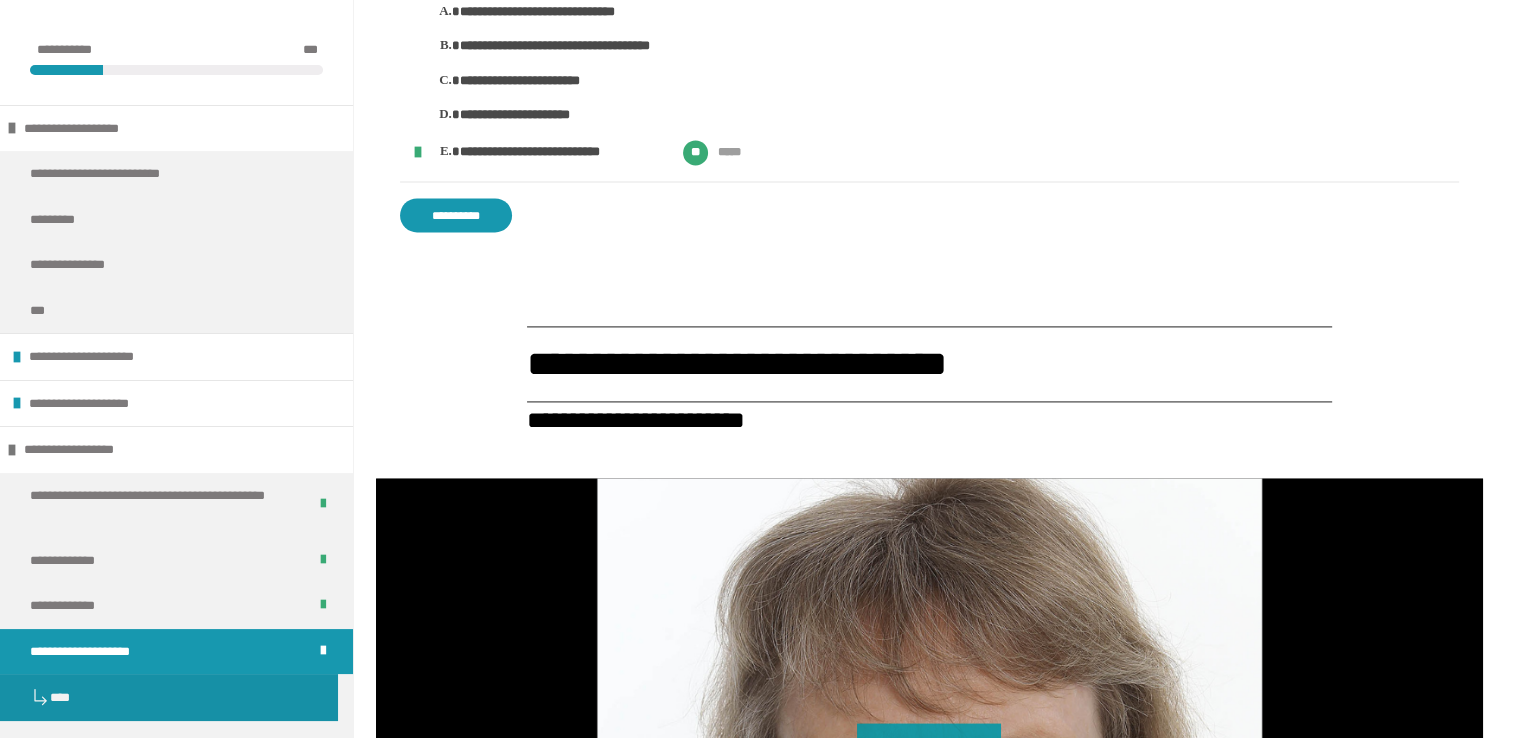scroll, scrollTop: 2732, scrollLeft: 0, axis: vertical 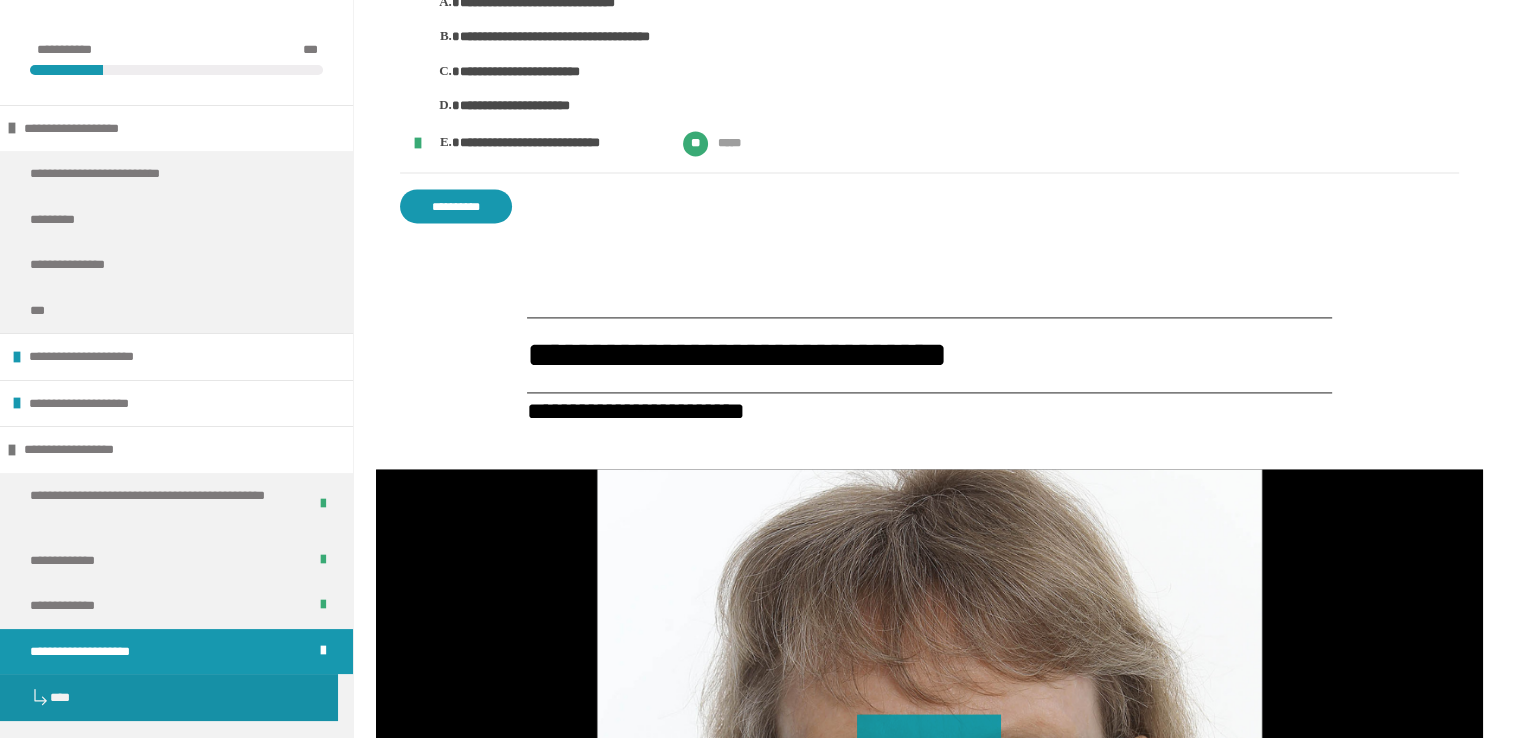 click on "**********" at bounding box center [456, 206] 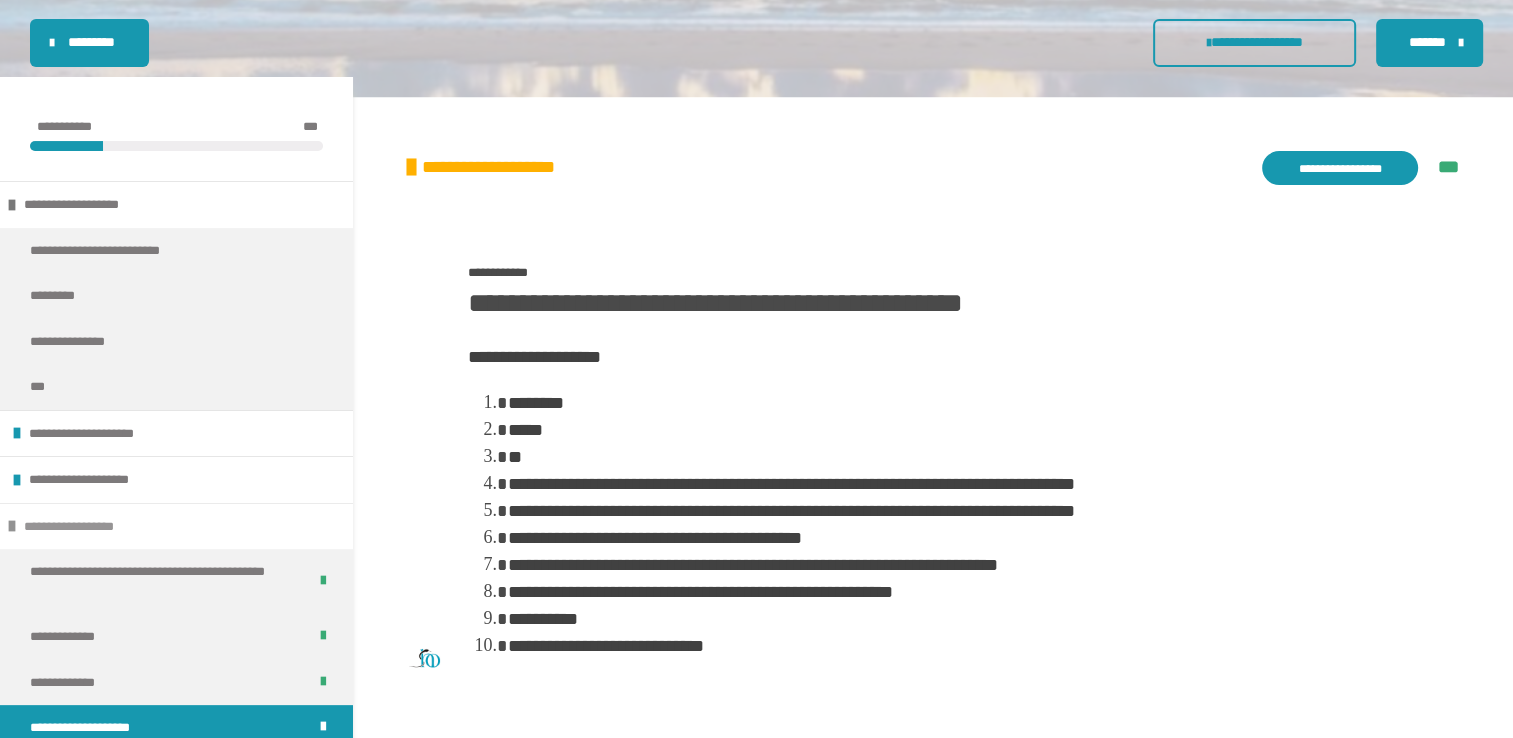 scroll, scrollTop: 612, scrollLeft: 0, axis: vertical 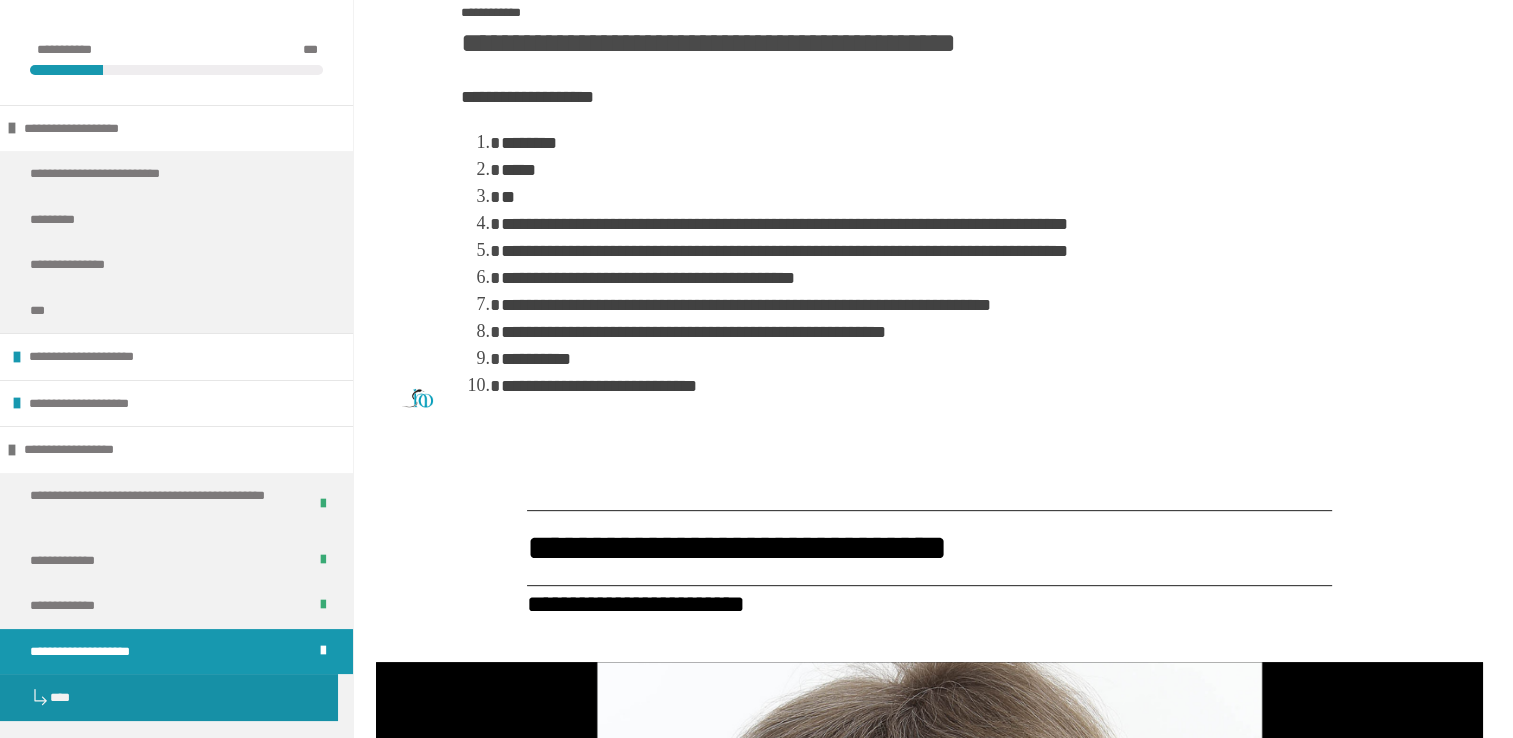 click on "**********" at bounding box center (94, 652) 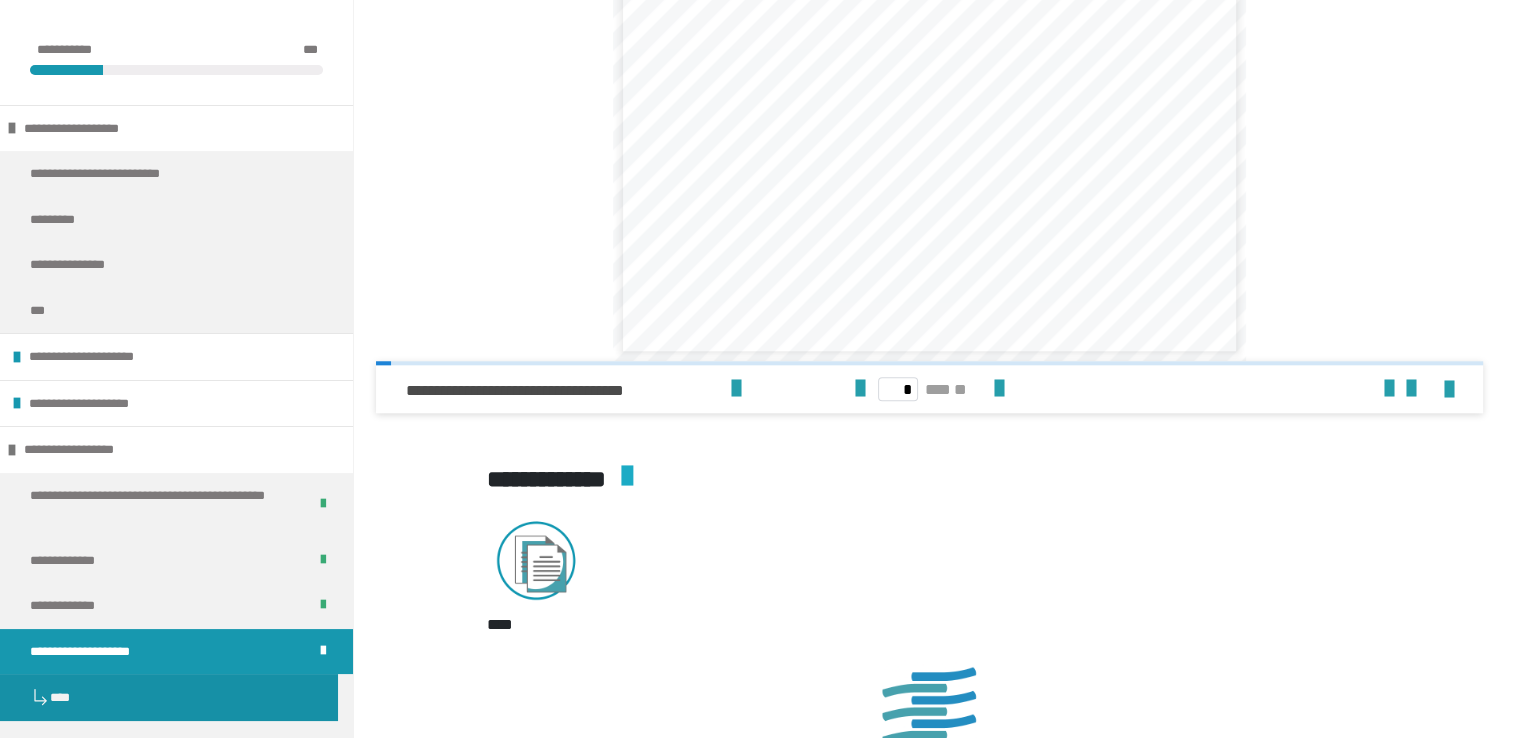 scroll, scrollTop: 2020, scrollLeft: 0, axis: vertical 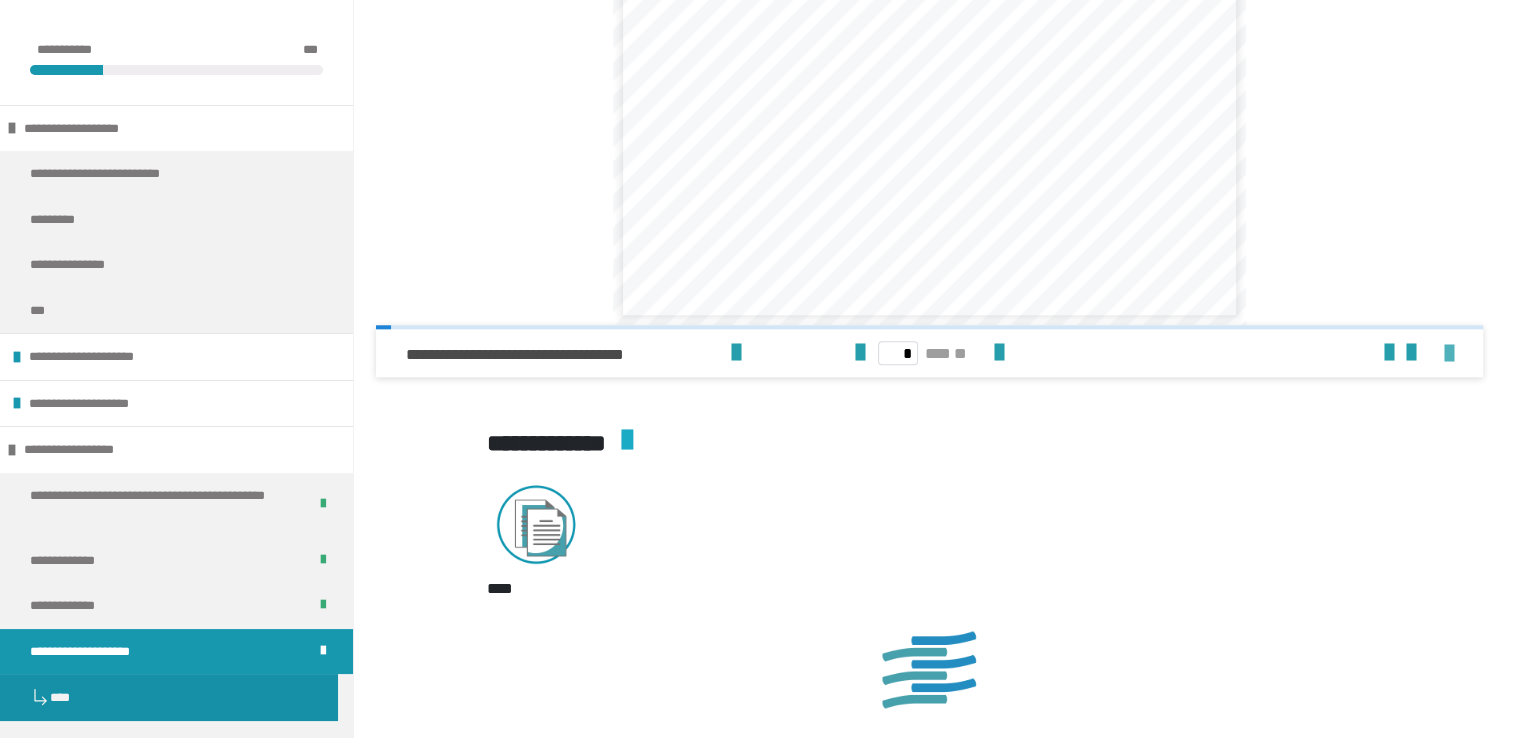 click at bounding box center [1449, 354] 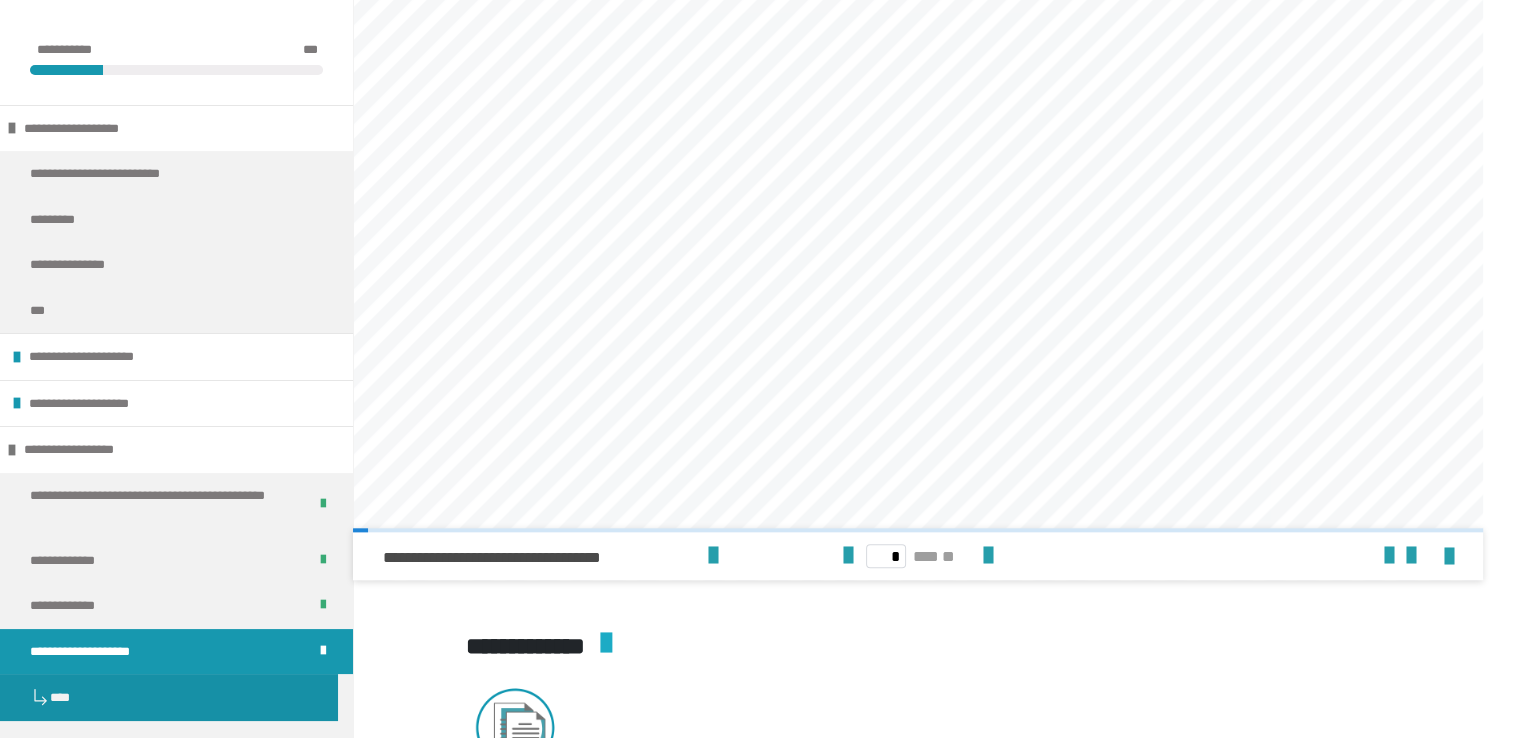 scroll, scrollTop: 2028, scrollLeft: 0, axis: vertical 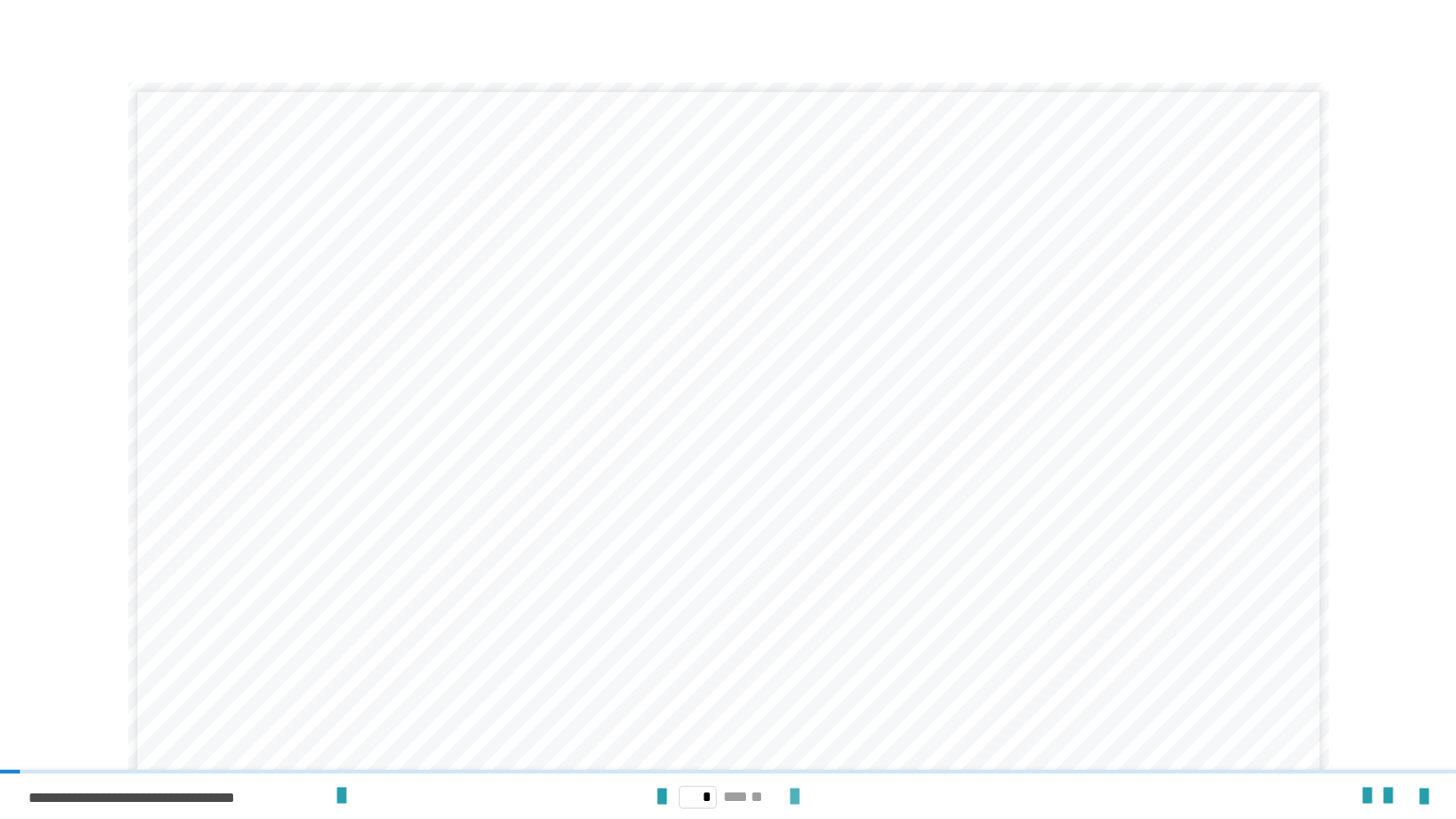 click at bounding box center (794, 797) 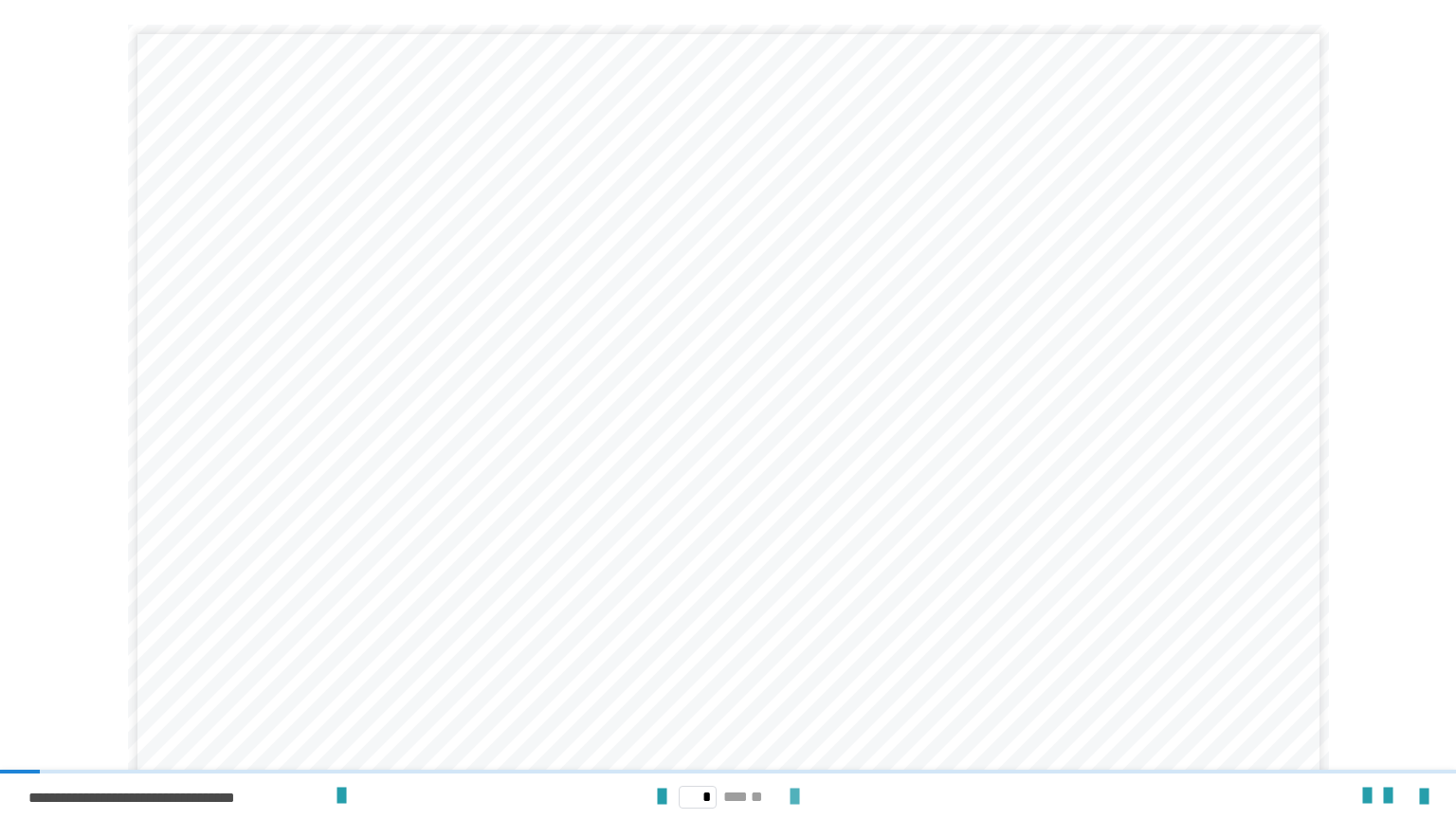 click at bounding box center (794, 797) 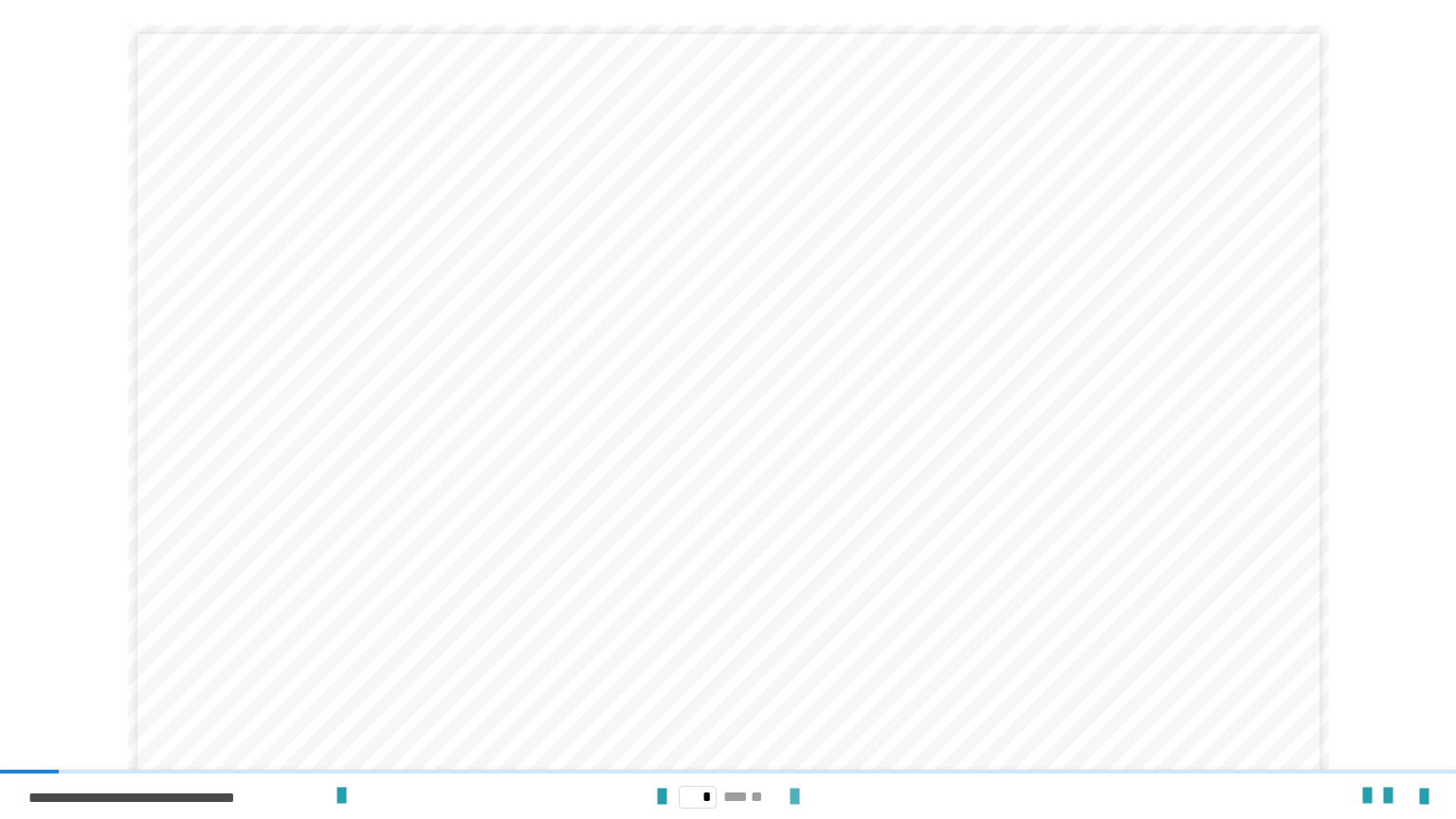 click at bounding box center (794, 797) 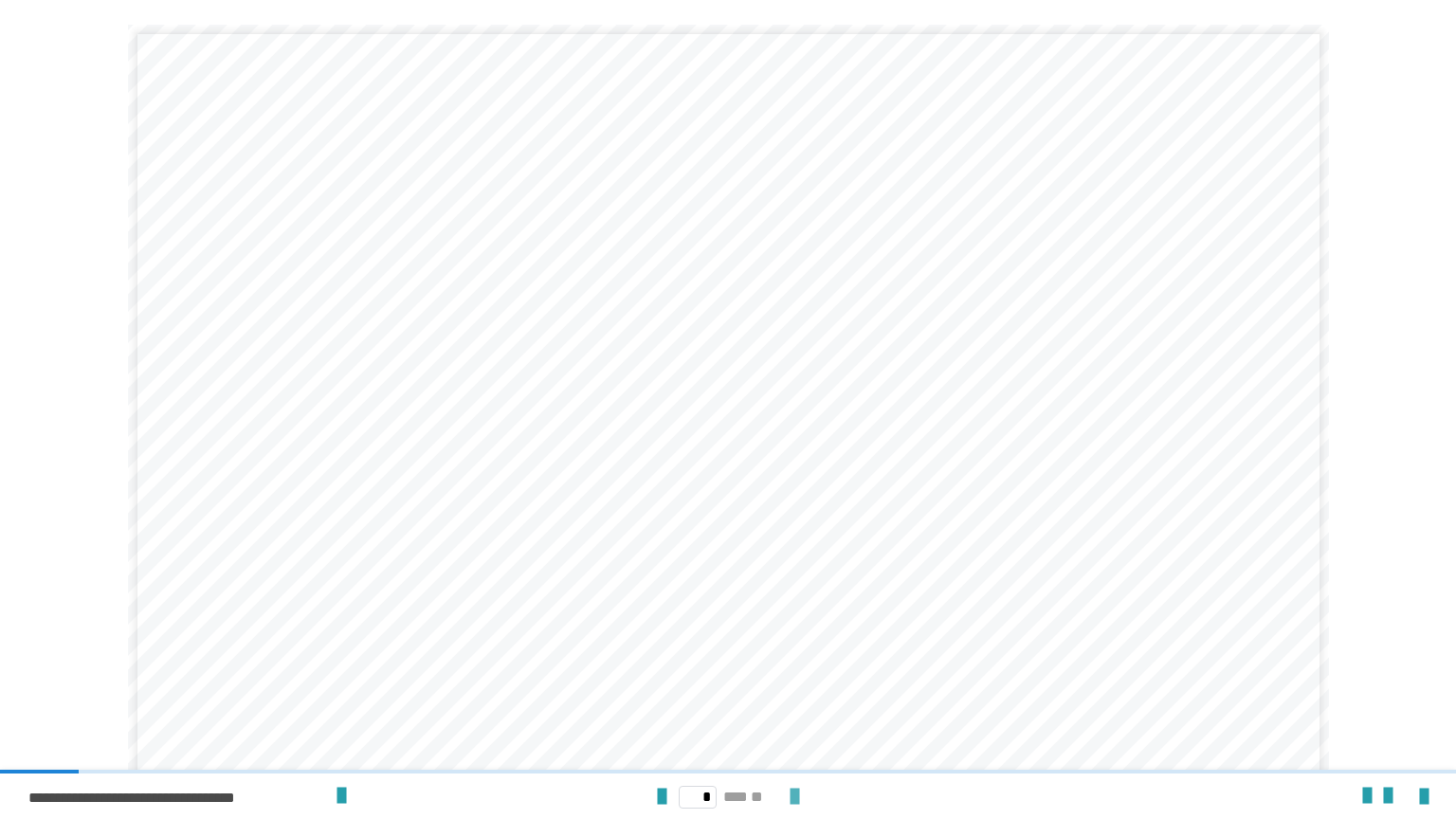 click at bounding box center (794, 797) 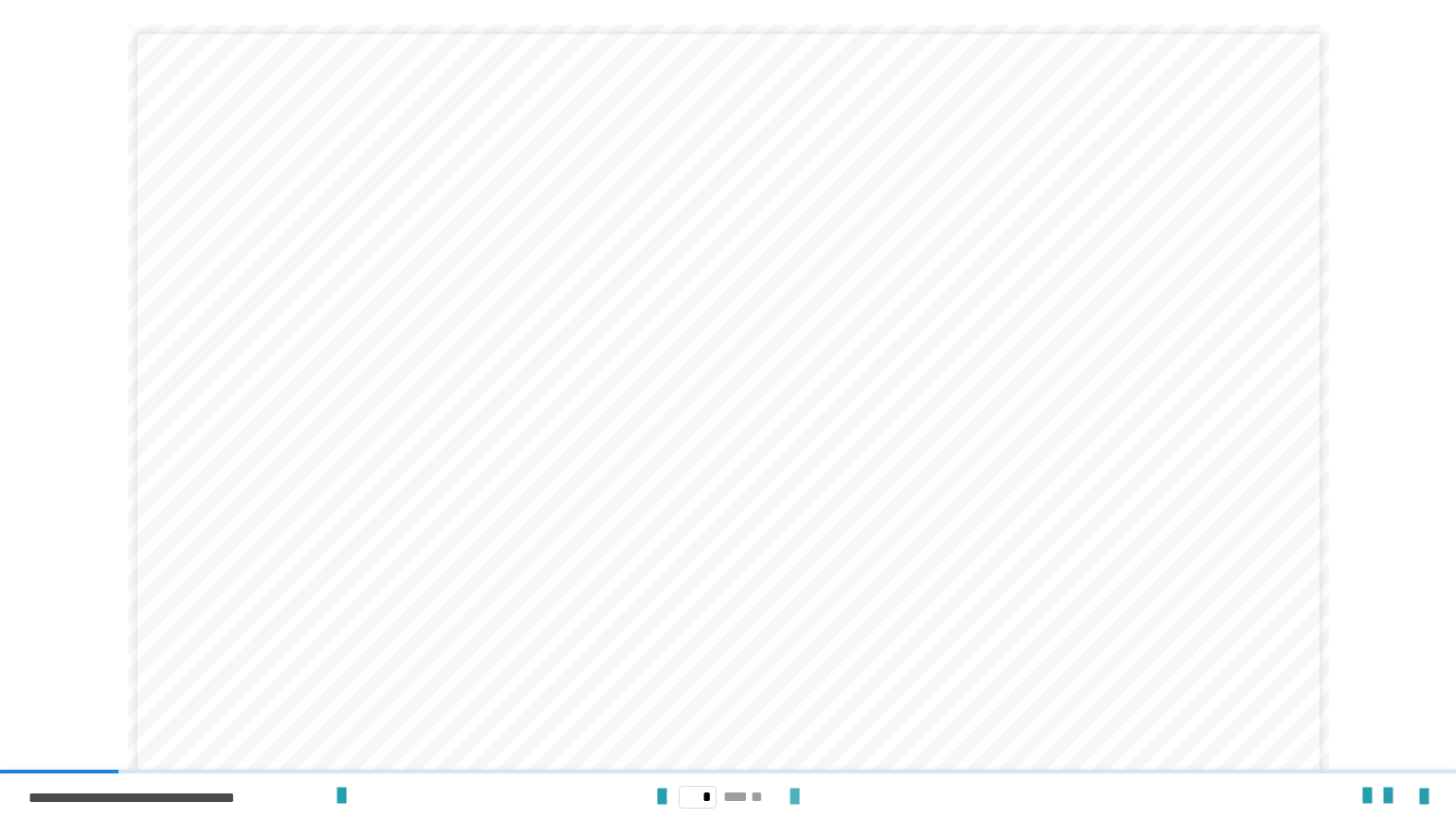 click at bounding box center [794, 797] 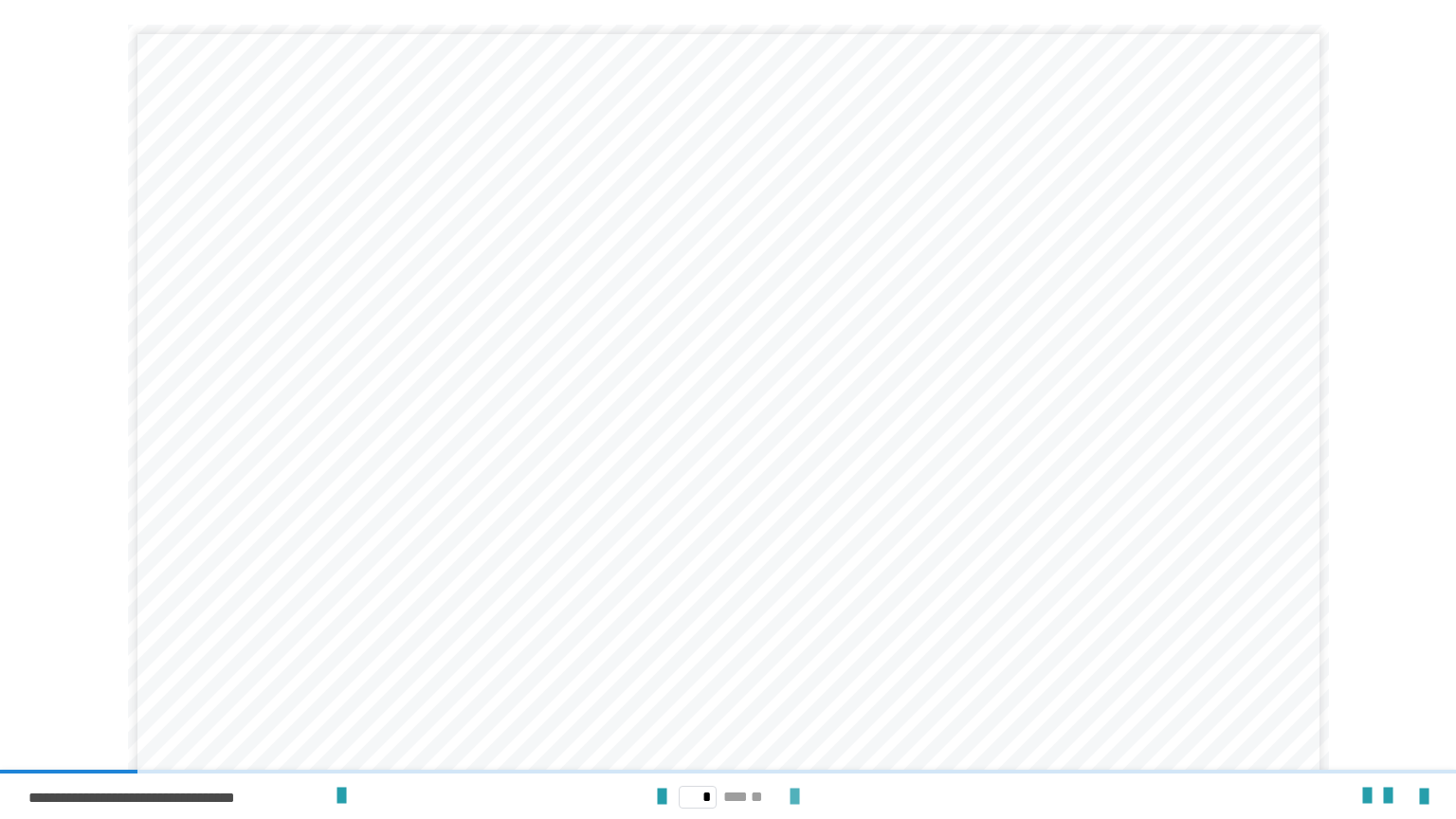 click at bounding box center (794, 797) 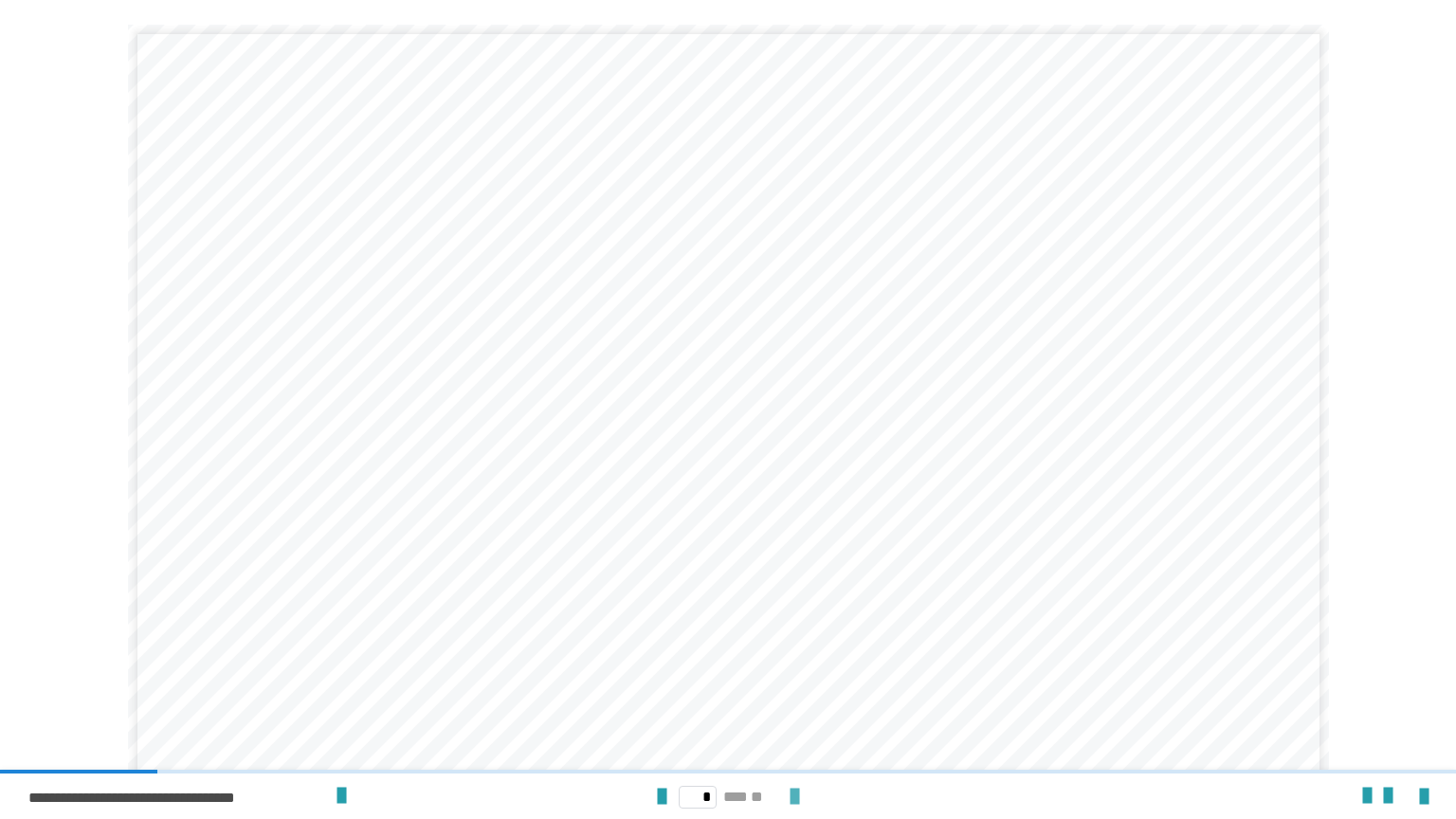 click at bounding box center (794, 797) 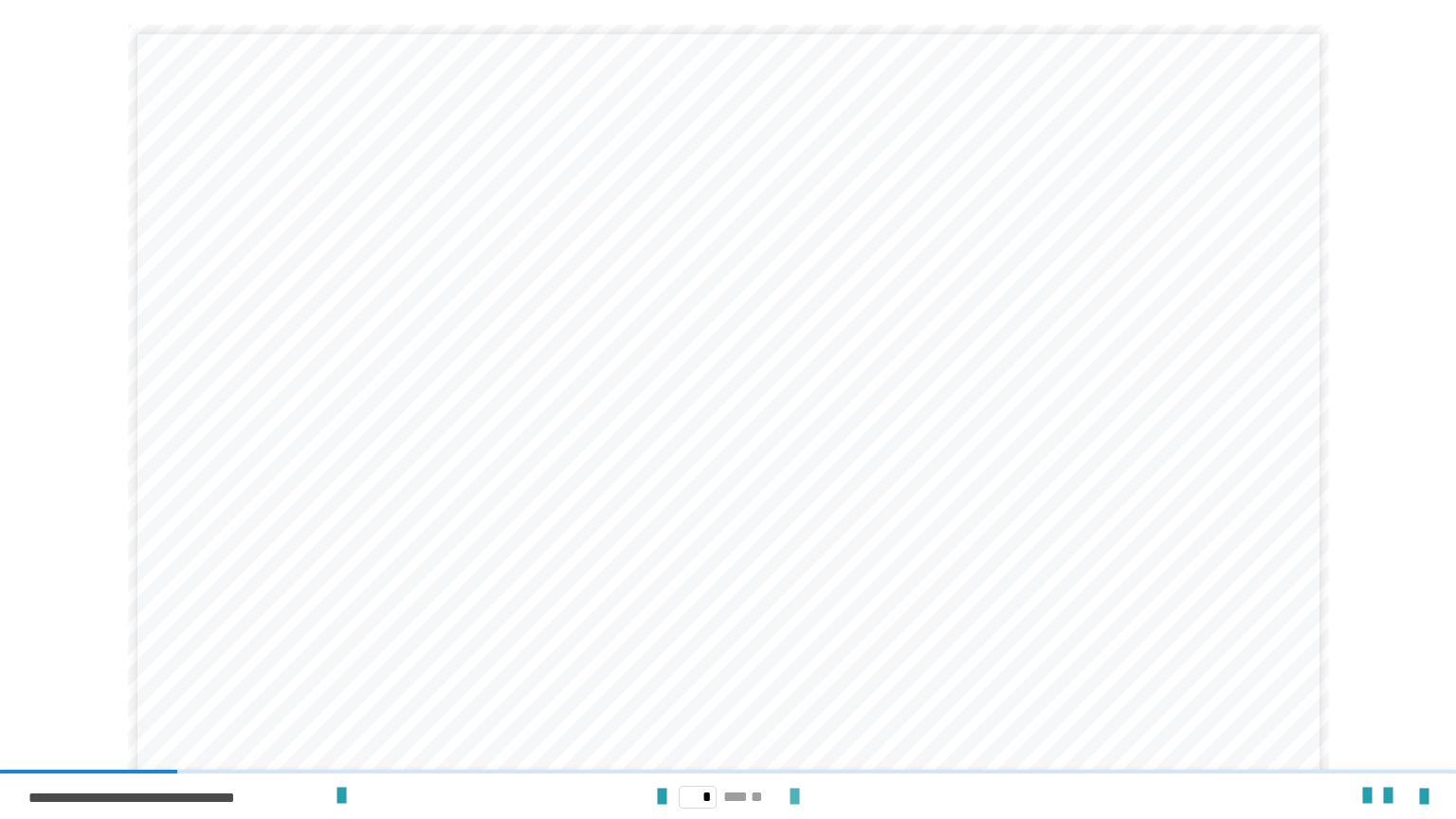 click at bounding box center (794, 797) 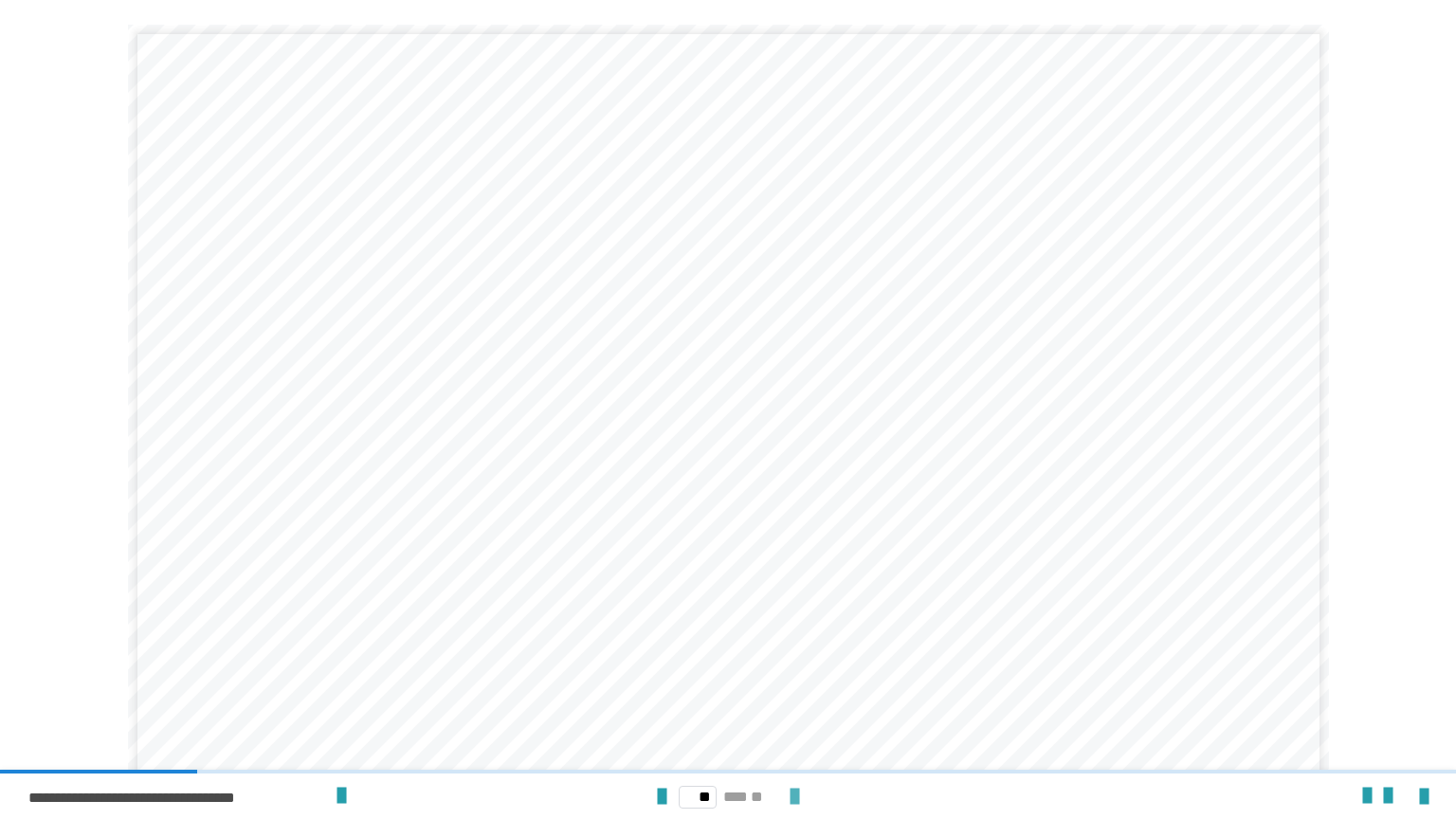 click at bounding box center (794, 797) 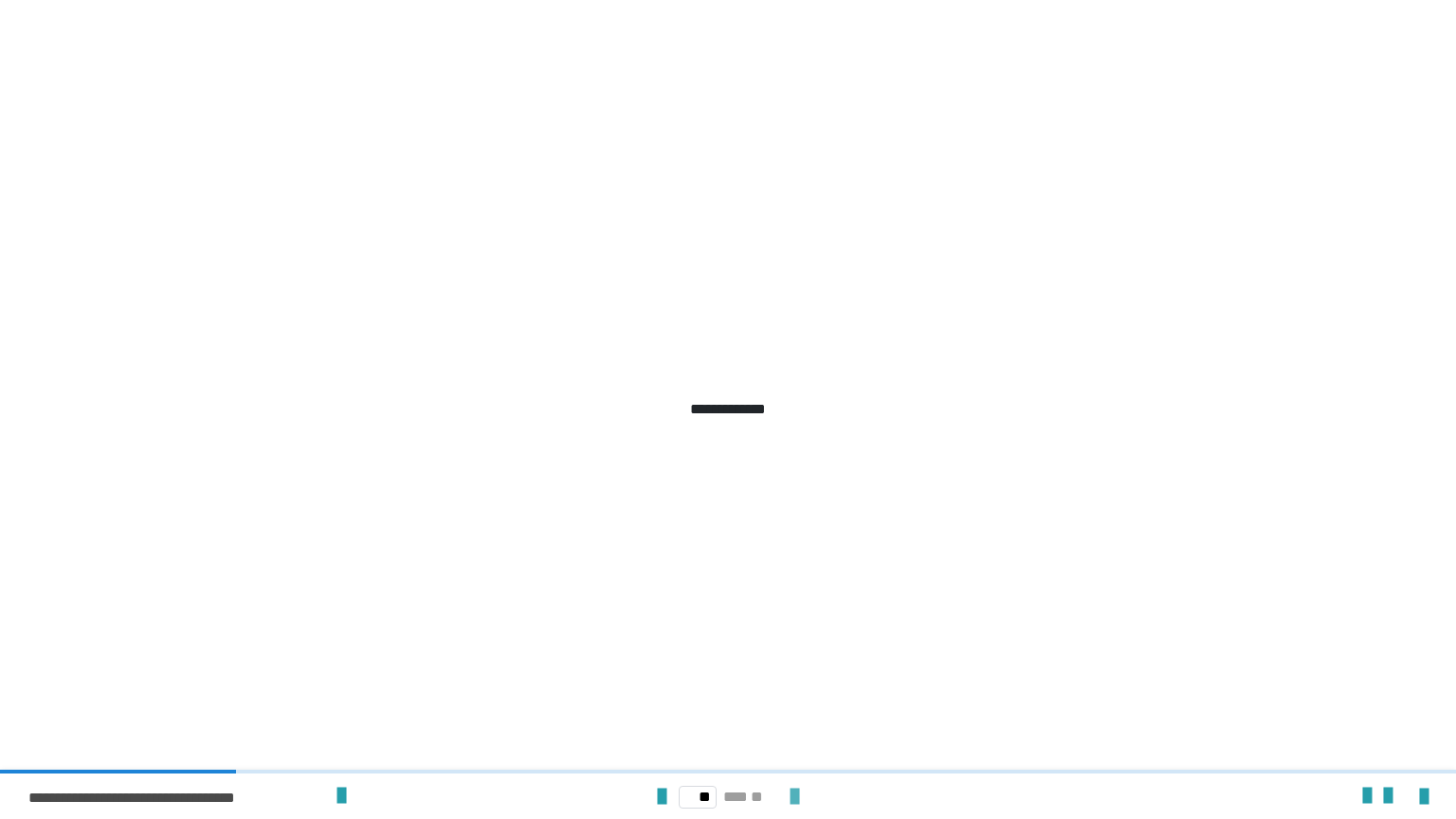 click at bounding box center [794, 797] 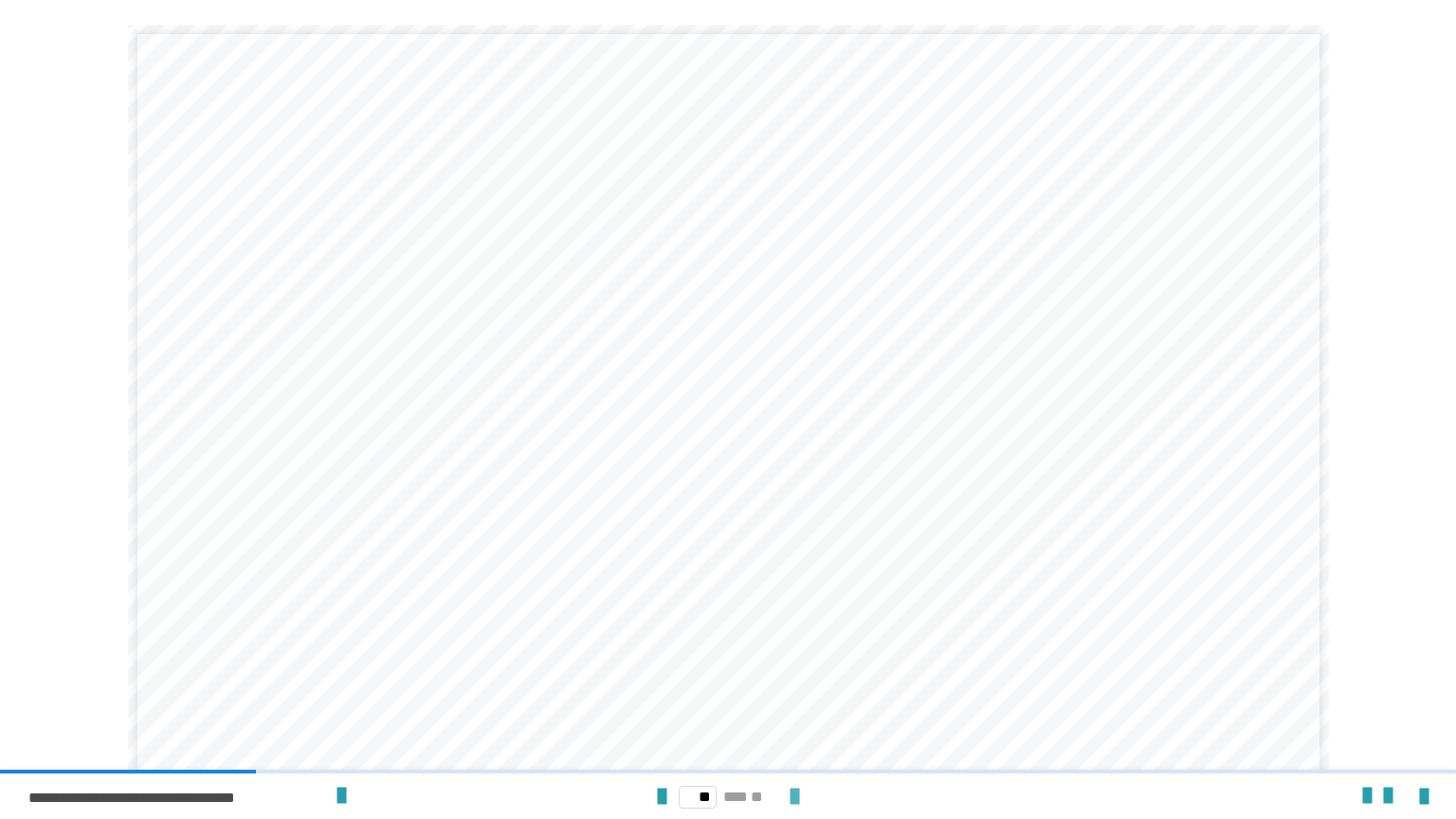click at bounding box center (794, 797) 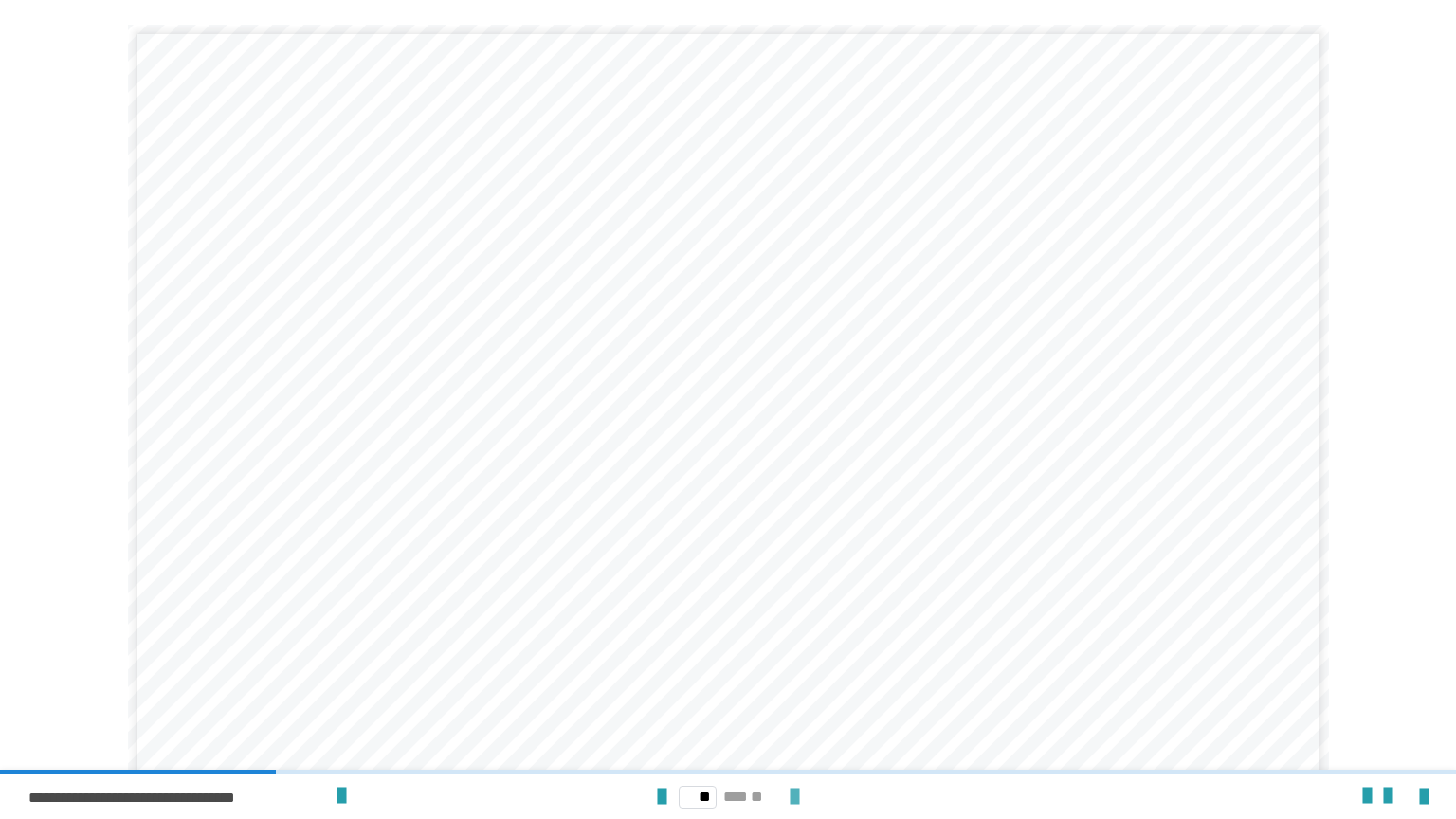 click at bounding box center [794, 797] 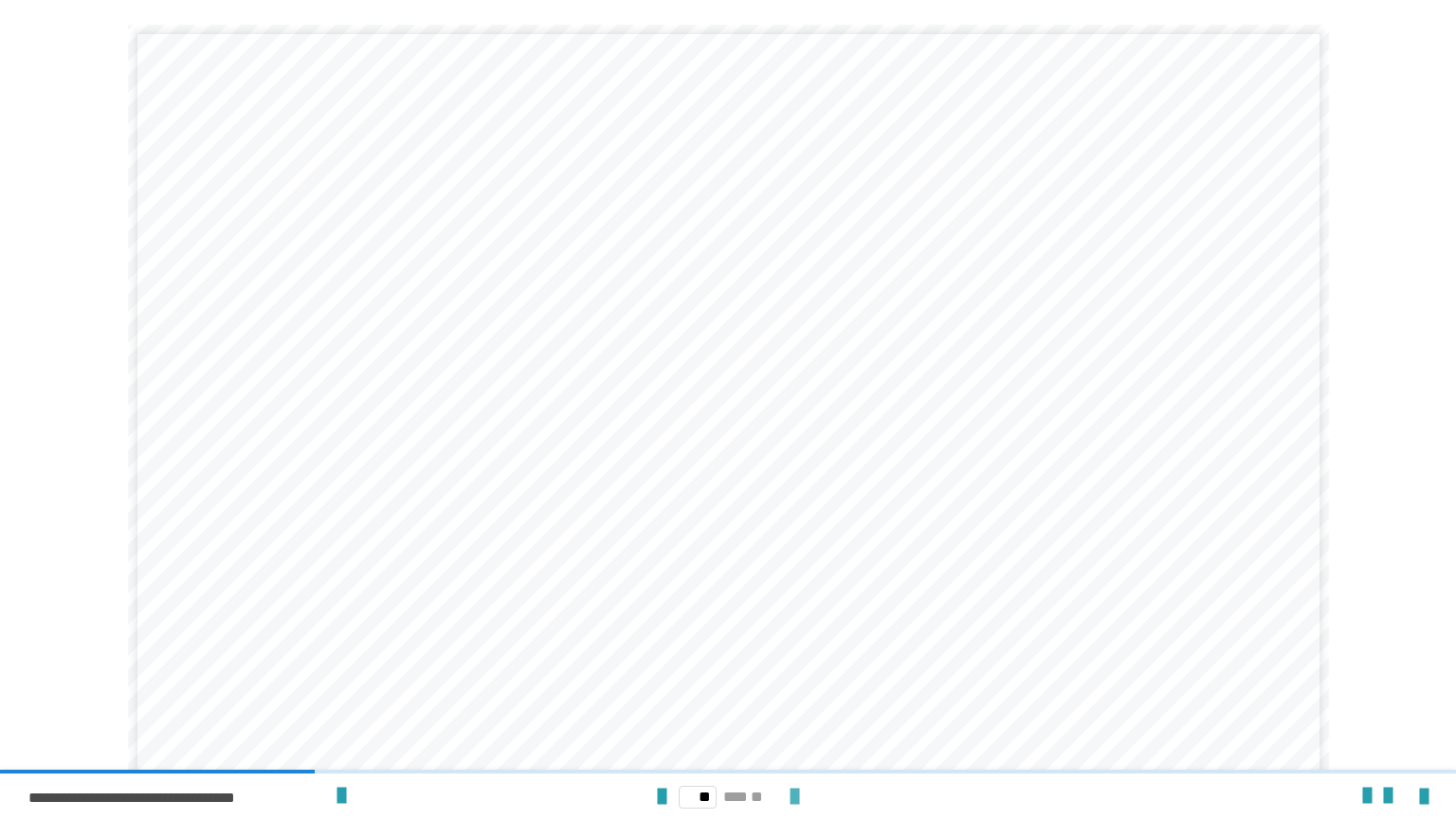 click at bounding box center [794, 797] 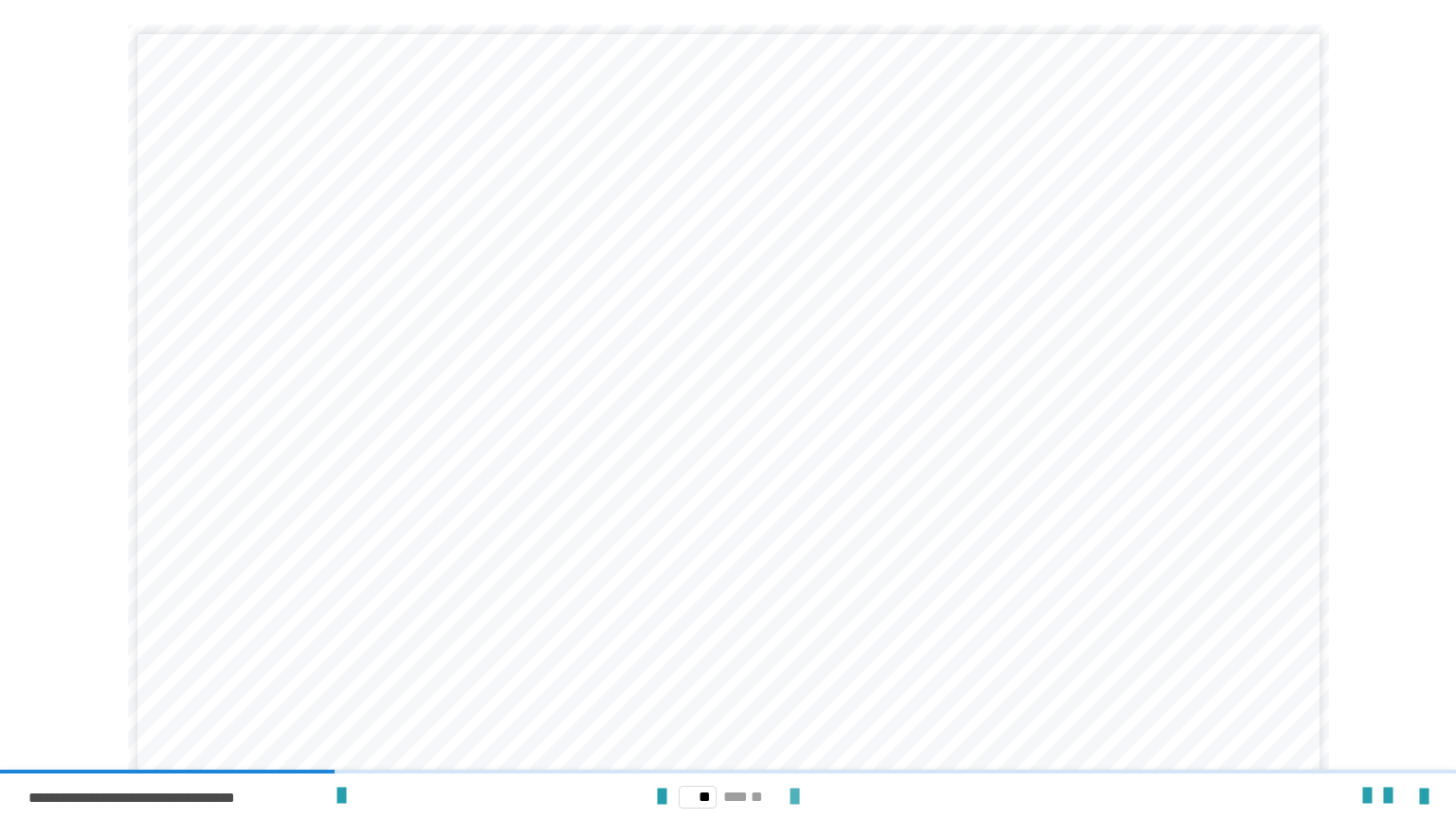 click at bounding box center (794, 797) 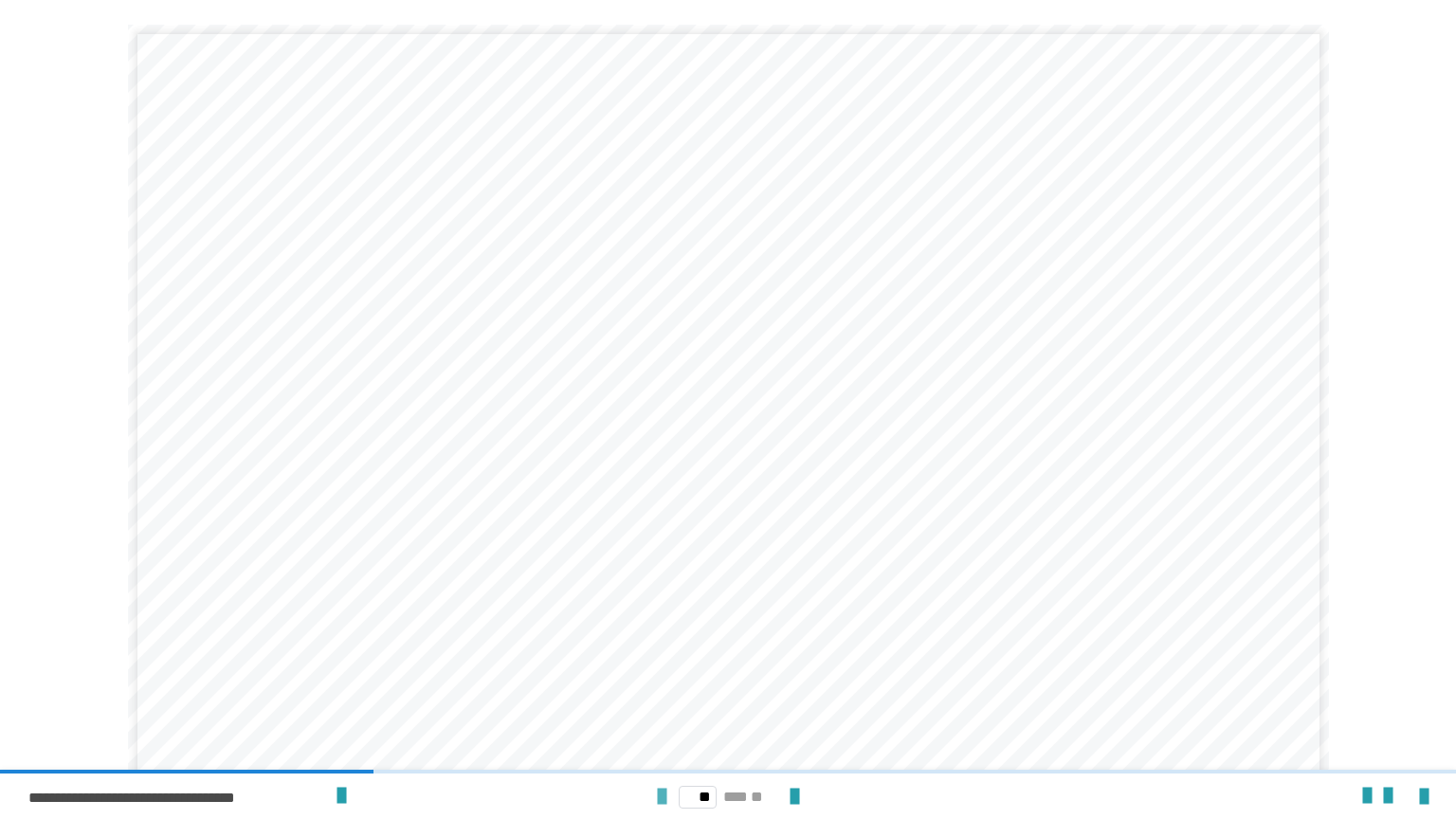 click at bounding box center [662, 797] 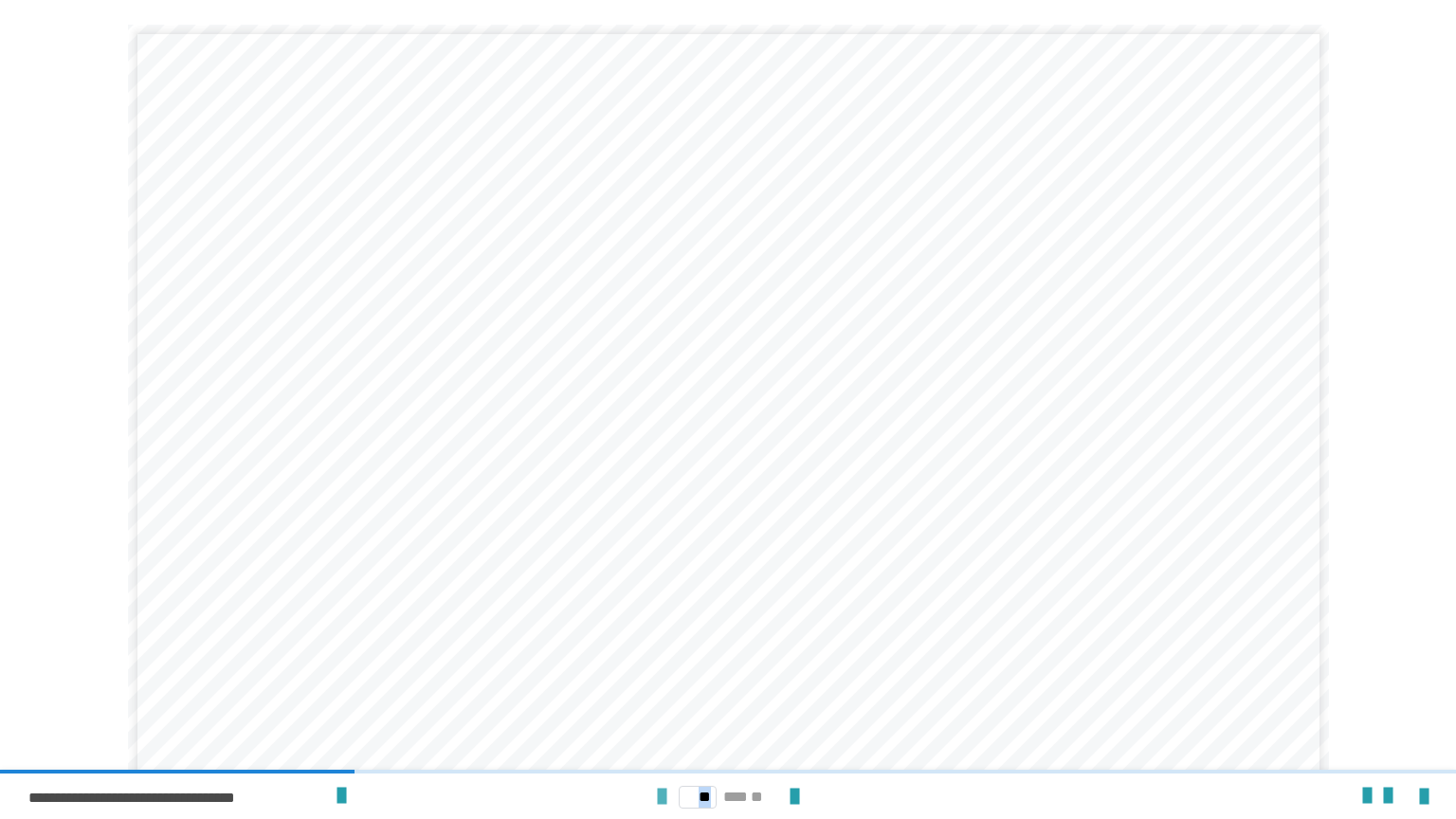 click at bounding box center [662, 797] 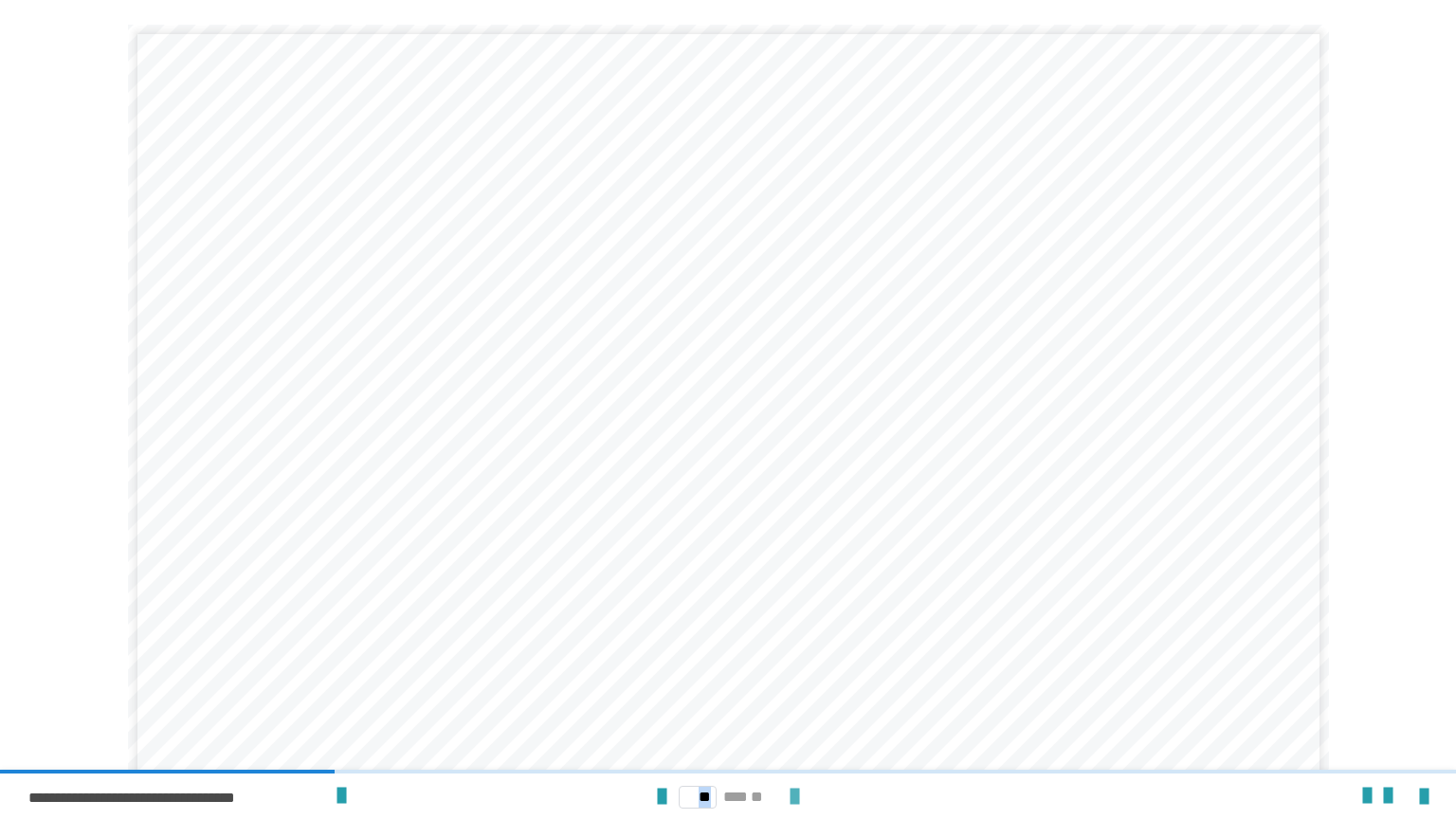 drag, startPoint x: 661, startPoint y: 789, endPoint x: 805, endPoint y: 799, distance: 144.3468 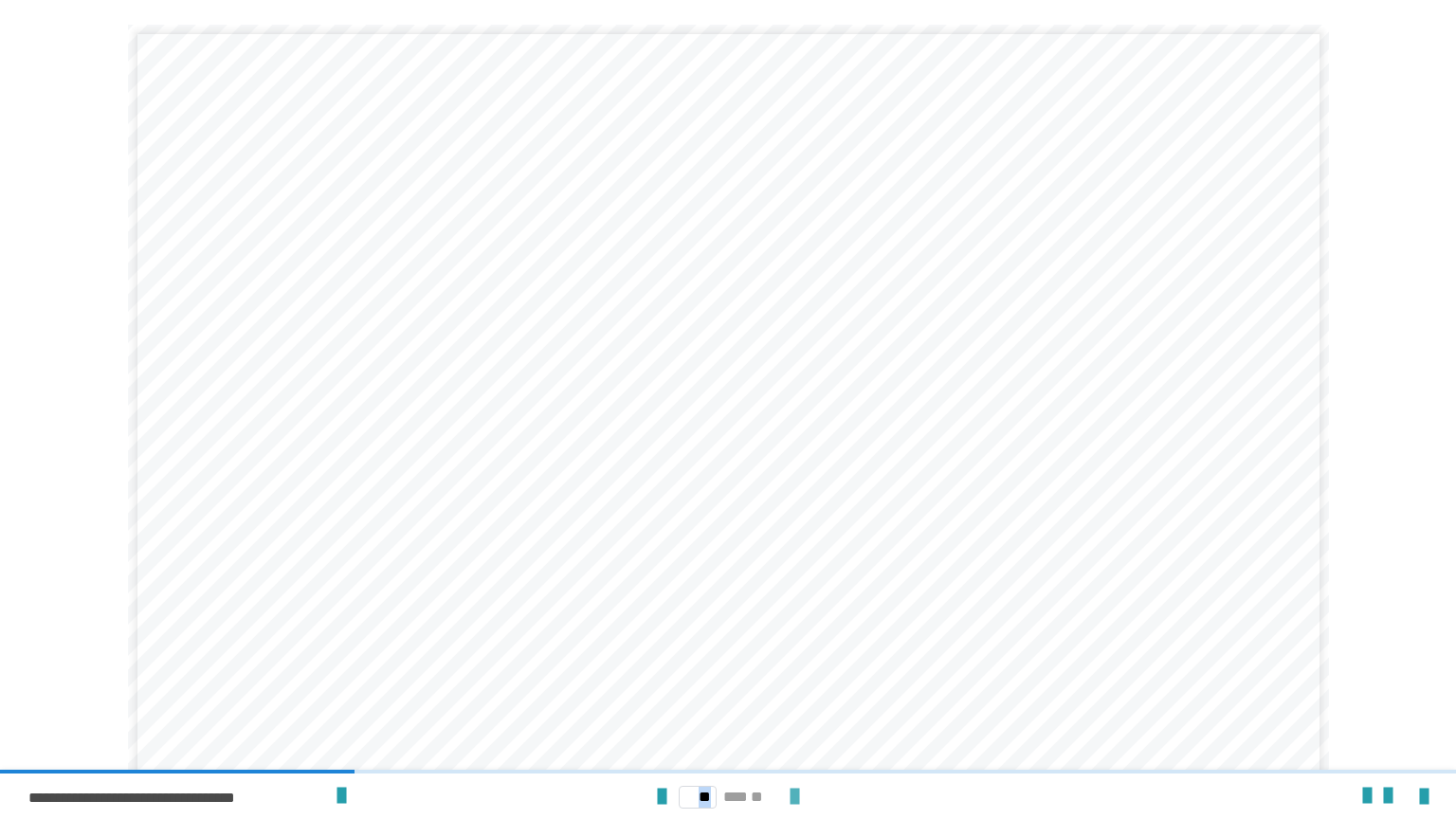 click at bounding box center (794, 797) 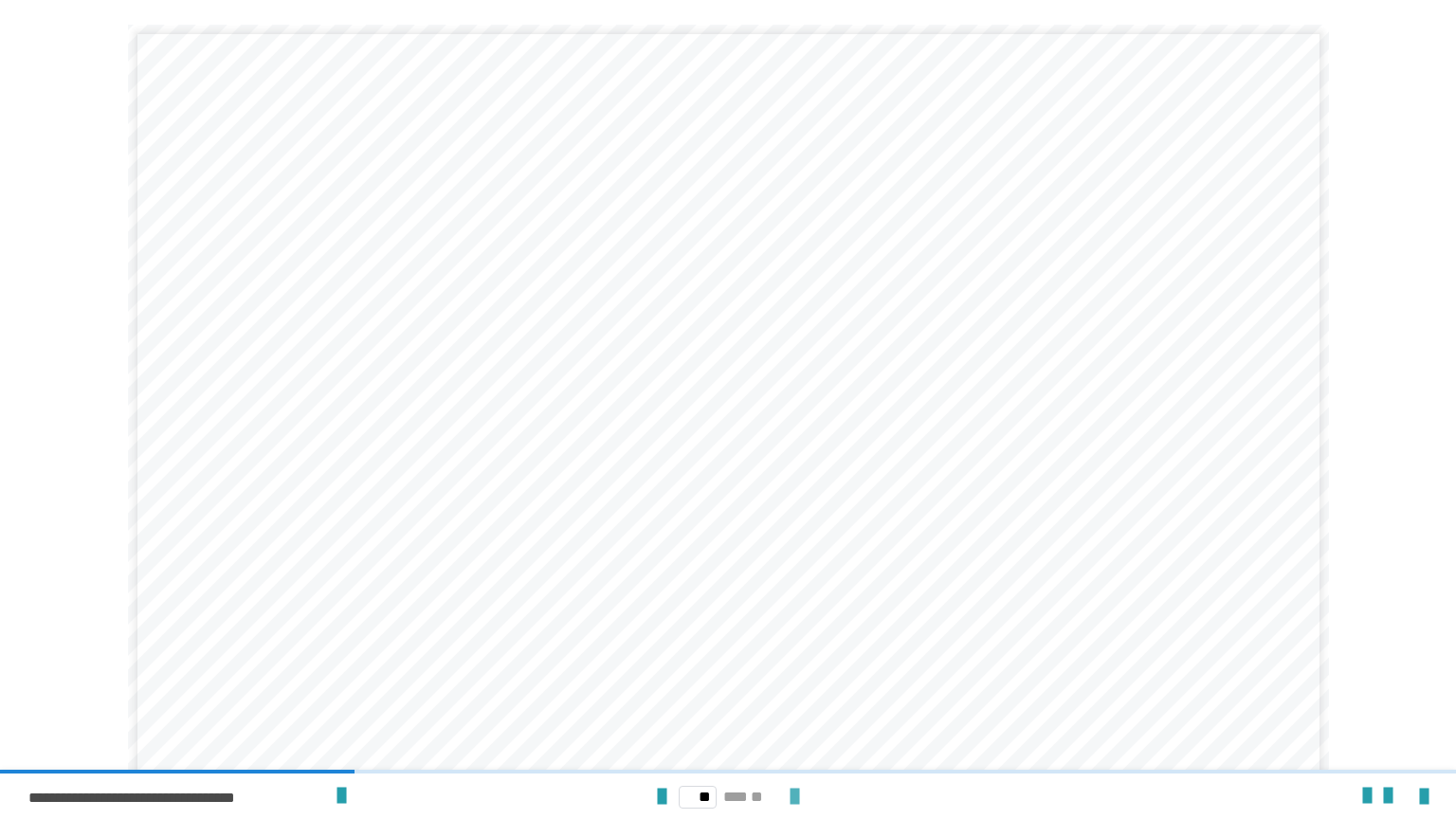 click at bounding box center [794, 797] 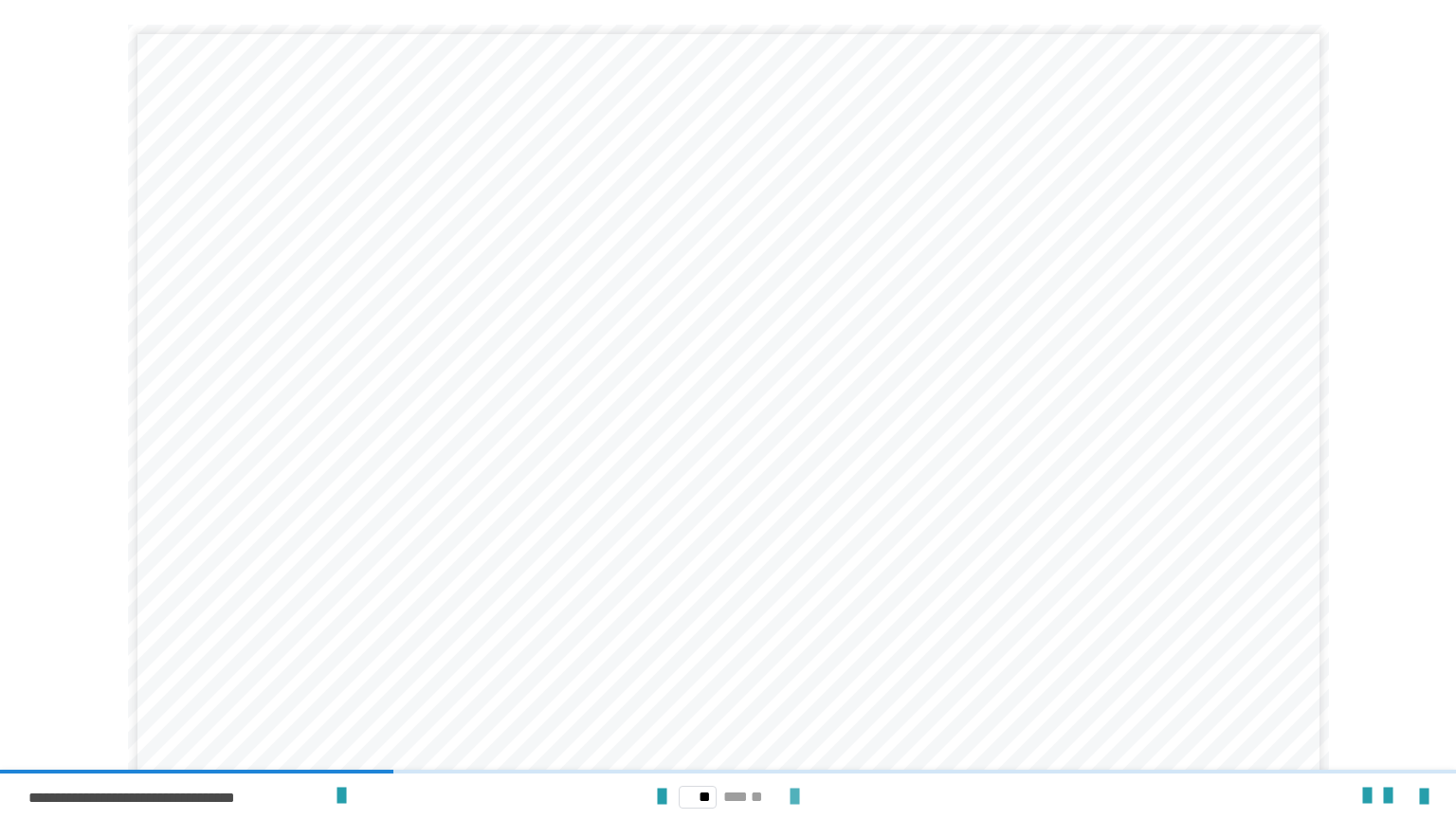click at bounding box center (794, 797) 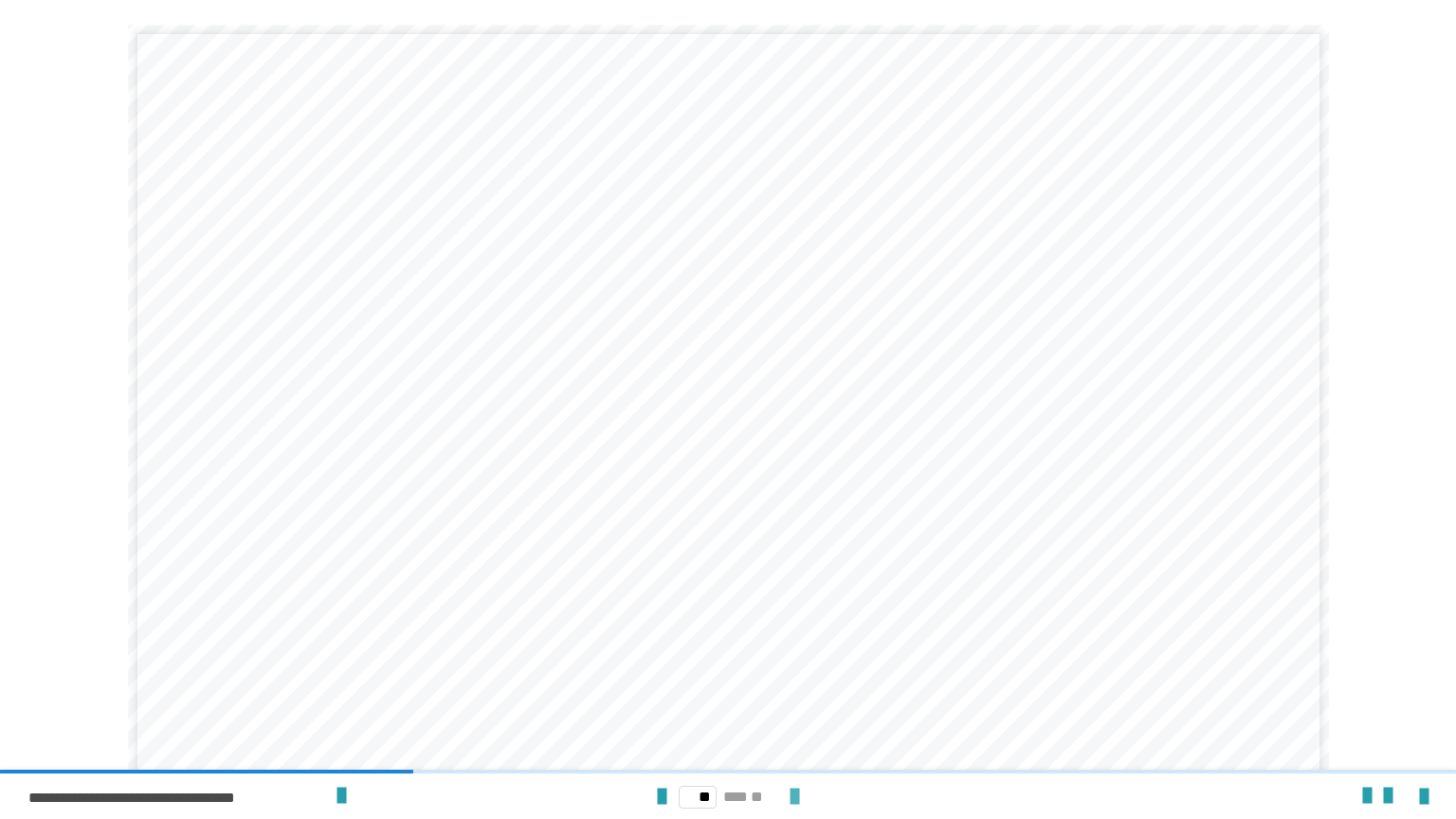 click at bounding box center (794, 797) 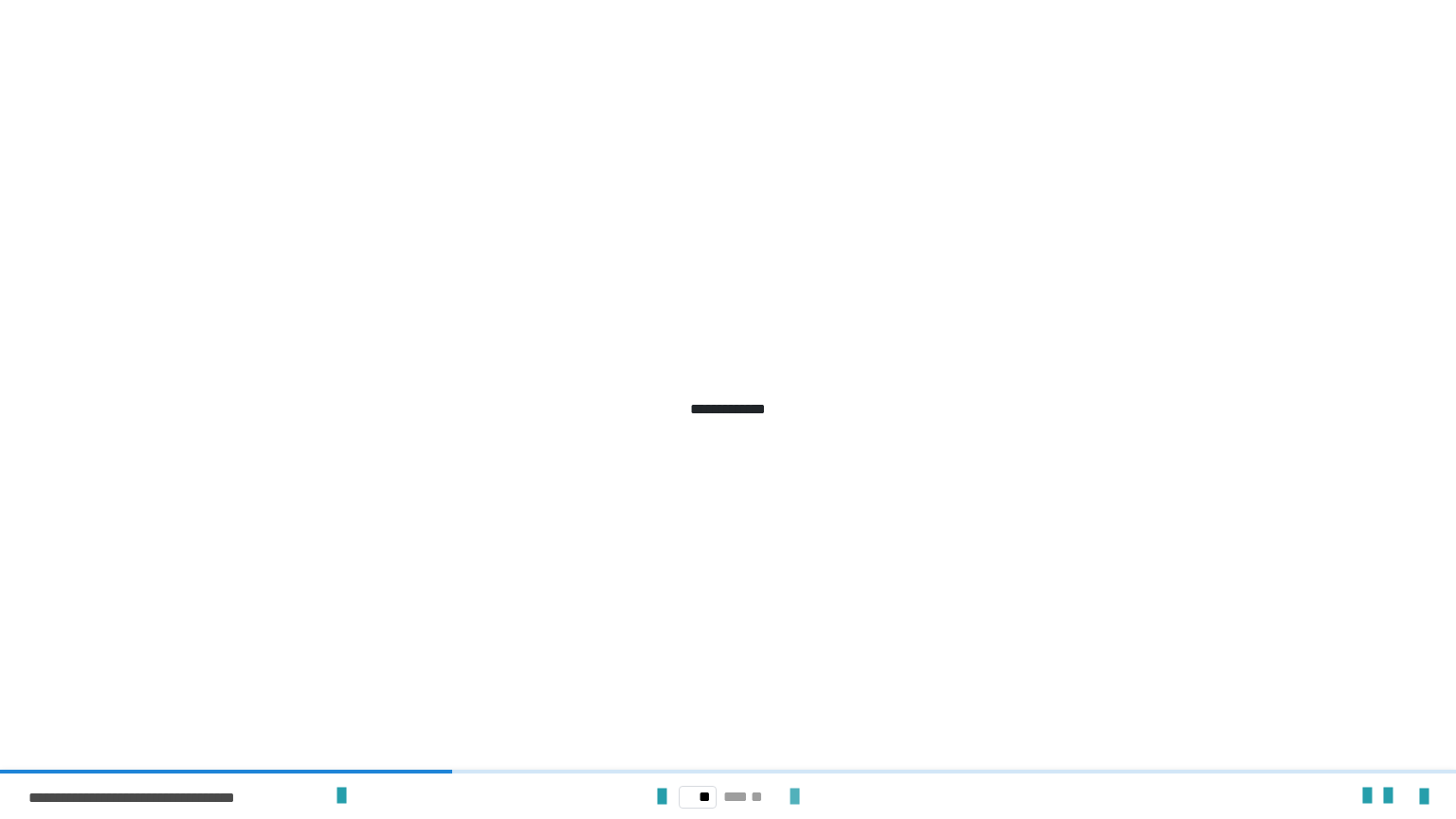click at bounding box center (794, 797) 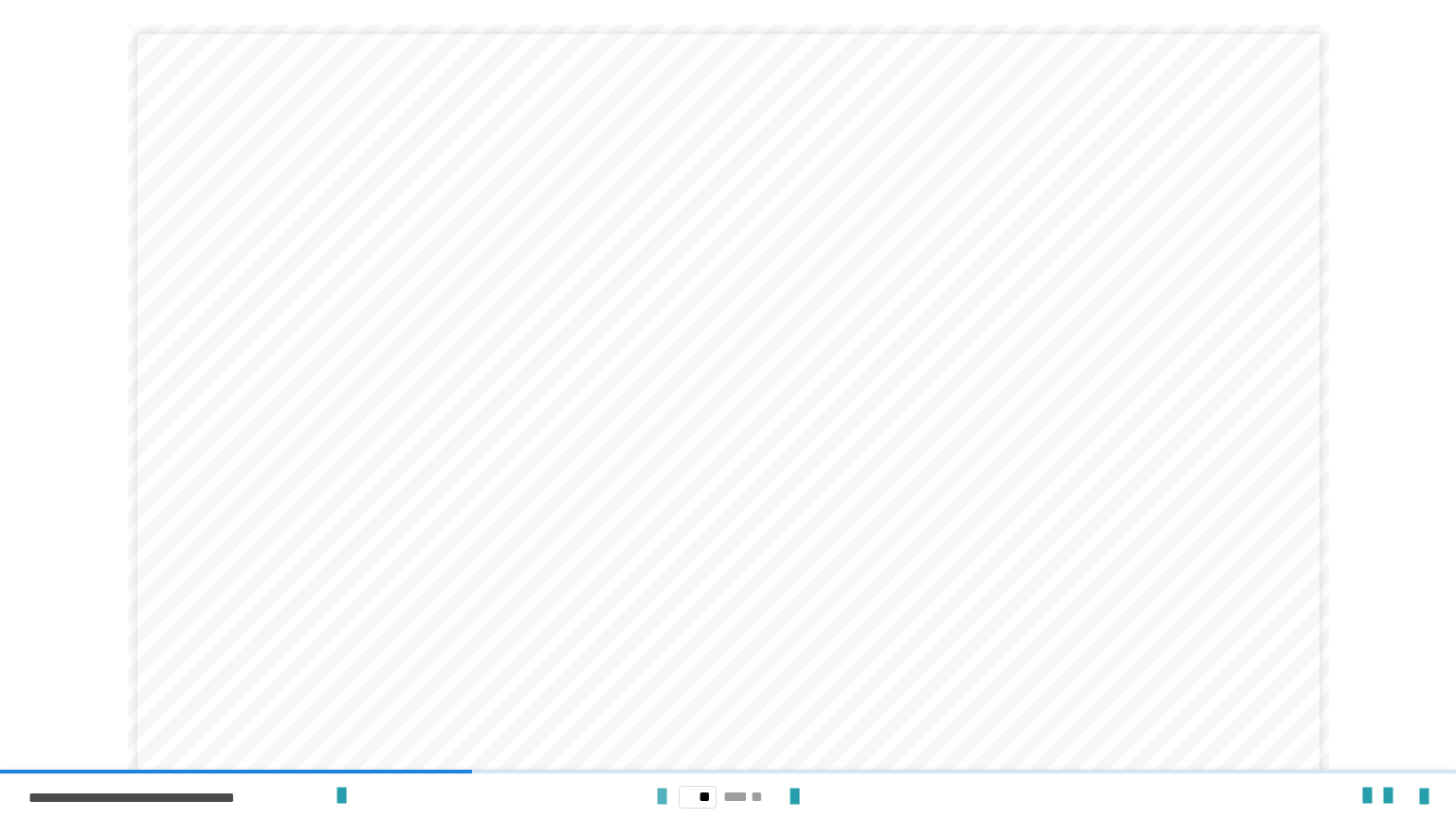 click at bounding box center (662, 797) 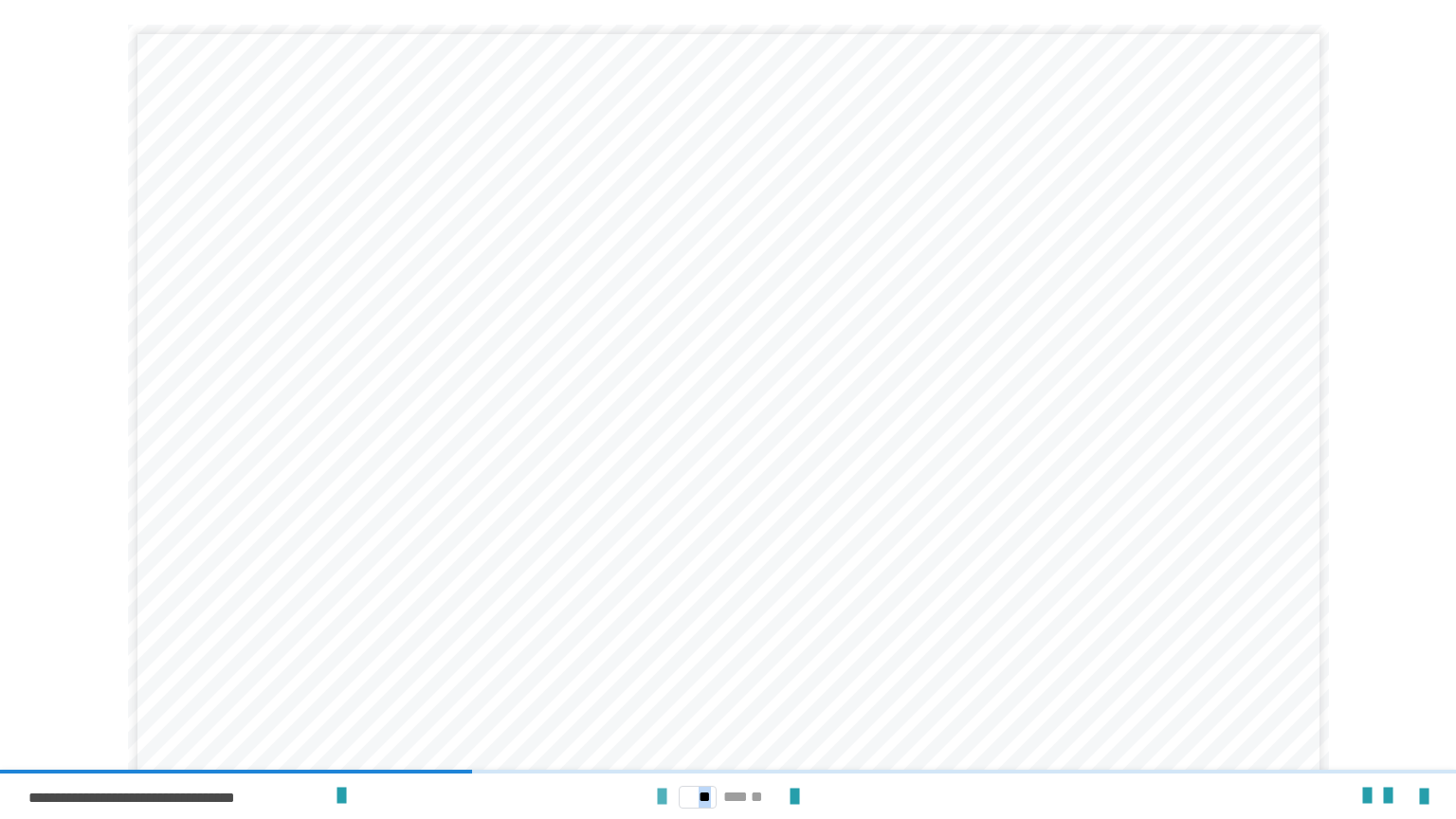 click at bounding box center (662, 797) 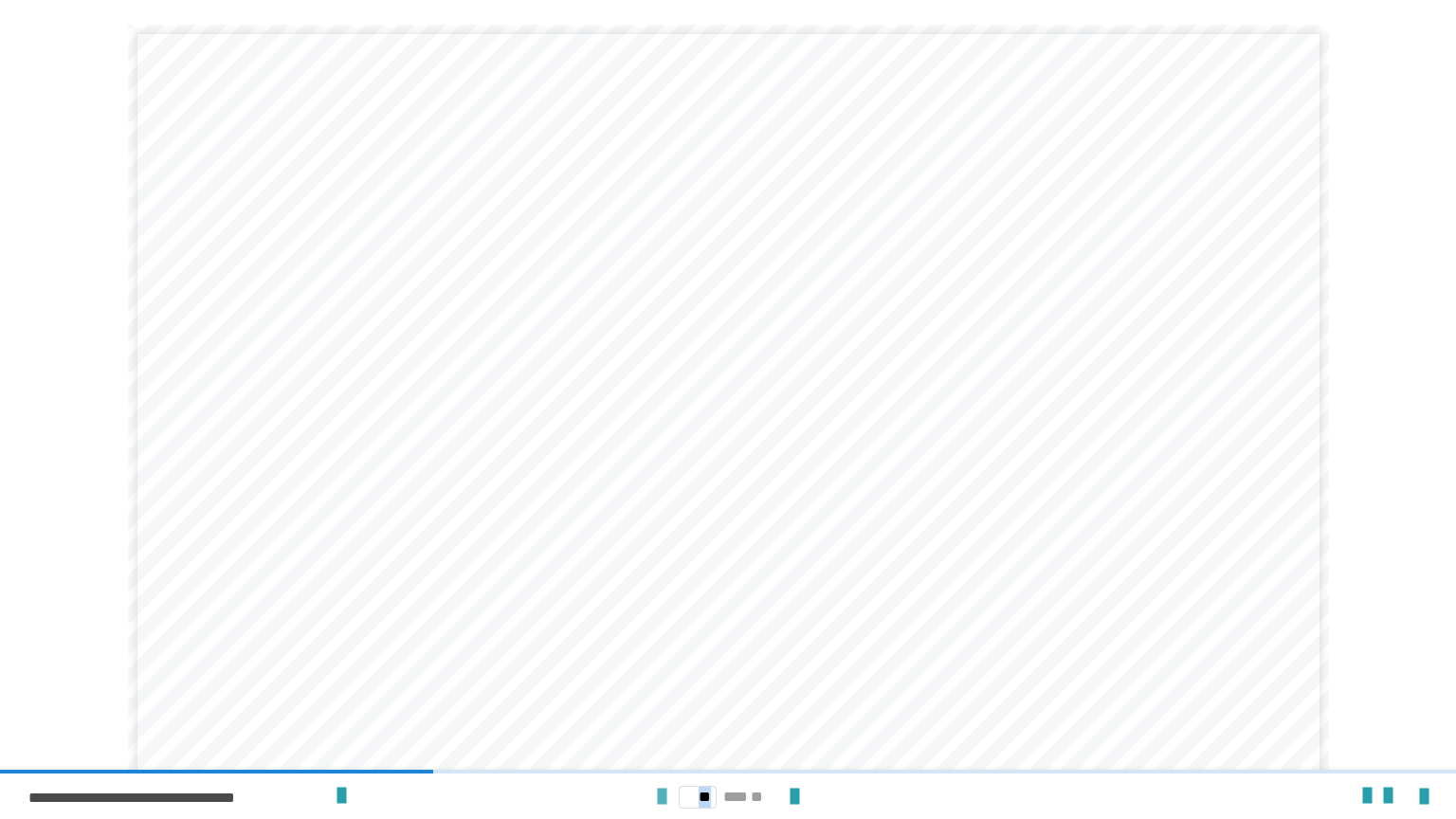 click at bounding box center [662, 797] 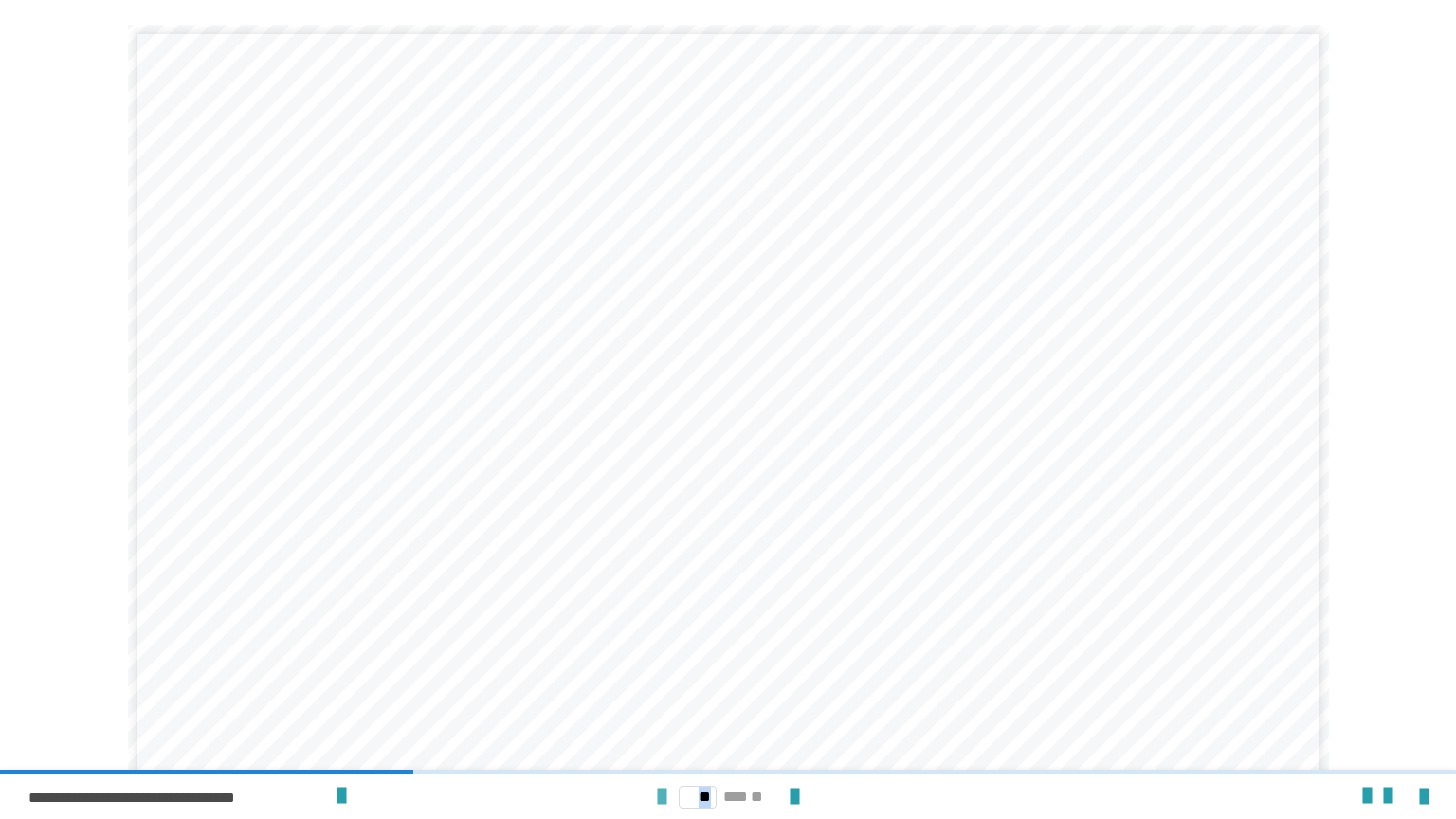 click at bounding box center [662, 797] 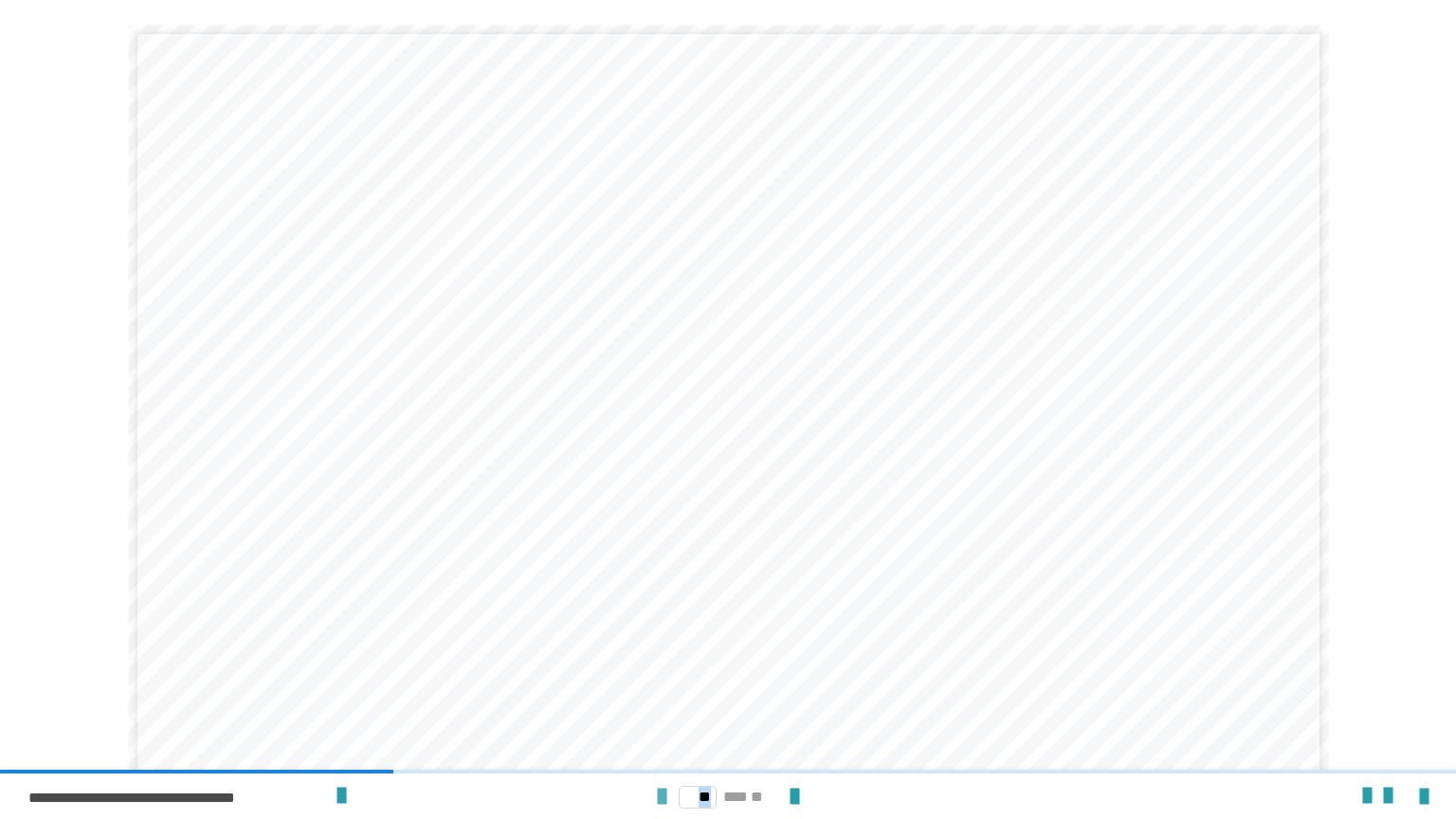 click at bounding box center (662, 797) 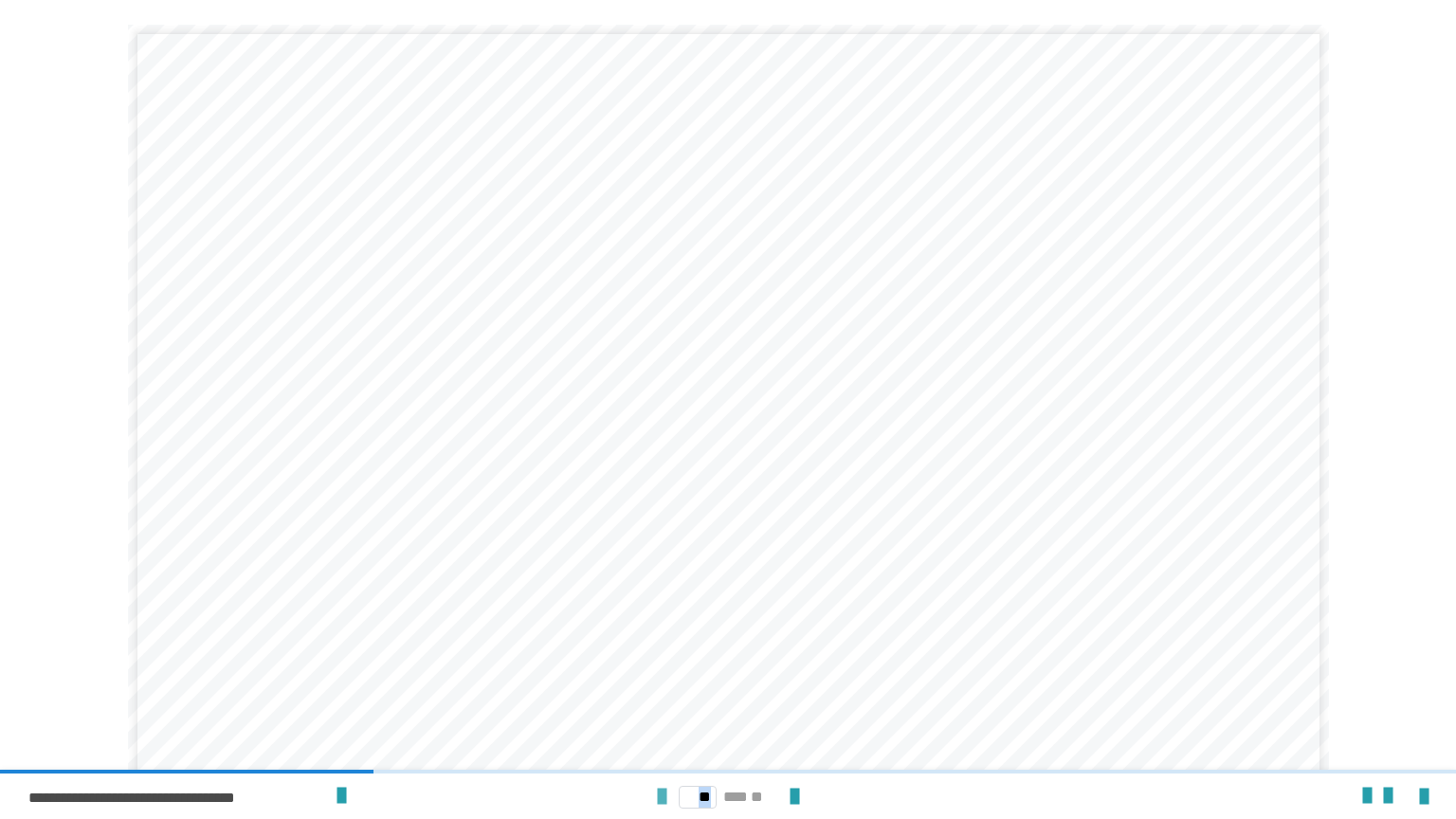 click at bounding box center [662, 797] 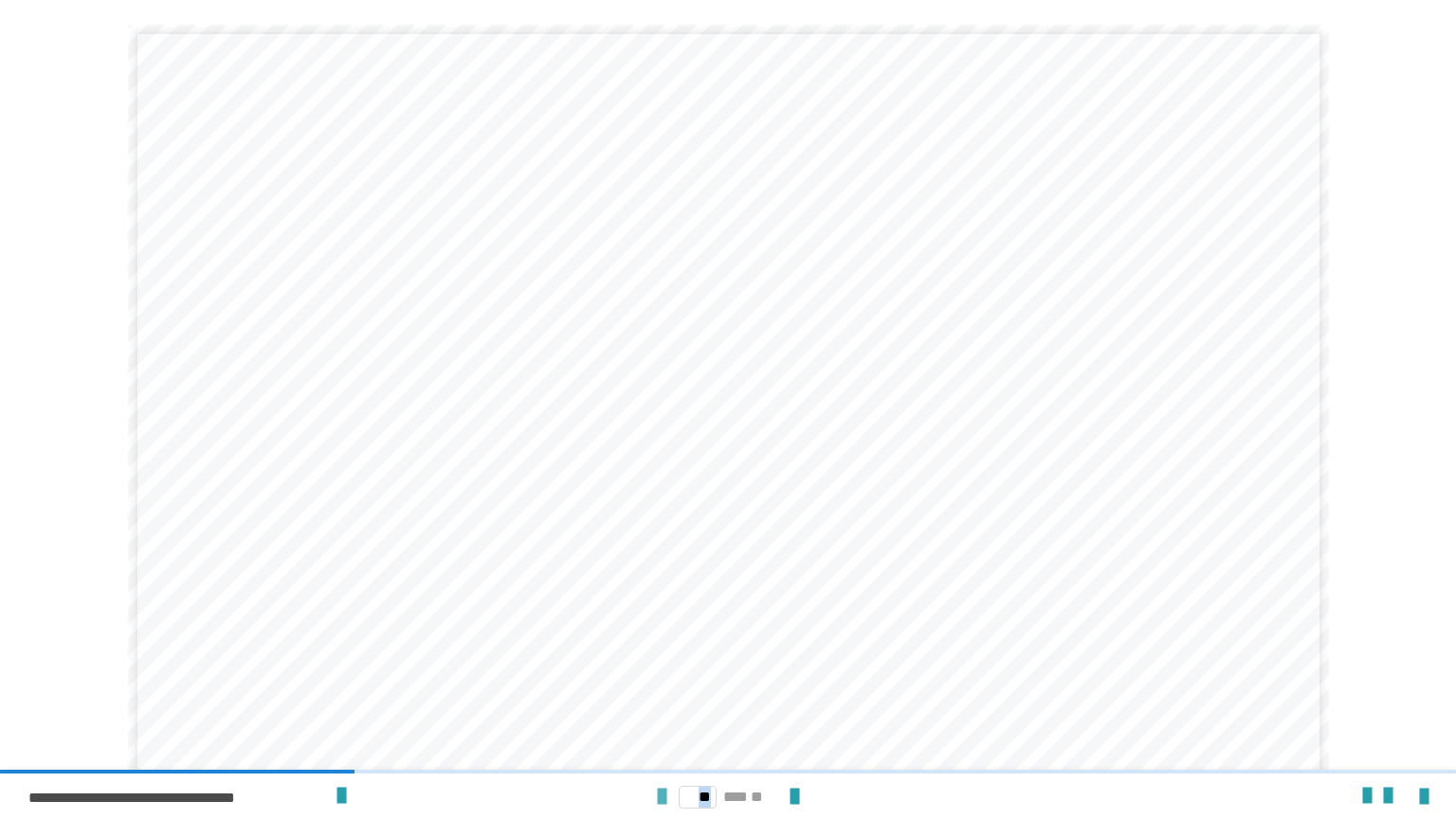 click at bounding box center [662, 797] 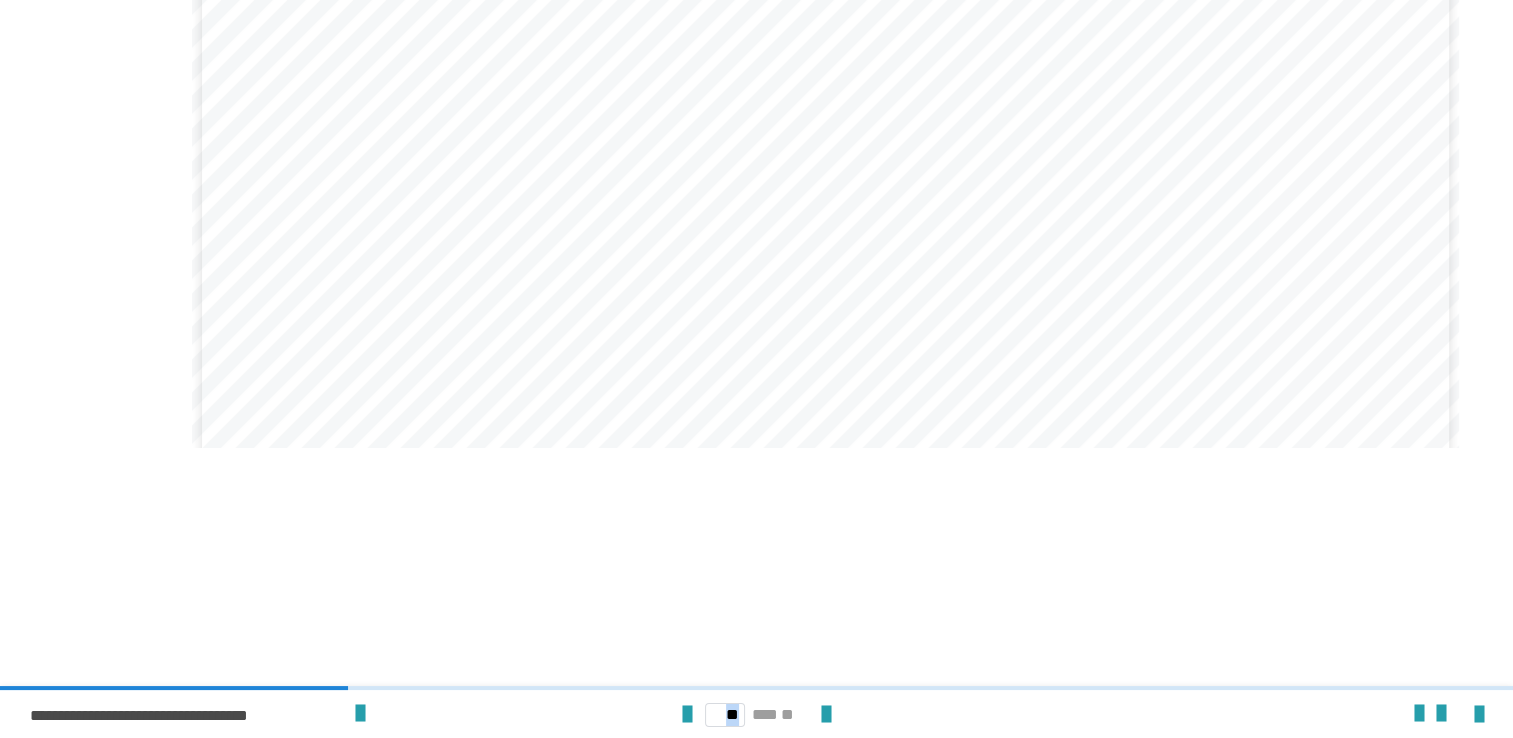 scroll, scrollTop: 3087, scrollLeft: 0, axis: vertical 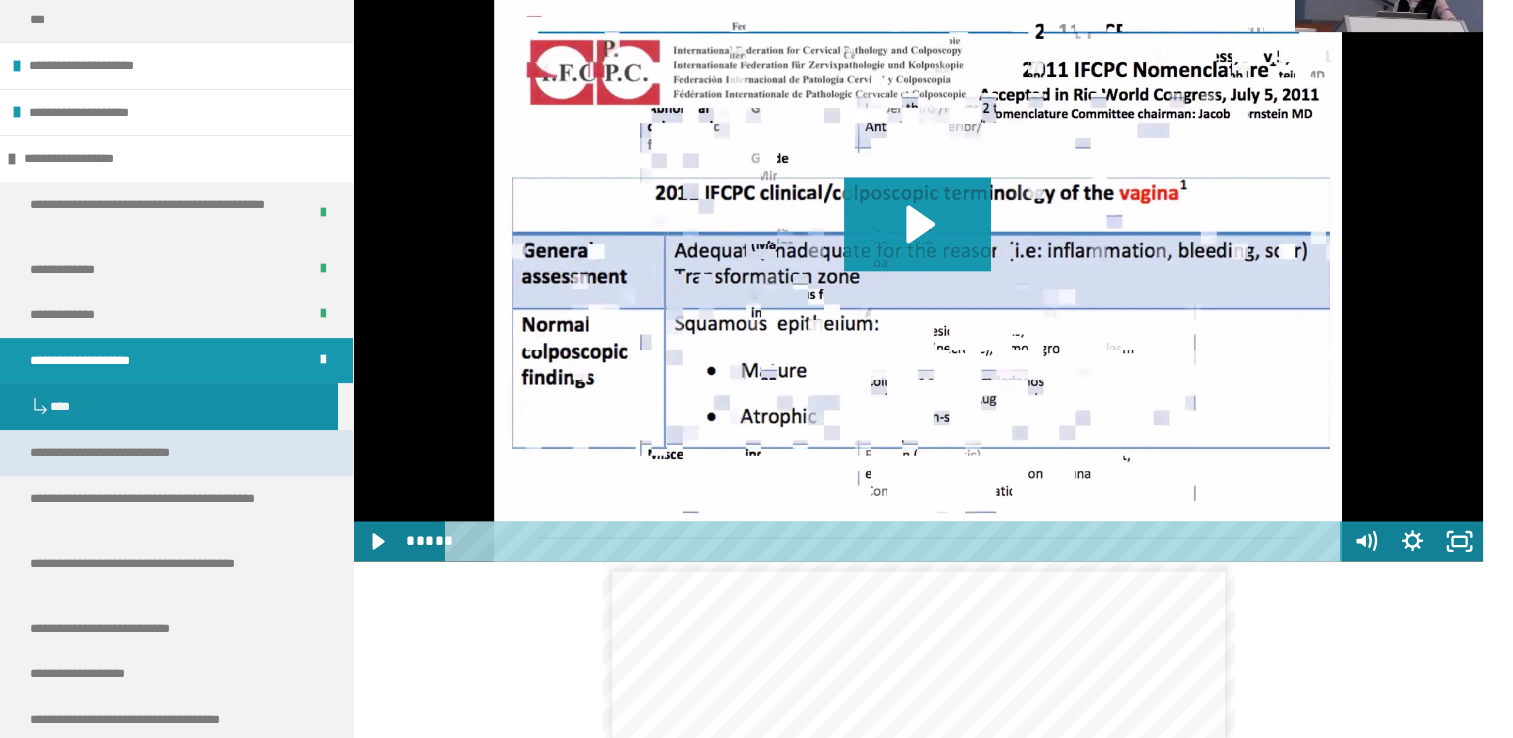 click on "**********" at bounding box center [126, 453] 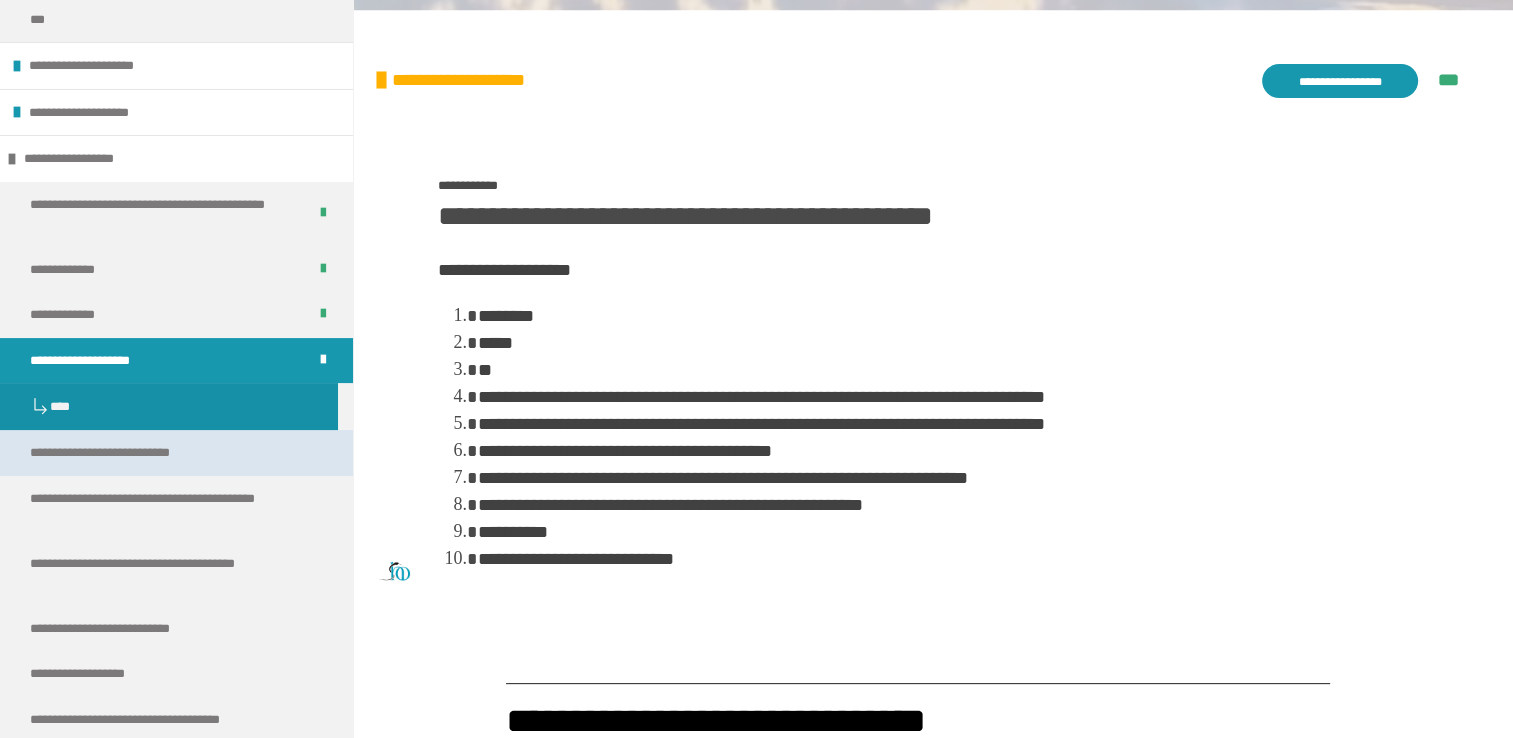 click on "**********" at bounding box center [126, 453] 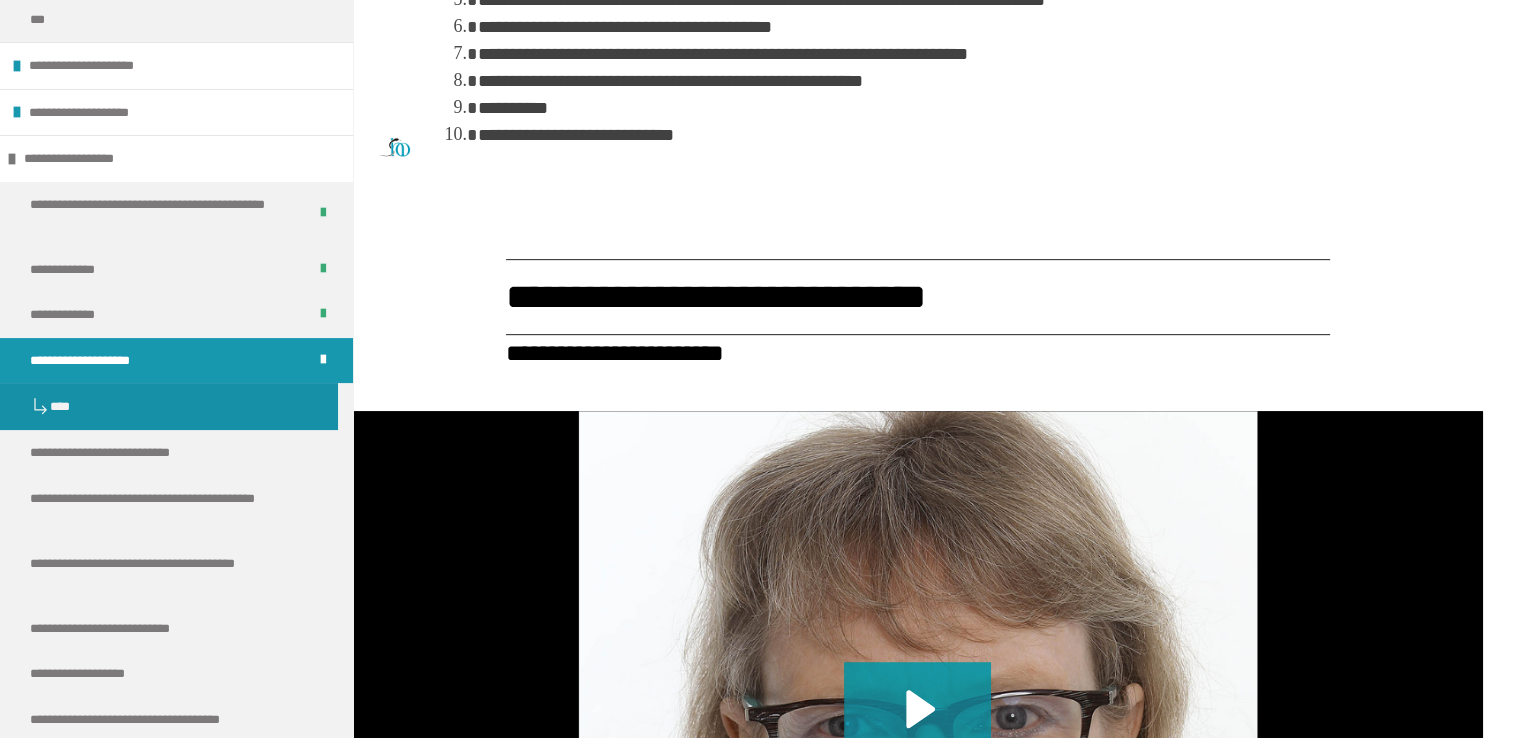 scroll, scrollTop: 866, scrollLeft: 0, axis: vertical 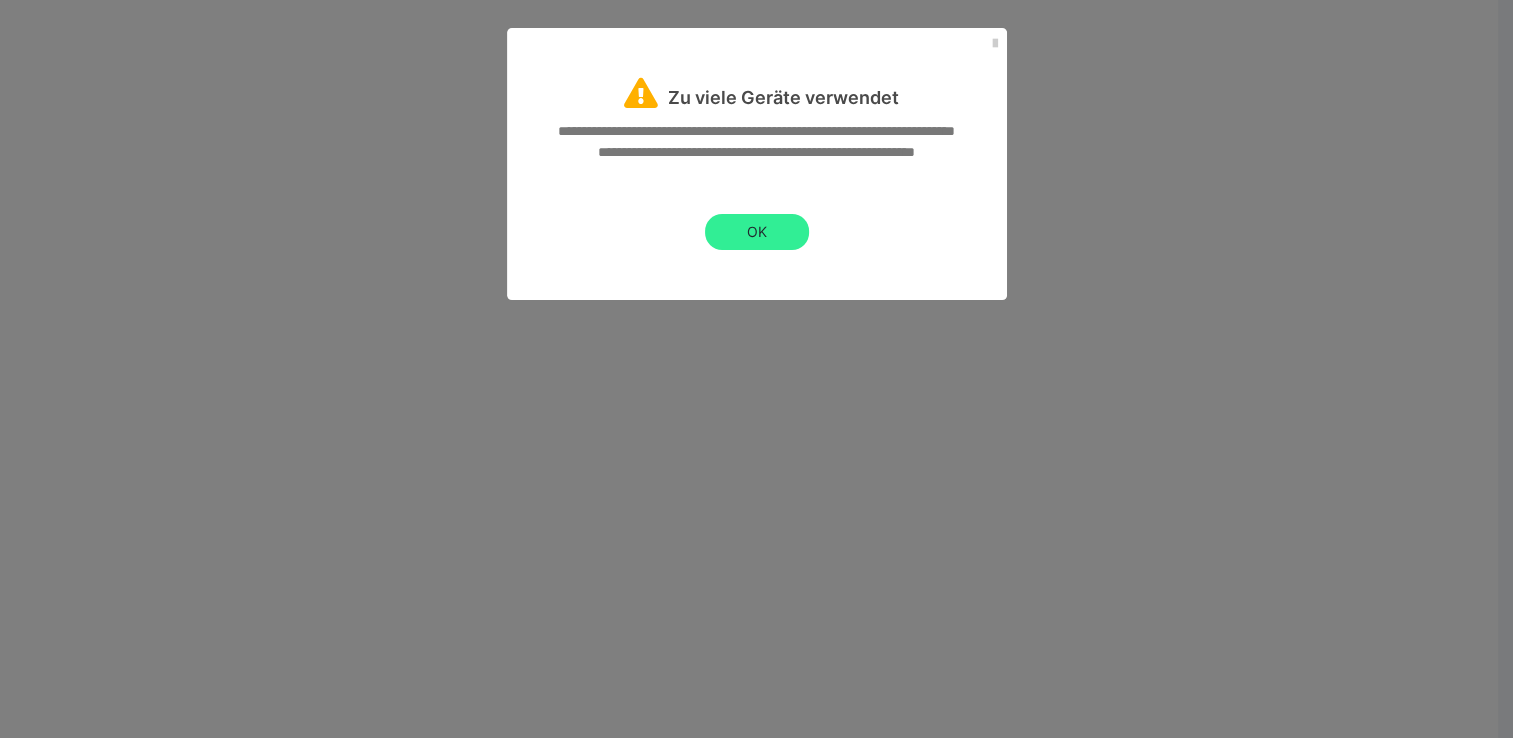 click on "OK" at bounding box center (757, 232) 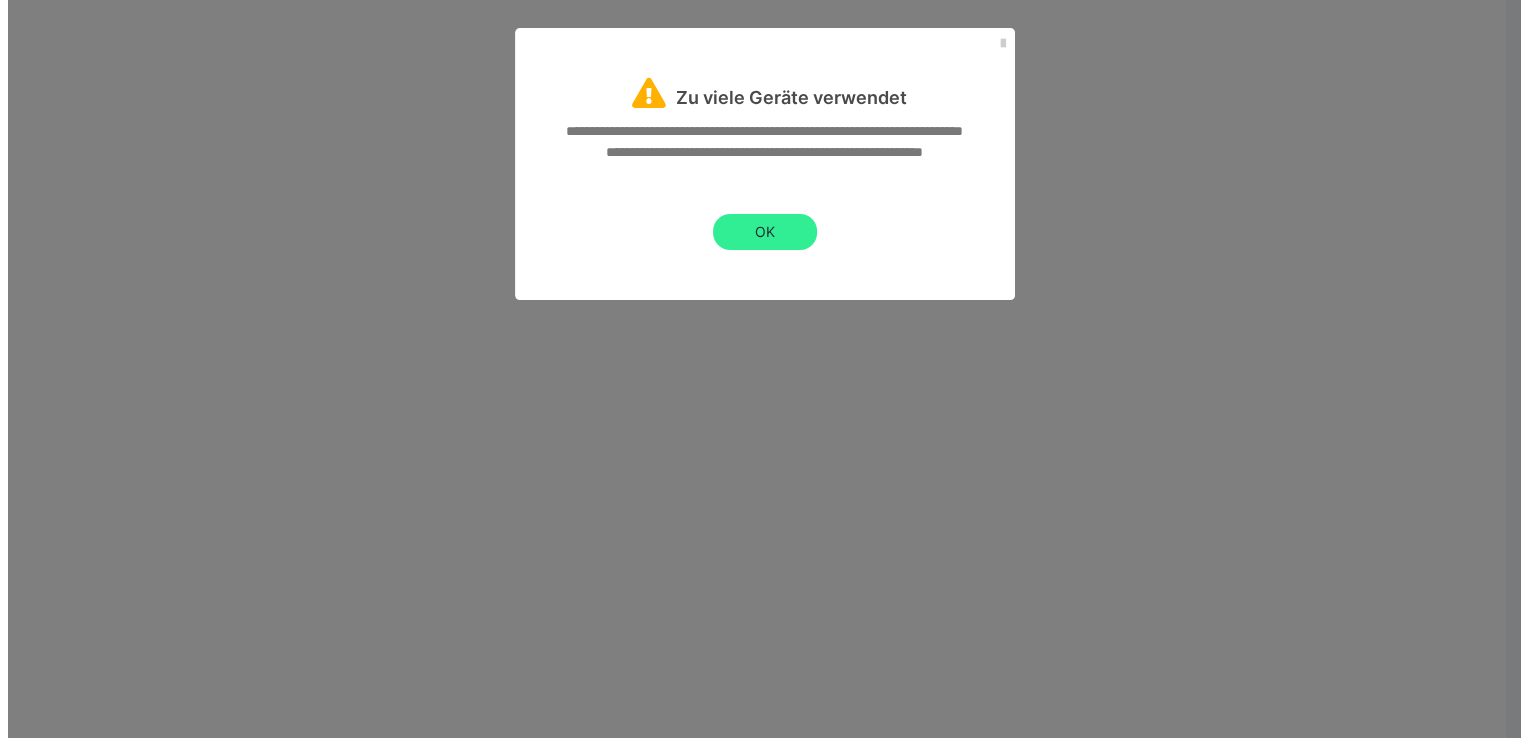 scroll, scrollTop: 0, scrollLeft: 0, axis: both 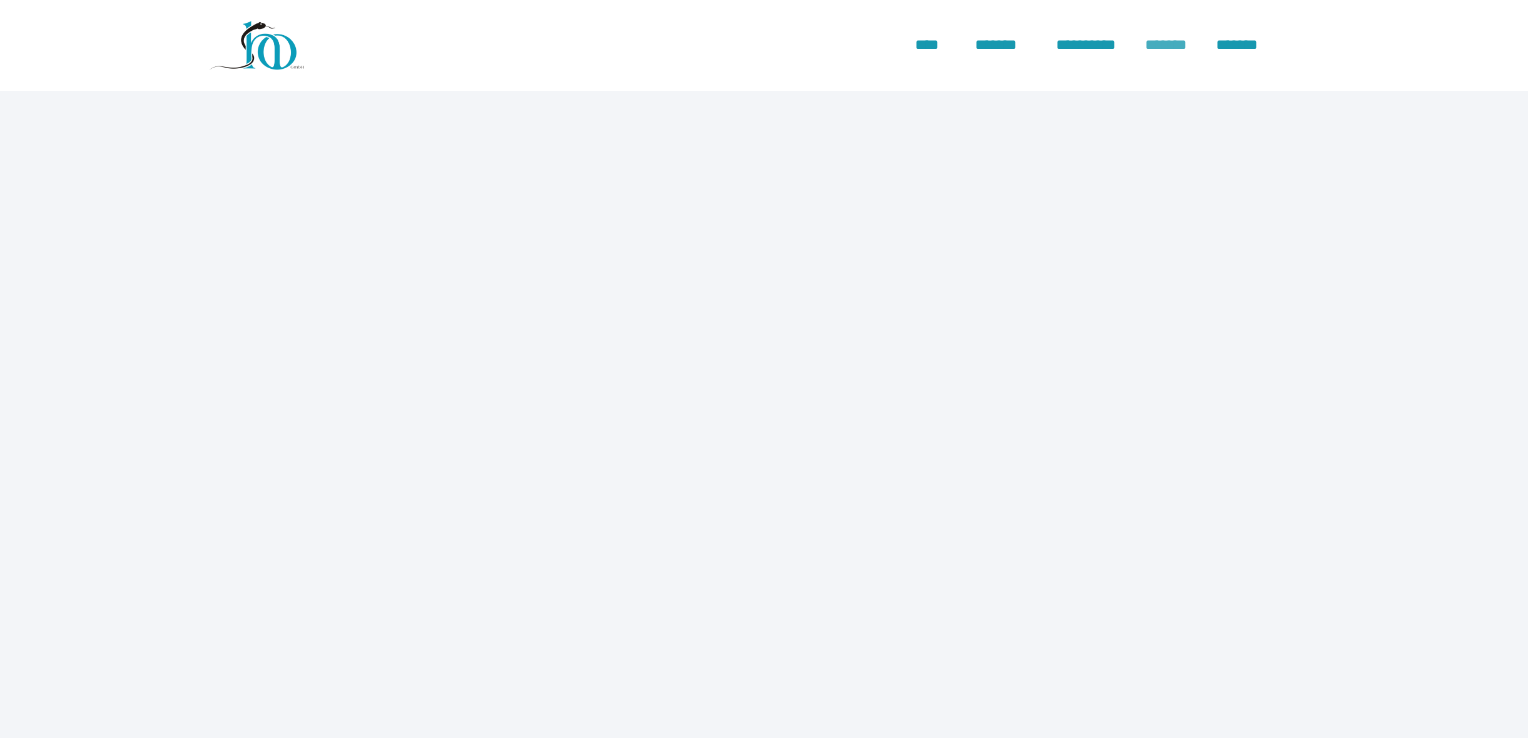 click on "*******" at bounding box center [1171, 45] 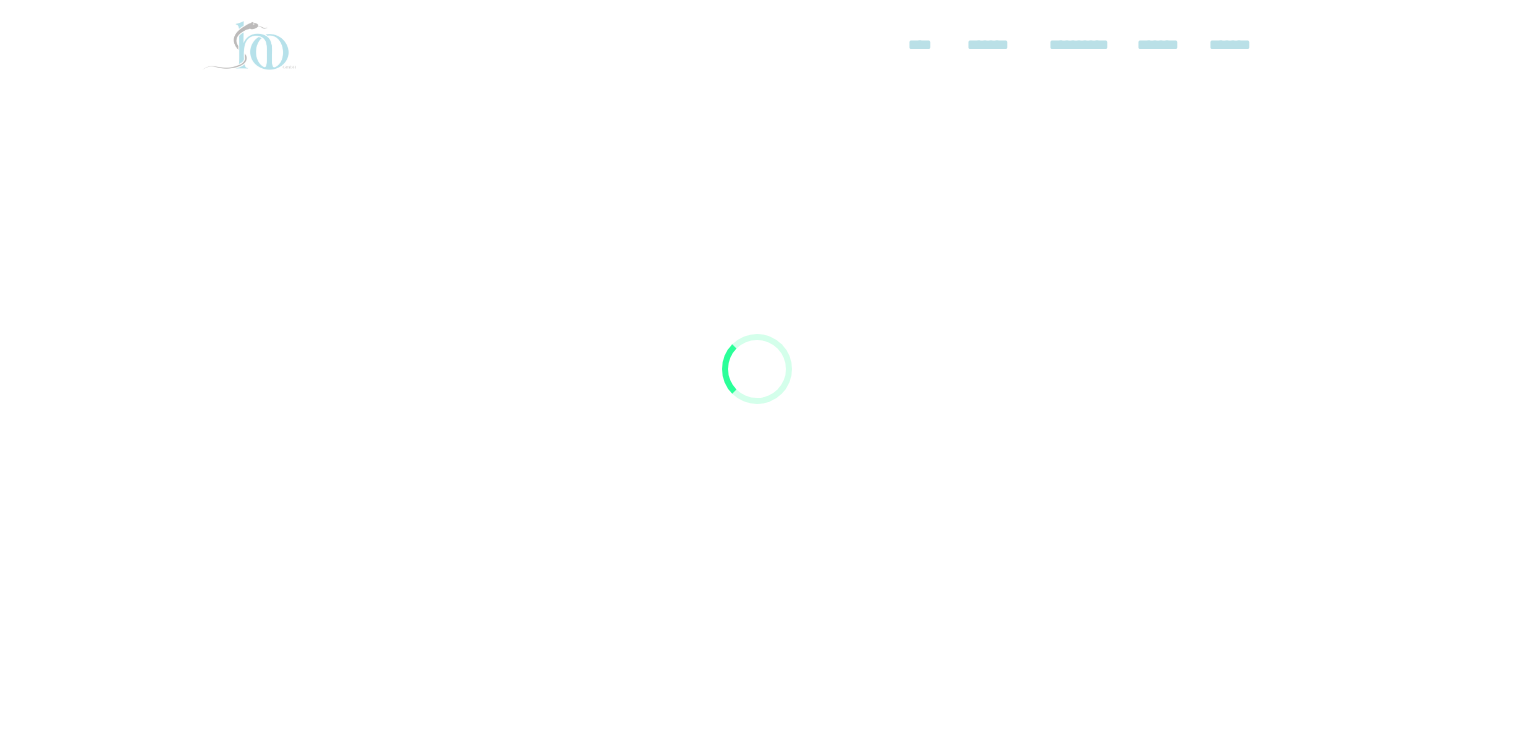 scroll, scrollTop: 0, scrollLeft: 0, axis: both 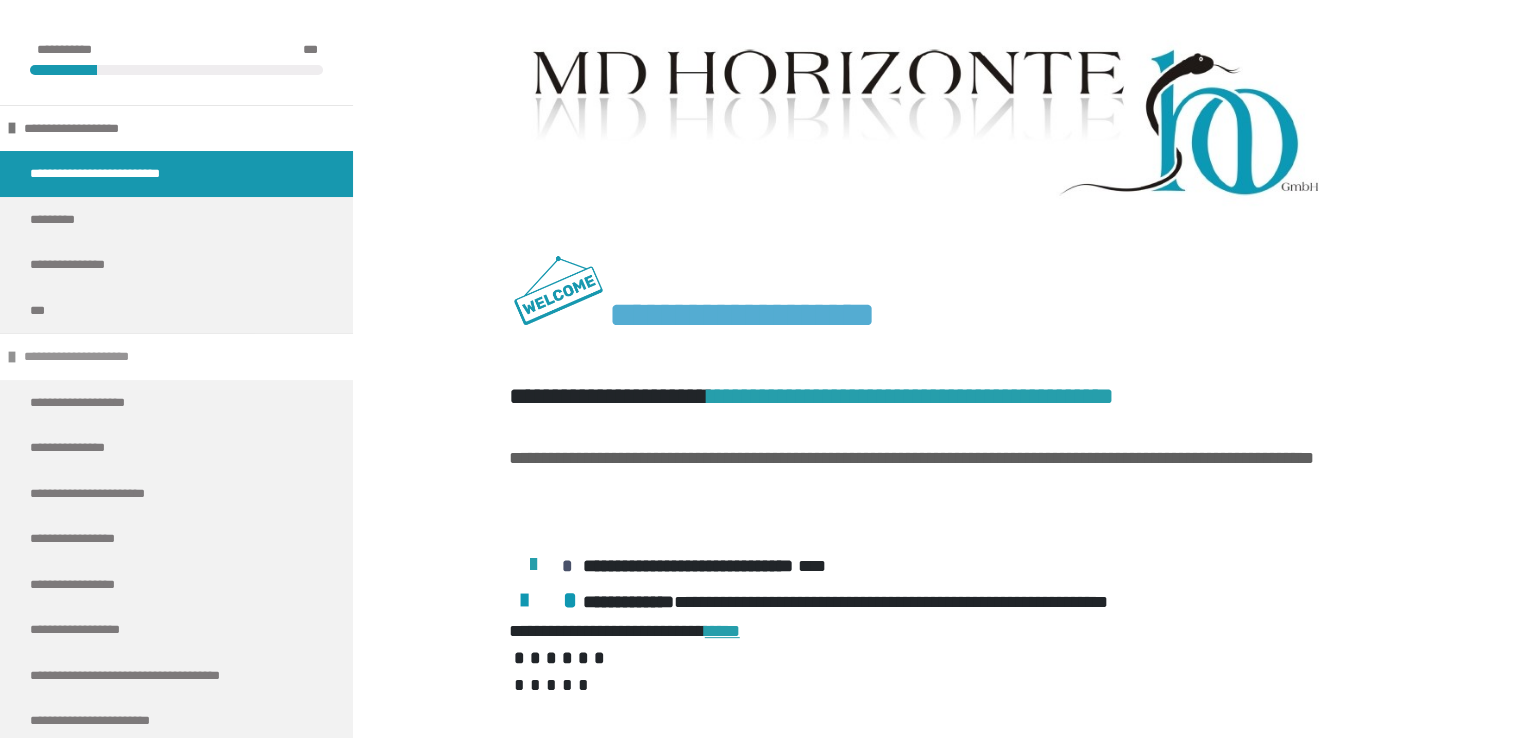 click at bounding box center (12, 357) 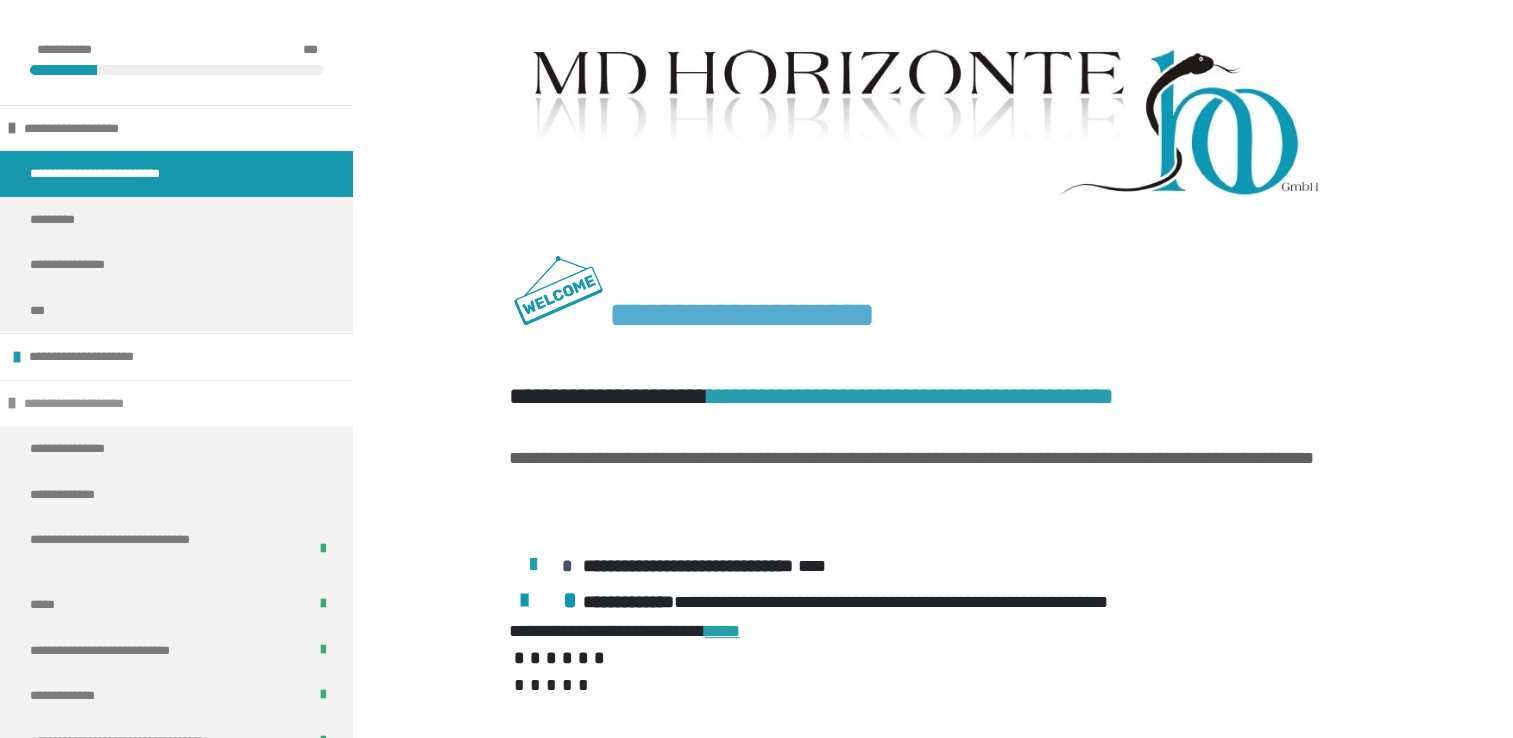 click on "**********" at bounding box center [176, 403] 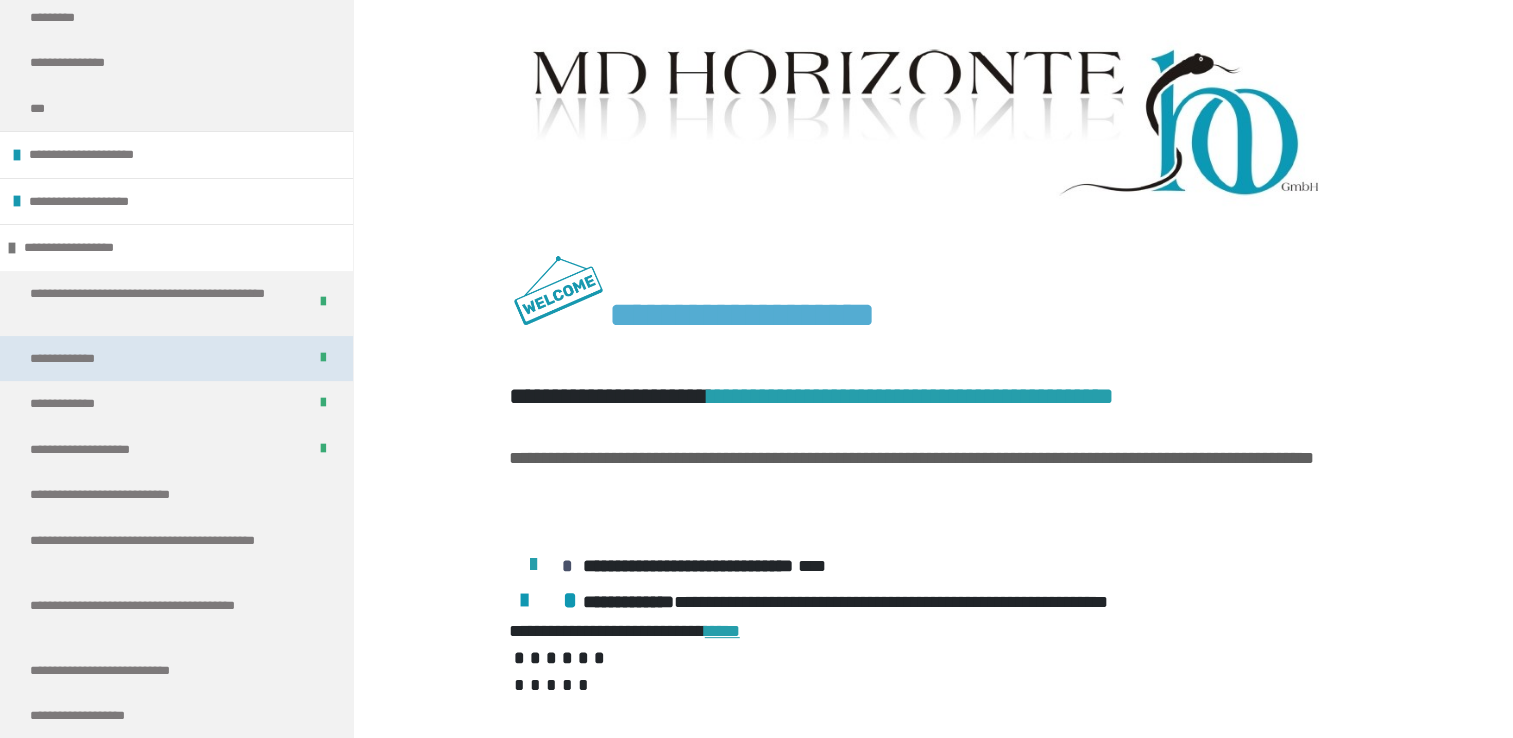 scroll, scrollTop: 203, scrollLeft: 0, axis: vertical 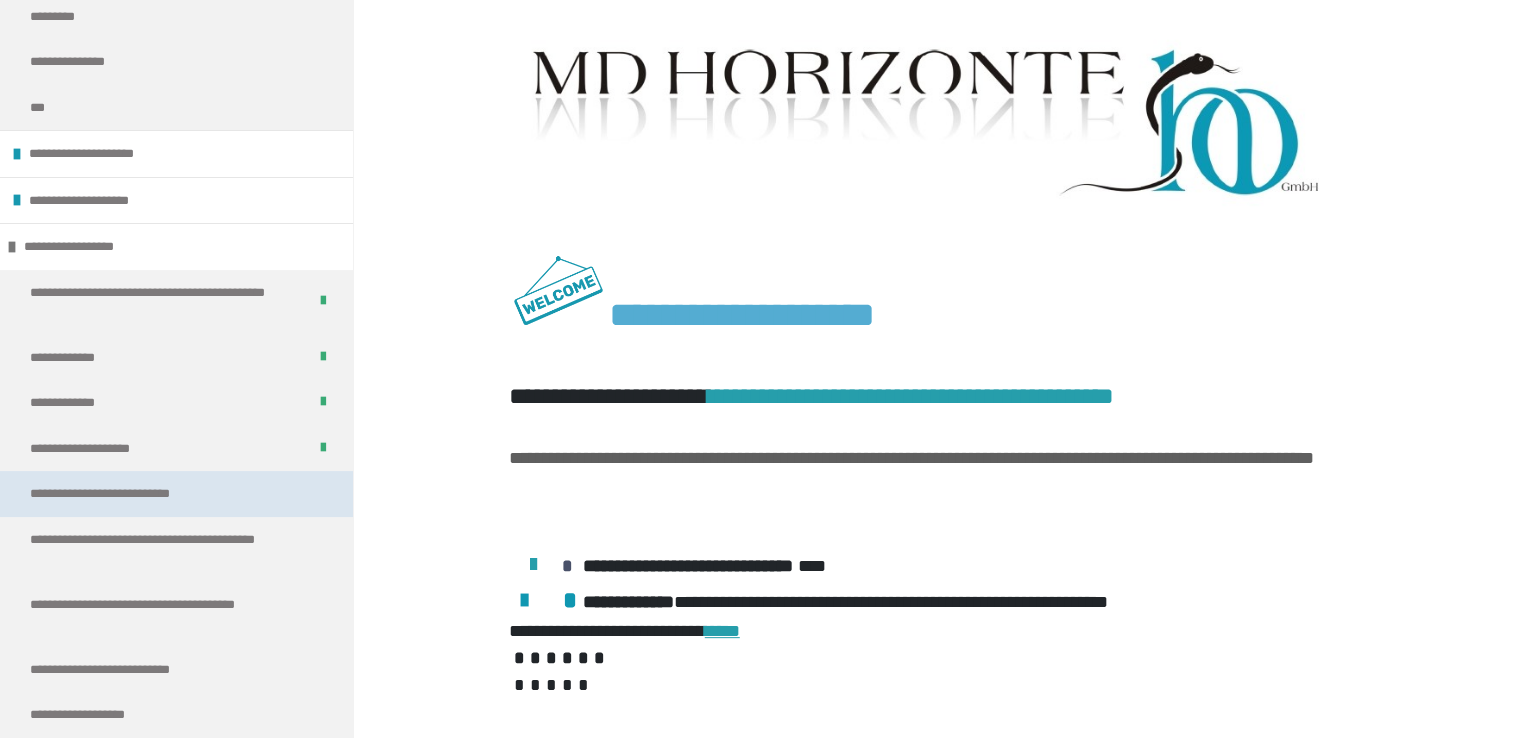 click on "**********" at bounding box center (176, 494) 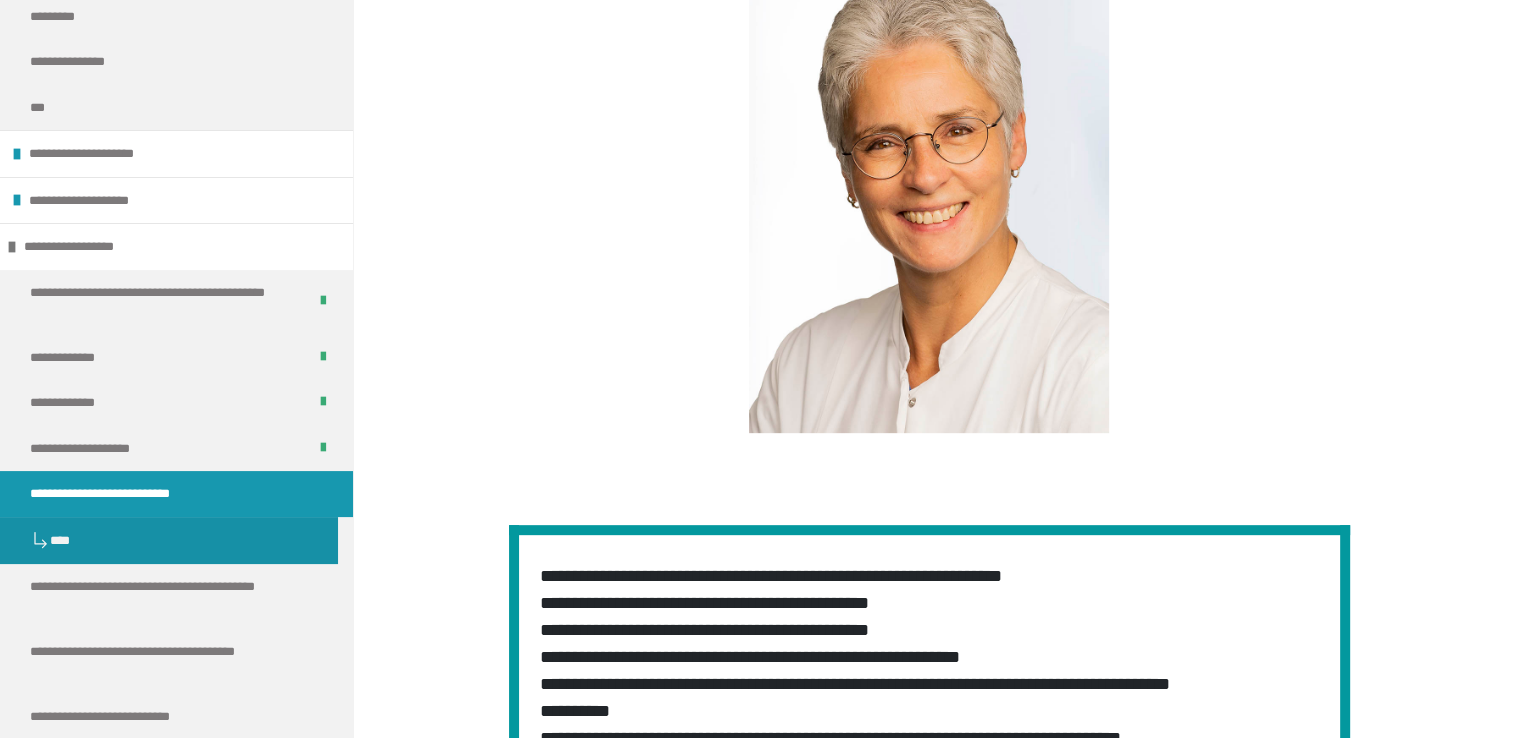 scroll, scrollTop: 184, scrollLeft: 0, axis: vertical 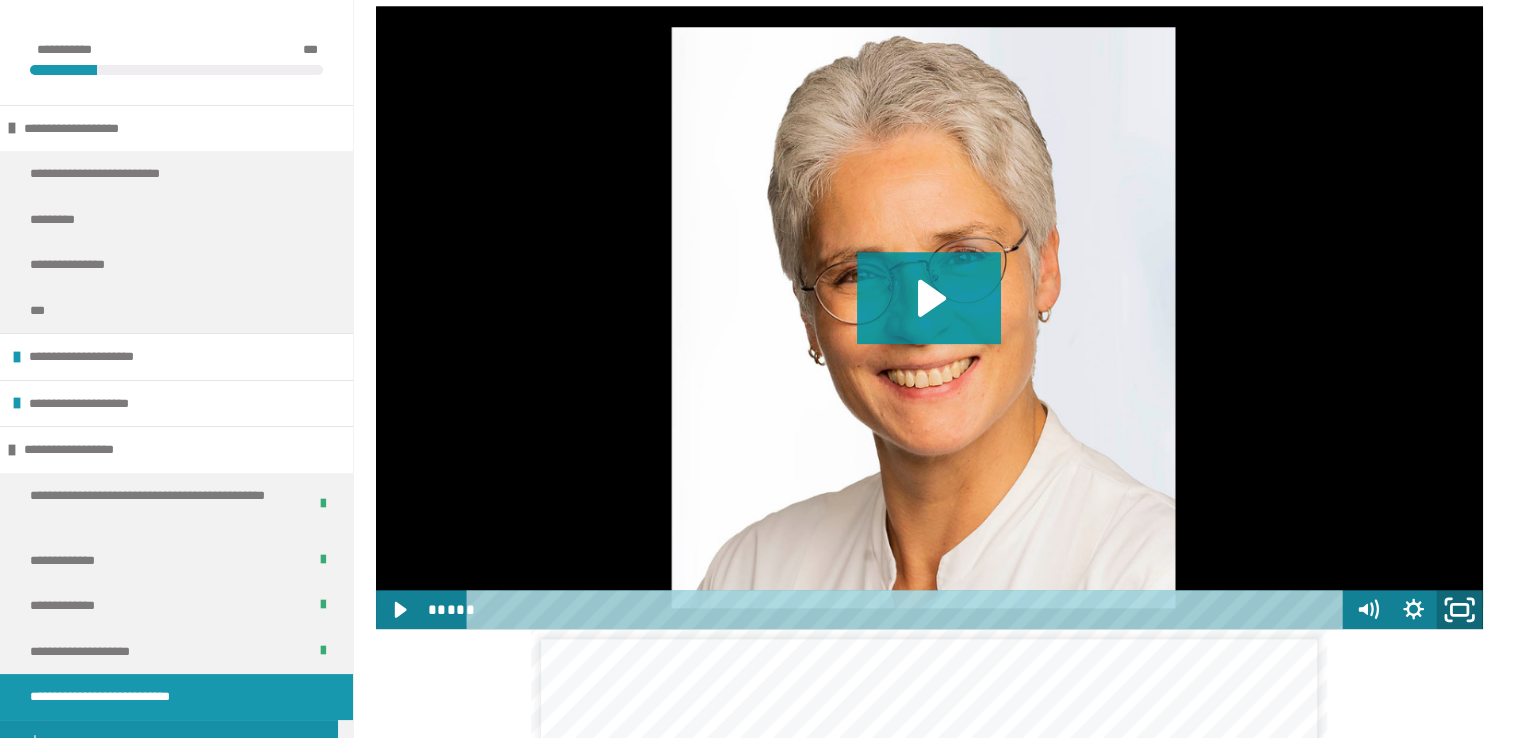 click 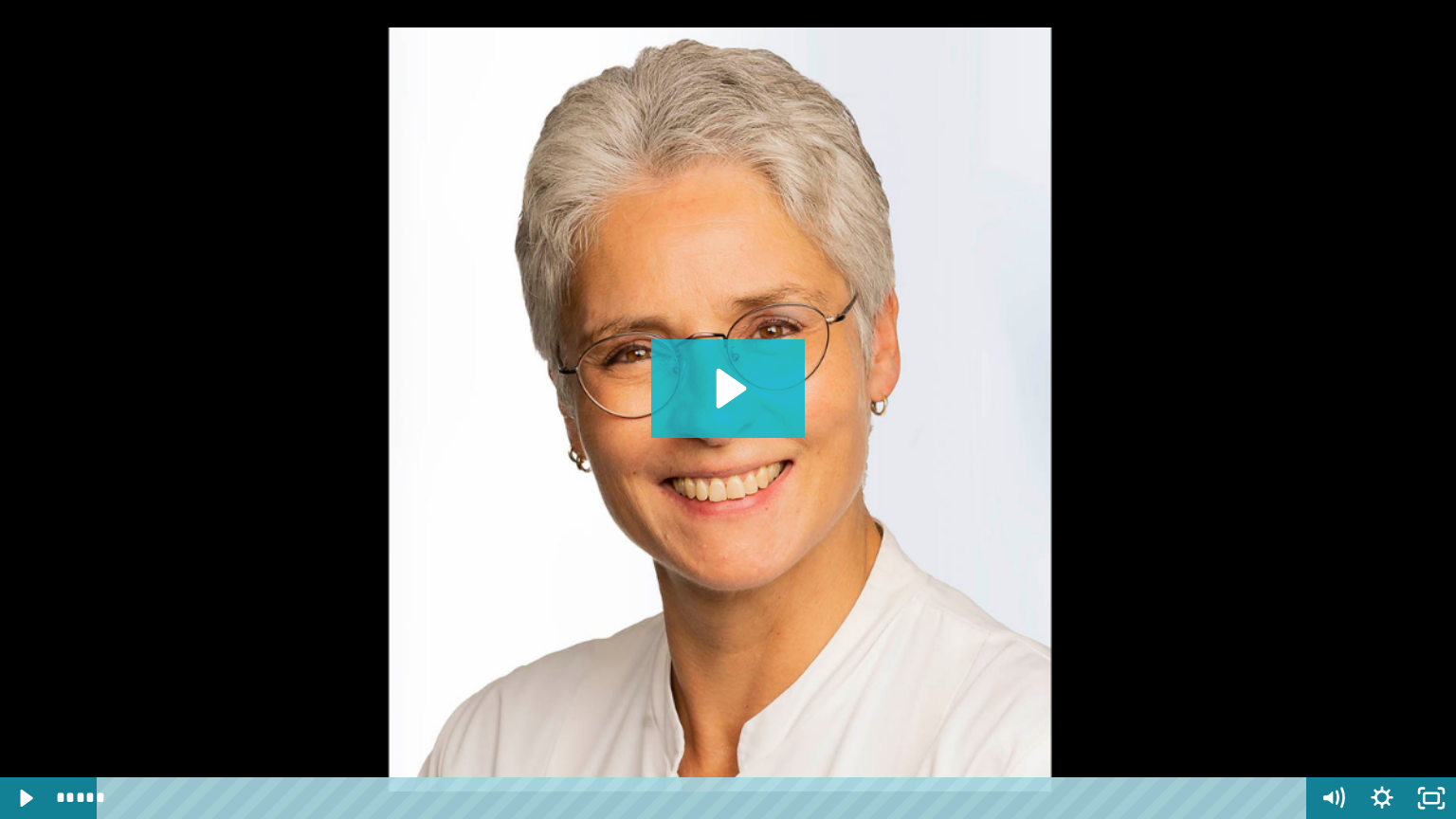 click 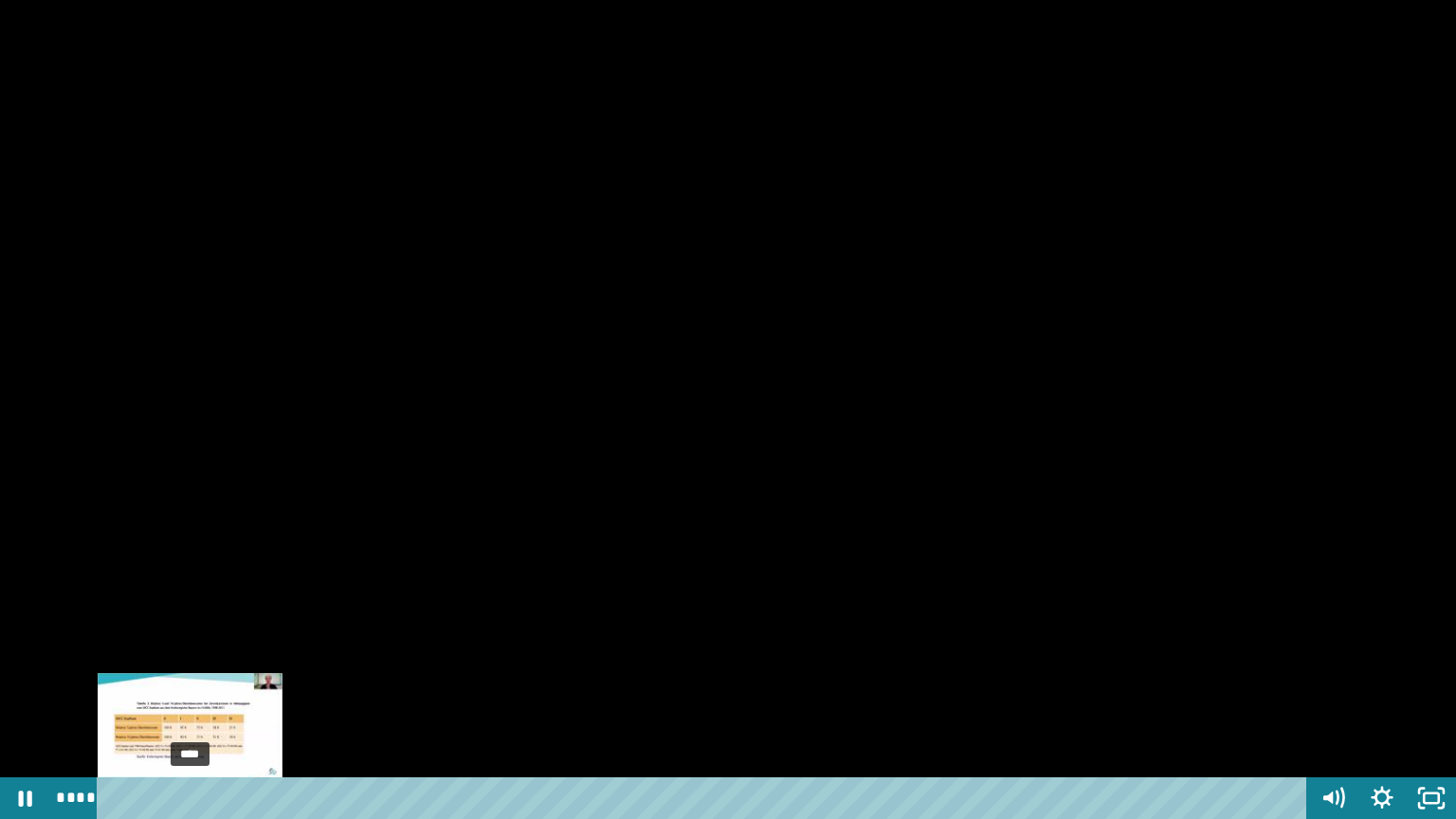 click on "****" at bounding box center (705, 798) 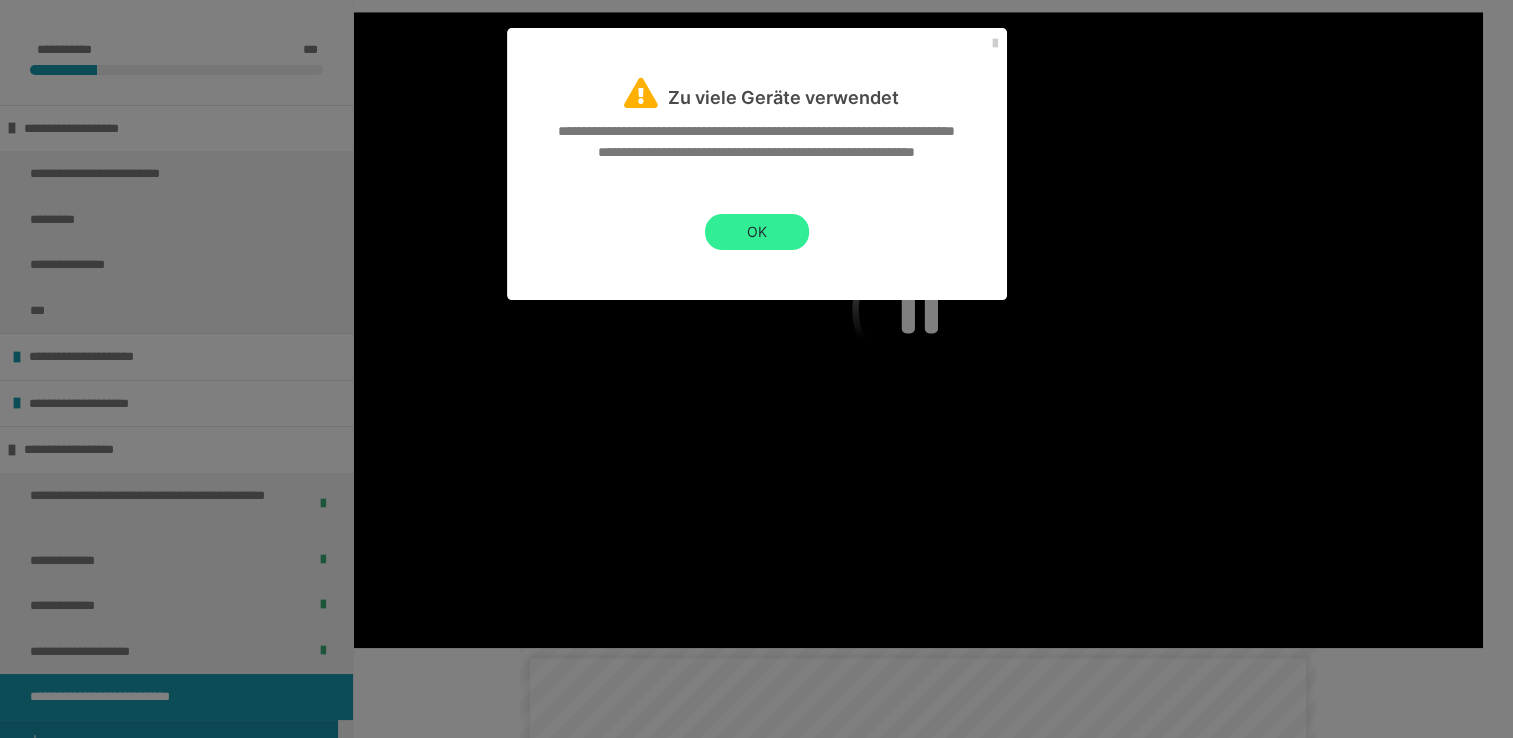 click on "OK" at bounding box center (757, 232) 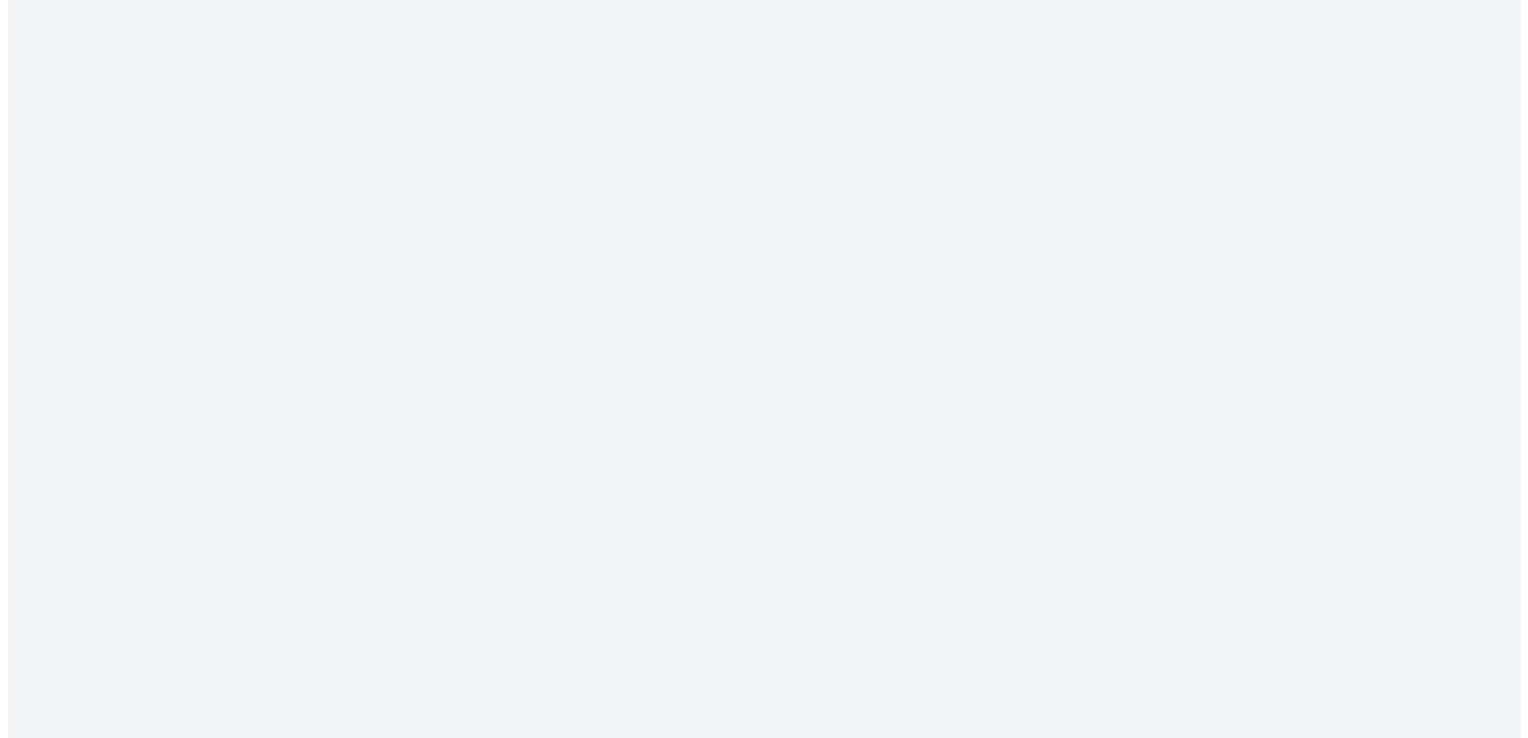scroll, scrollTop: 0, scrollLeft: 0, axis: both 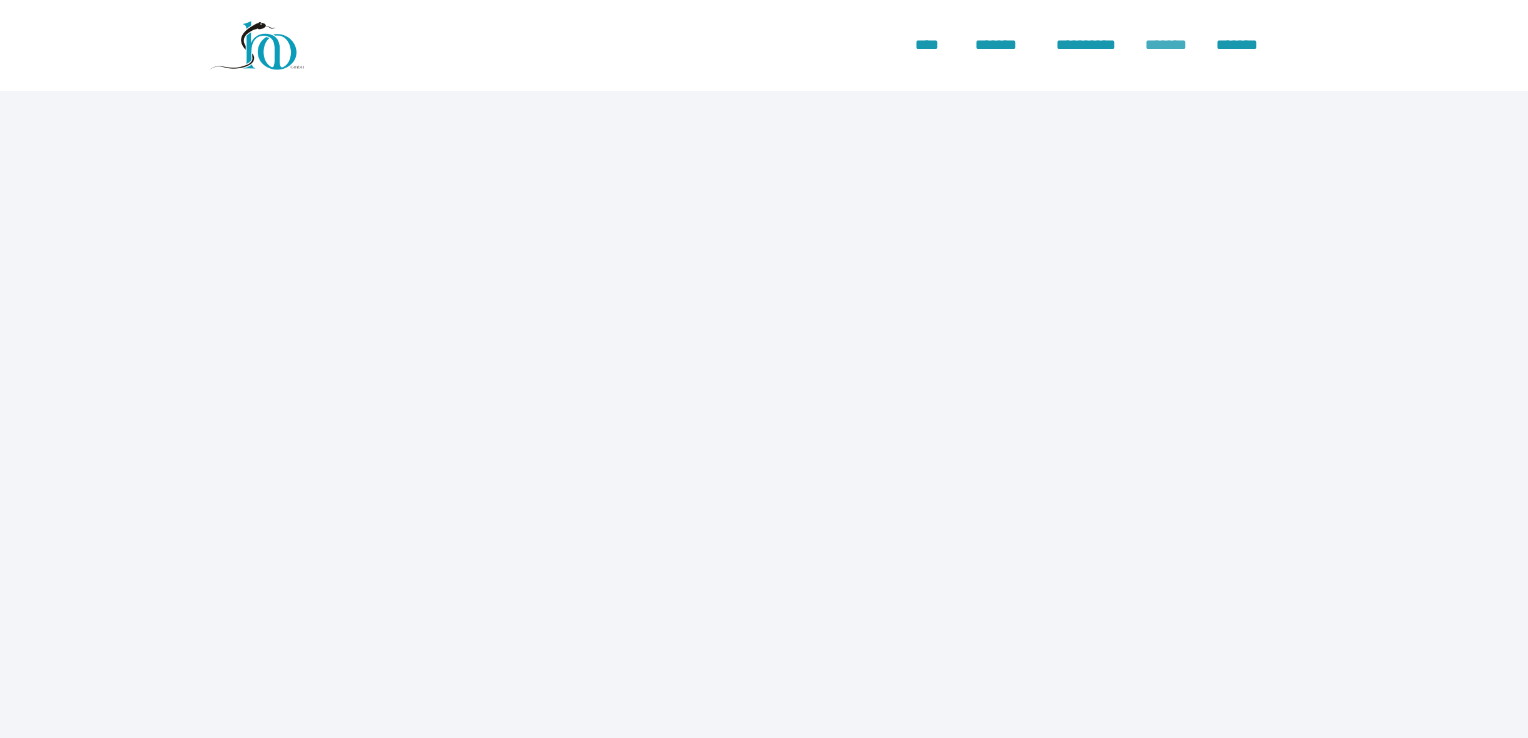 click on "*******" at bounding box center [1171, 45] 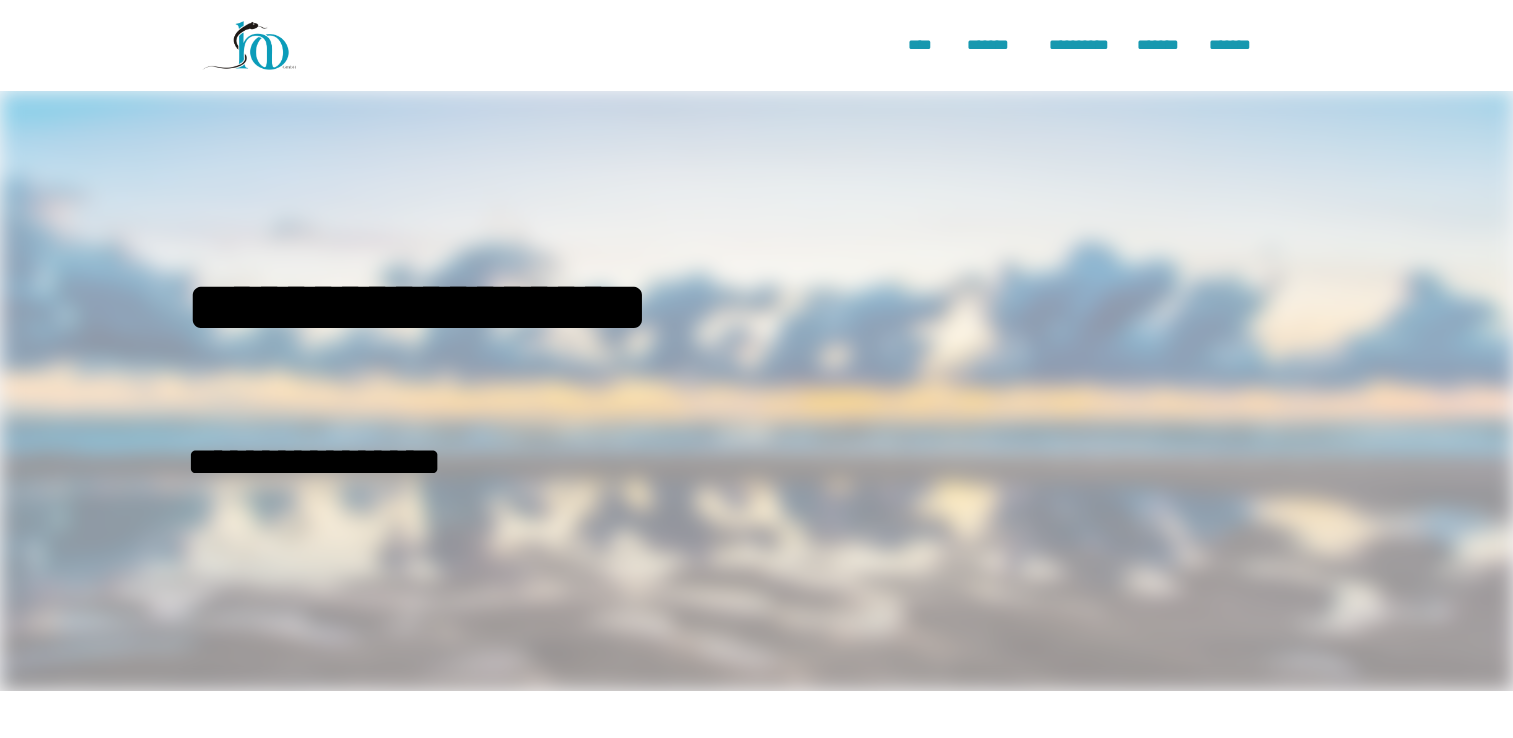 scroll, scrollTop: 0, scrollLeft: 0, axis: both 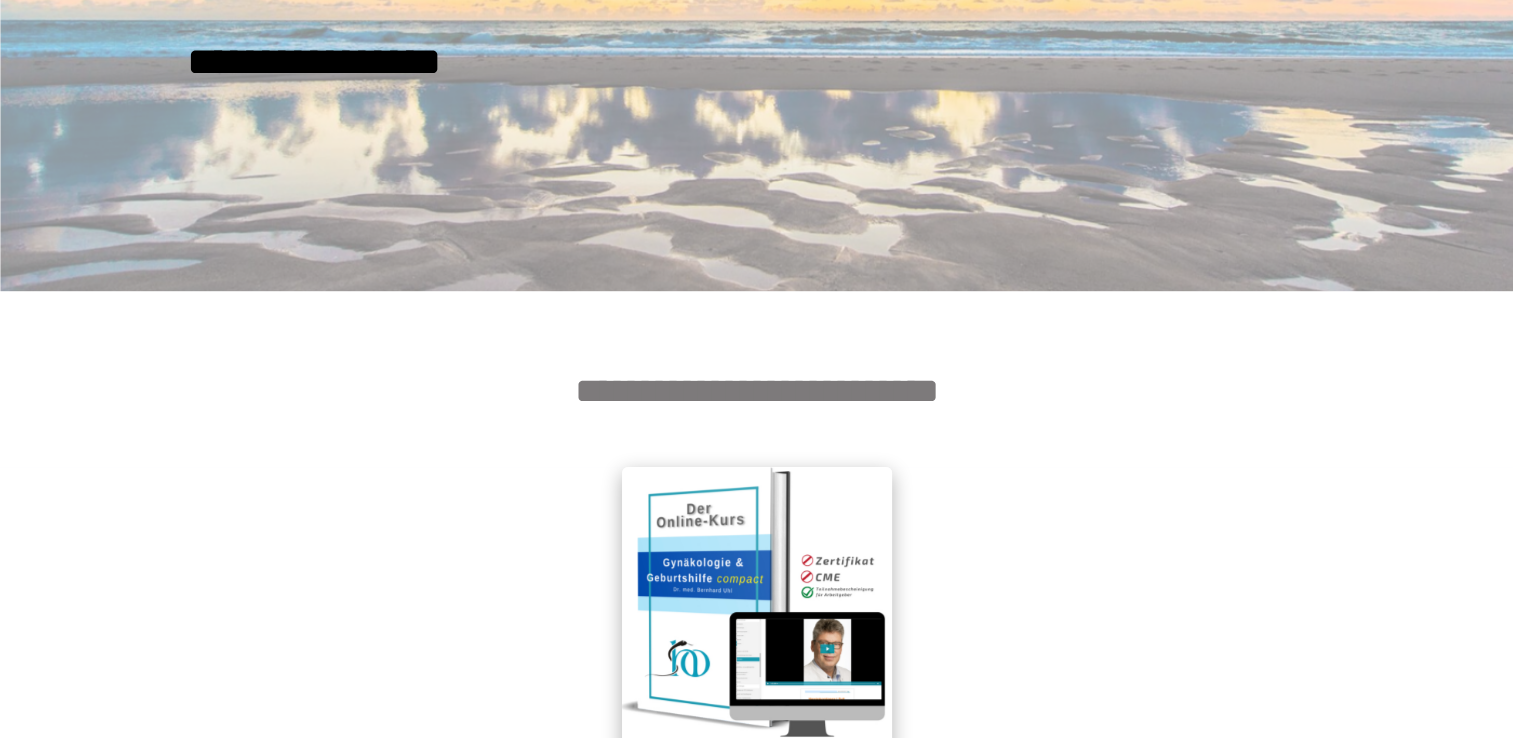 click at bounding box center (757, 602) 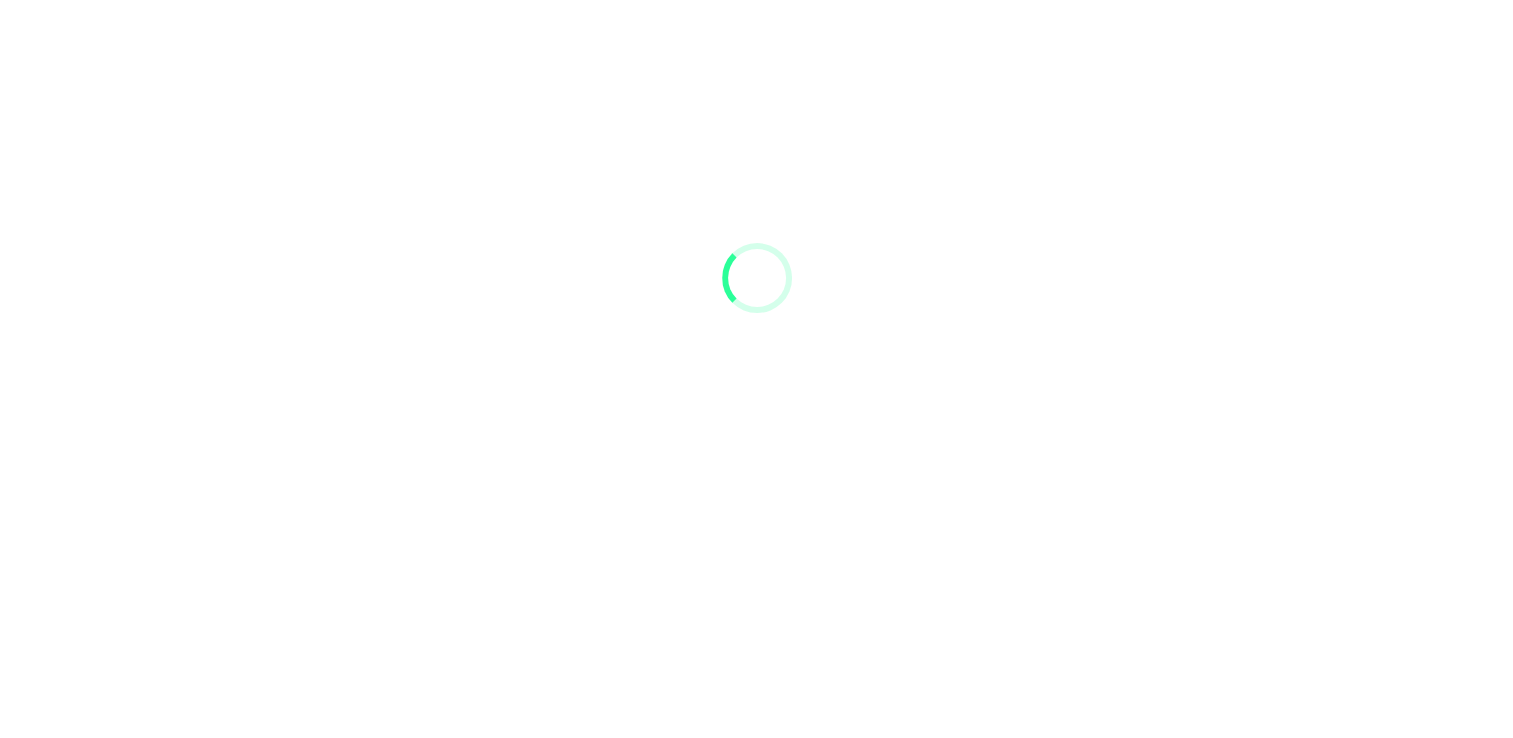 scroll, scrollTop: 91, scrollLeft: 0, axis: vertical 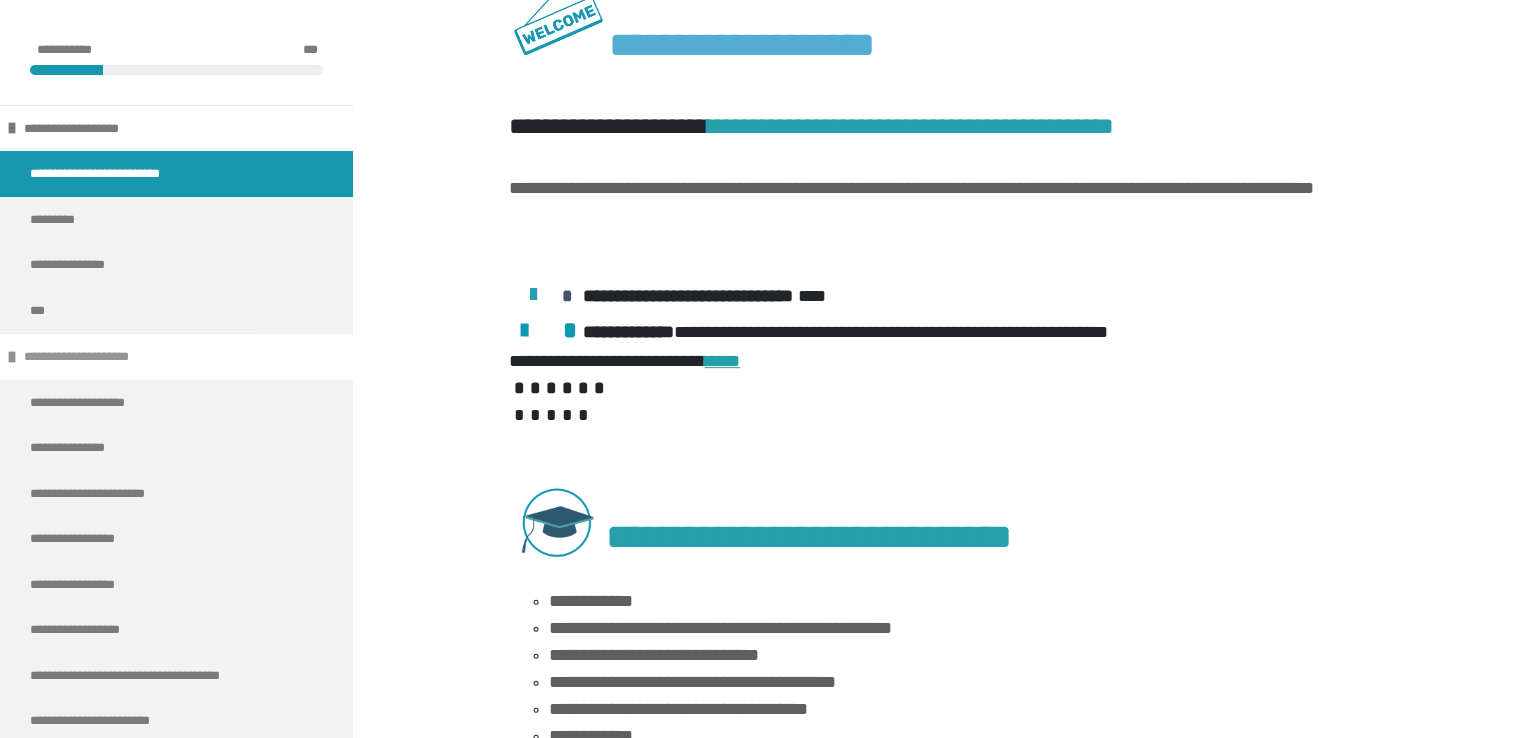 click on "**********" at bounding box center (176, 356) 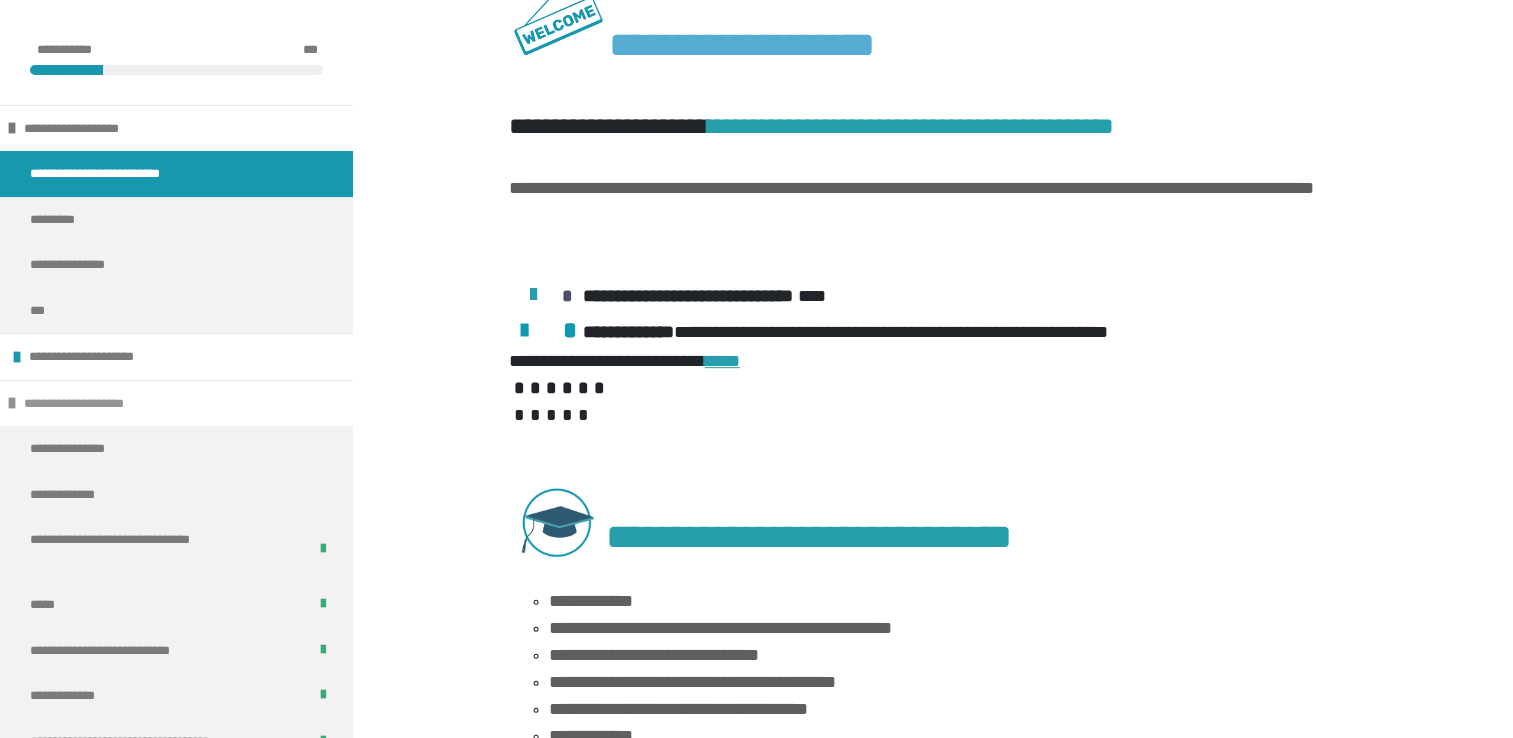 click on "**********" at bounding box center (176, 403) 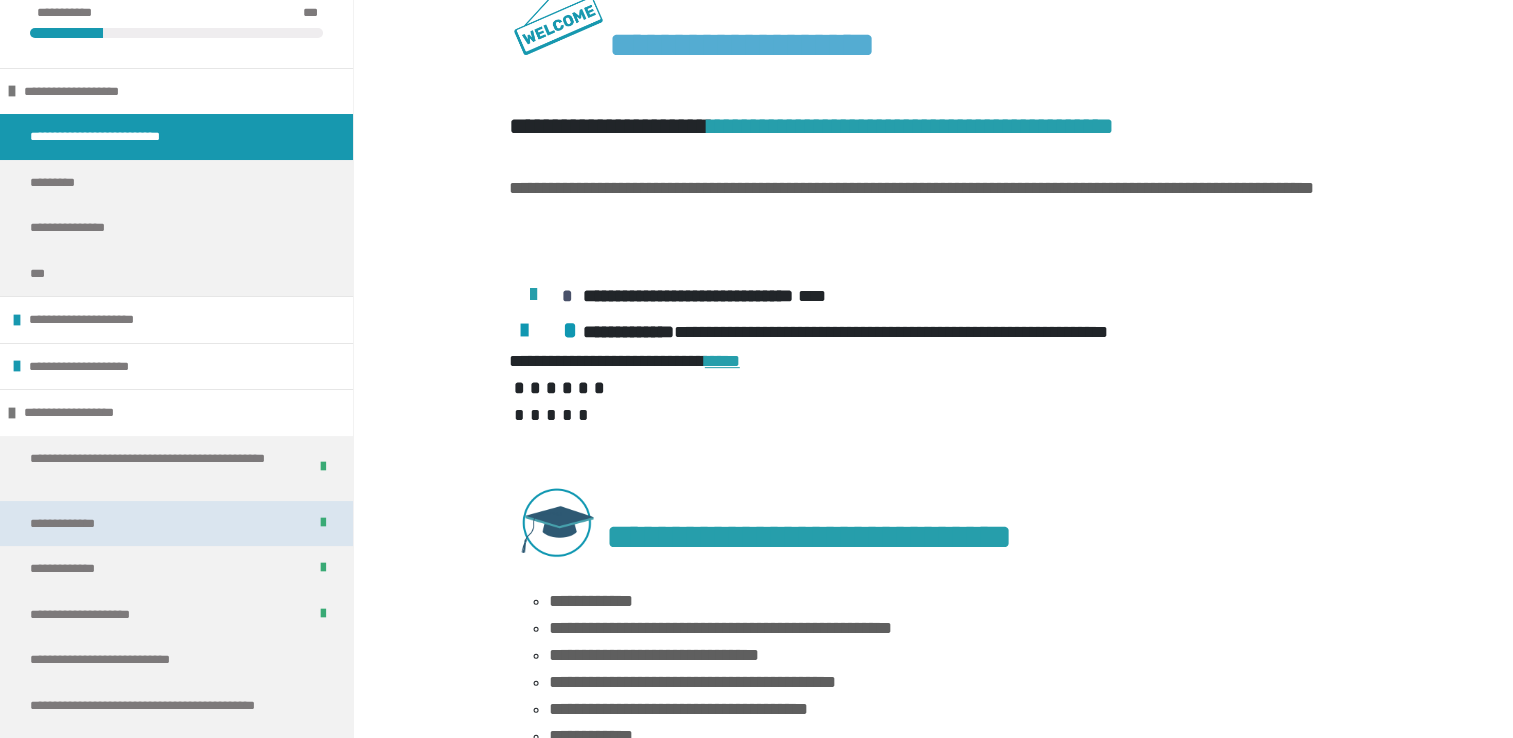 scroll, scrollTop: 100, scrollLeft: 0, axis: vertical 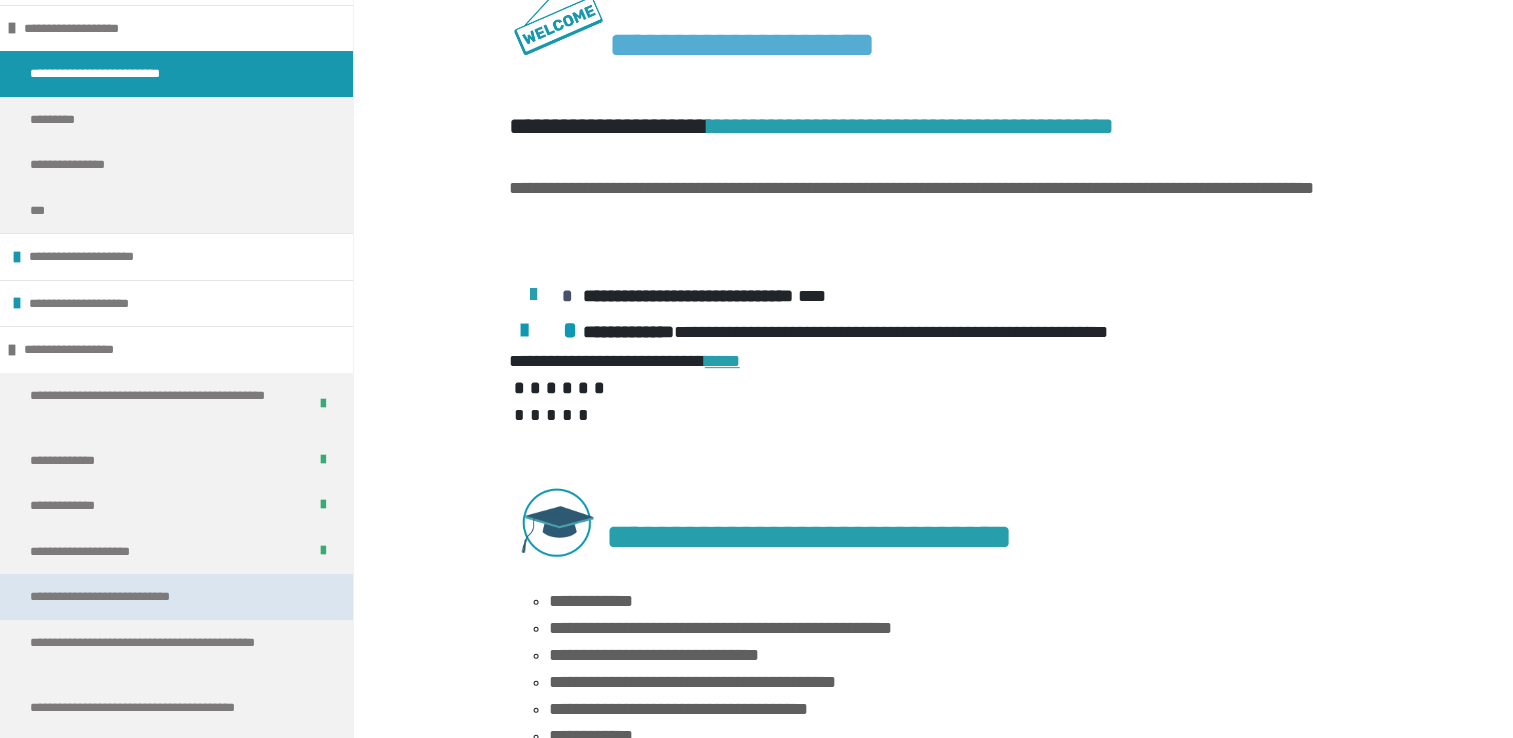 click on "**********" at bounding box center (176, 597) 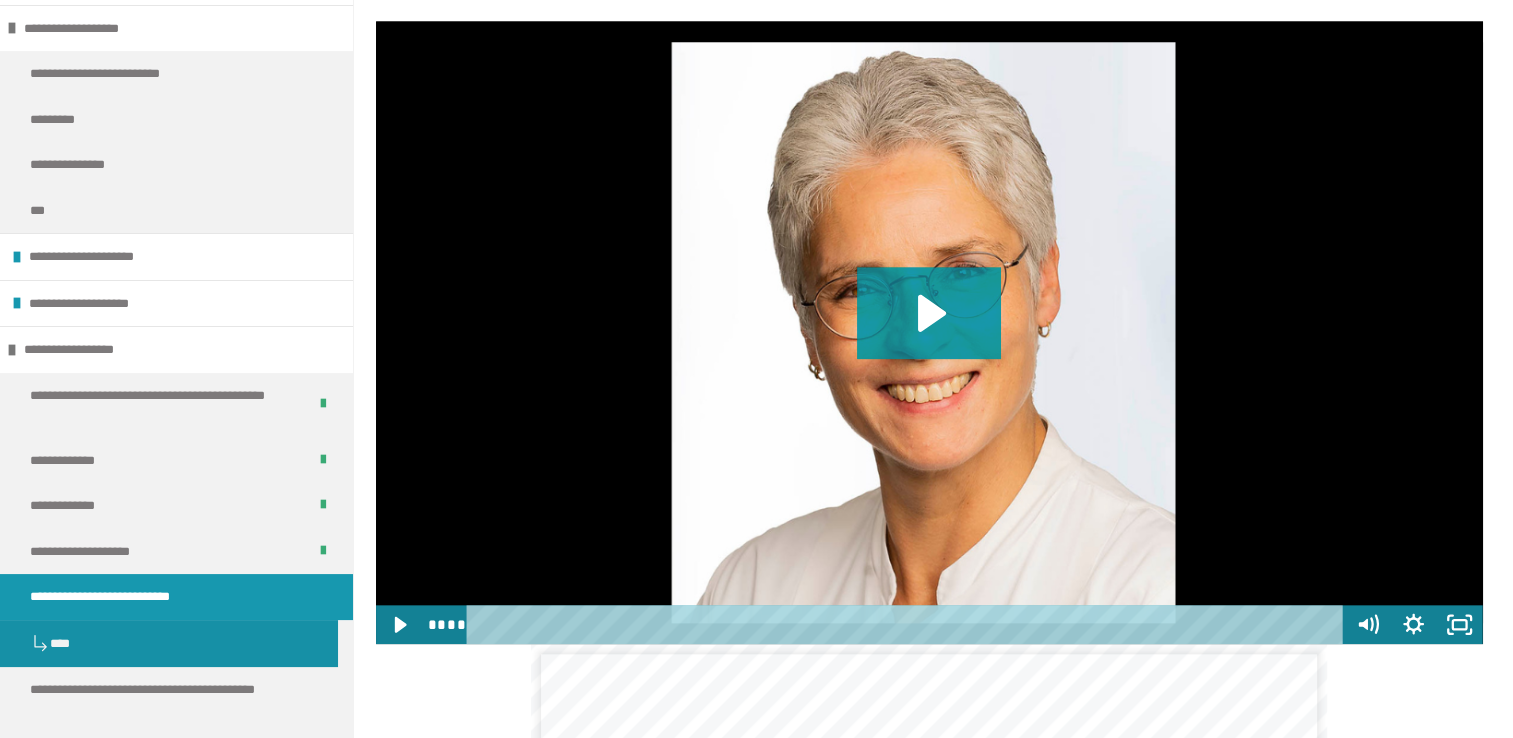 scroll, scrollTop: 2339, scrollLeft: 0, axis: vertical 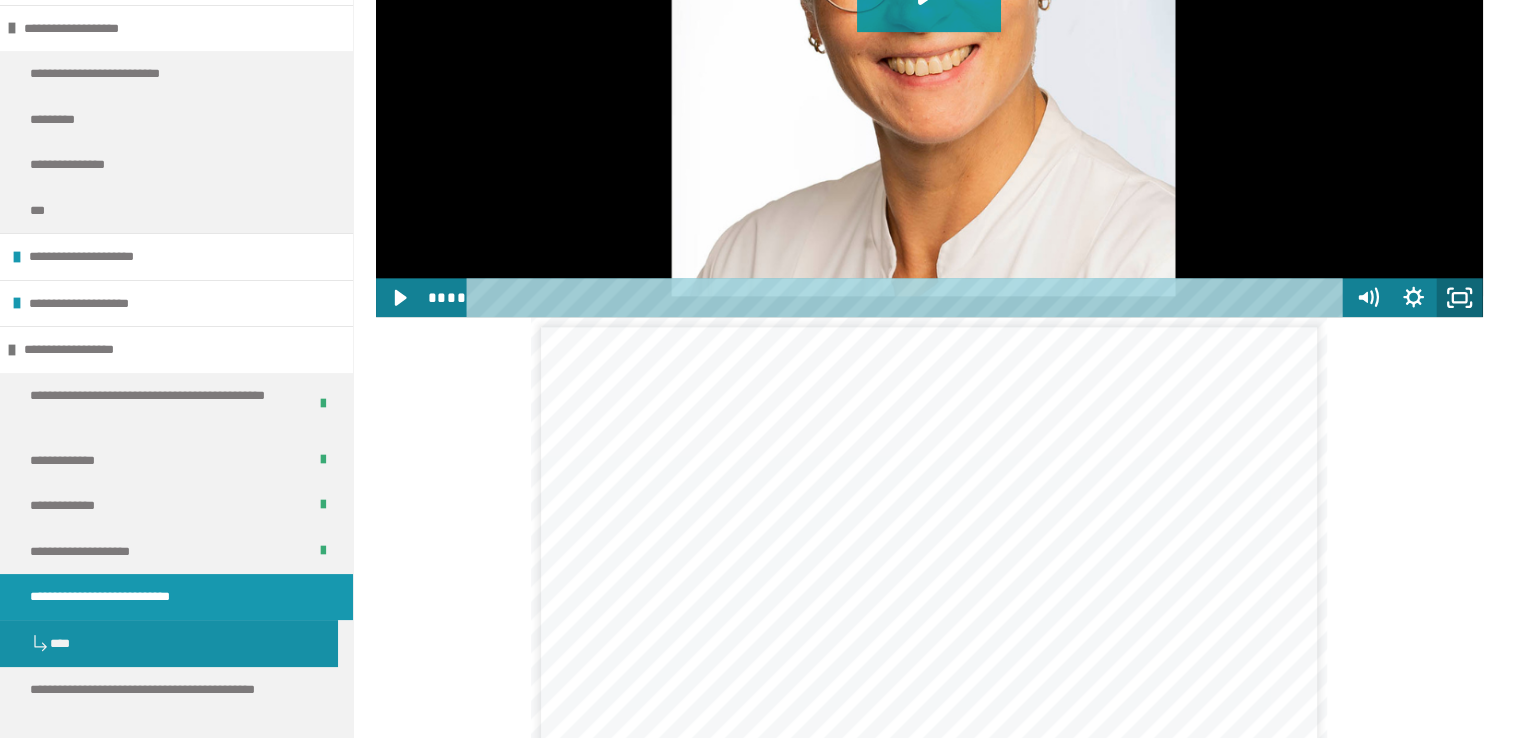 click 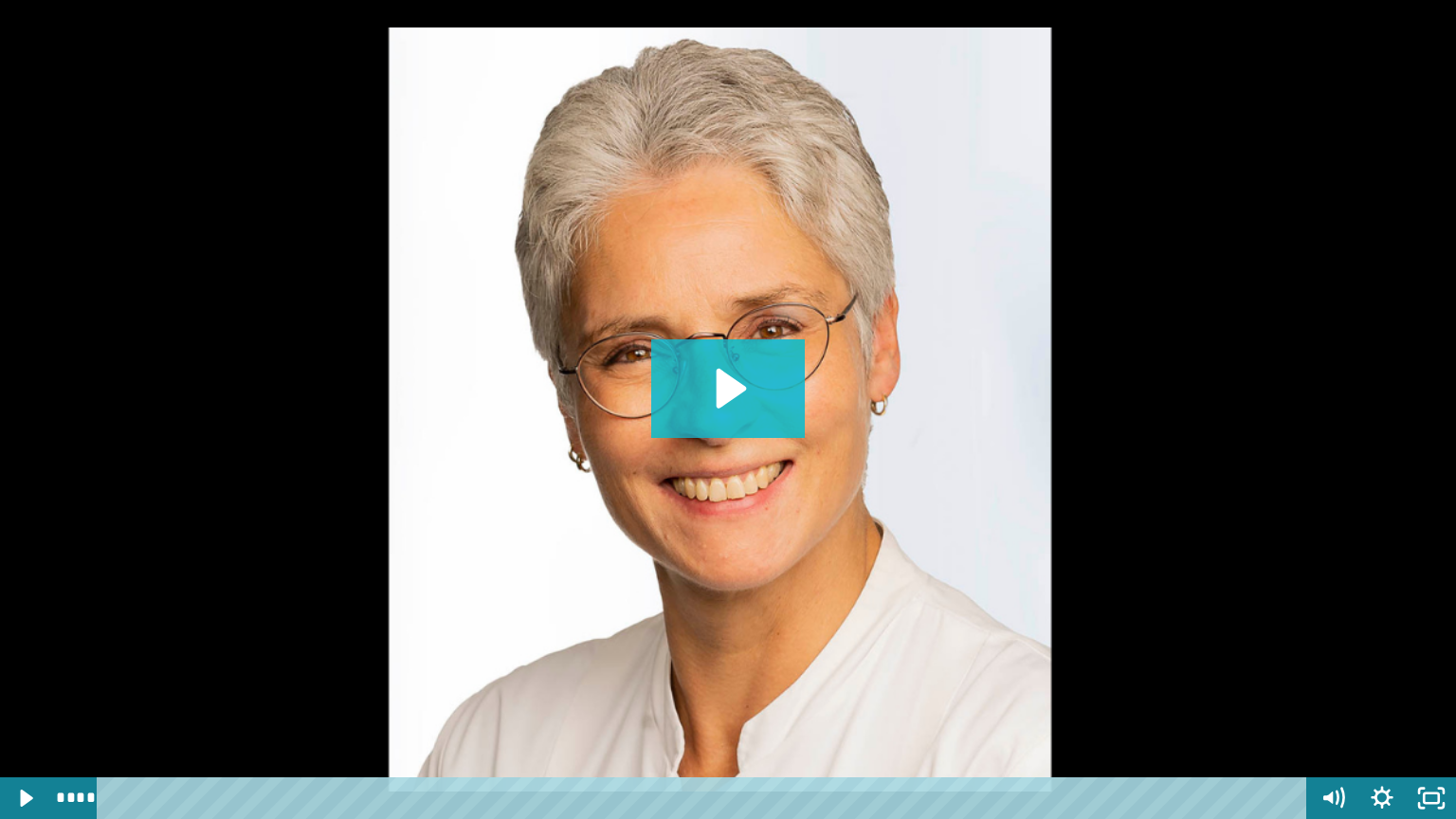click 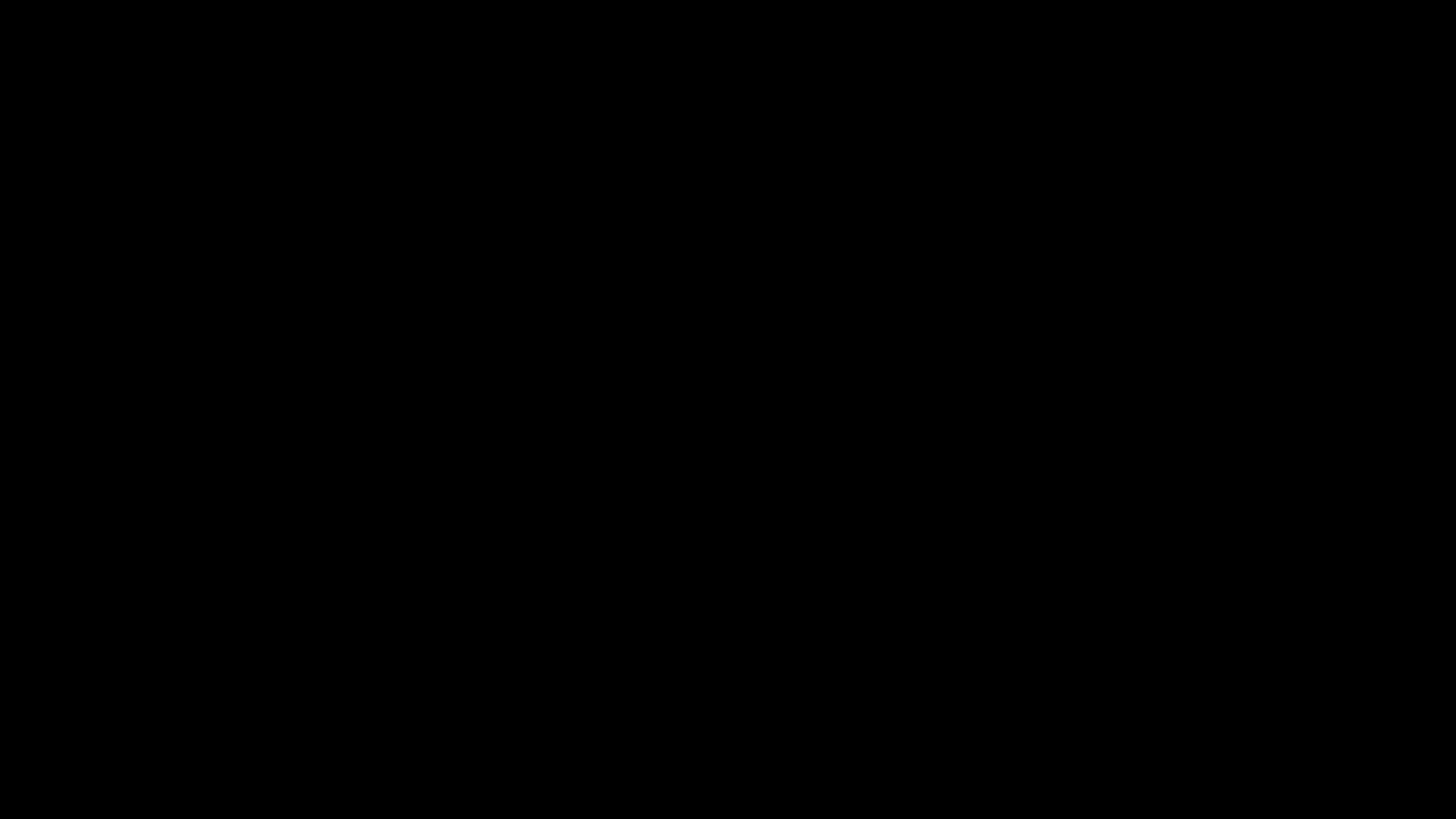 type 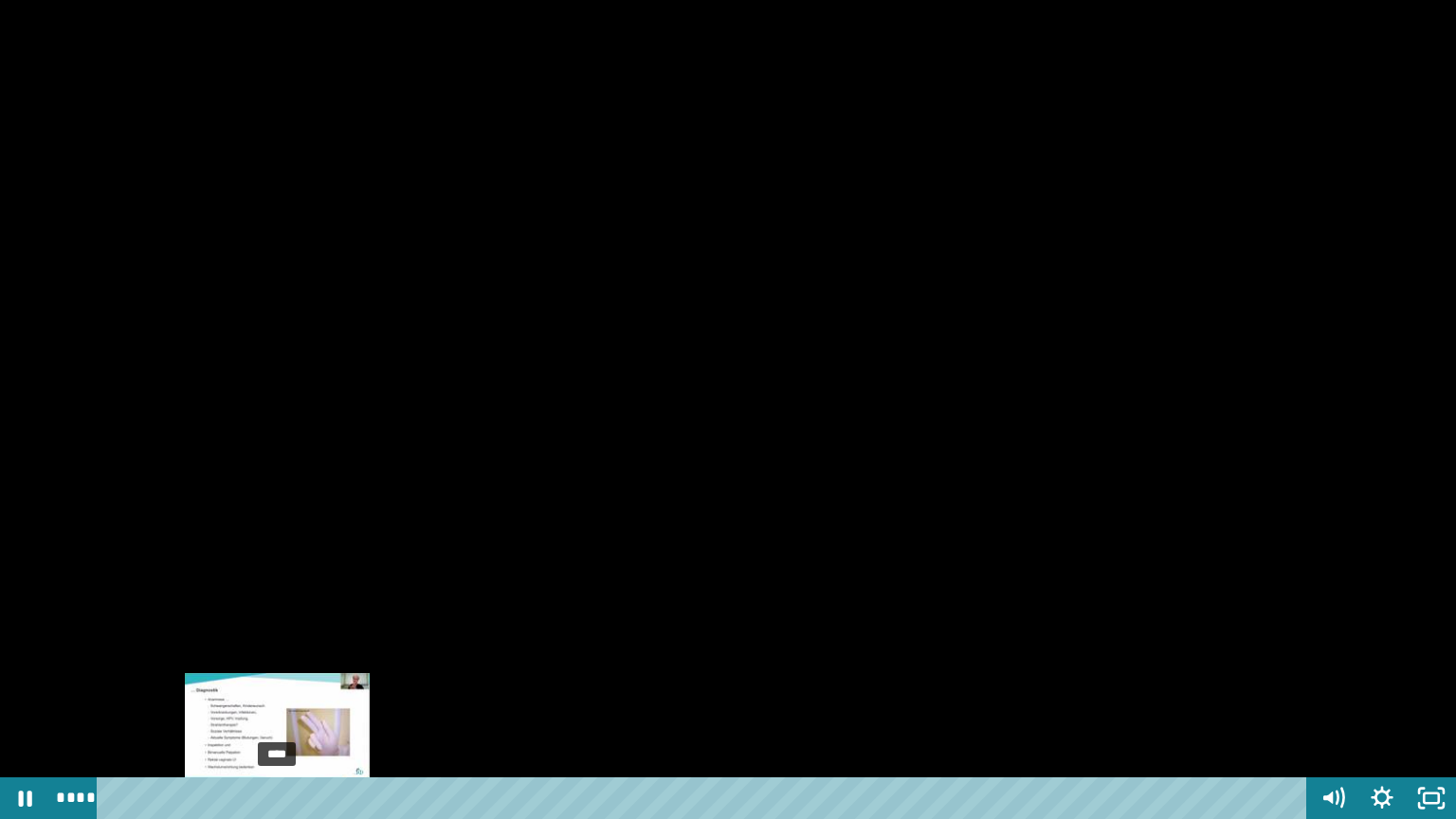 click at bounding box center (276, 798) 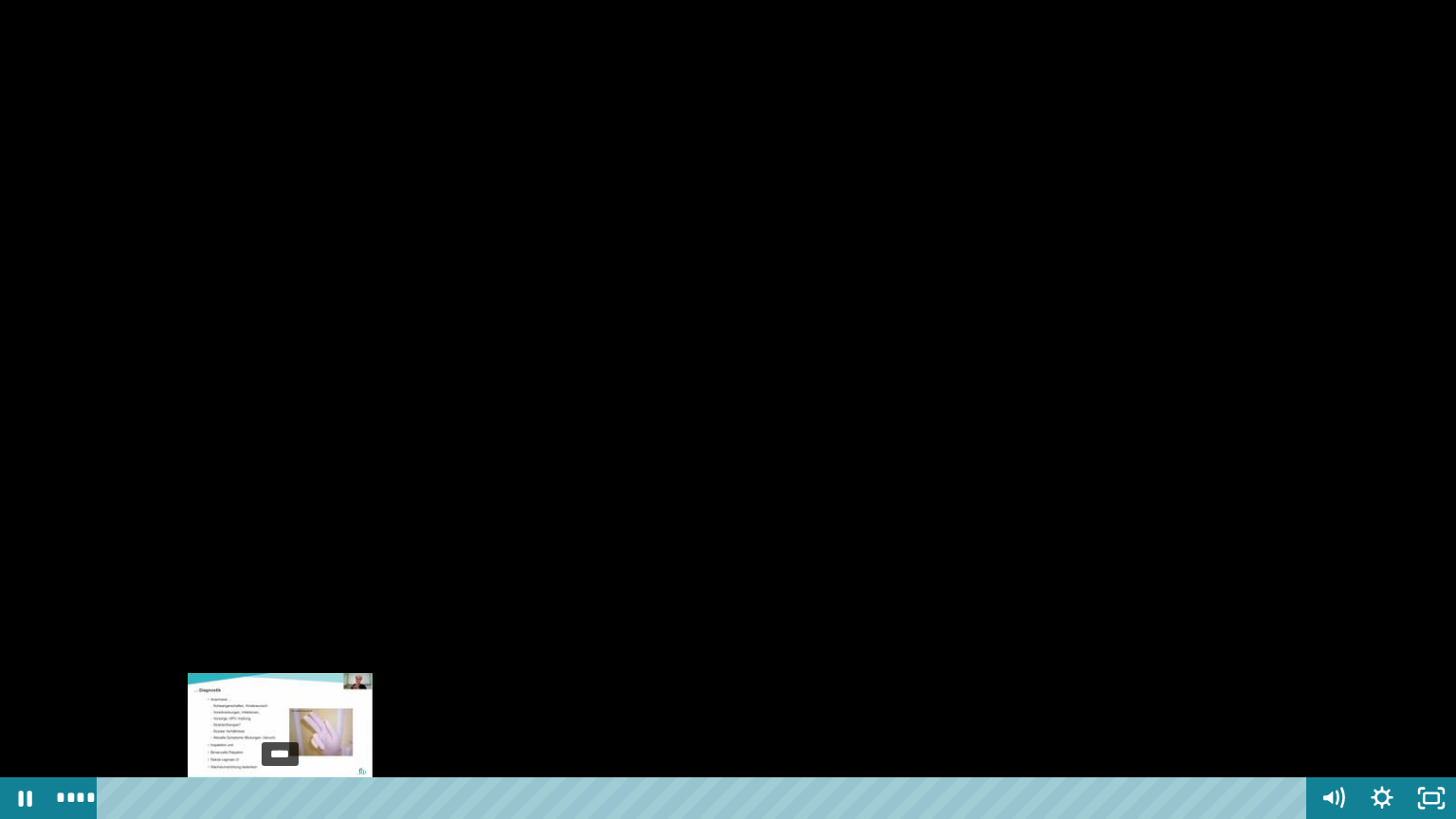 click at bounding box center [278, 798] 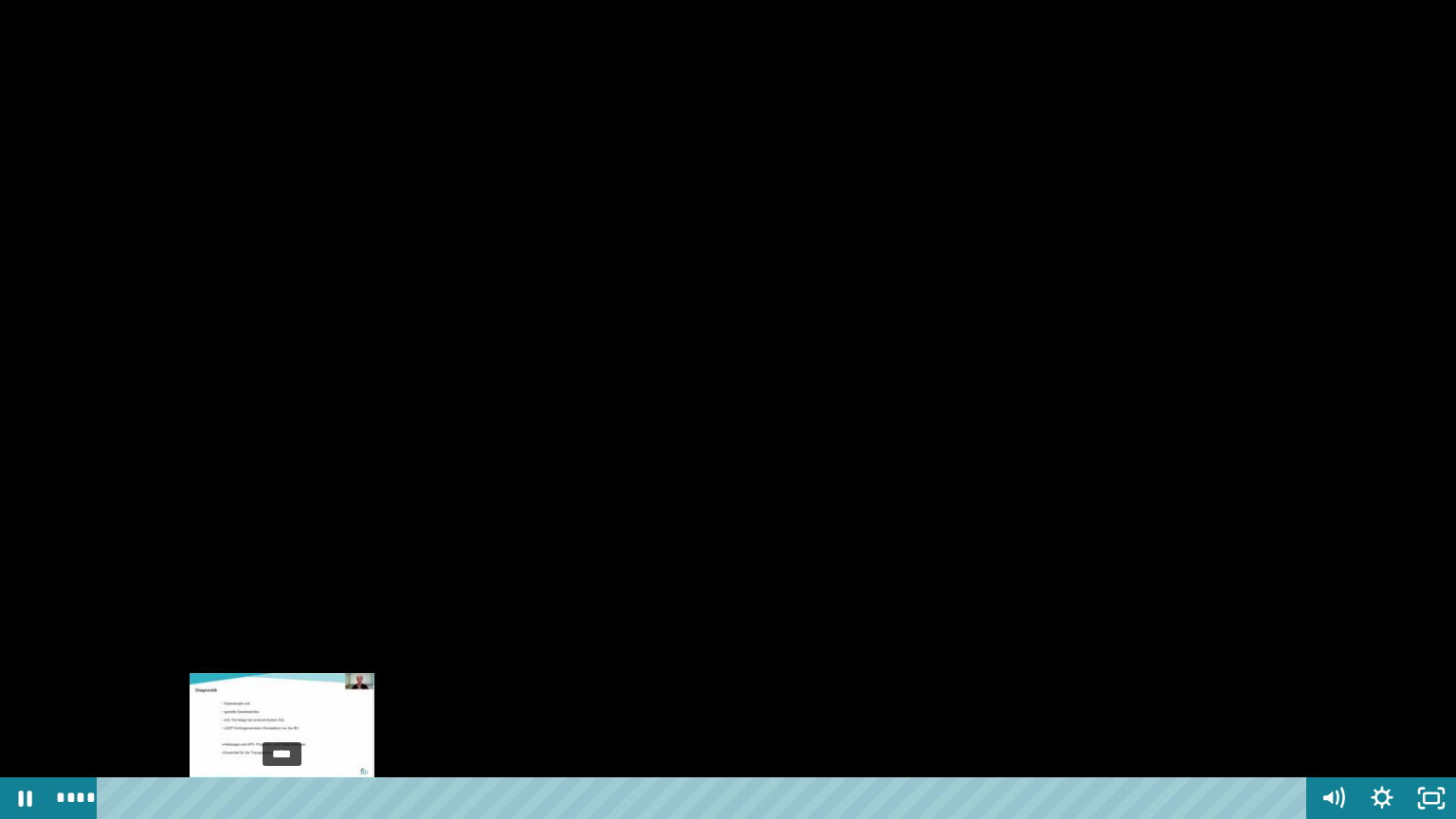 click at bounding box center [281, 798] 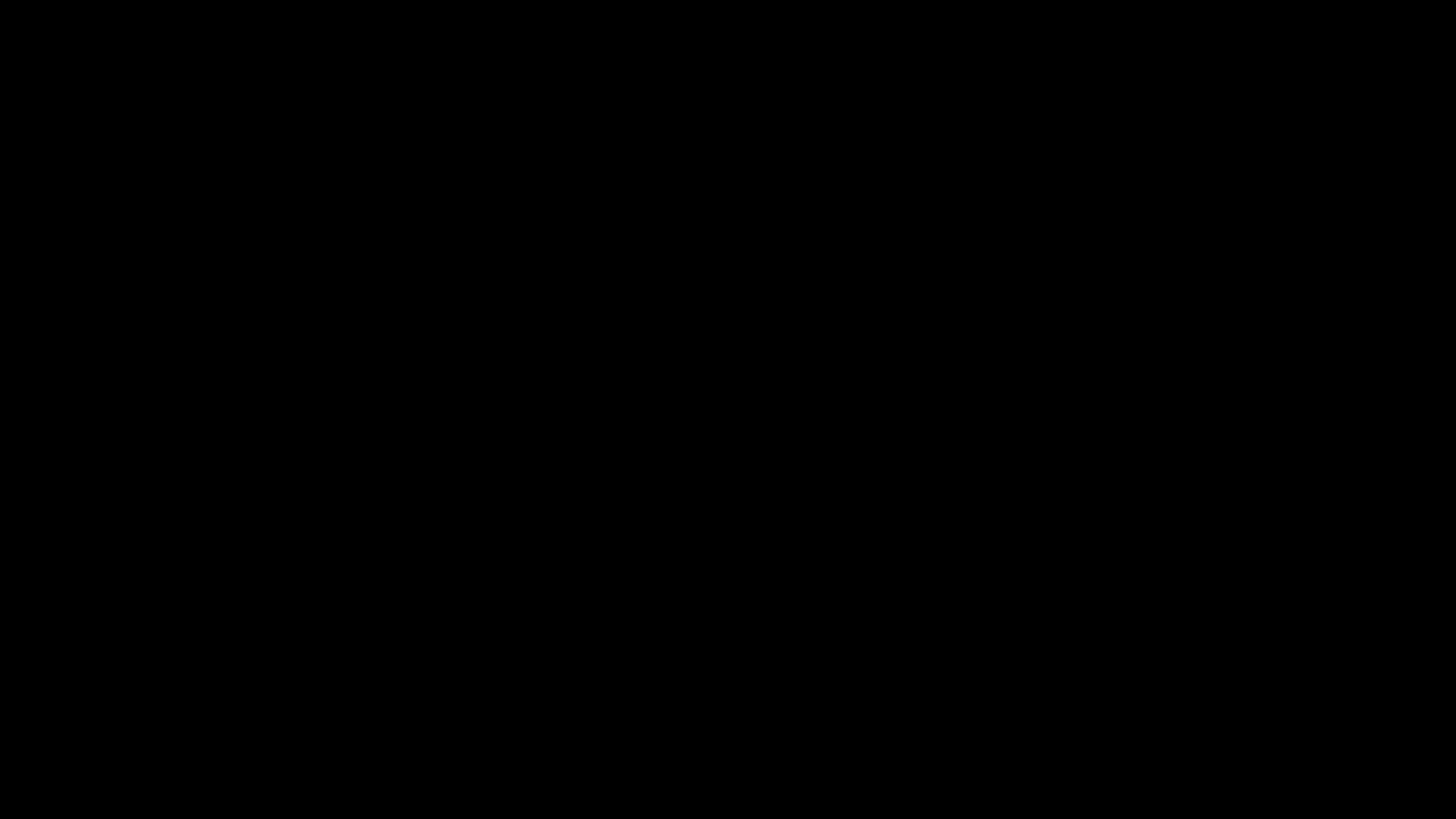 click at bounding box center [728, 410] 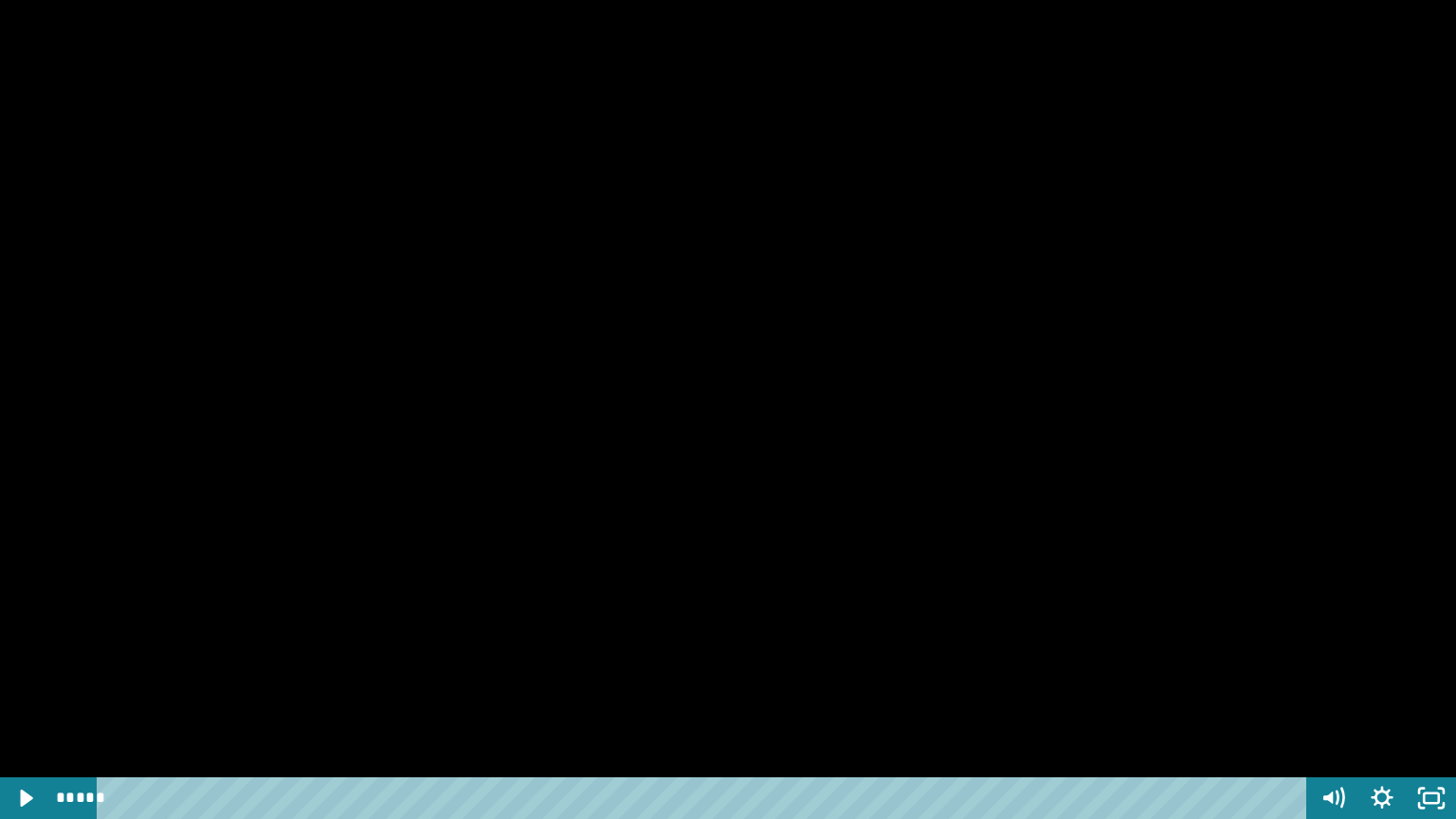 click at bounding box center [0, 0] 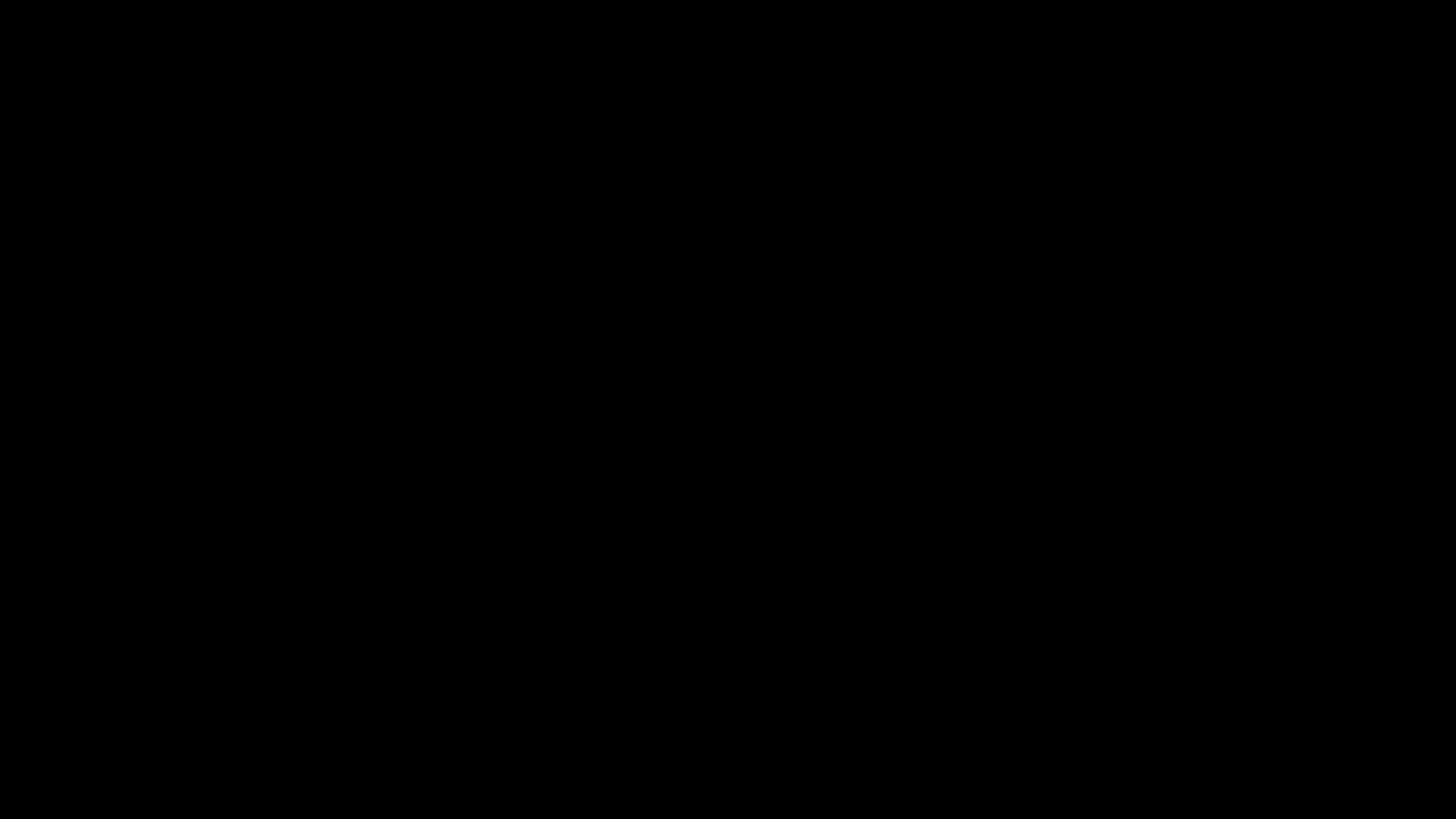 click at bounding box center [0, 0] 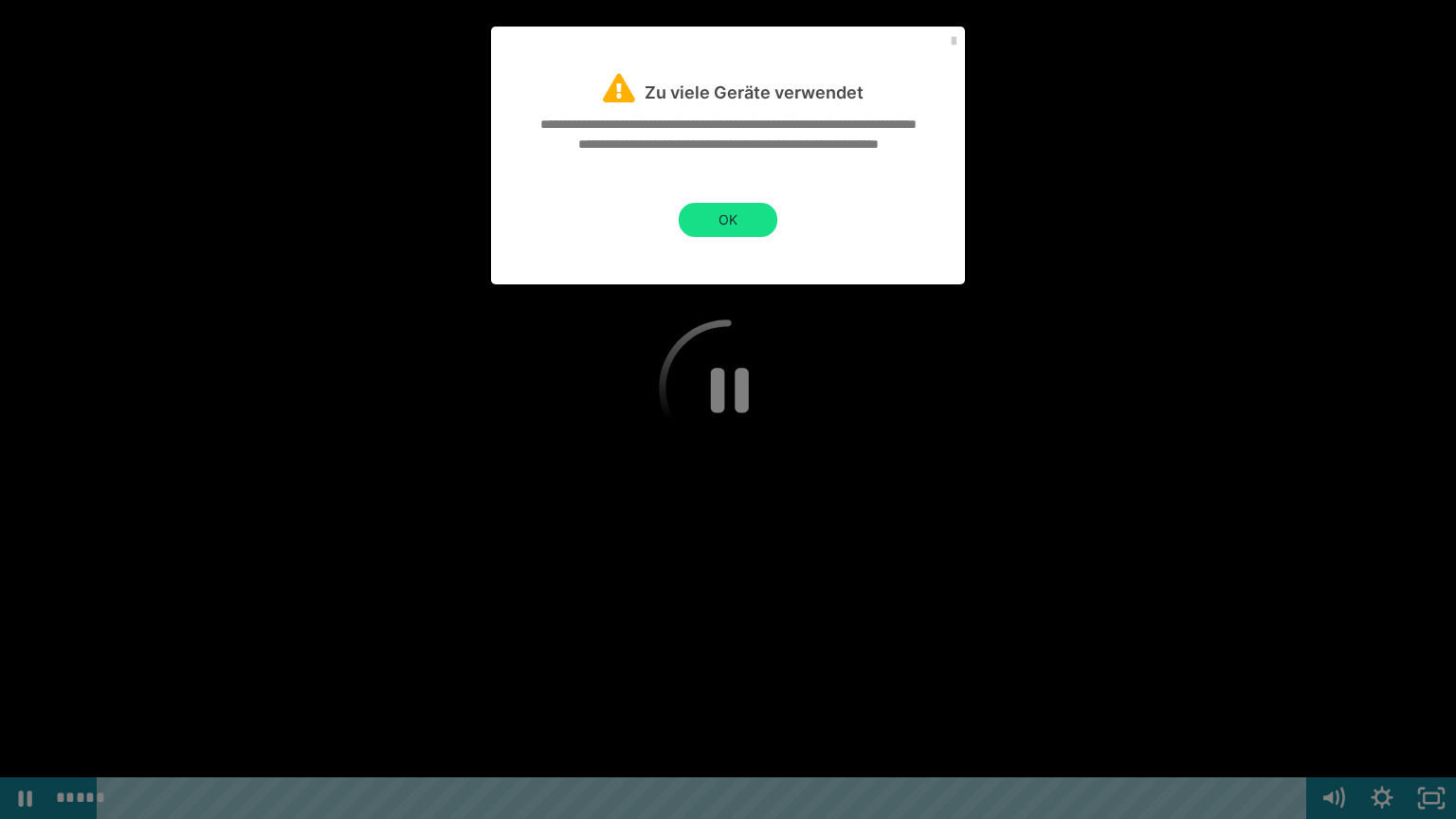 click at bounding box center [728, 410] 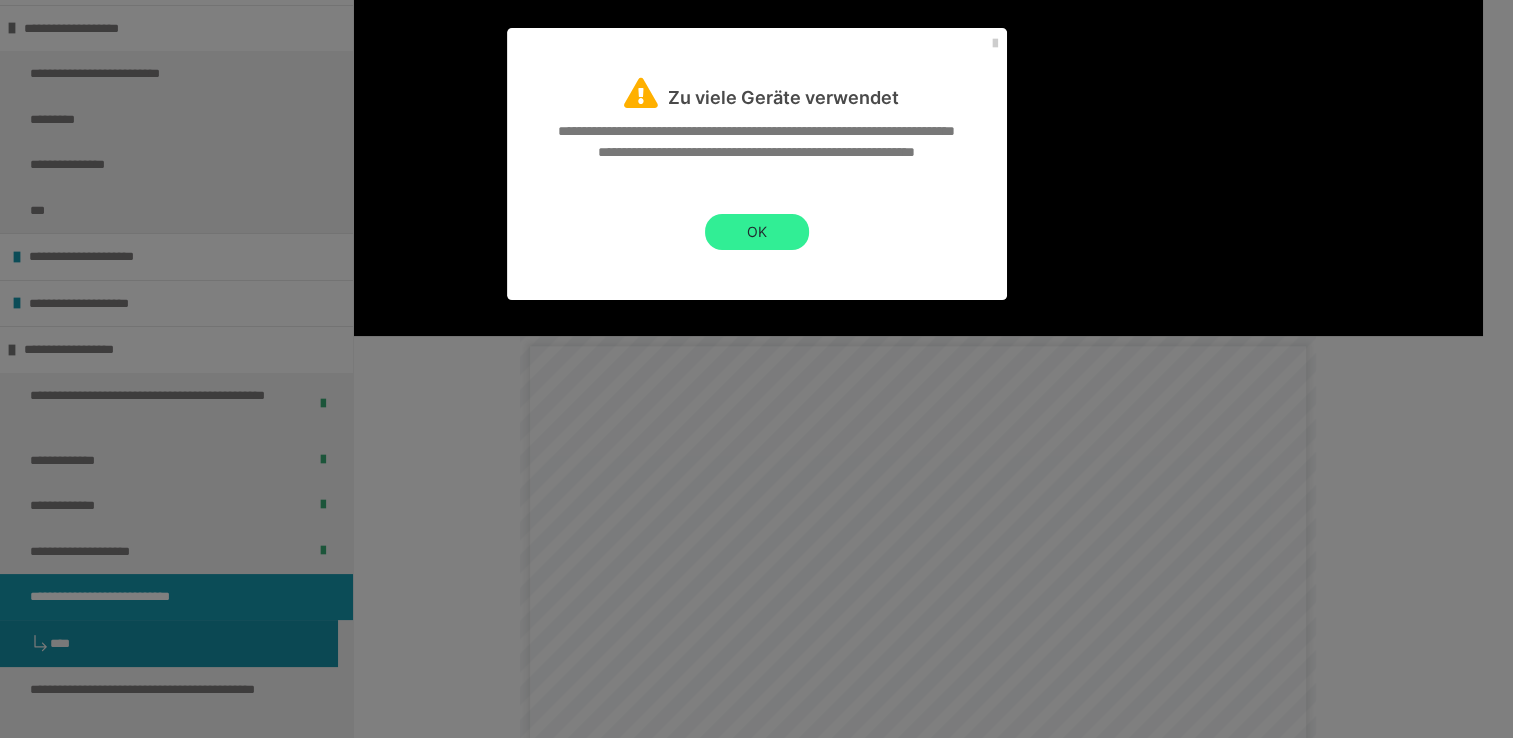 click on "OK" at bounding box center [757, 232] 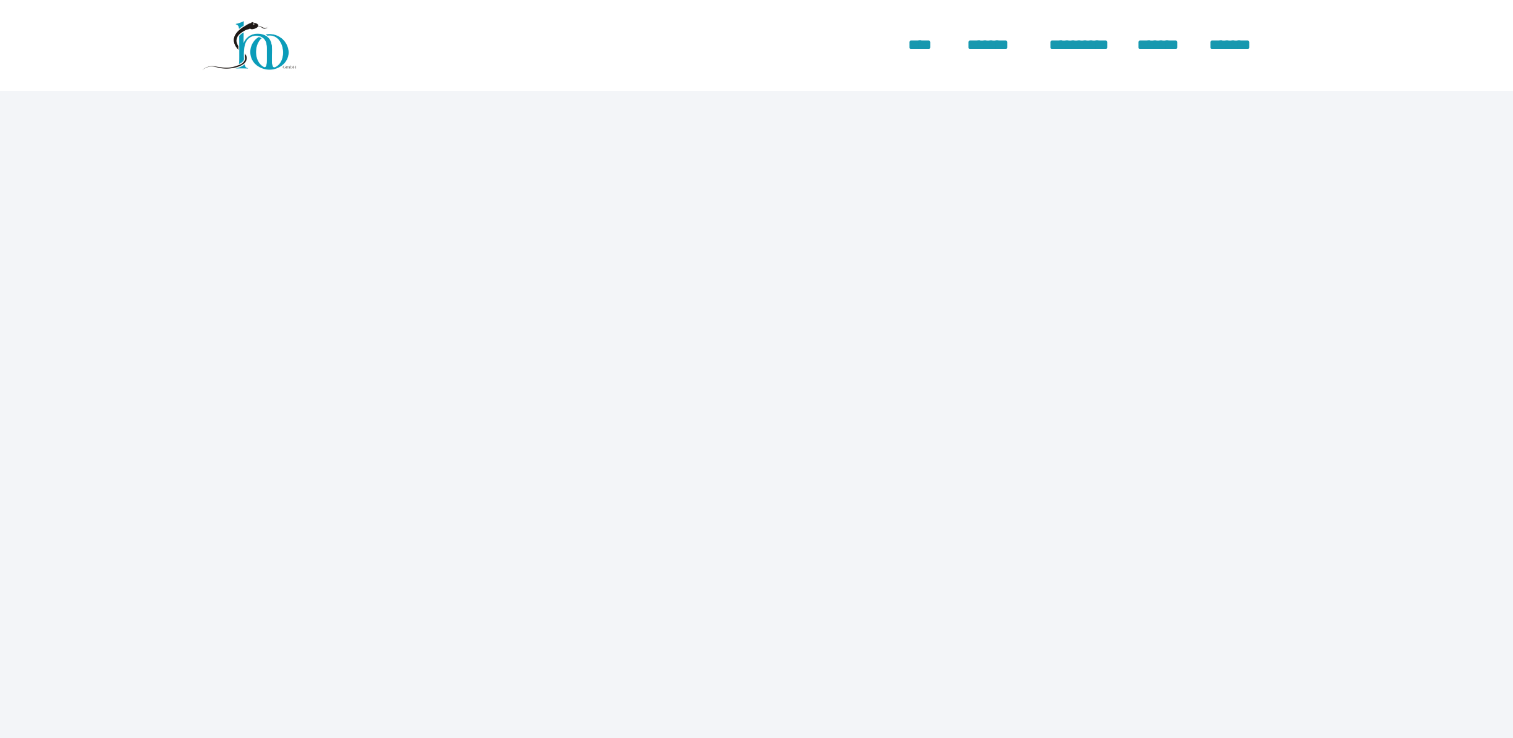 scroll, scrollTop: 0, scrollLeft: 0, axis: both 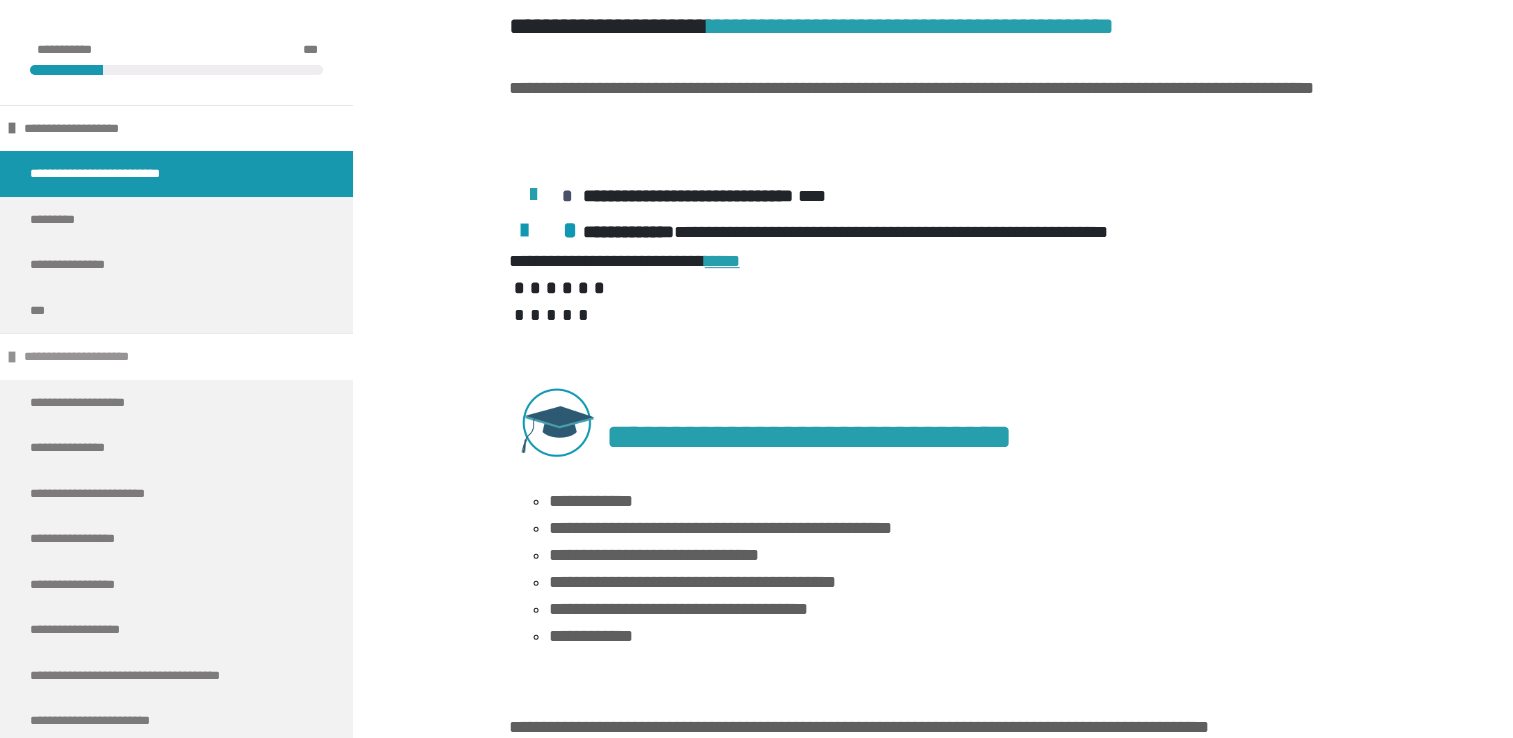 click on "**********" at bounding box center (176, 356) 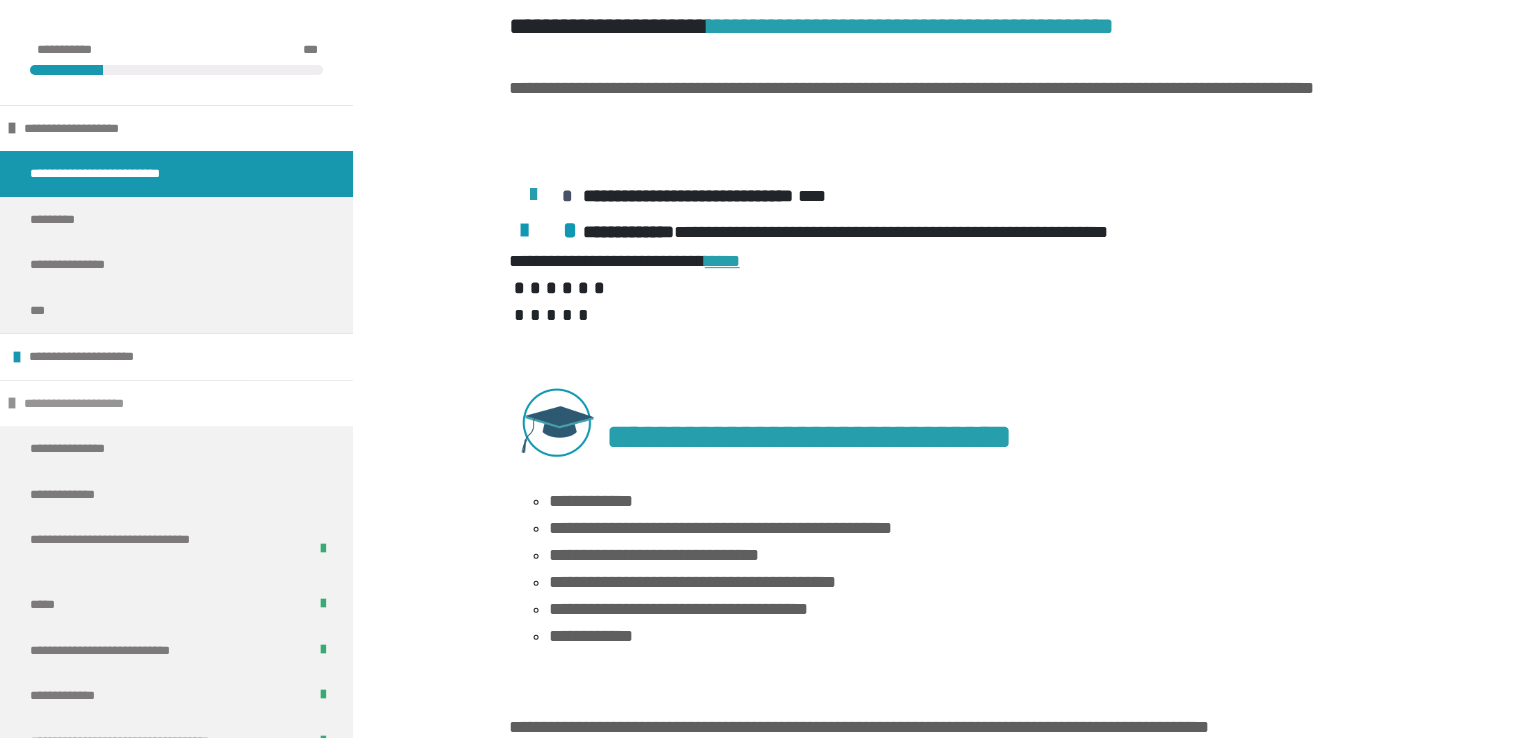 click at bounding box center (12, 403) 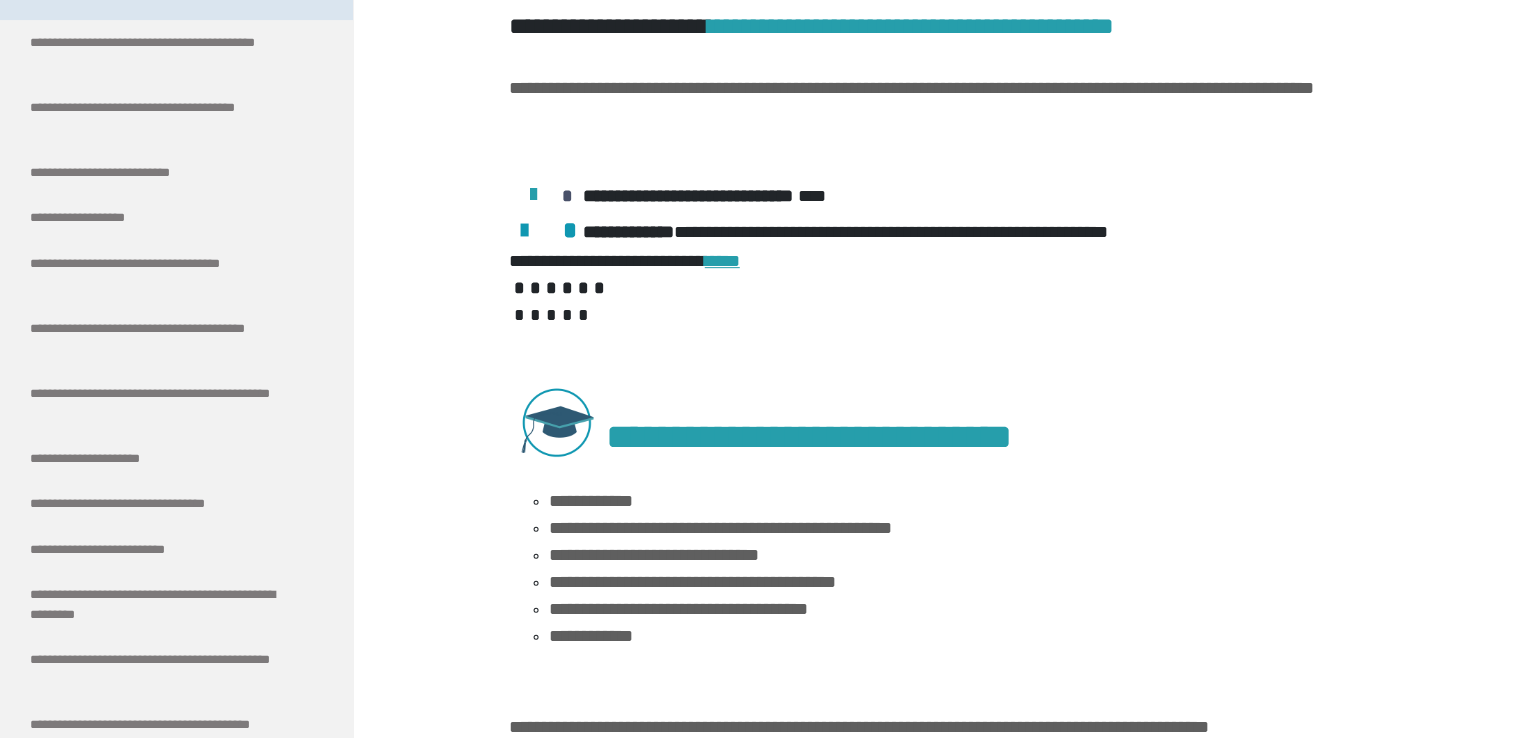 scroll, scrollTop: 600, scrollLeft: 0, axis: vertical 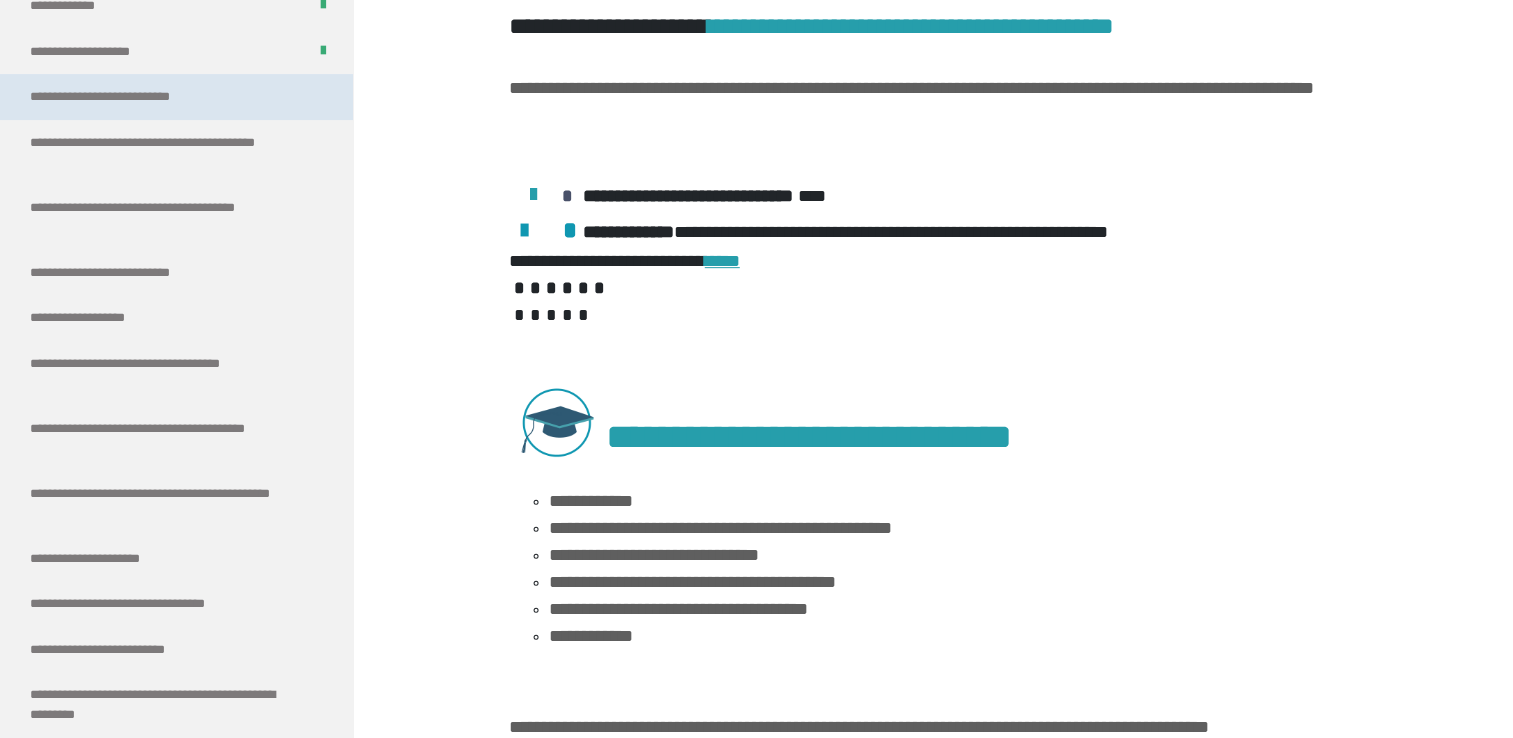 click on "**********" at bounding box center [126, 97] 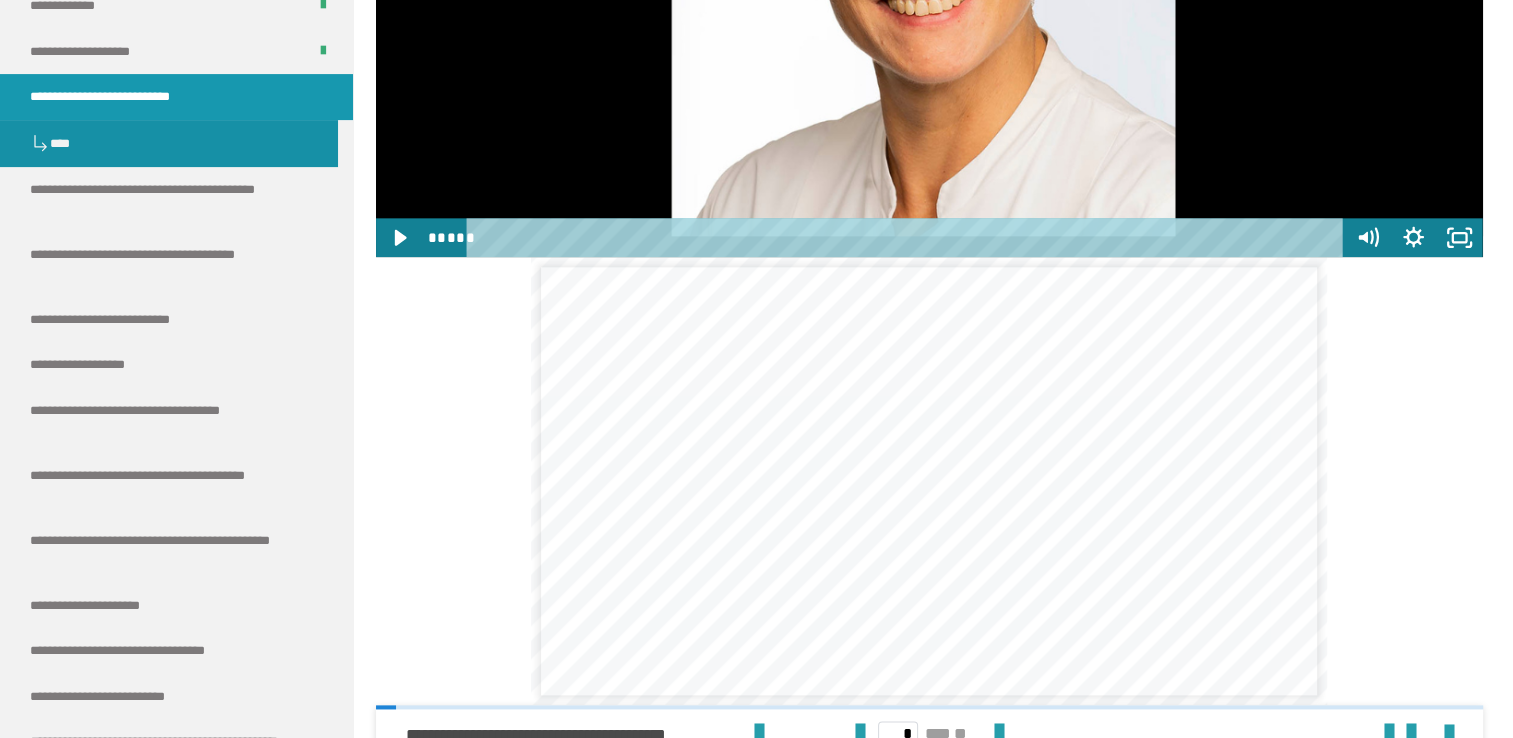 scroll, scrollTop: 2439, scrollLeft: 0, axis: vertical 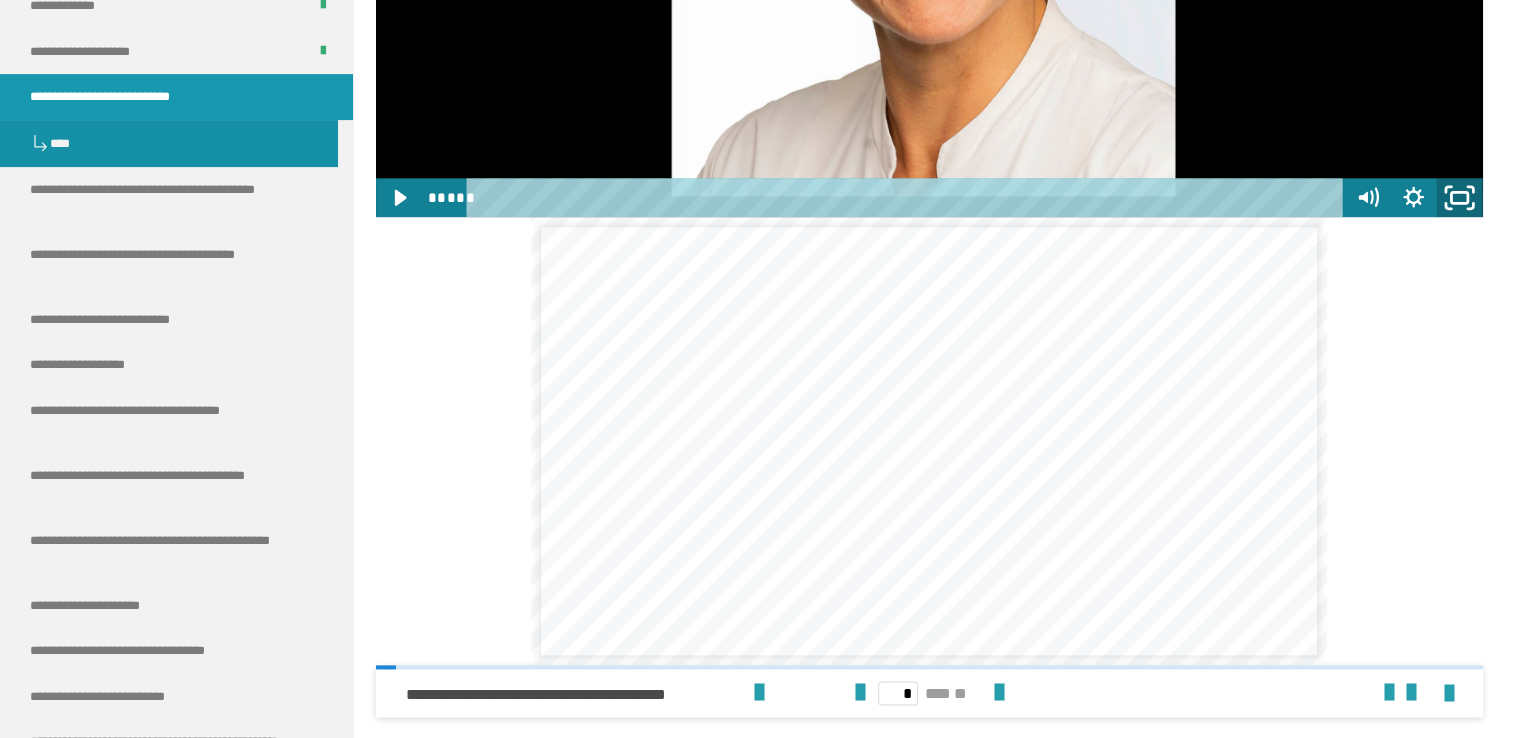 click 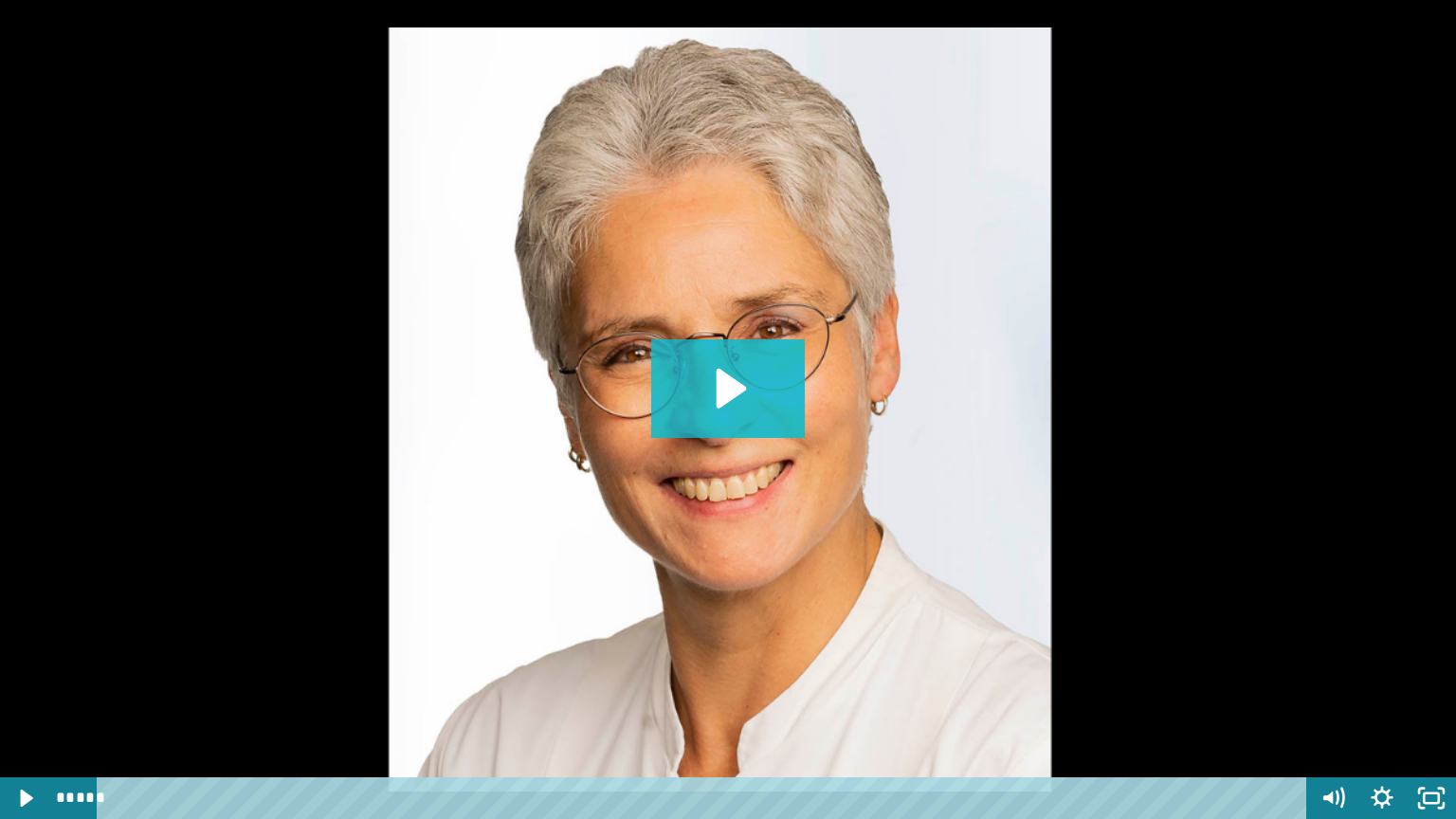 click 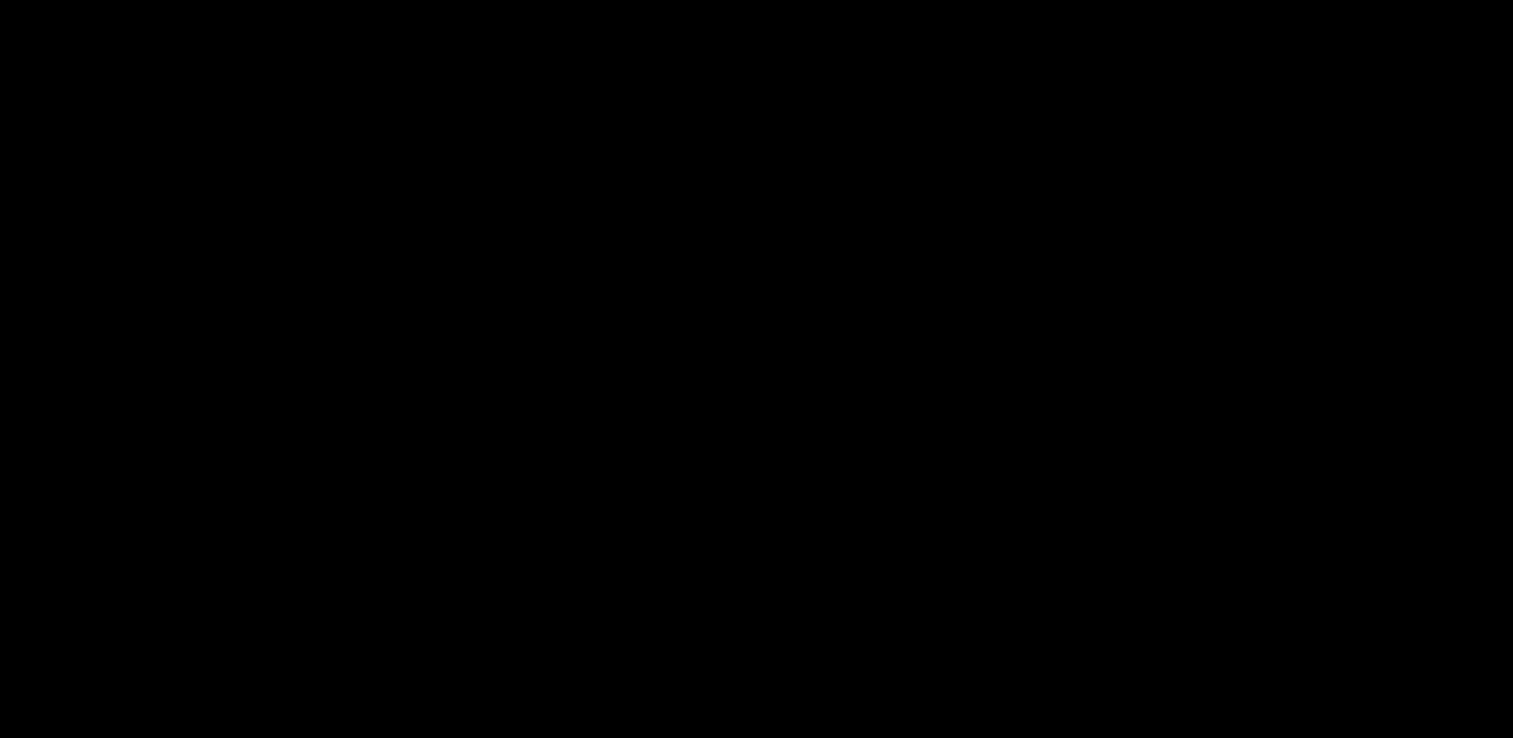 scroll, scrollTop: 0, scrollLeft: 0, axis: both 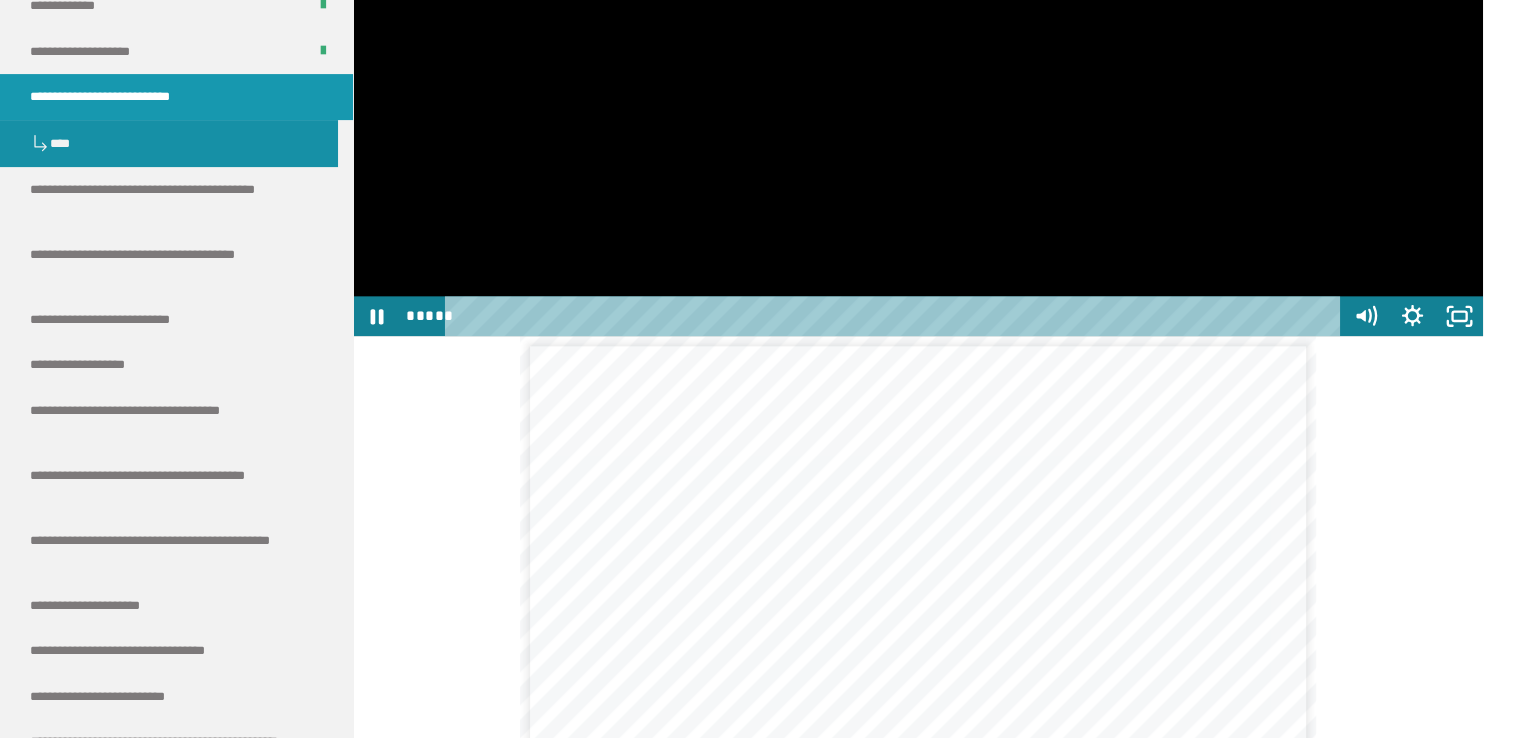 click at bounding box center [918, 18] 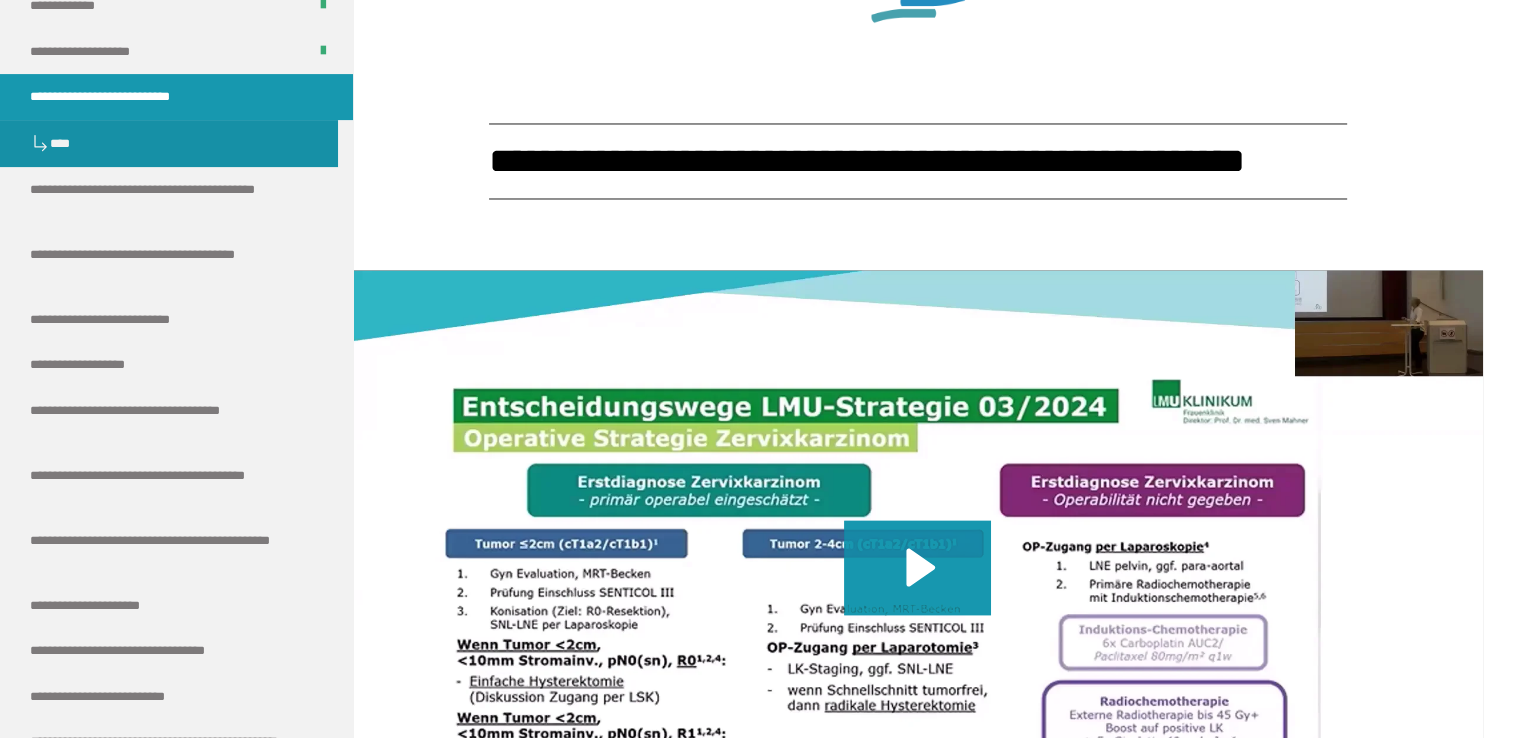 scroll, scrollTop: 3739, scrollLeft: 0, axis: vertical 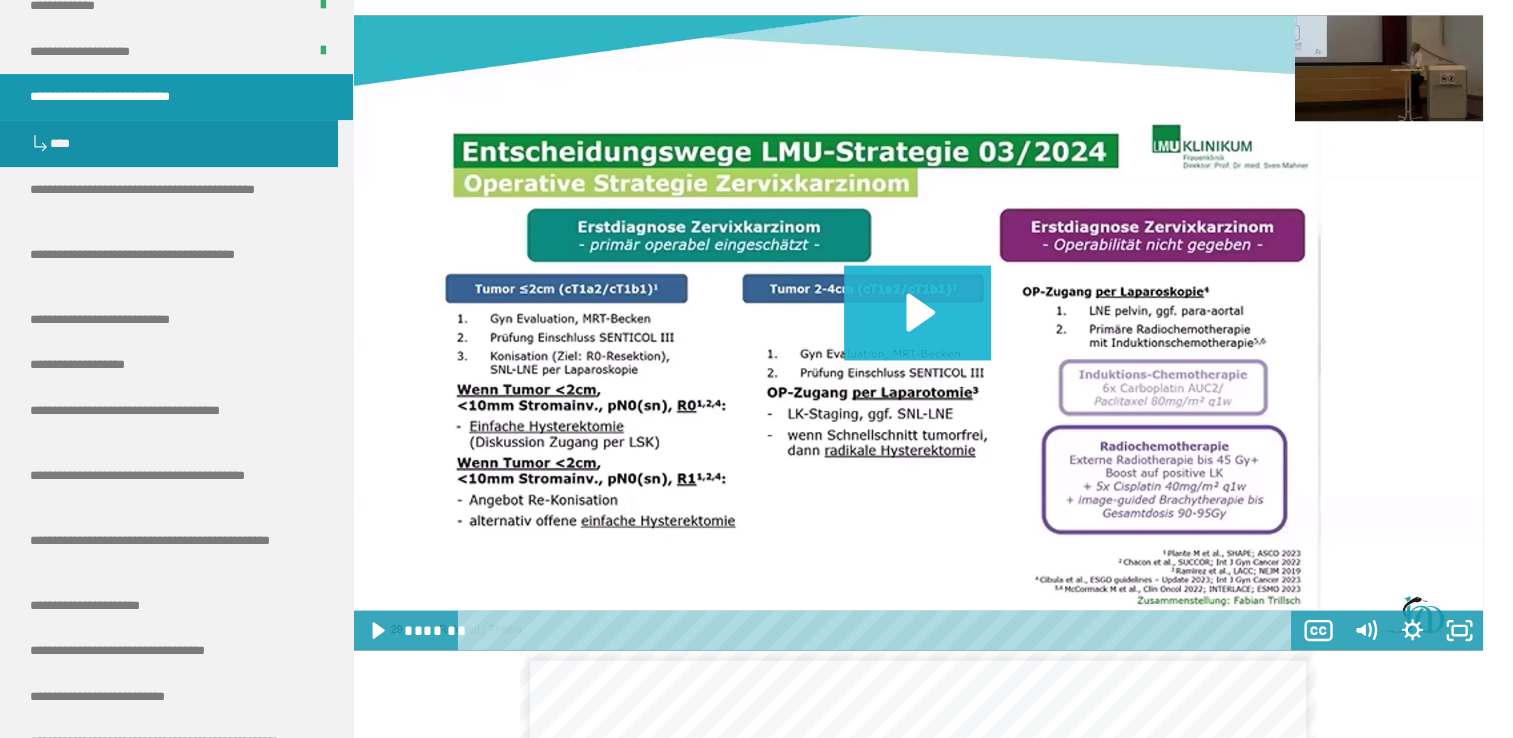 click 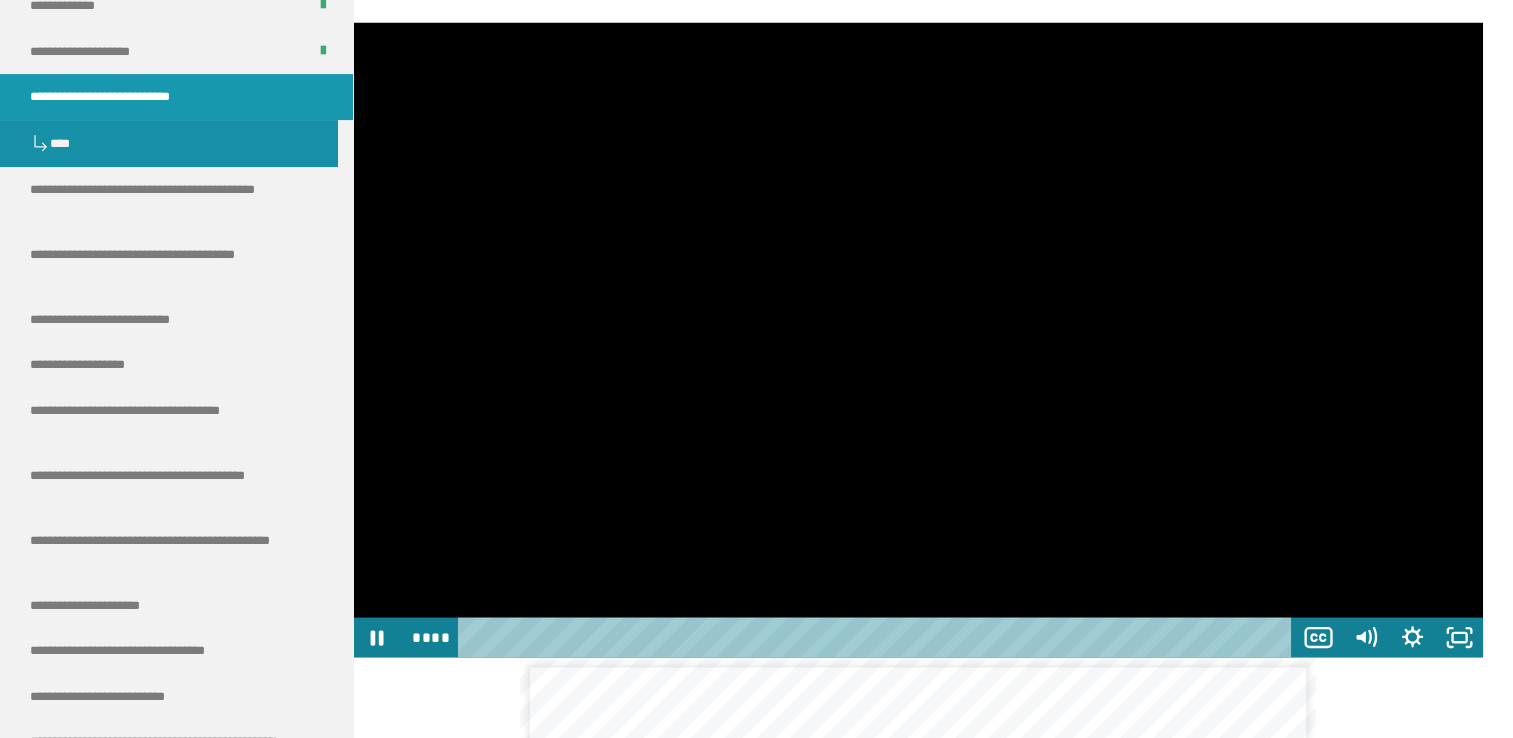 scroll, scrollTop: 3939, scrollLeft: 0, axis: vertical 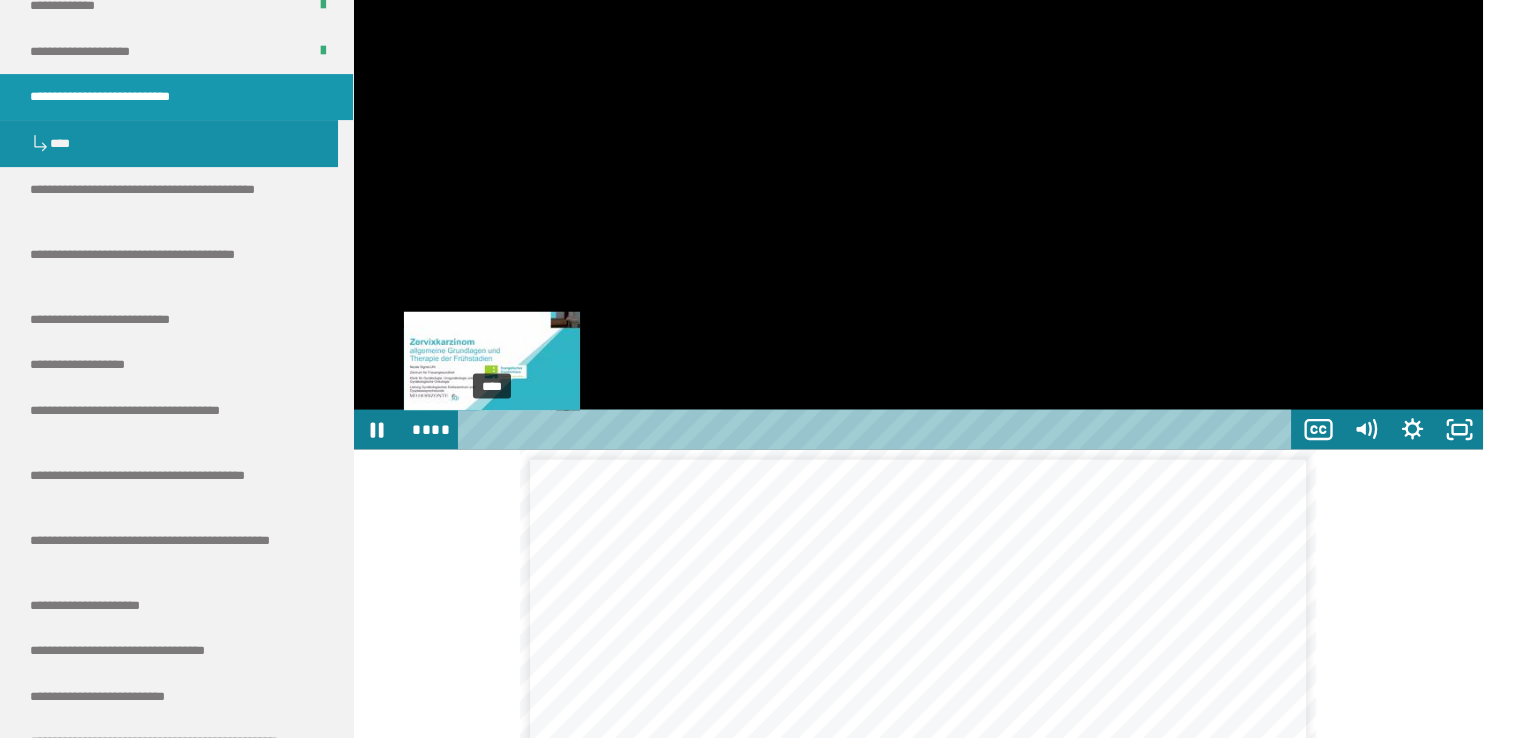 click on "****" at bounding box center [878, 430] 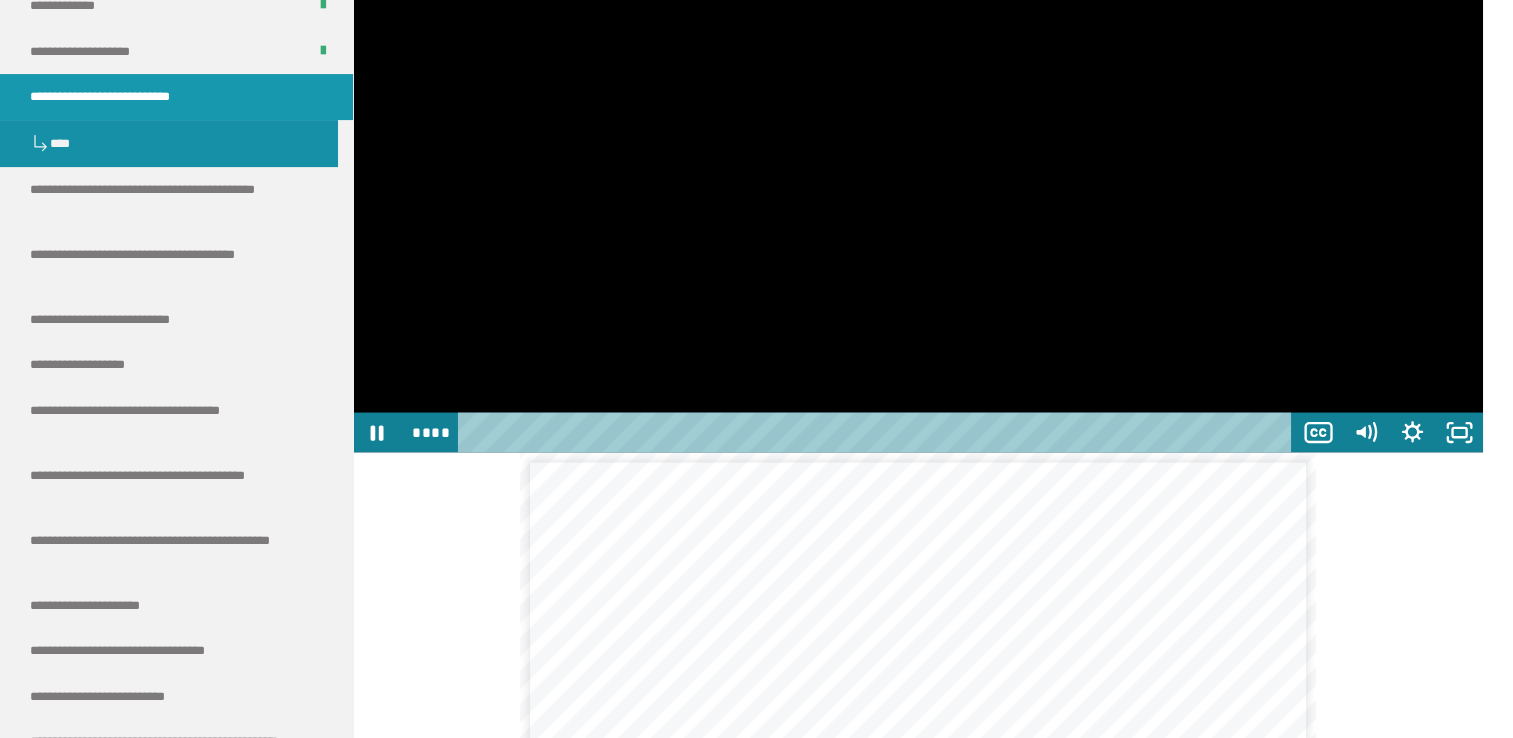 scroll, scrollTop: 3939, scrollLeft: 0, axis: vertical 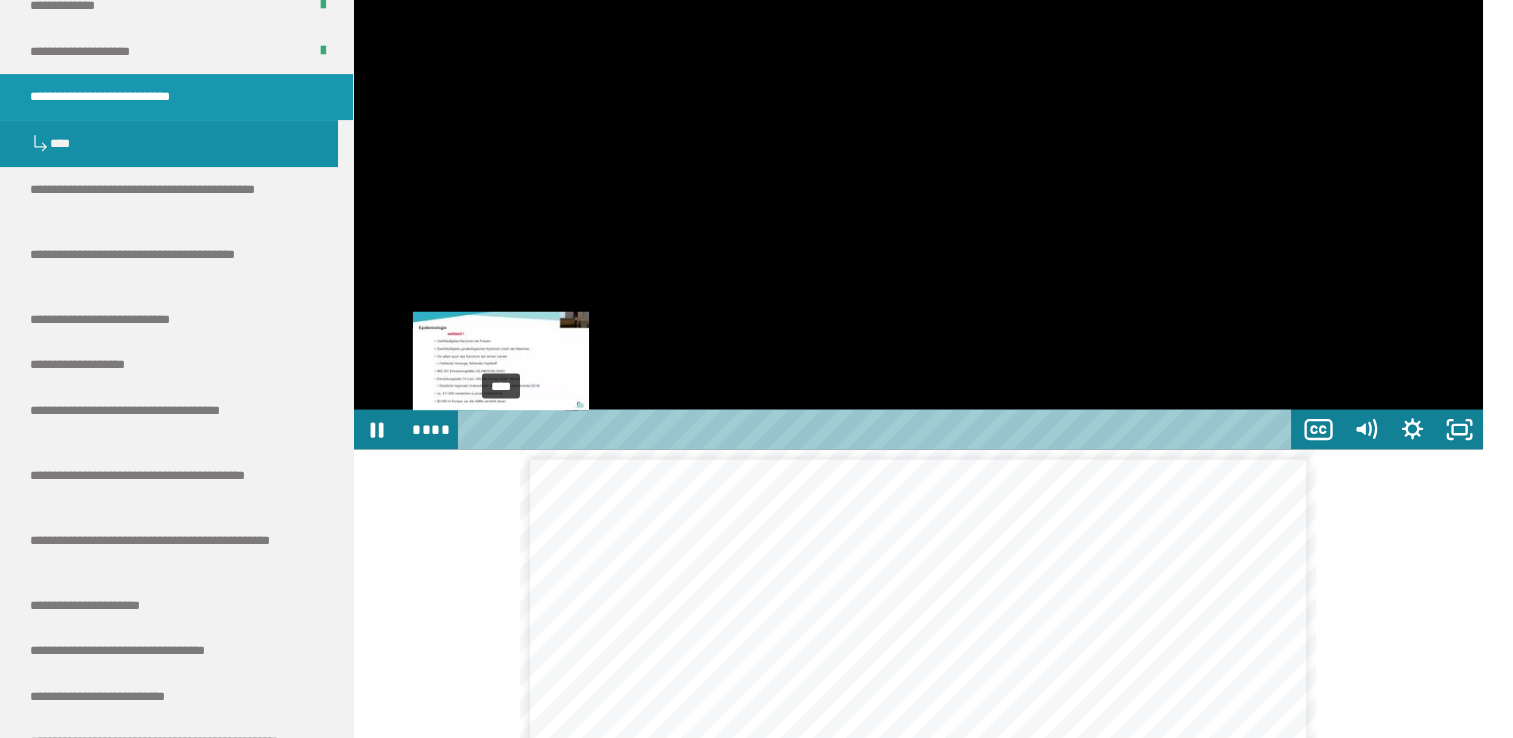 click on "****" at bounding box center [878, 430] 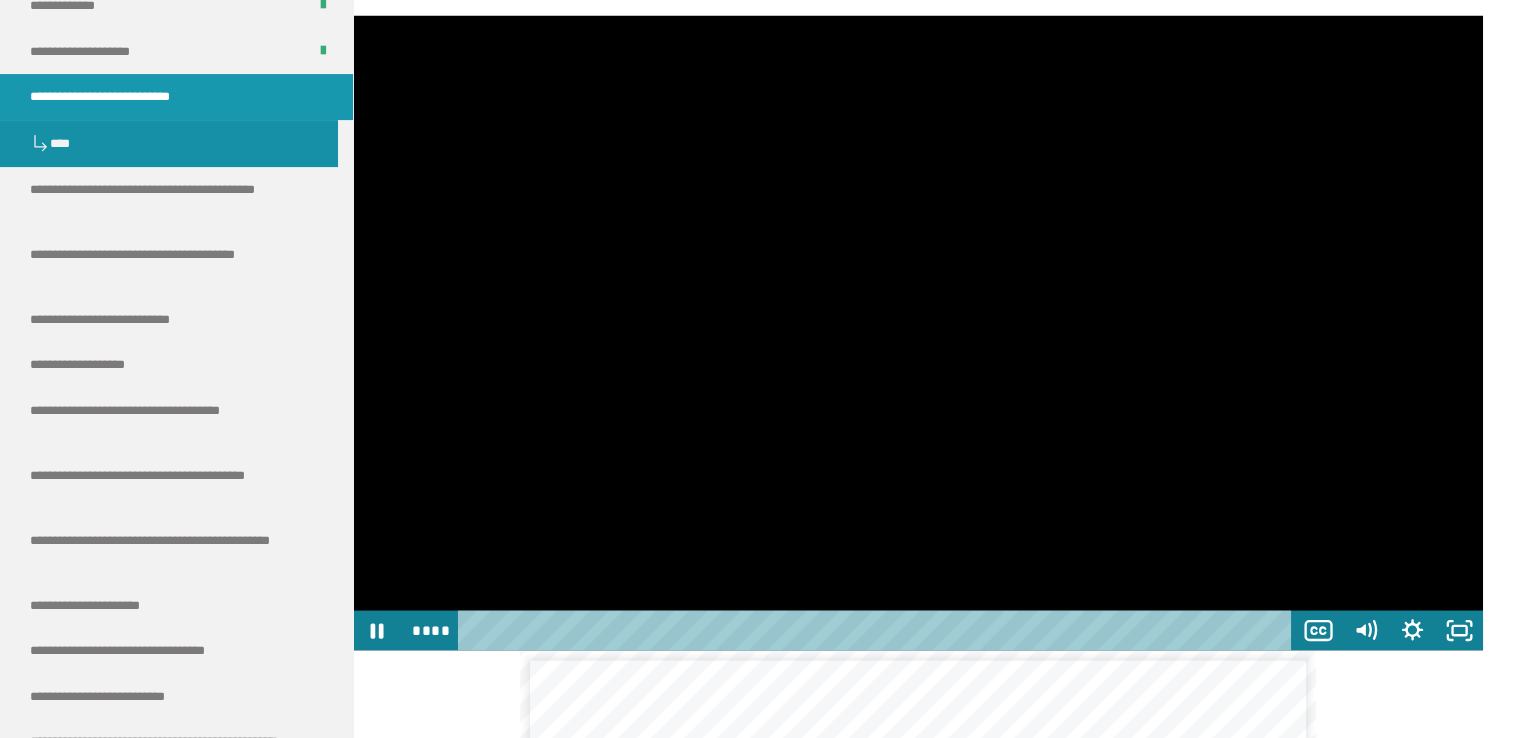 scroll, scrollTop: 3839, scrollLeft: 0, axis: vertical 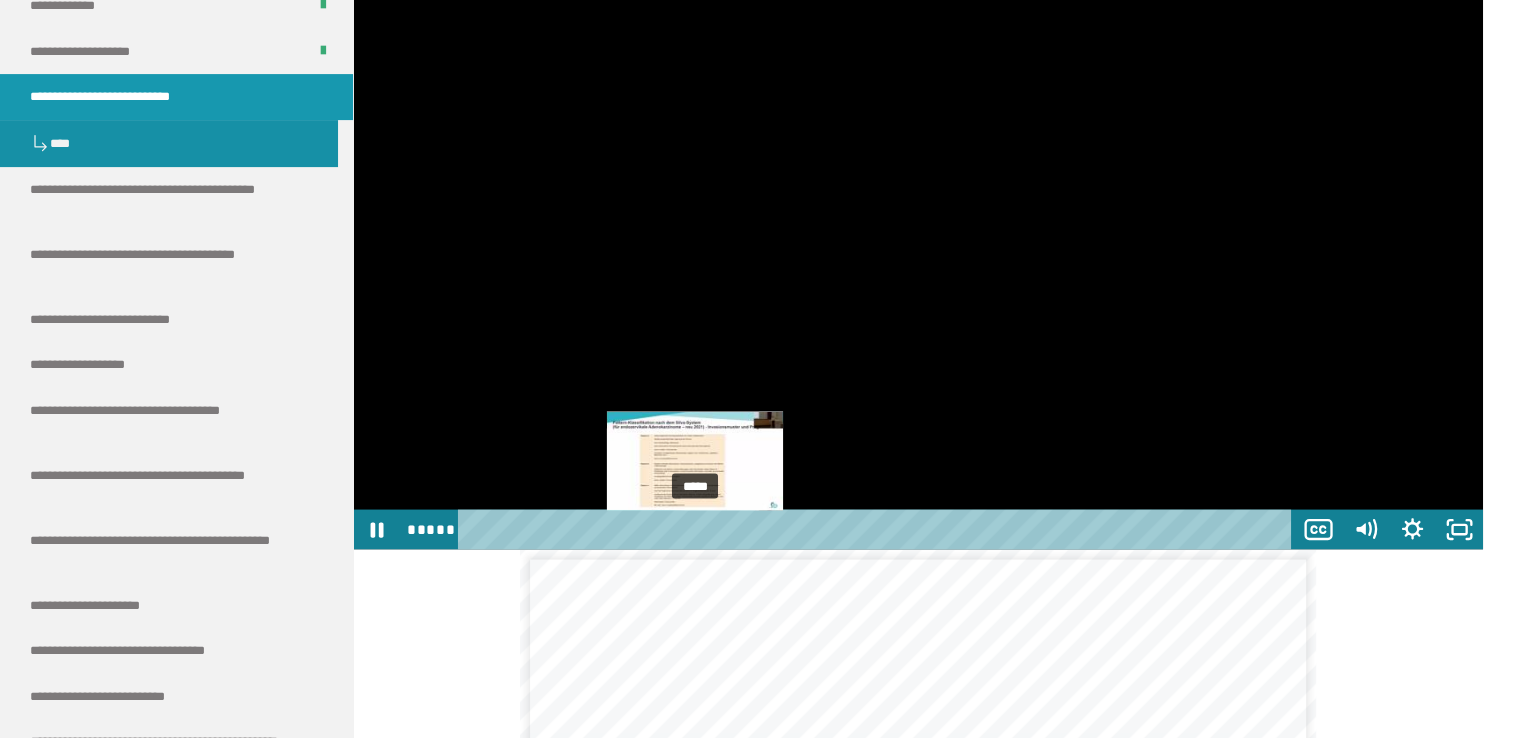 click on "*****" at bounding box center (878, 530) 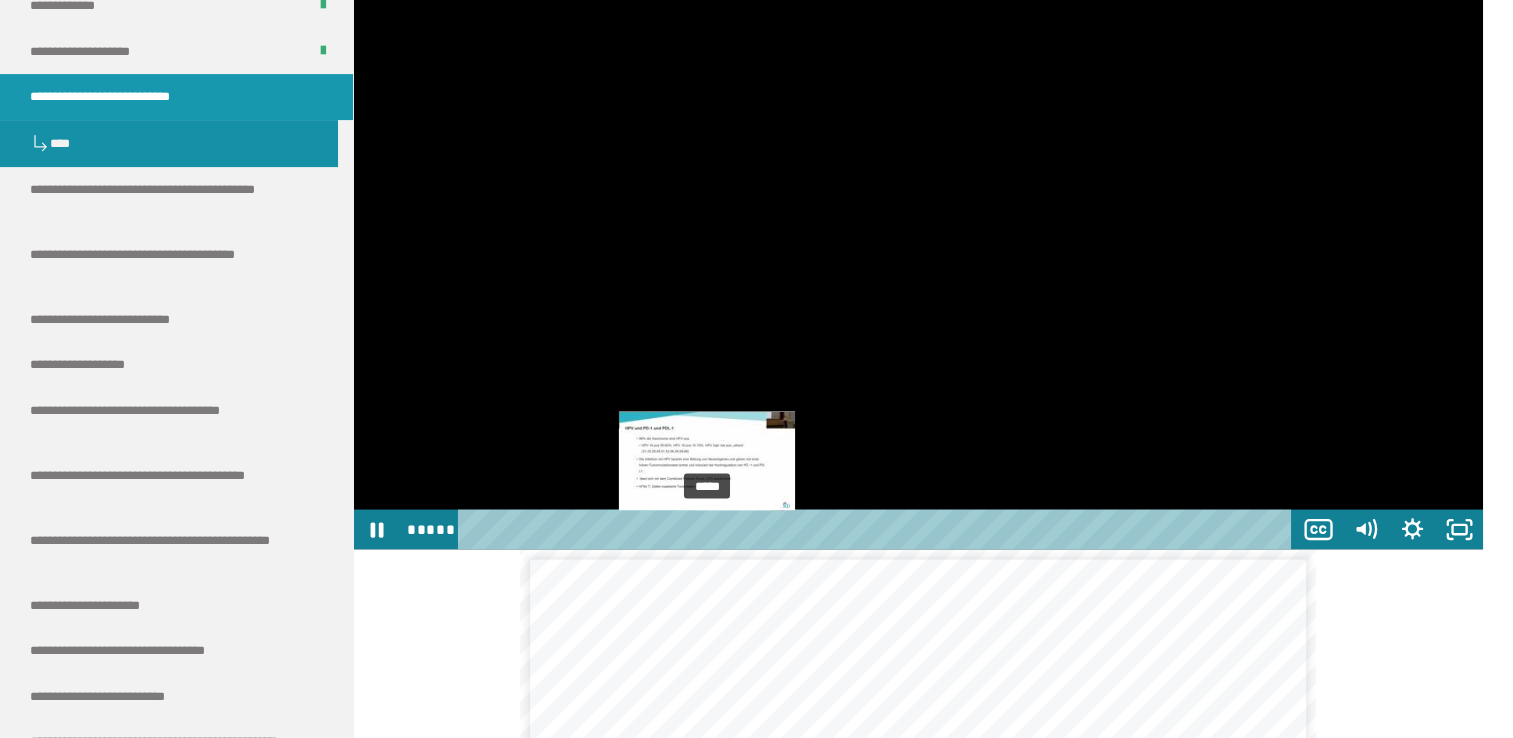 click on "*****" at bounding box center (878, 530) 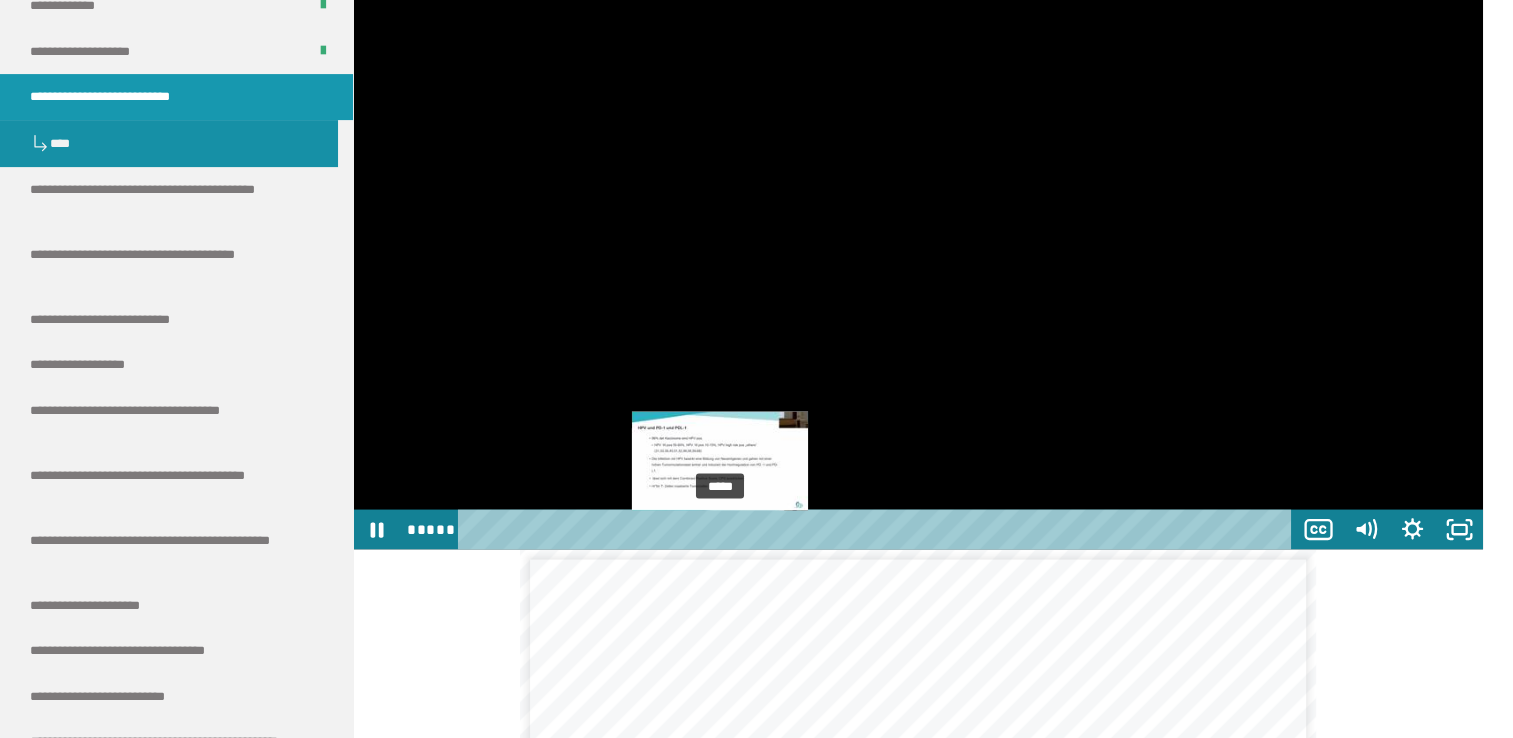 click on "*****" at bounding box center (878, 530) 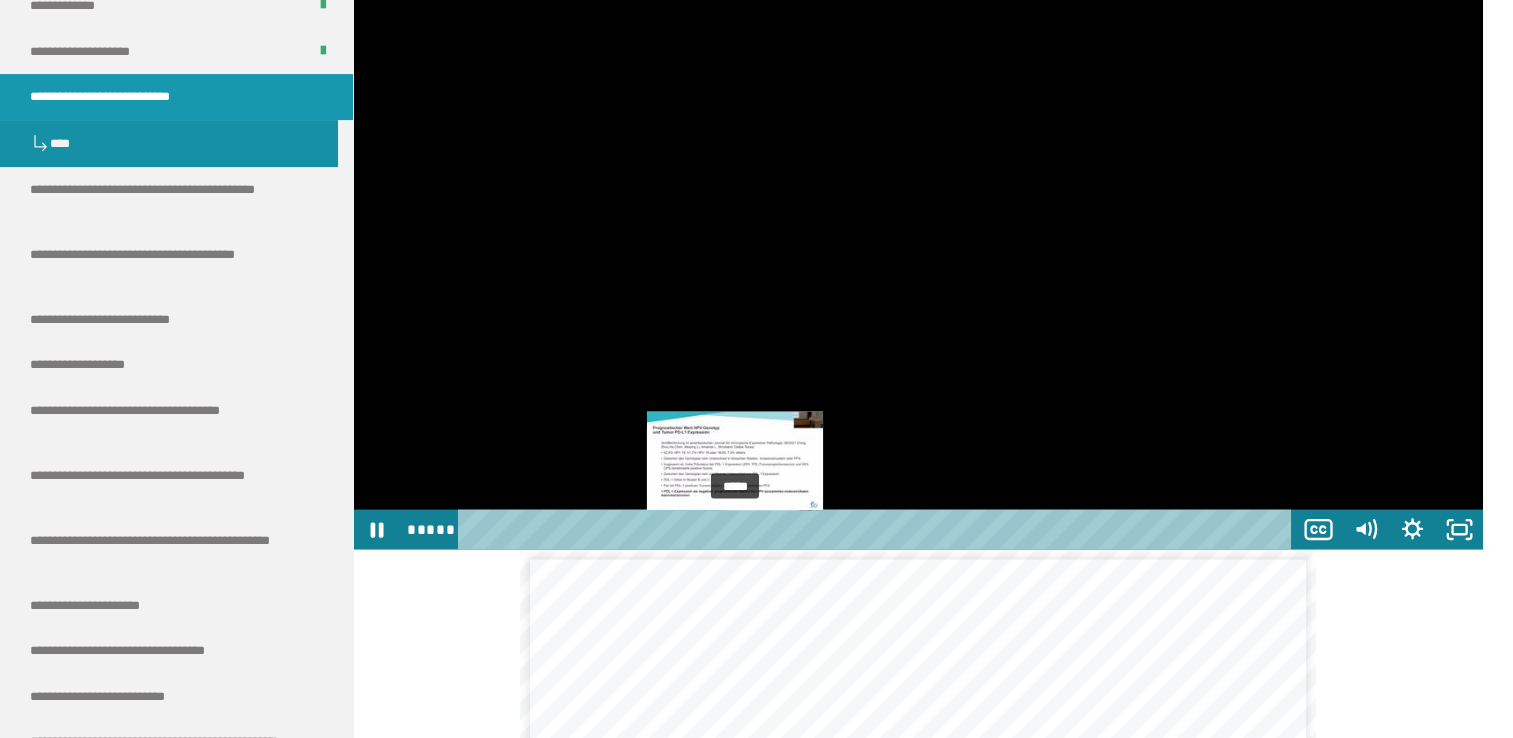 click on "*****" at bounding box center (878, 530) 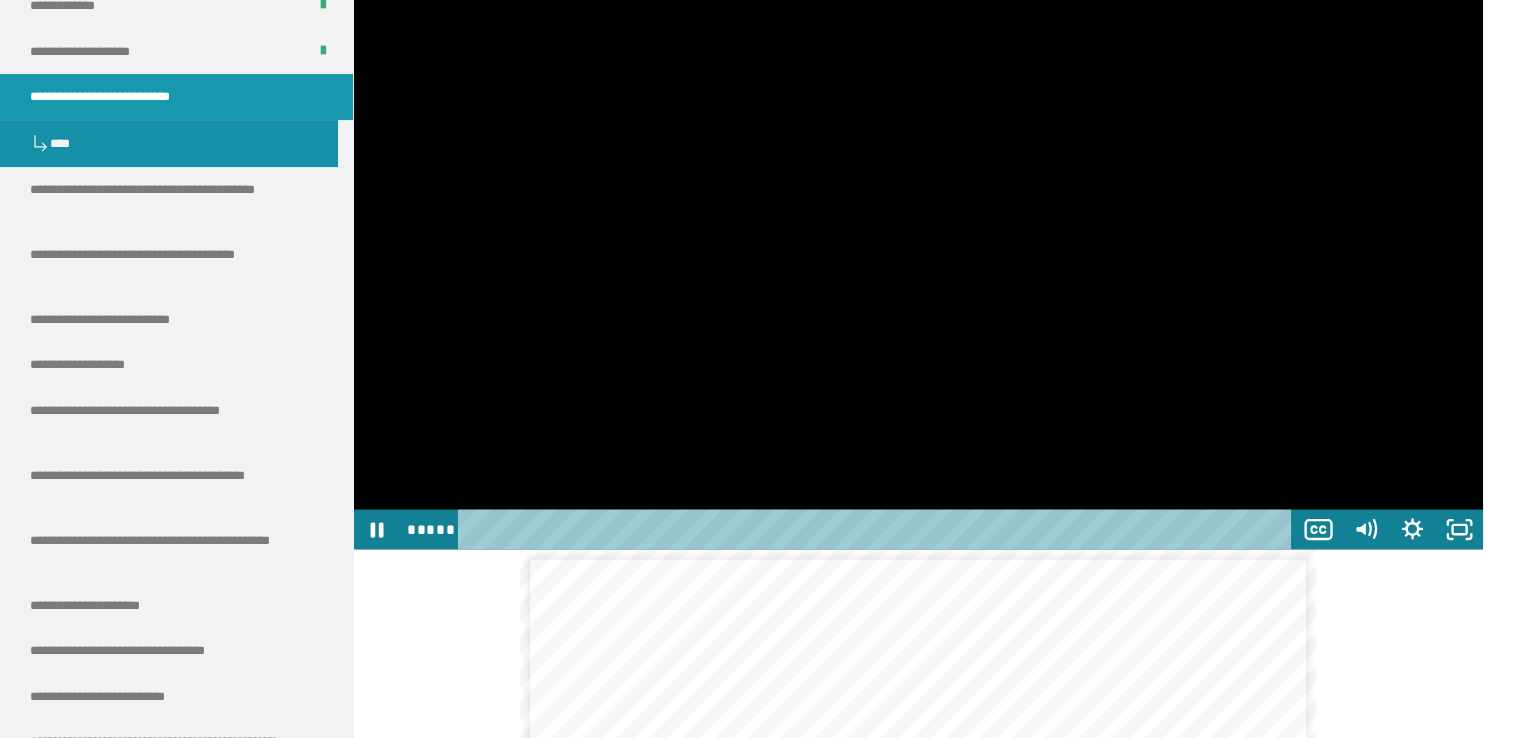 click at bounding box center [918, 233] 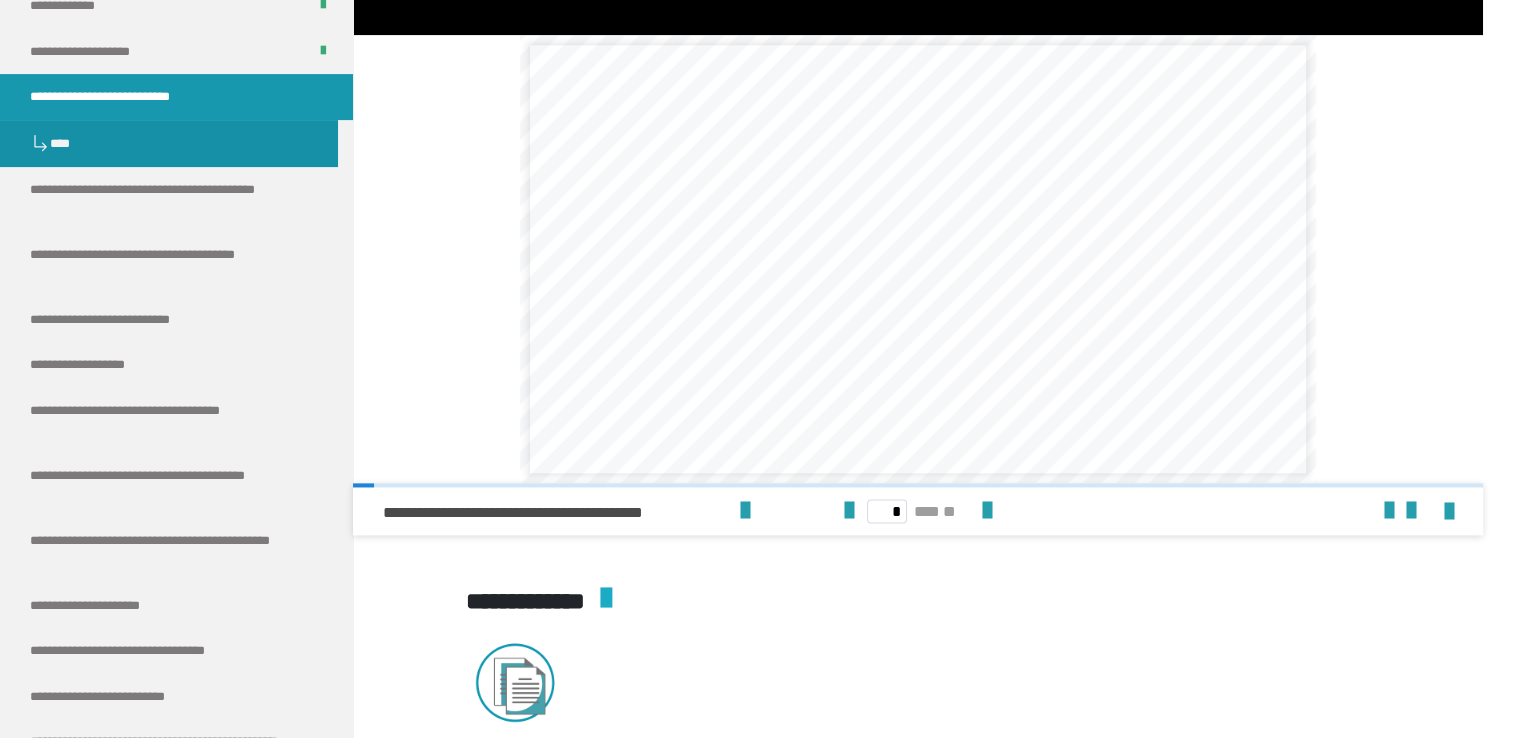 scroll, scrollTop: 2639, scrollLeft: 0, axis: vertical 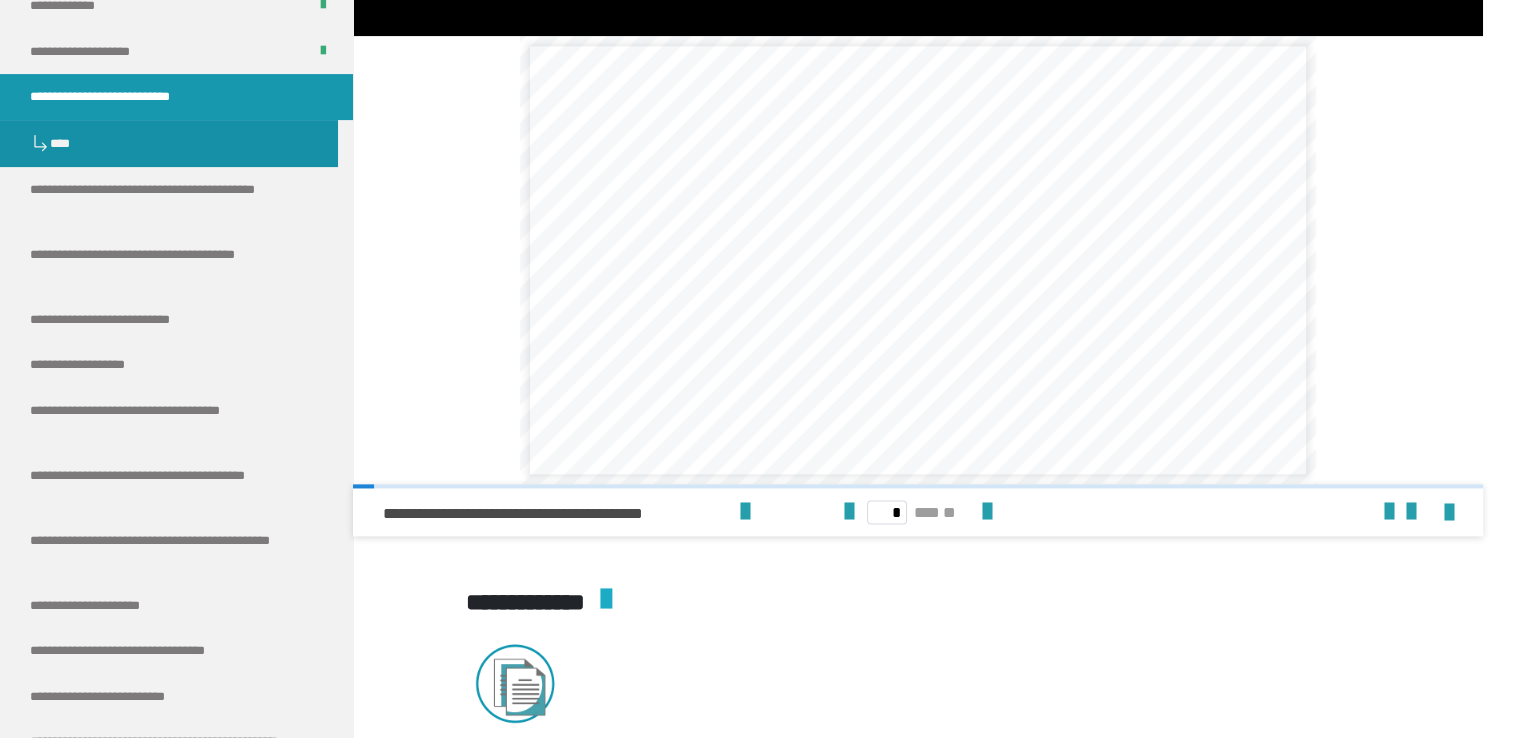 click on "**********" at bounding box center (751, 156) 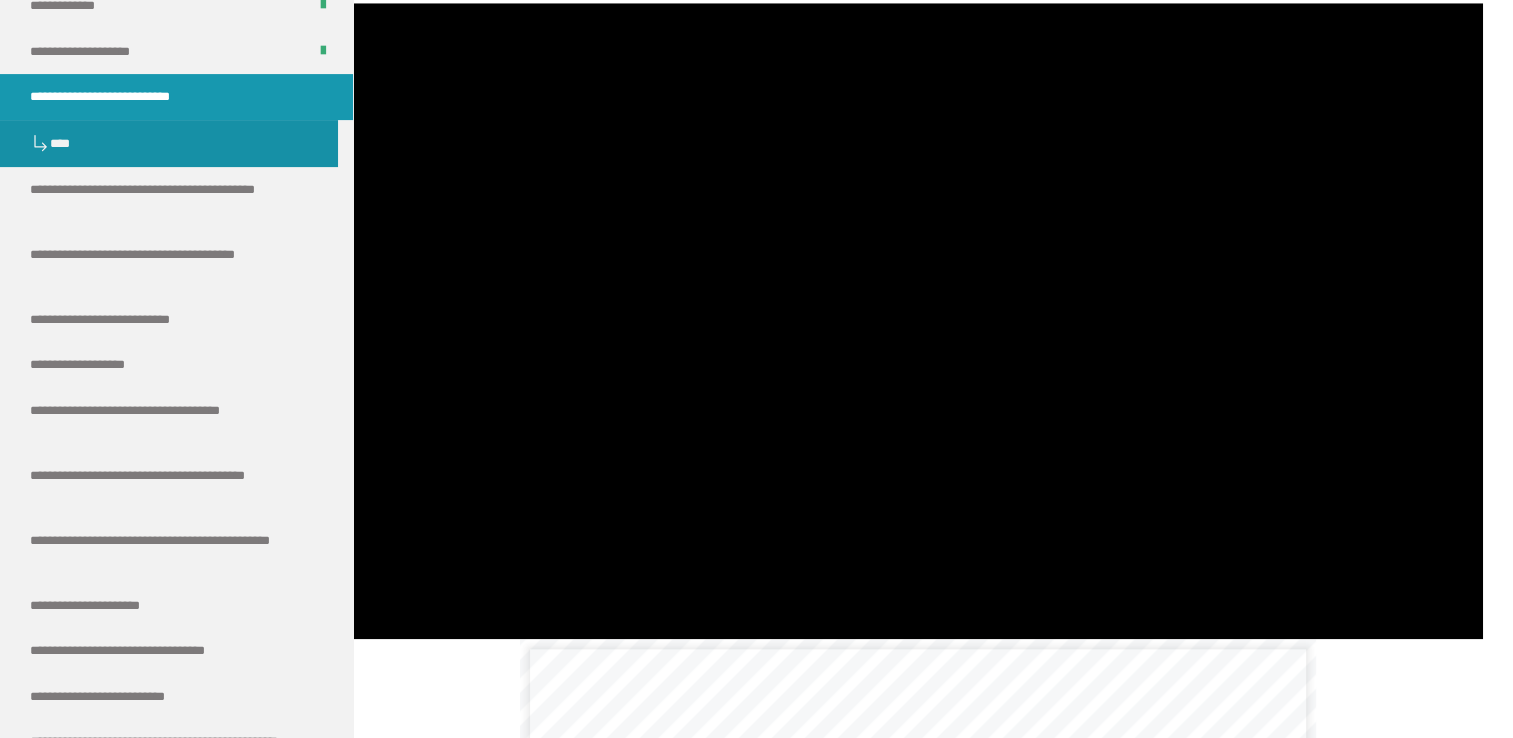 scroll, scrollTop: 2339, scrollLeft: 0, axis: vertical 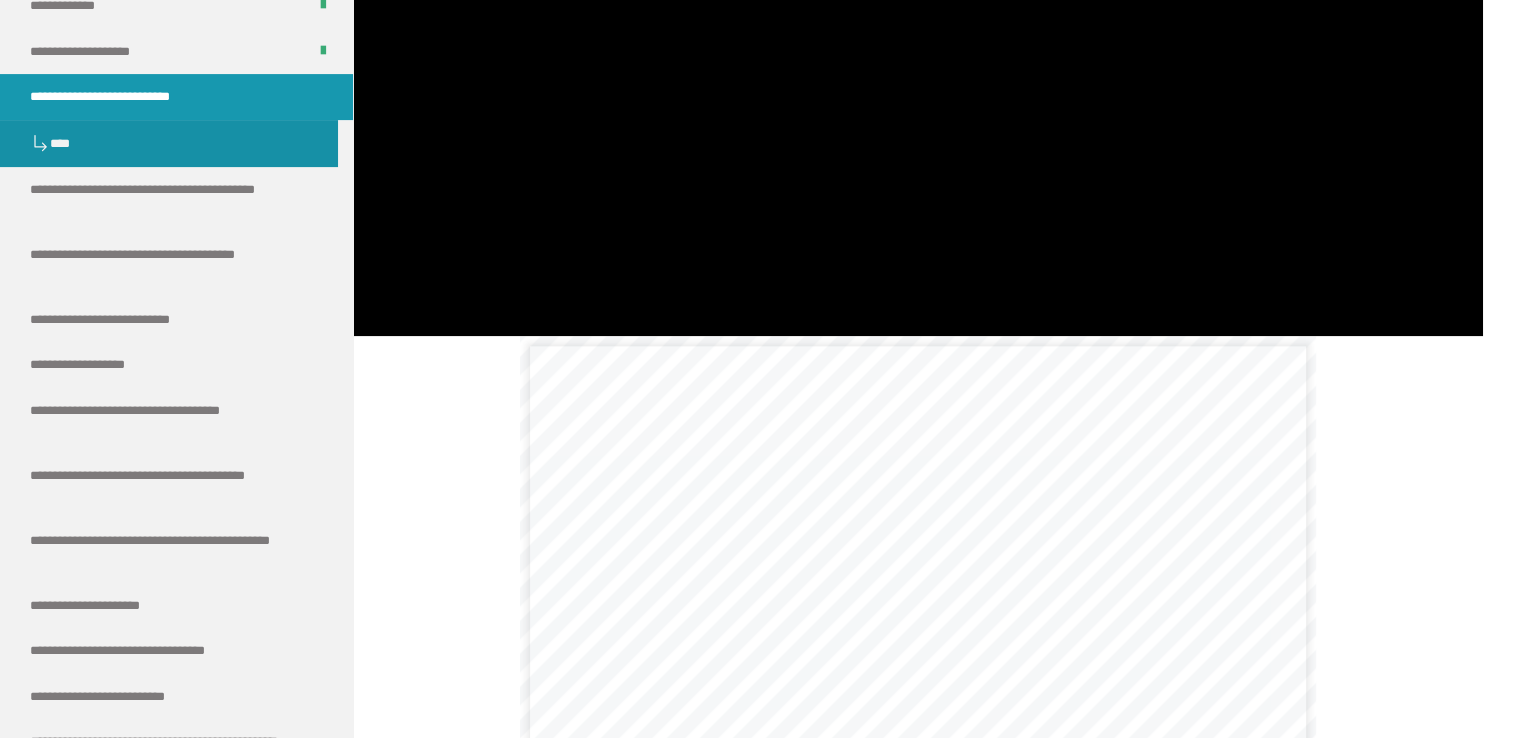 click at bounding box center (918, 18) 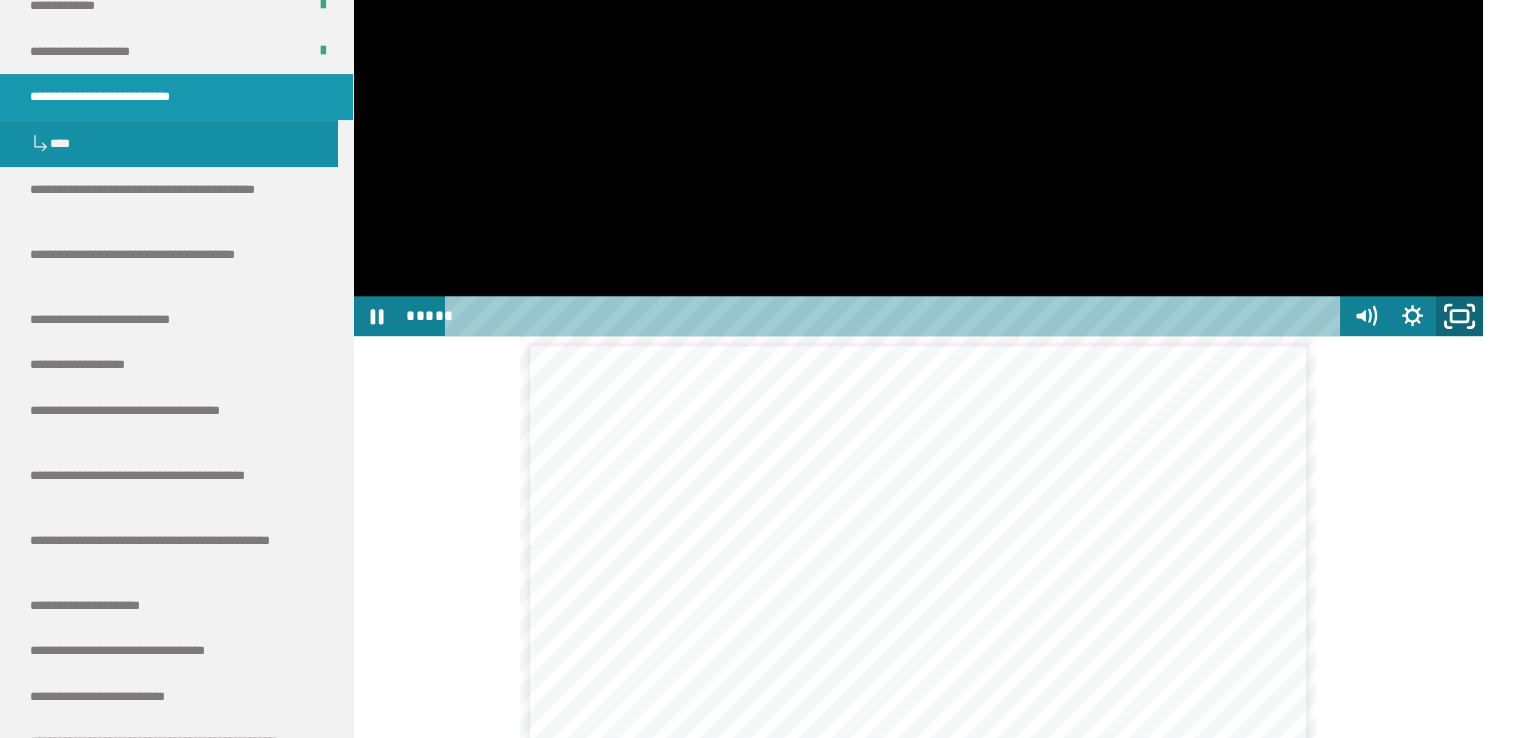 click 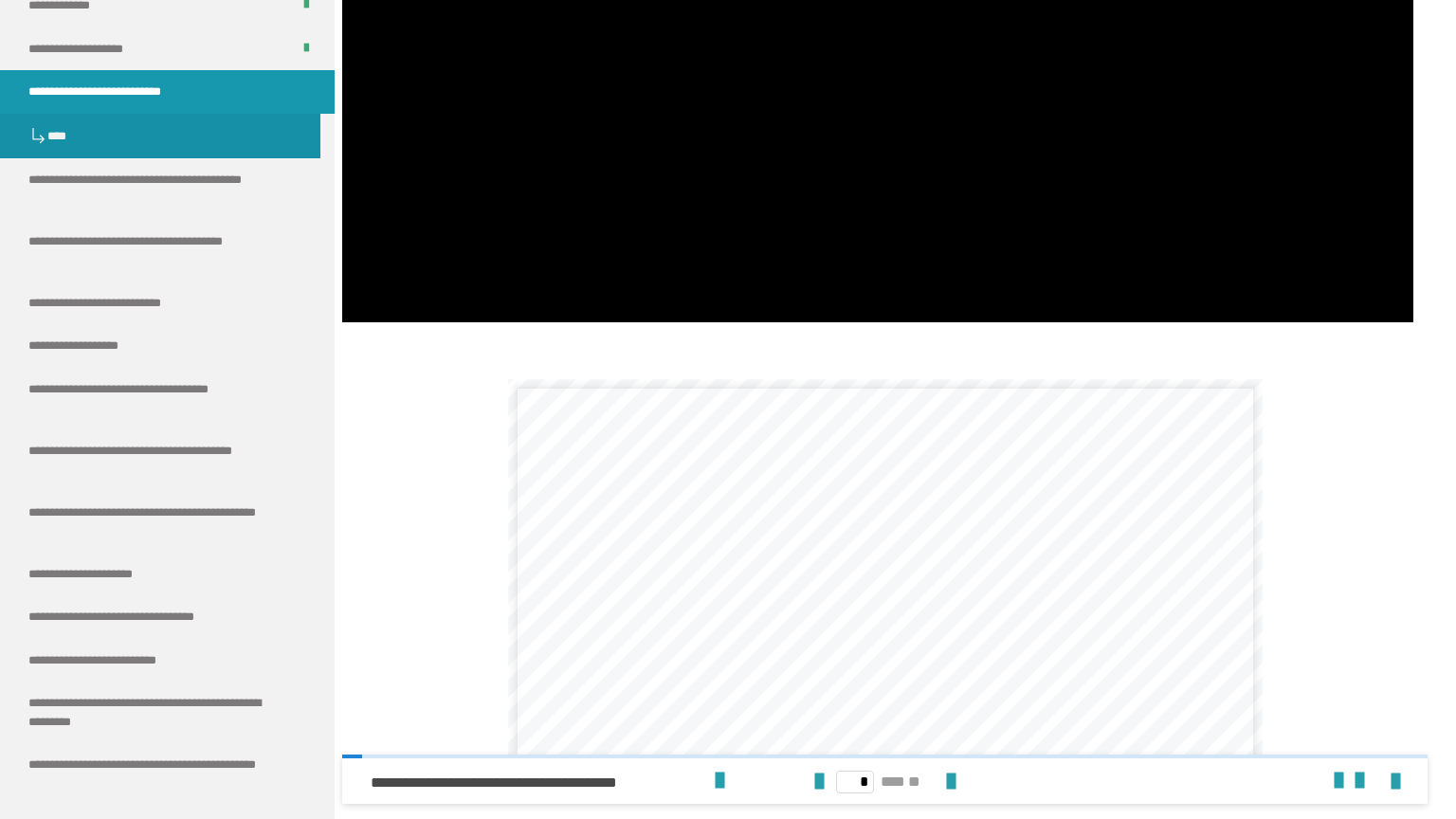 type 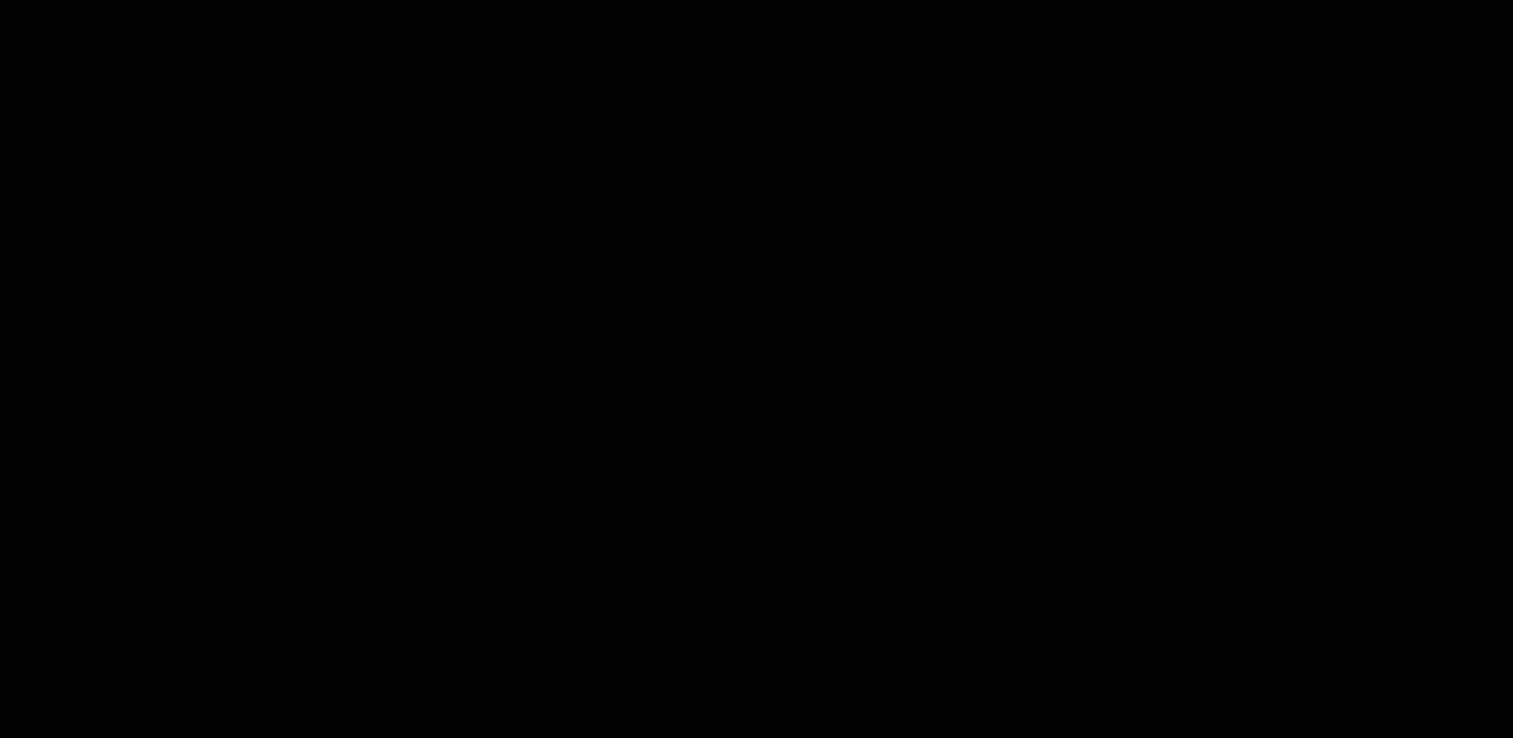 scroll, scrollTop: 26, scrollLeft: 0, axis: vertical 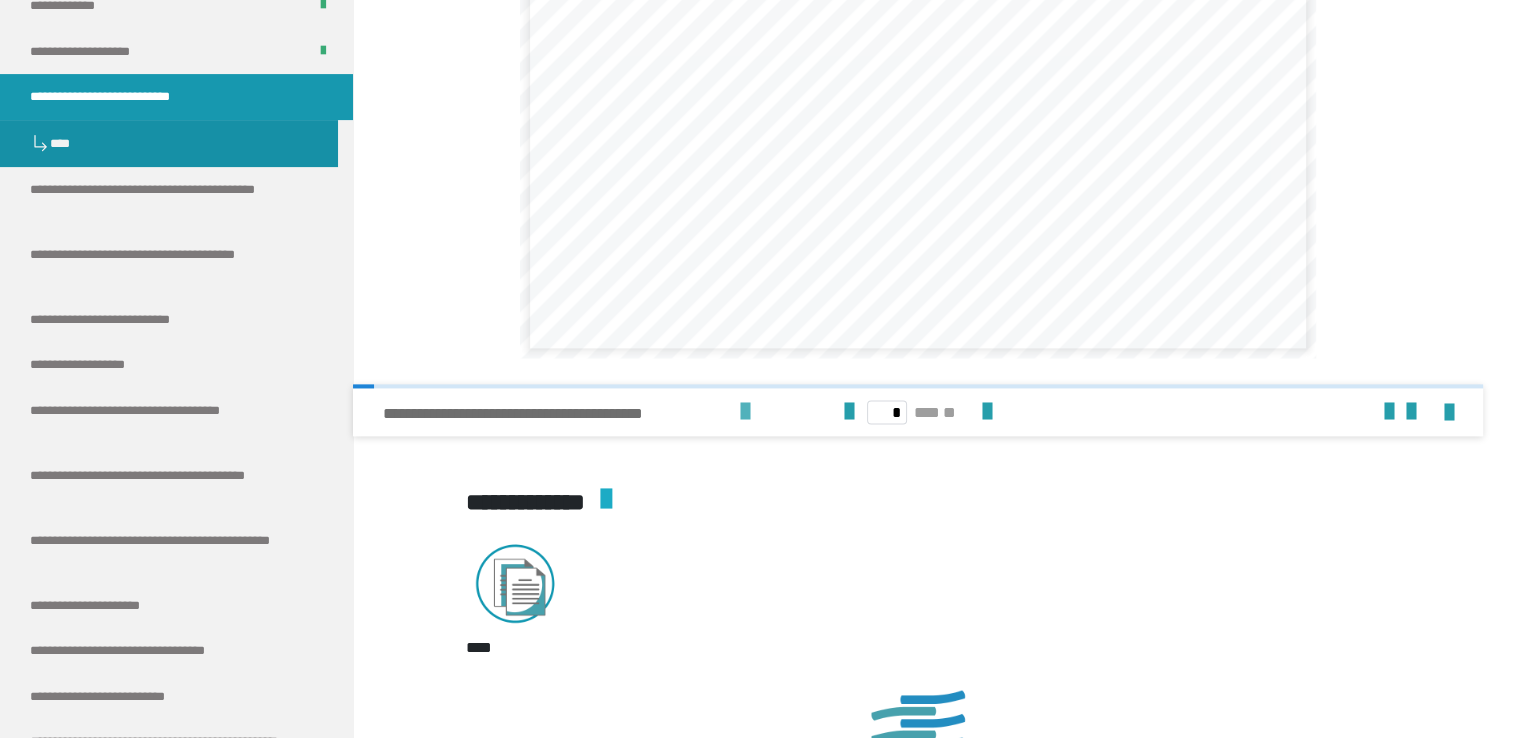 click at bounding box center (745, 412) 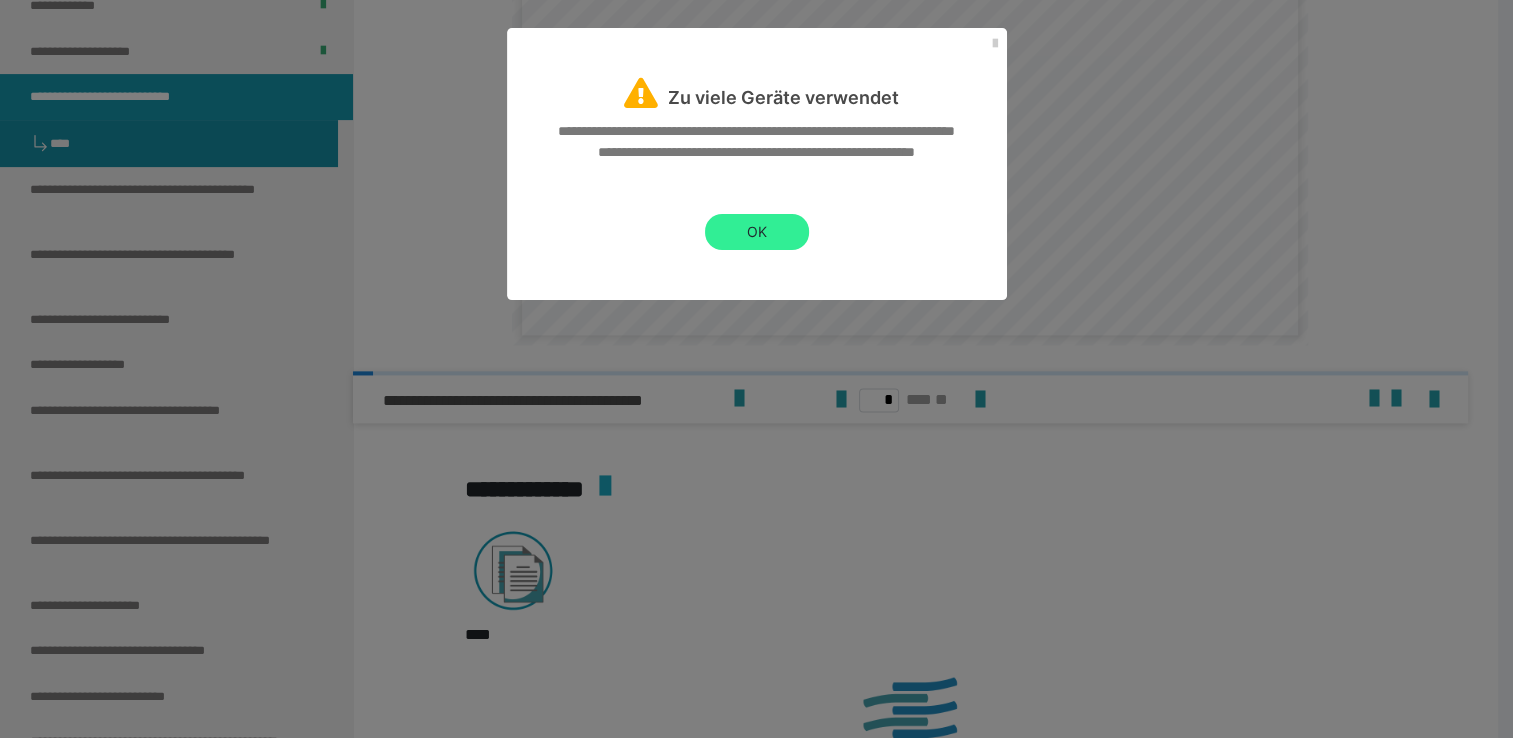 click on "OK" at bounding box center (757, 232) 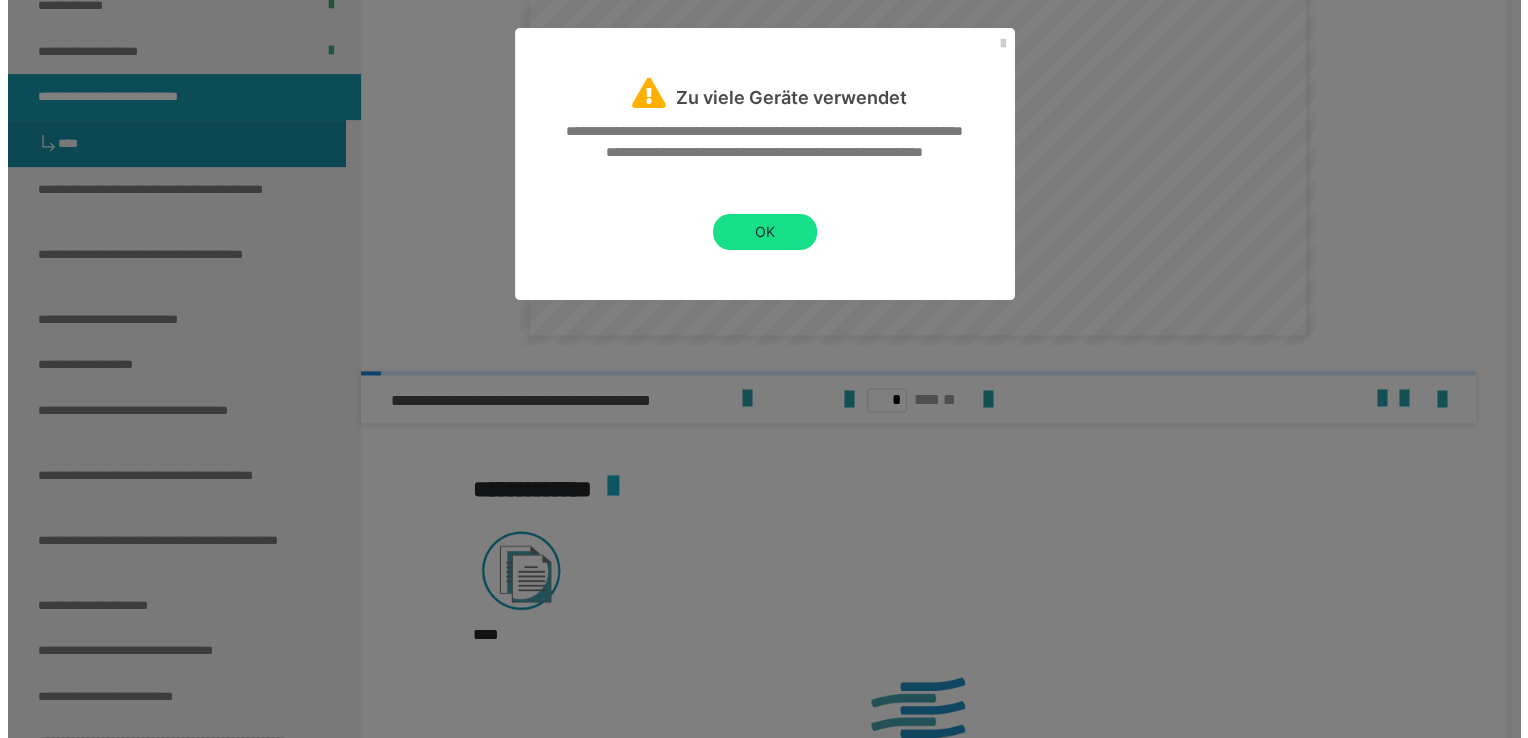 scroll, scrollTop: 0, scrollLeft: 0, axis: both 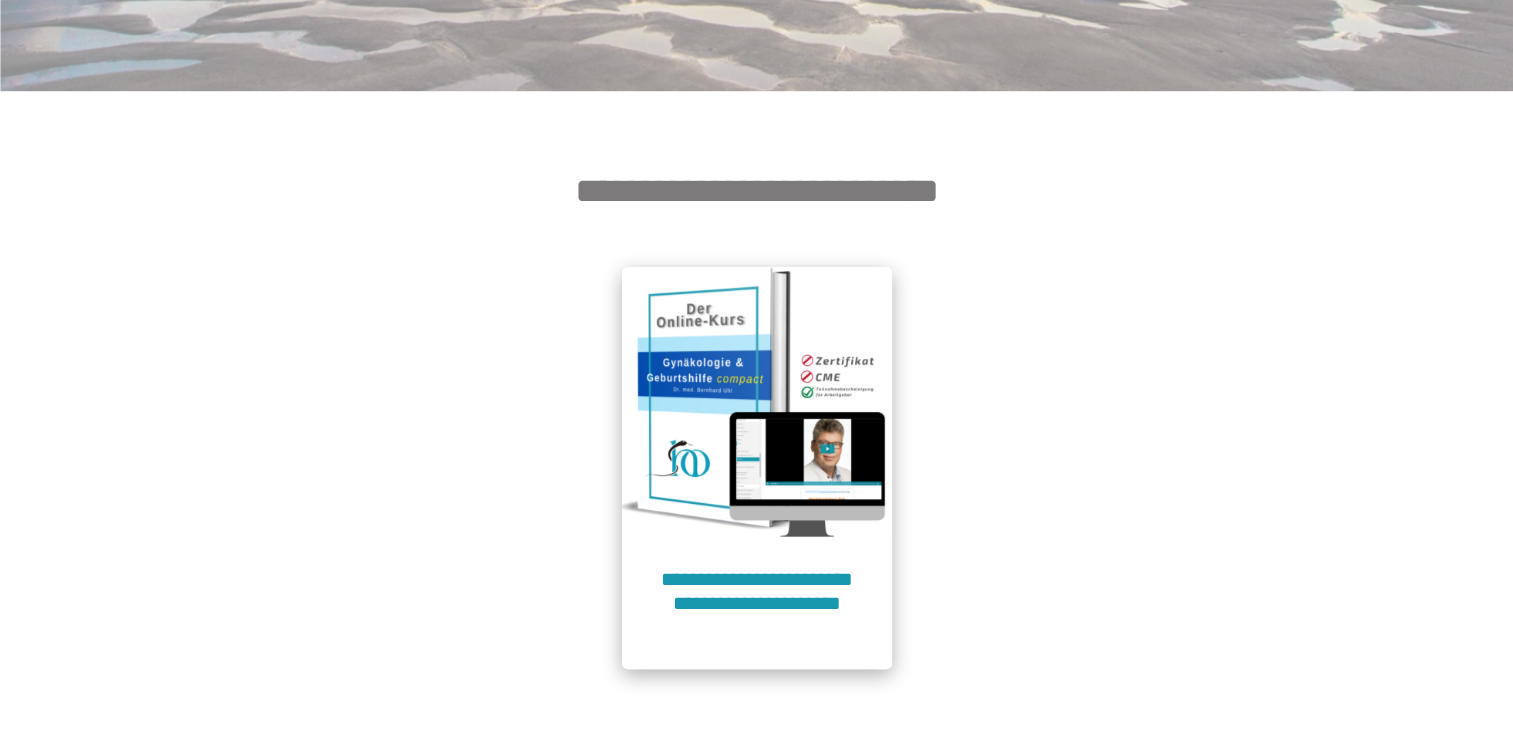 click at bounding box center [757, 402] 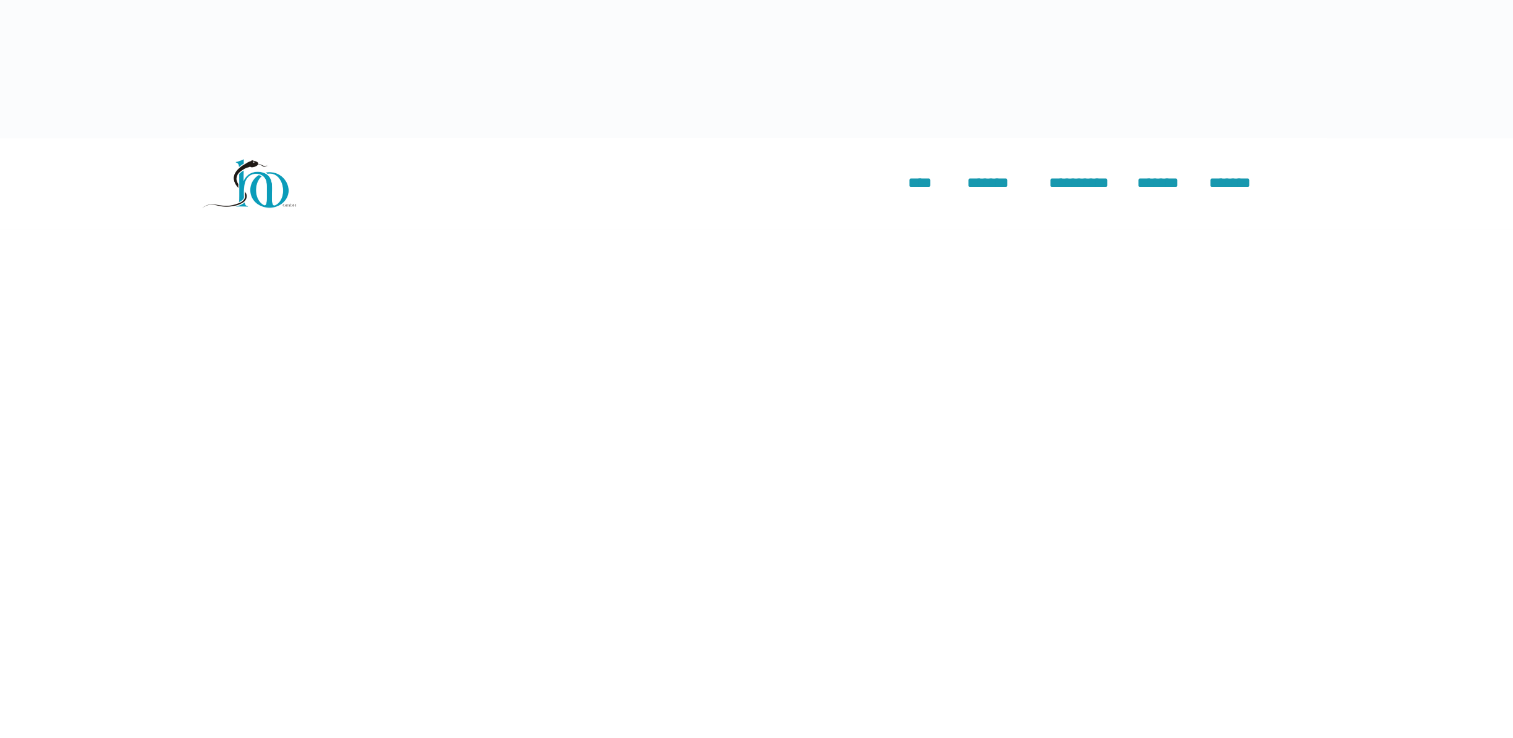 scroll, scrollTop: 91, scrollLeft: 0, axis: vertical 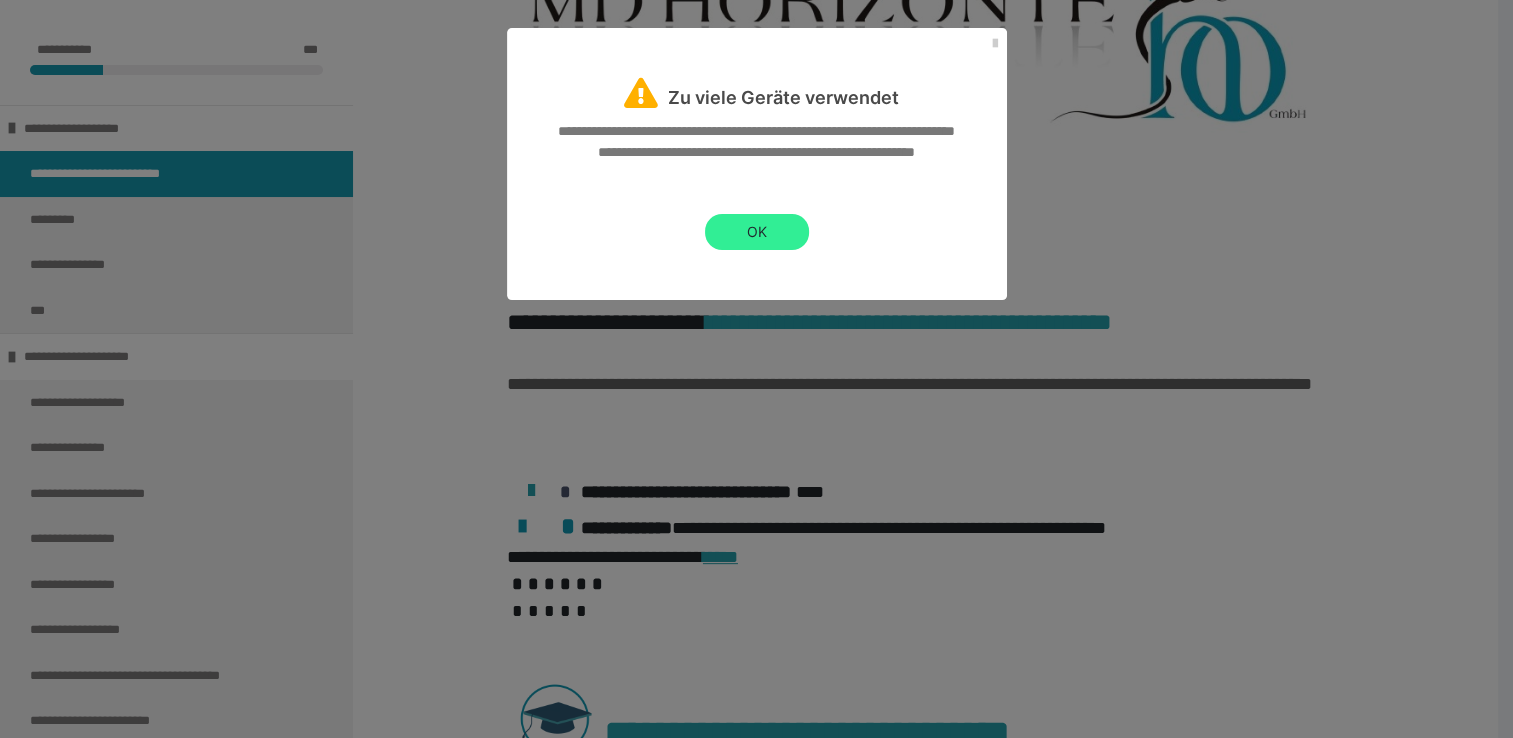 click on "OK" at bounding box center [757, 232] 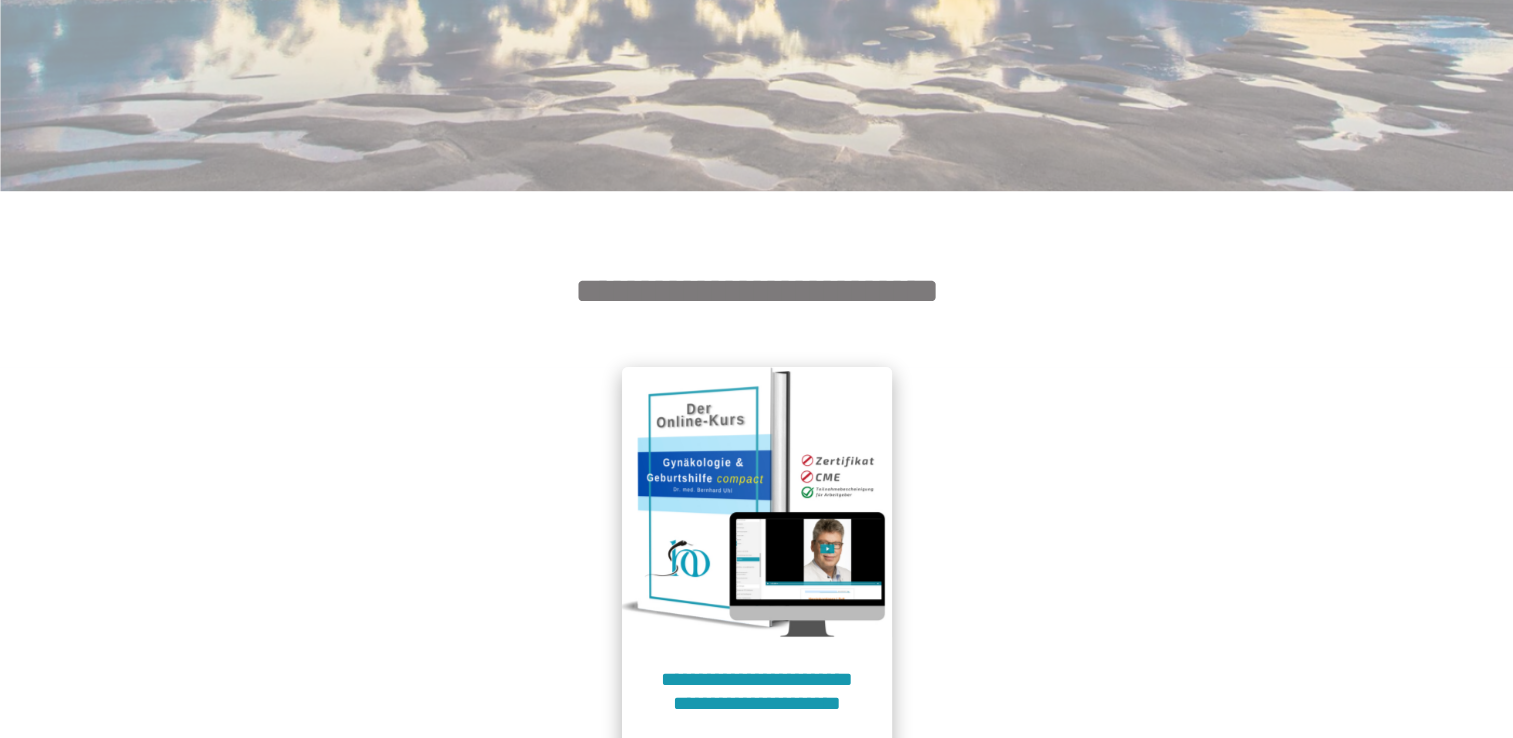 click at bounding box center [757, 502] 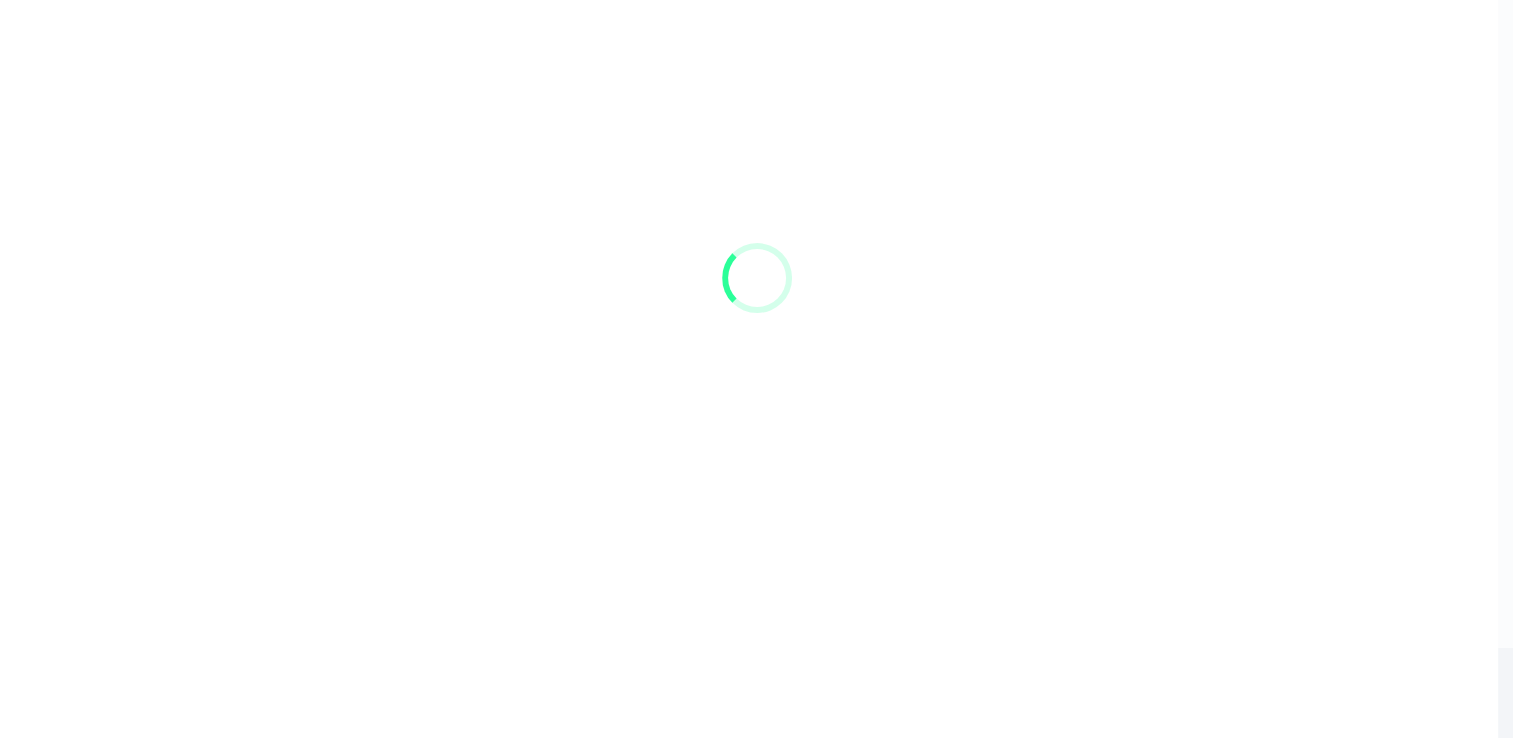 scroll, scrollTop: 91, scrollLeft: 0, axis: vertical 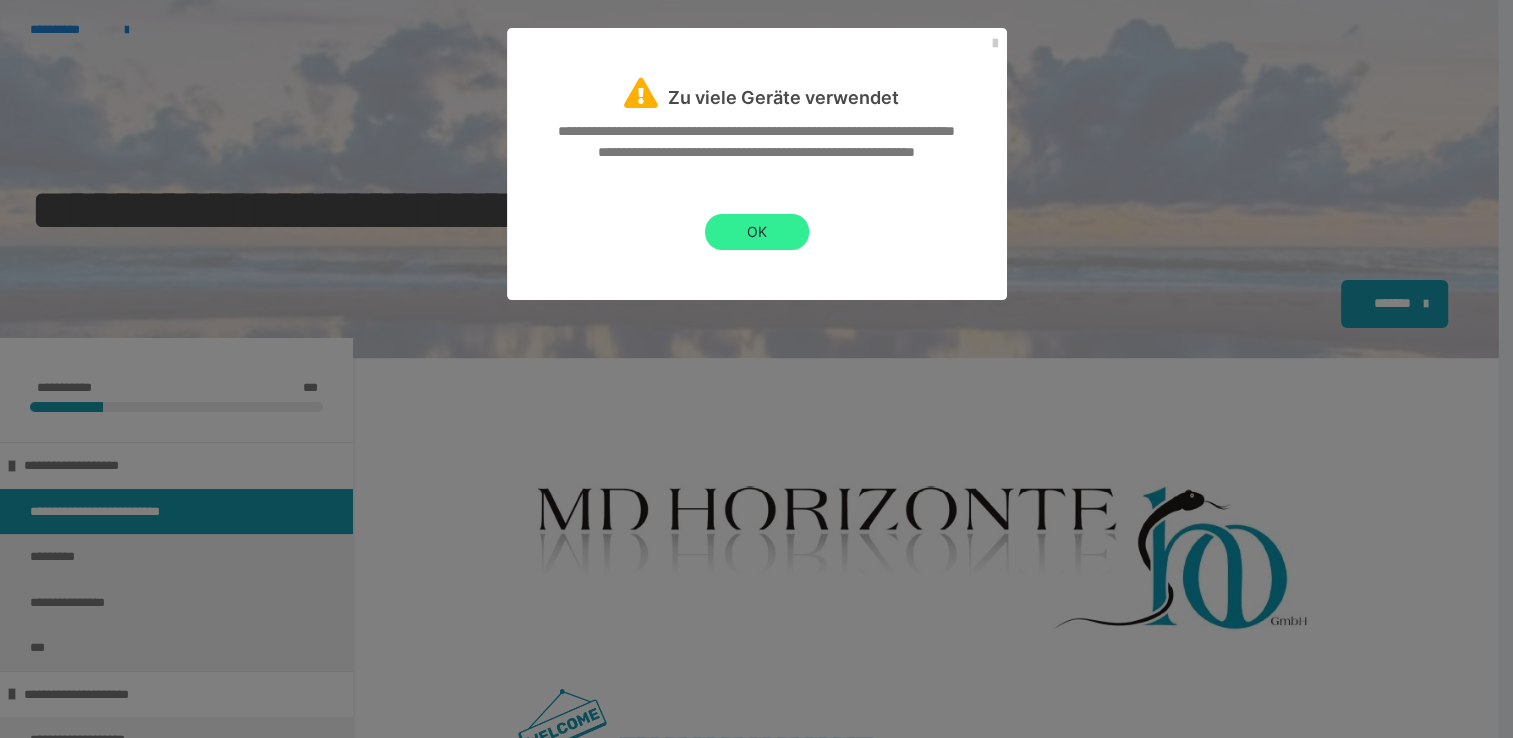 click on "OK" at bounding box center [757, 232] 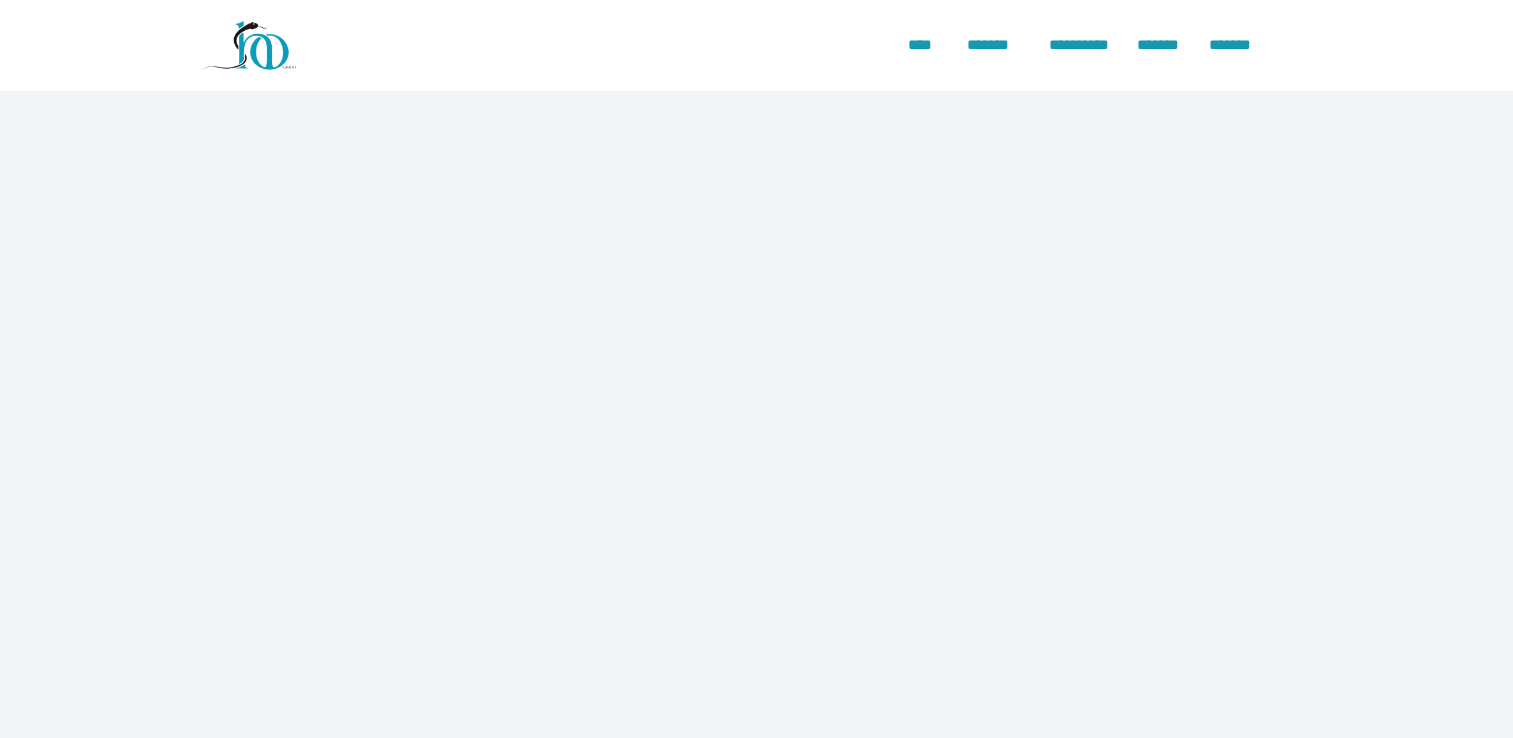 scroll, scrollTop: 0, scrollLeft: 0, axis: both 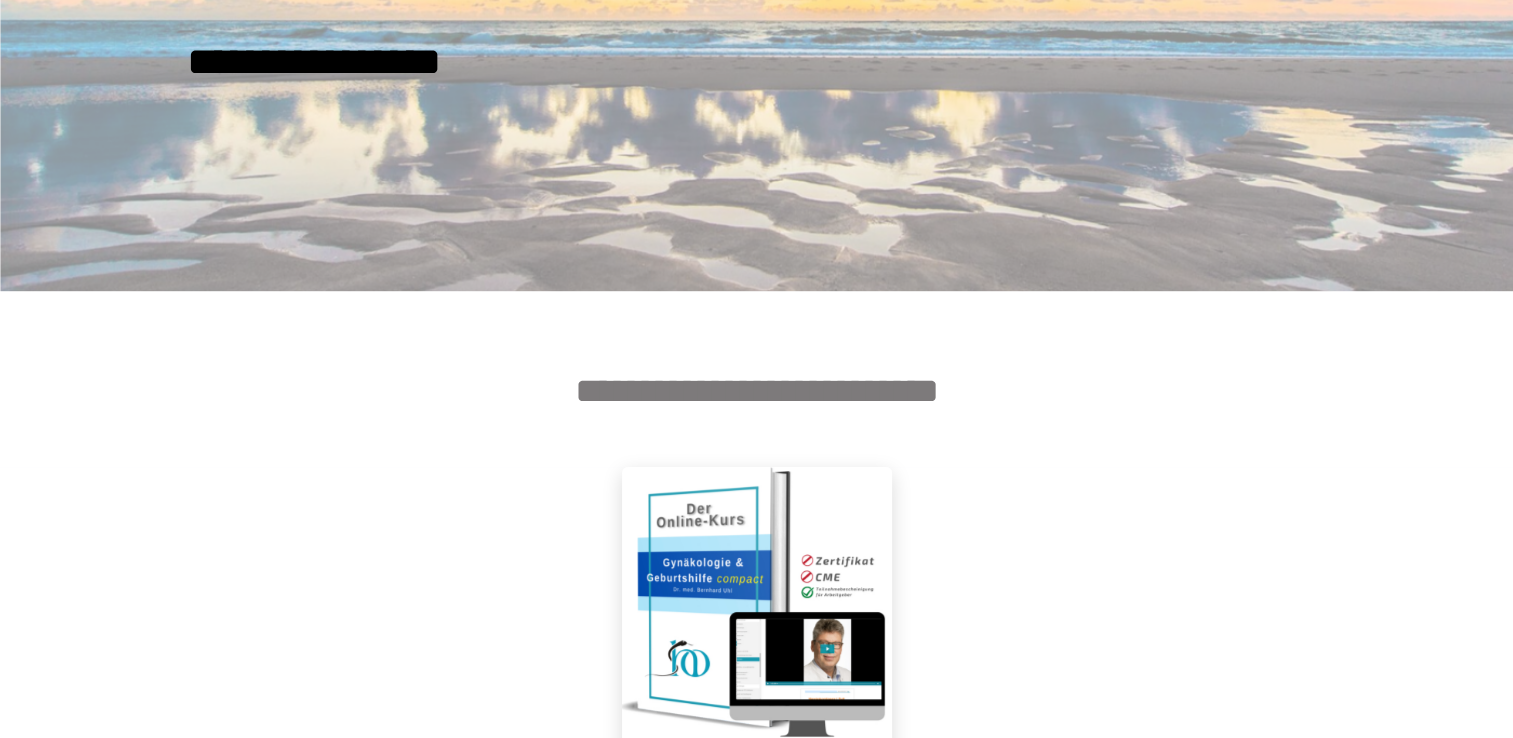 click at bounding box center (757, 602) 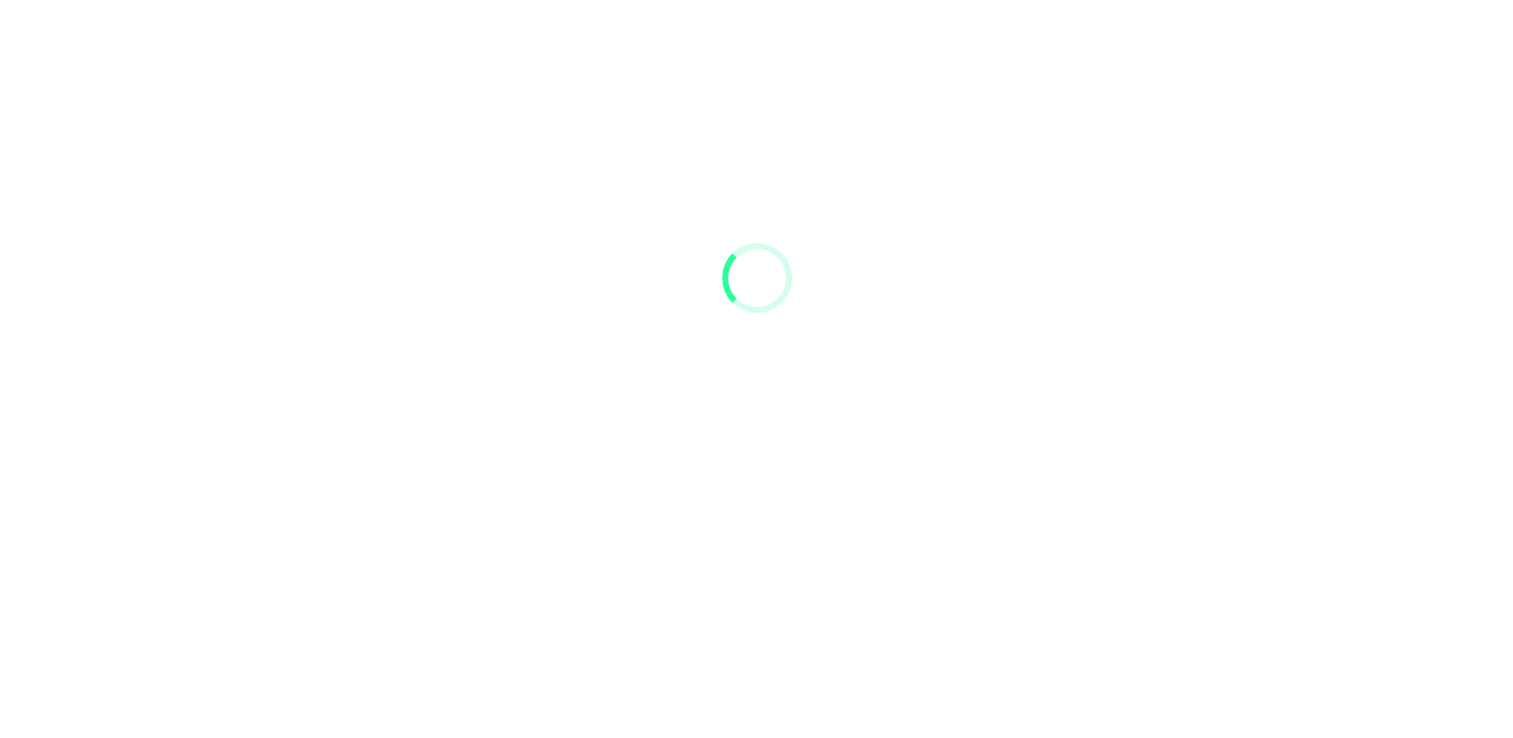 scroll, scrollTop: 91, scrollLeft: 0, axis: vertical 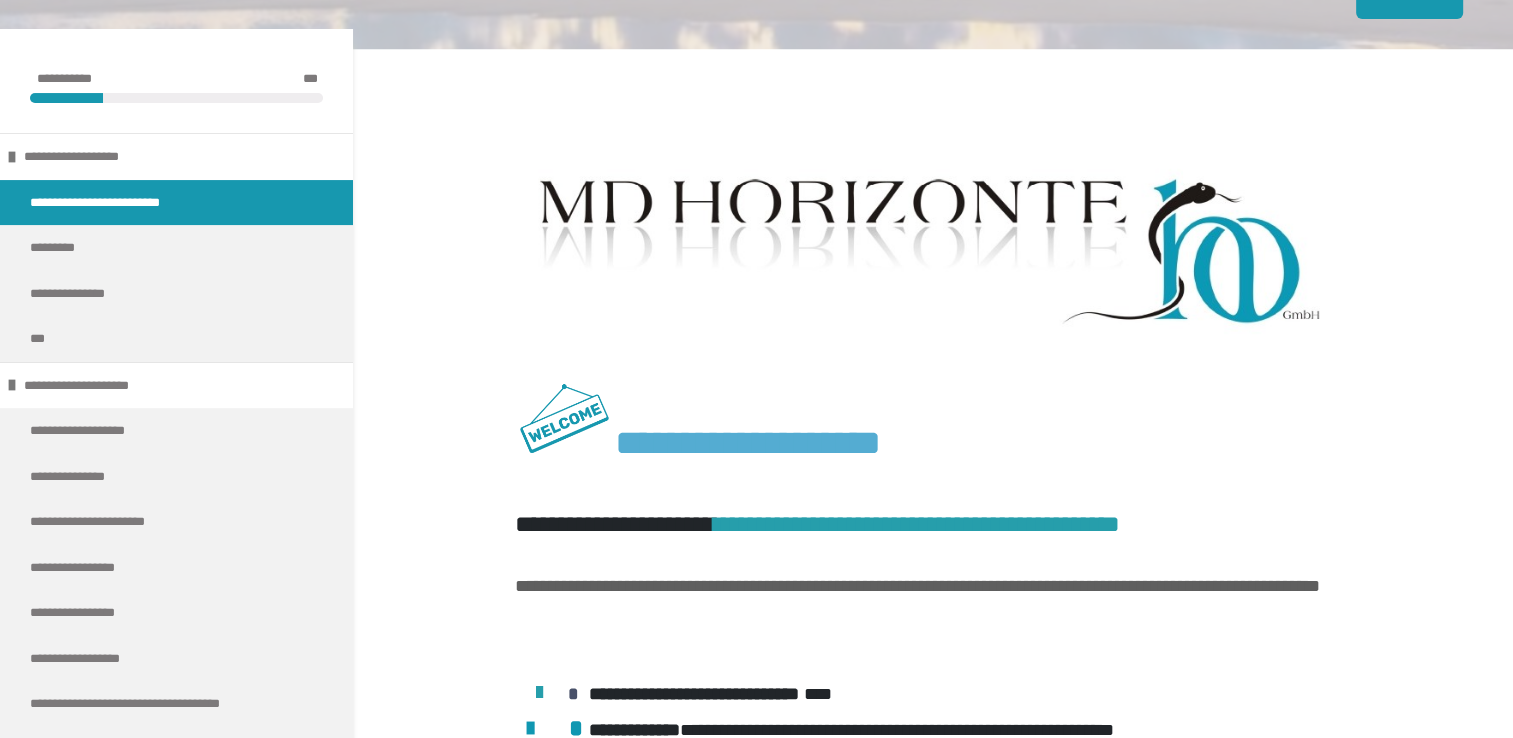click on "**********" at bounding box center [756, 2460] 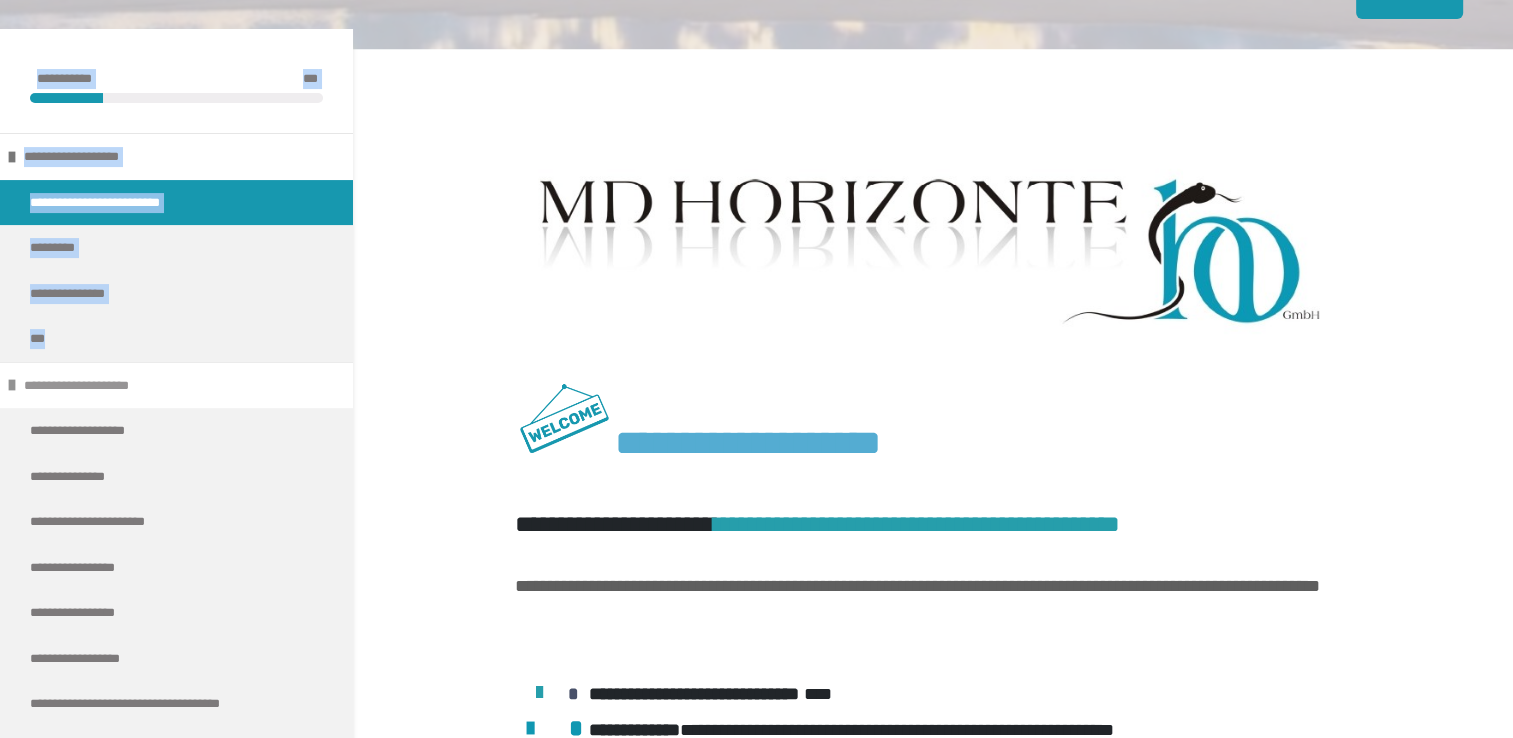 drag, startPoint x: -3, startPoint y: 390, endPoint x: 12, endPoint y: 390, distance: 15 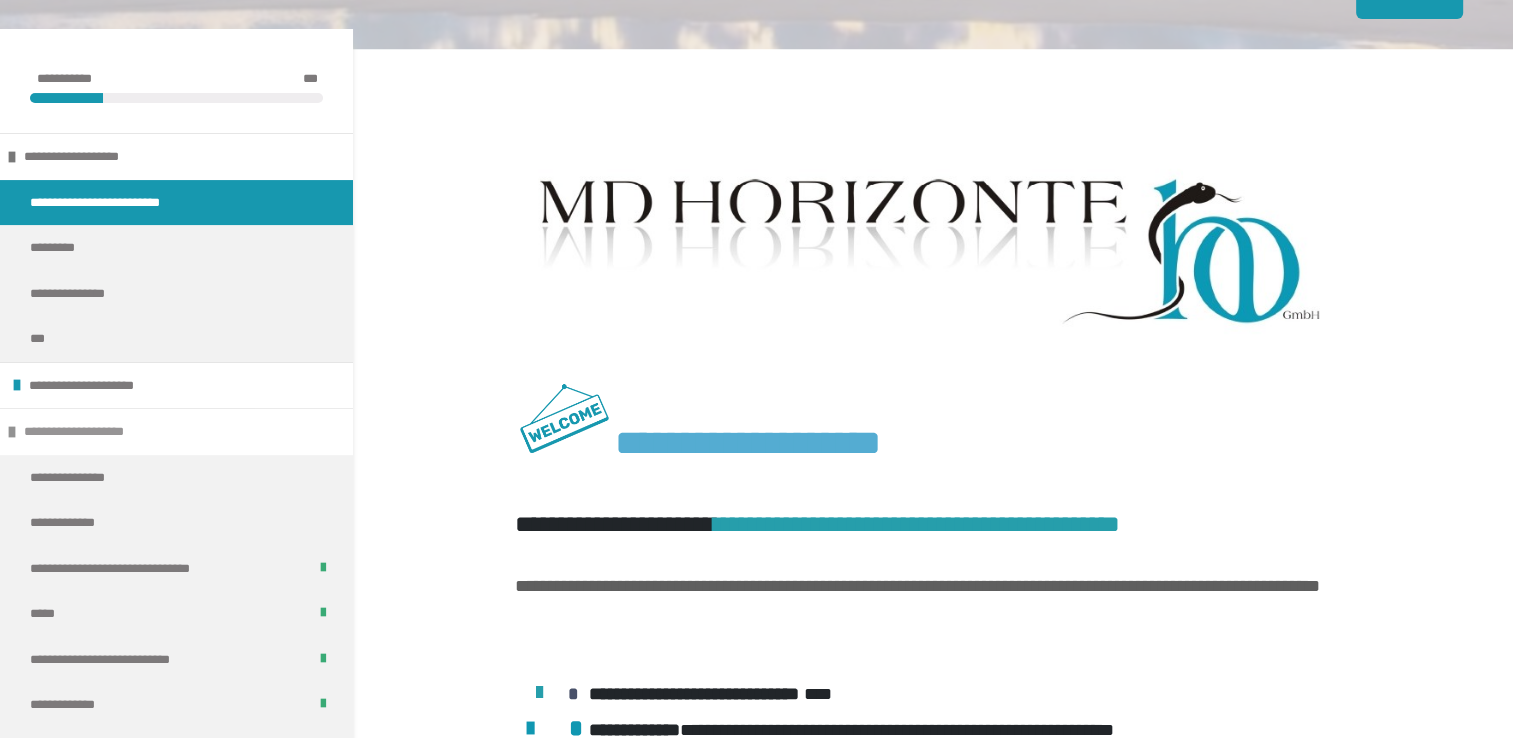 click on "**********" at bounding box center [94, 432] 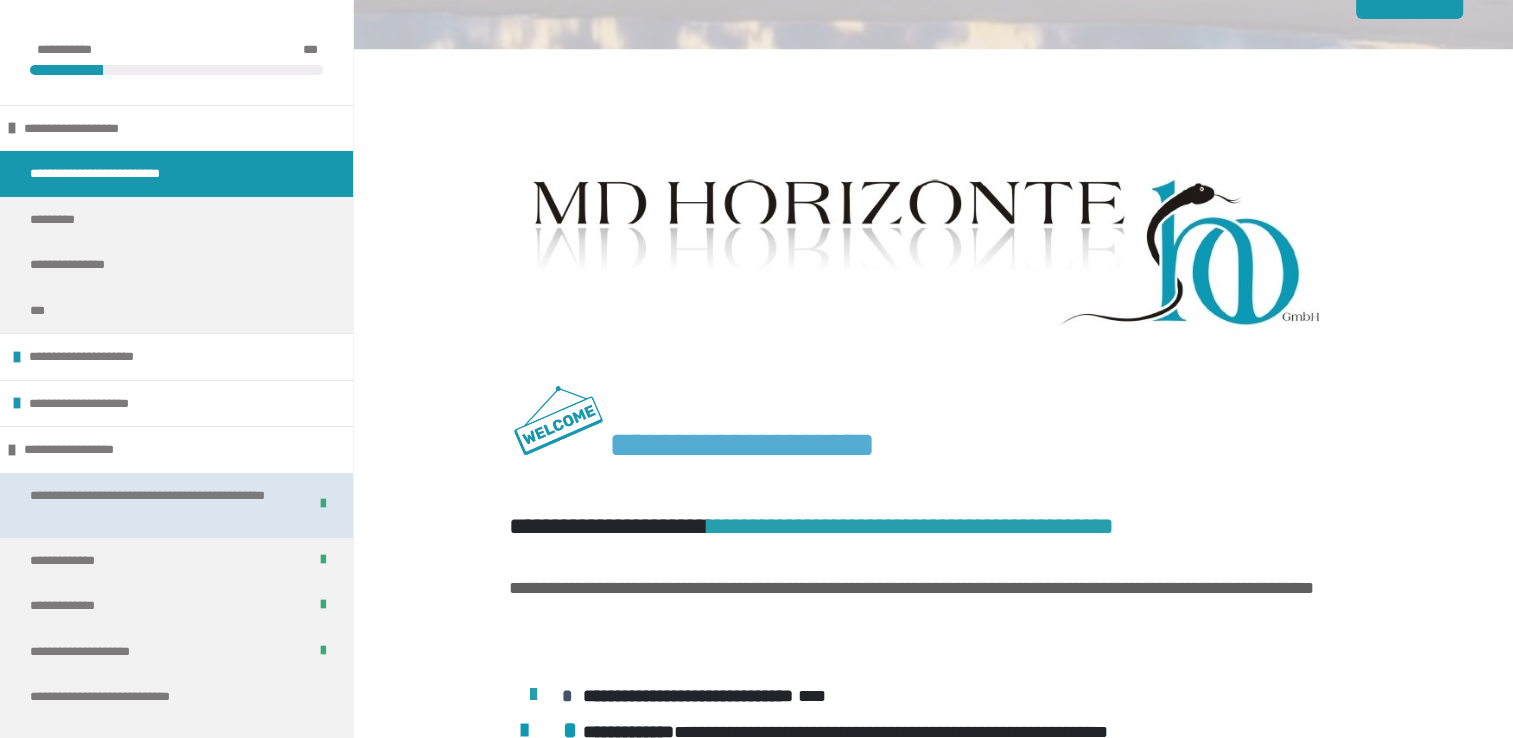 scroll, scrollTop: 500, scrollLeft: 0, axis: vertical 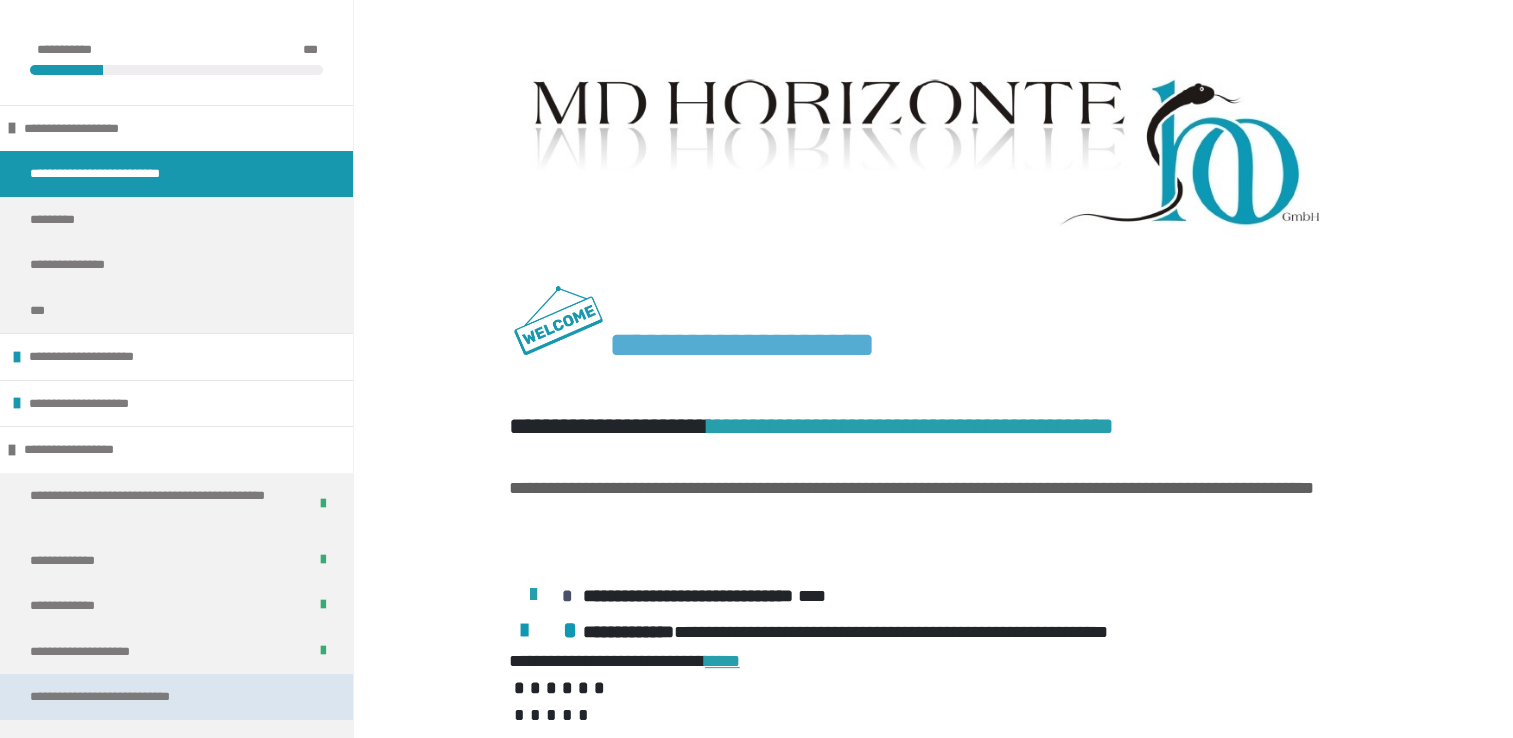 click on "**********" at bounding box center [126, 697] 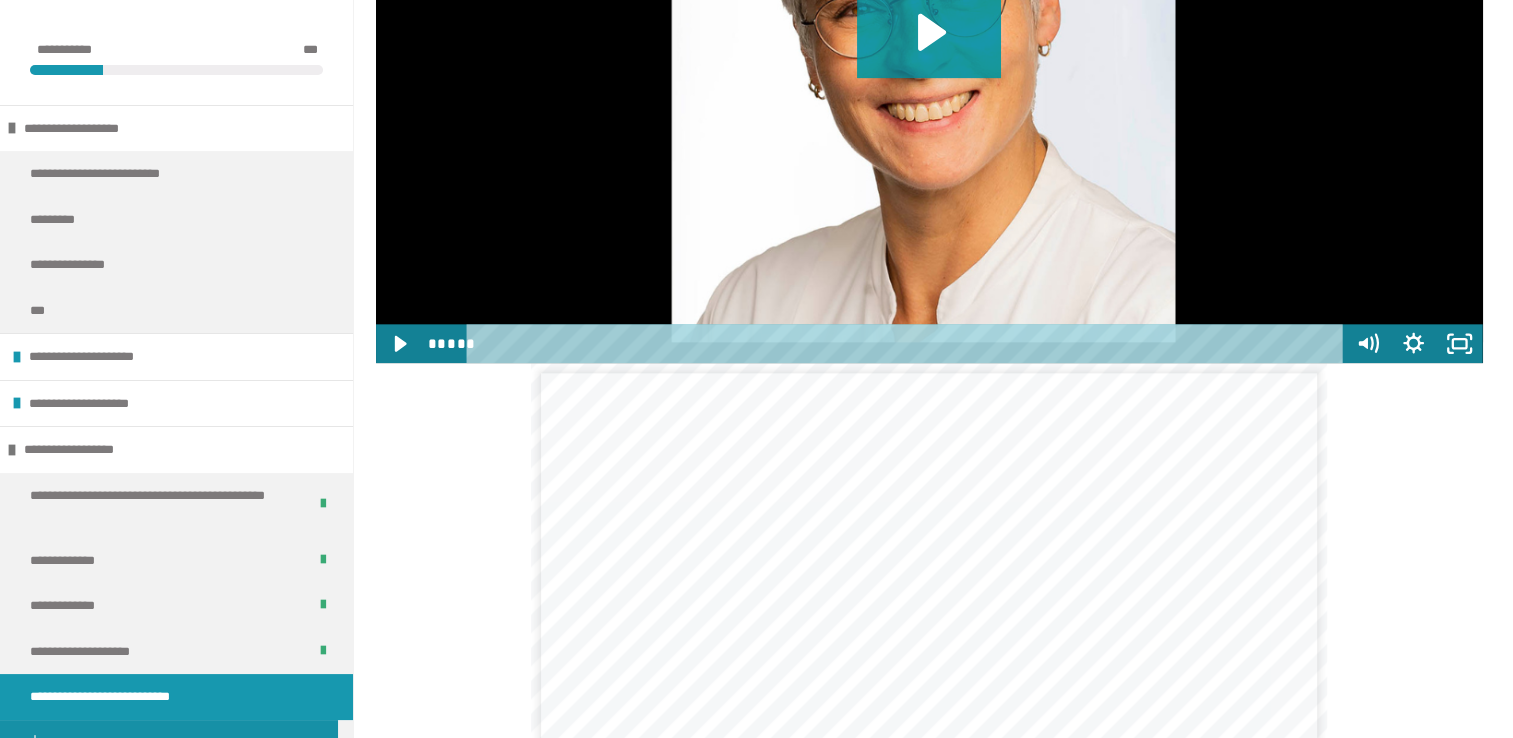 scroll, scrollTop: 2297, scrollLeft: 0, axis: vertical 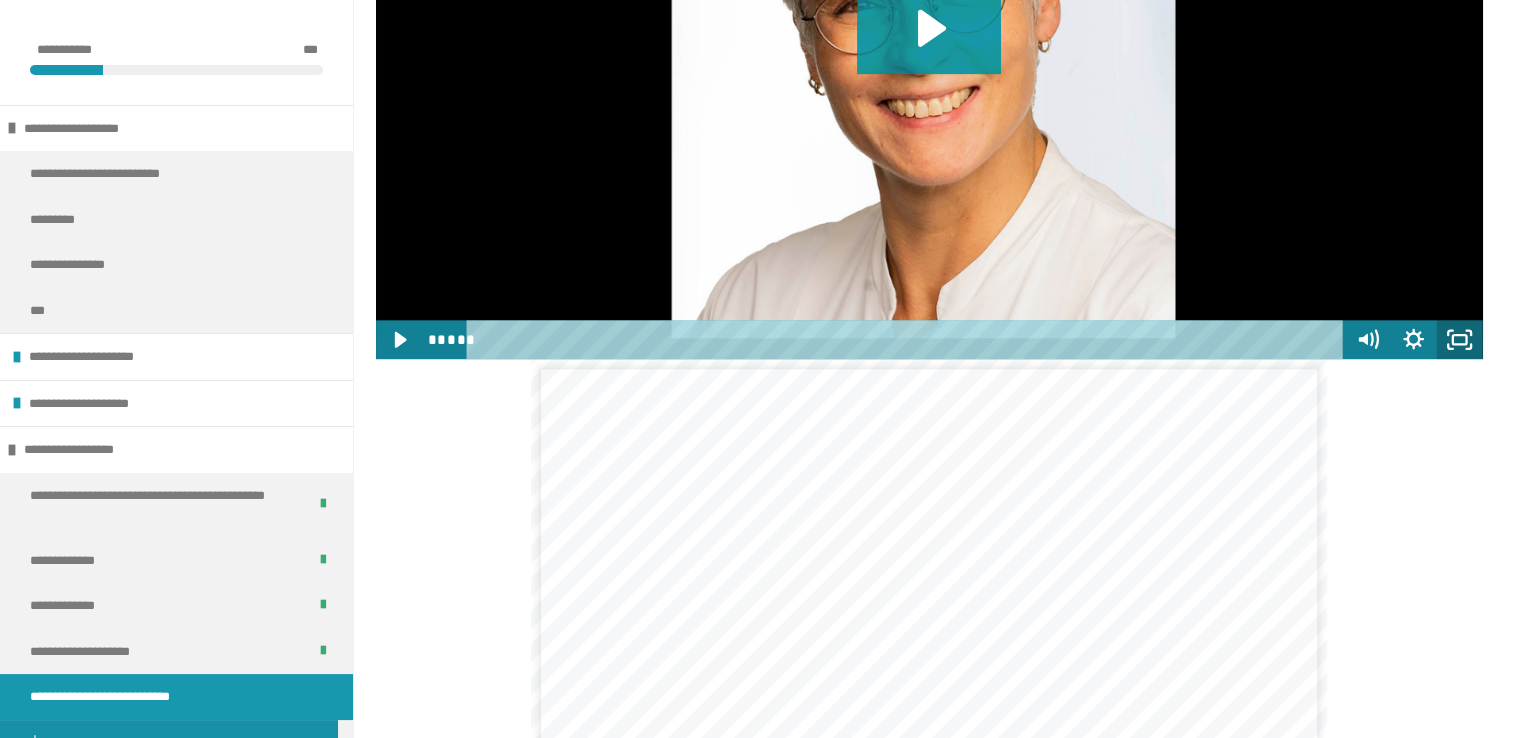click 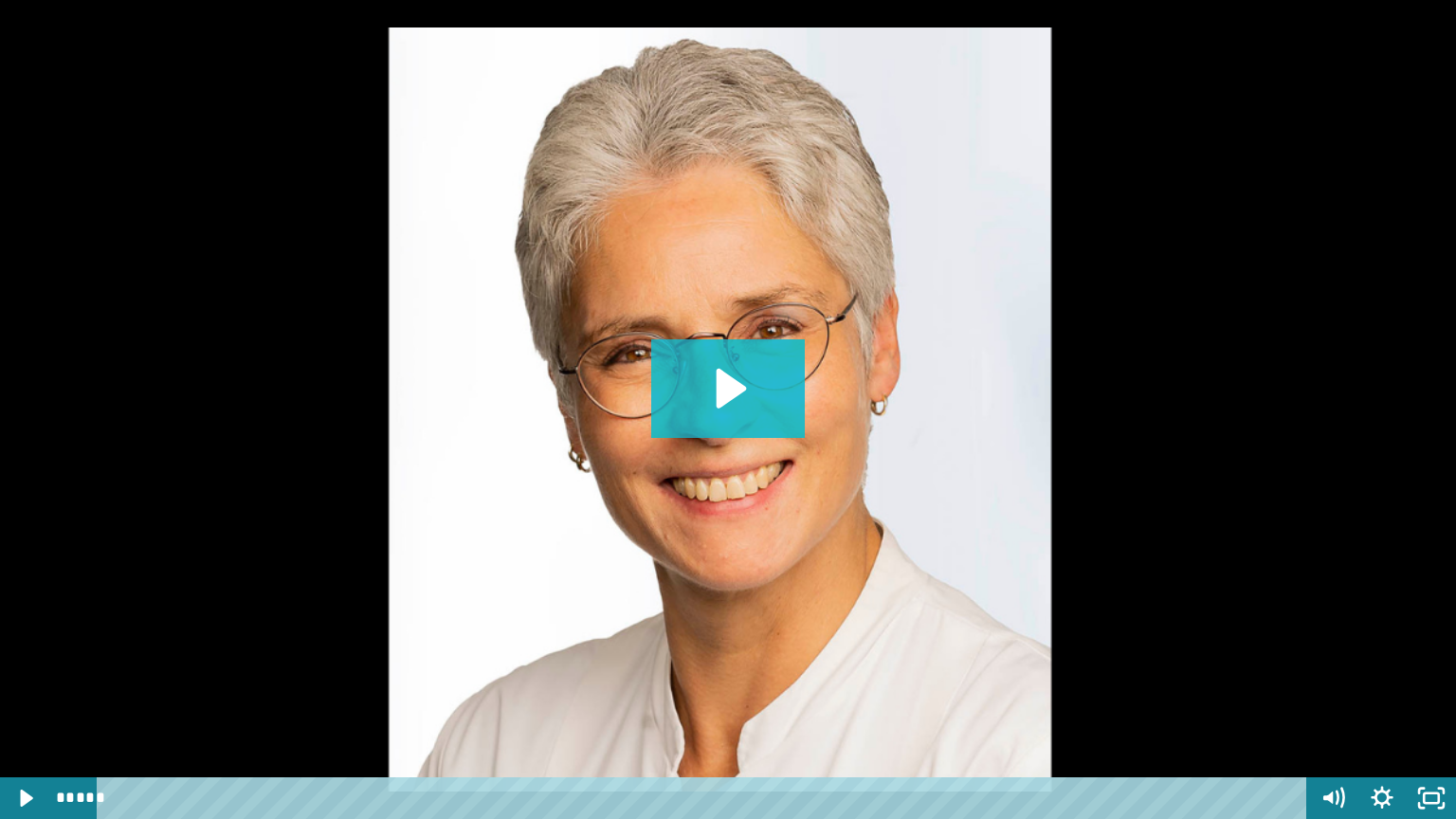click 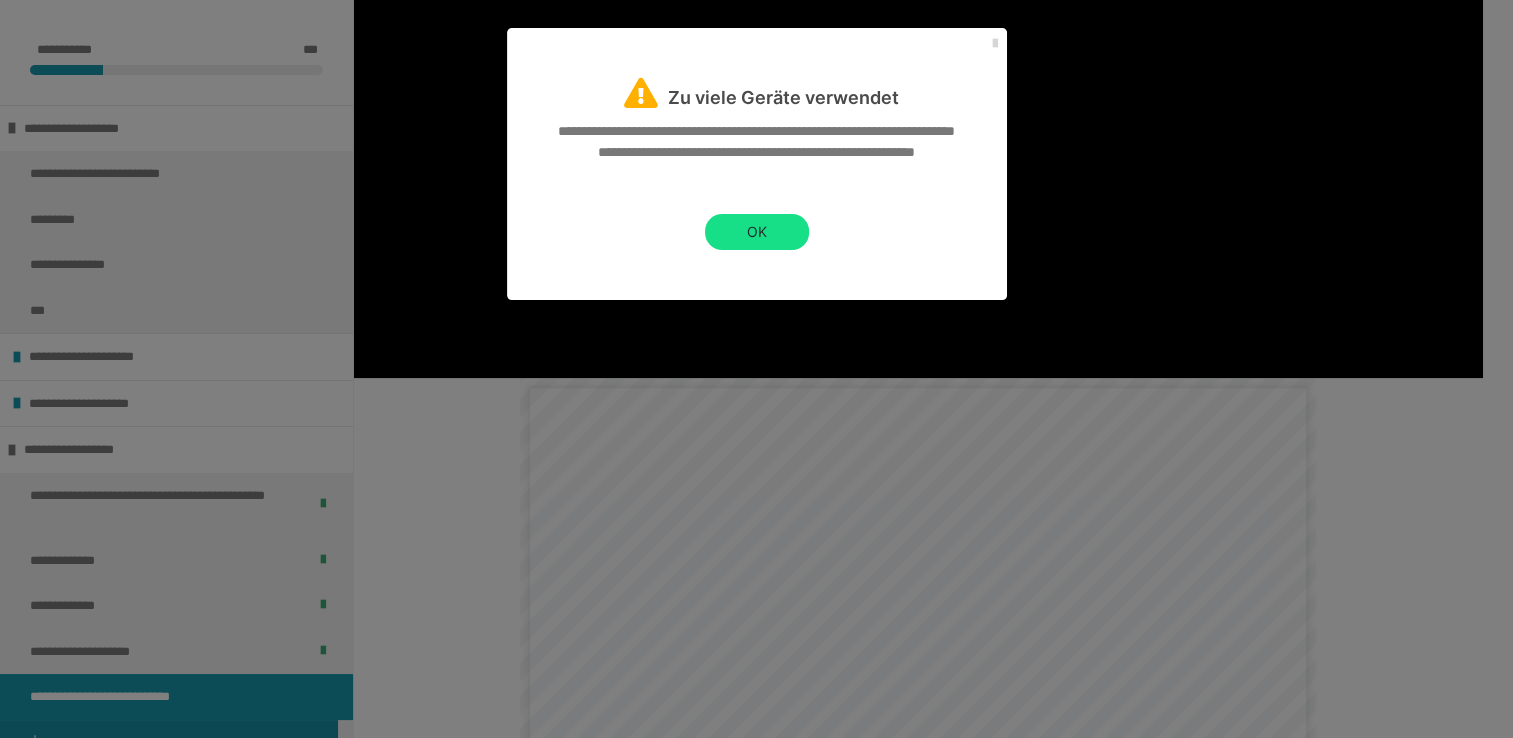 click at bounding box center [995, 44] 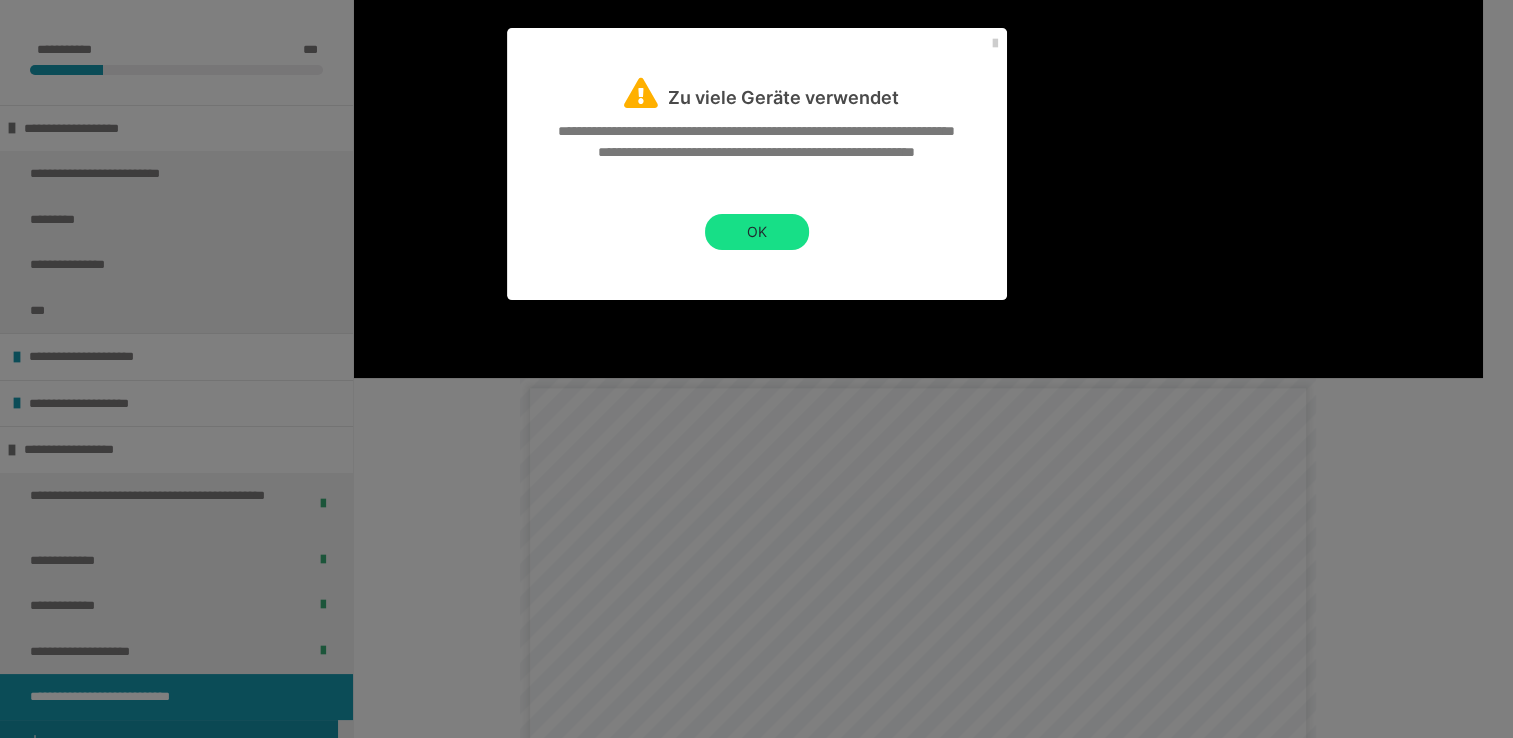 scroll, scrollTop: 0, scrollLeft: 0, axis: both 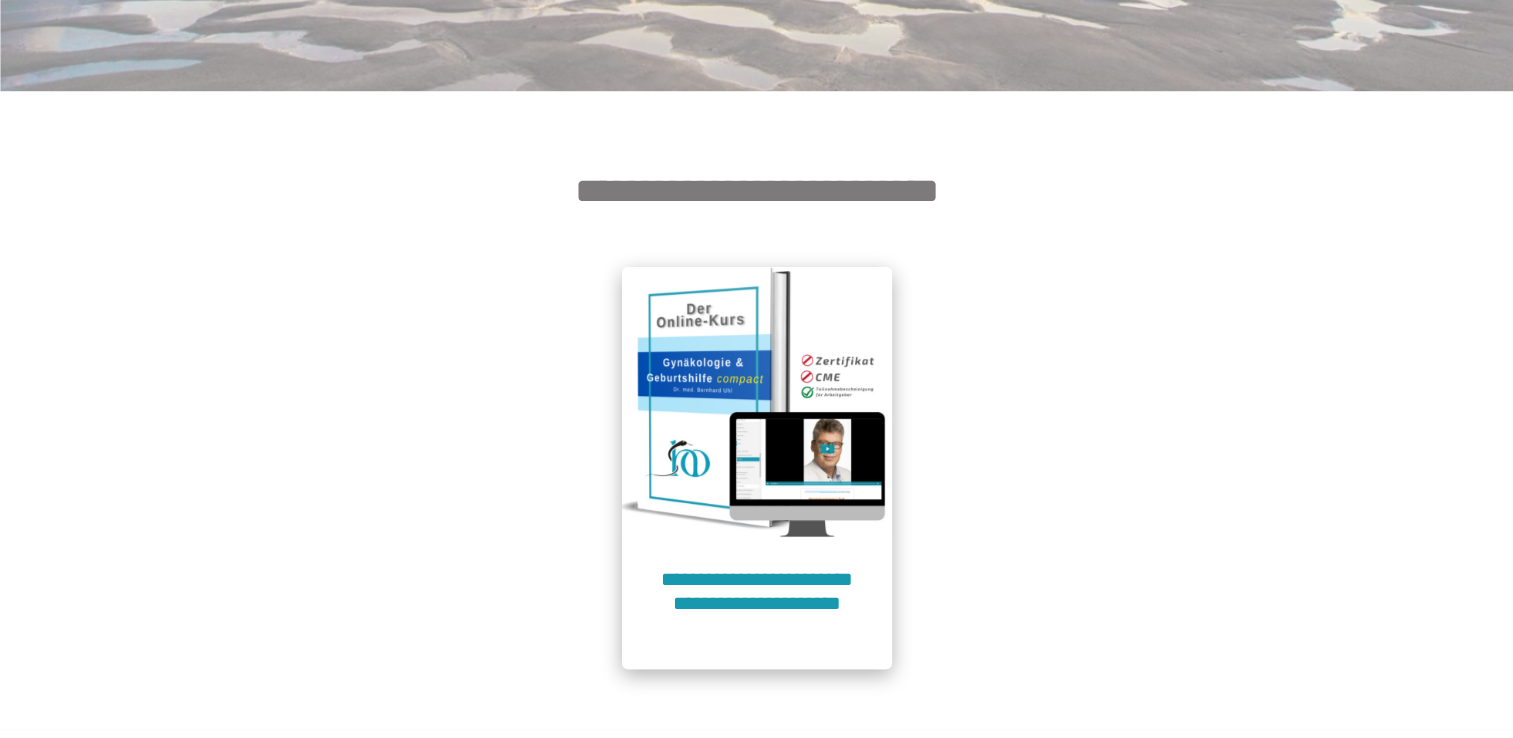 click at bounding box center (757, 402) 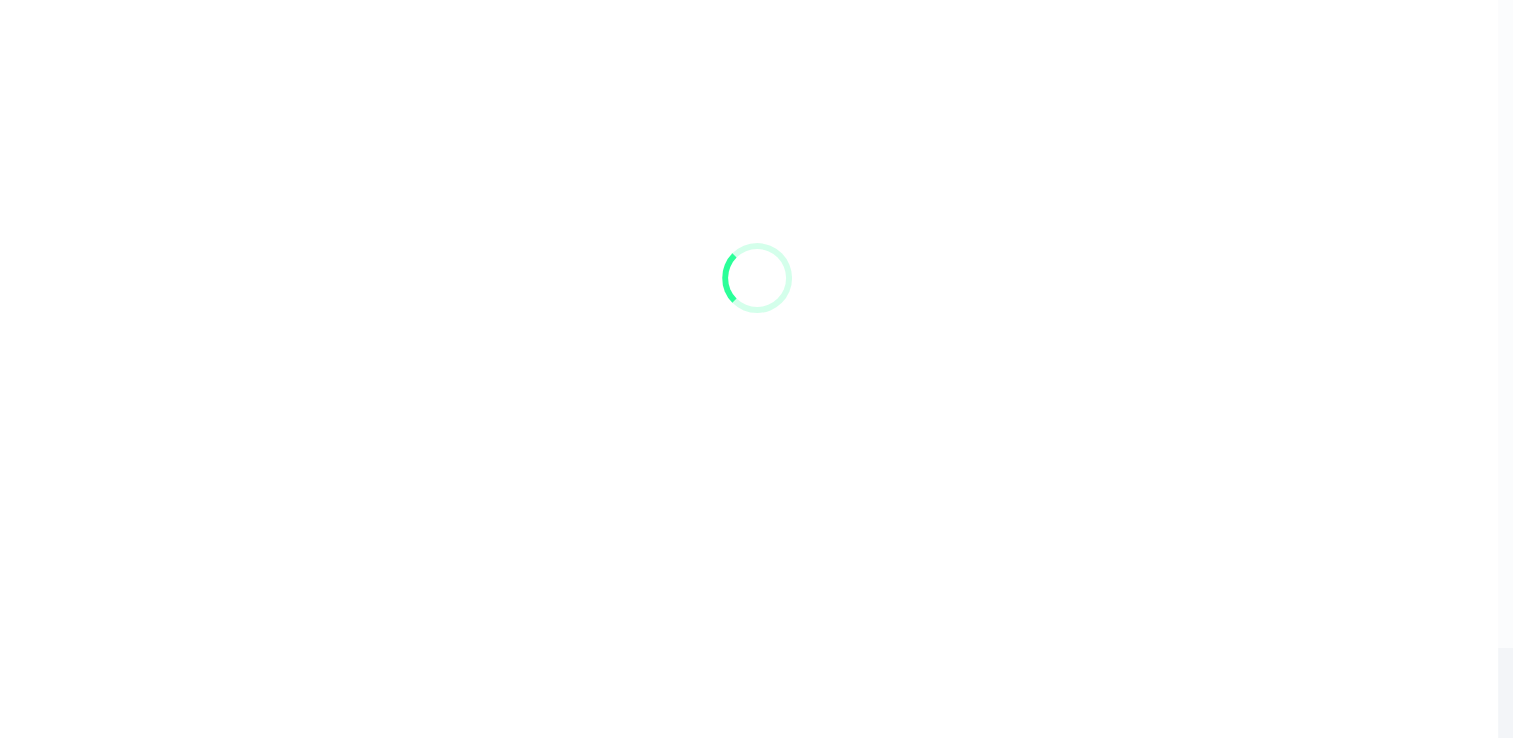 scroll, scrollTop: 91, scrollLeft: 0, axis: vertical 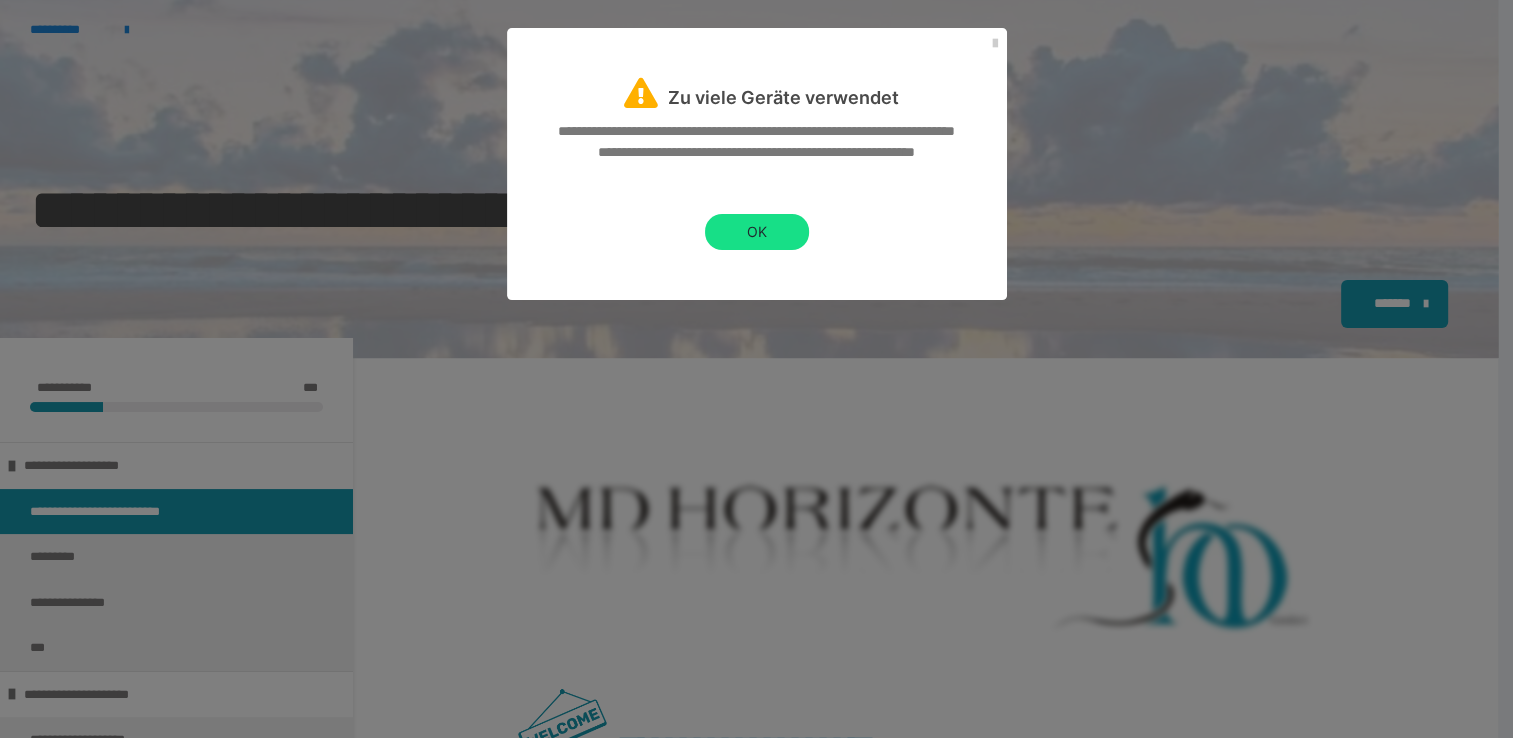 click on "**********" at bounding box center [757, 205] 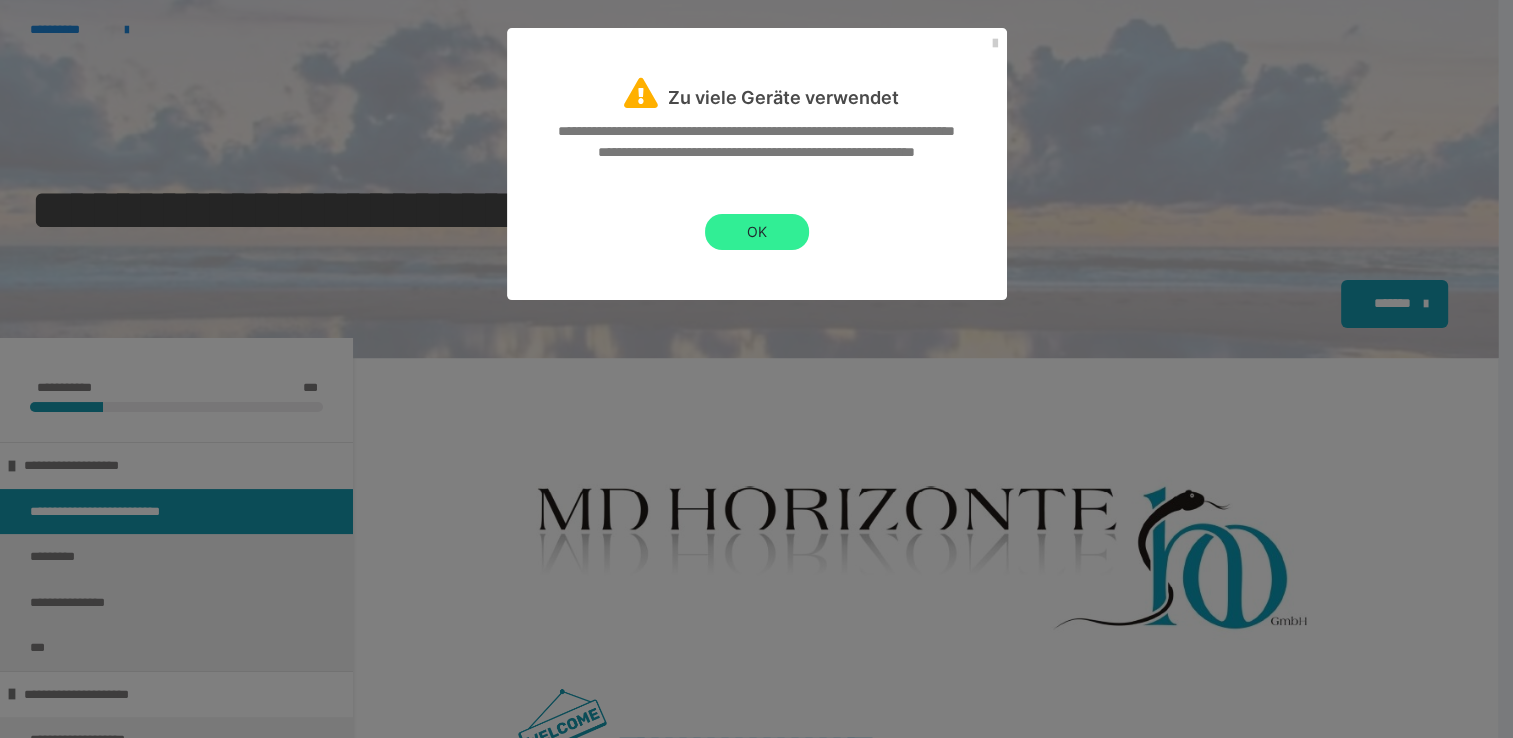click on "OK" at bounding box center [757, 232] 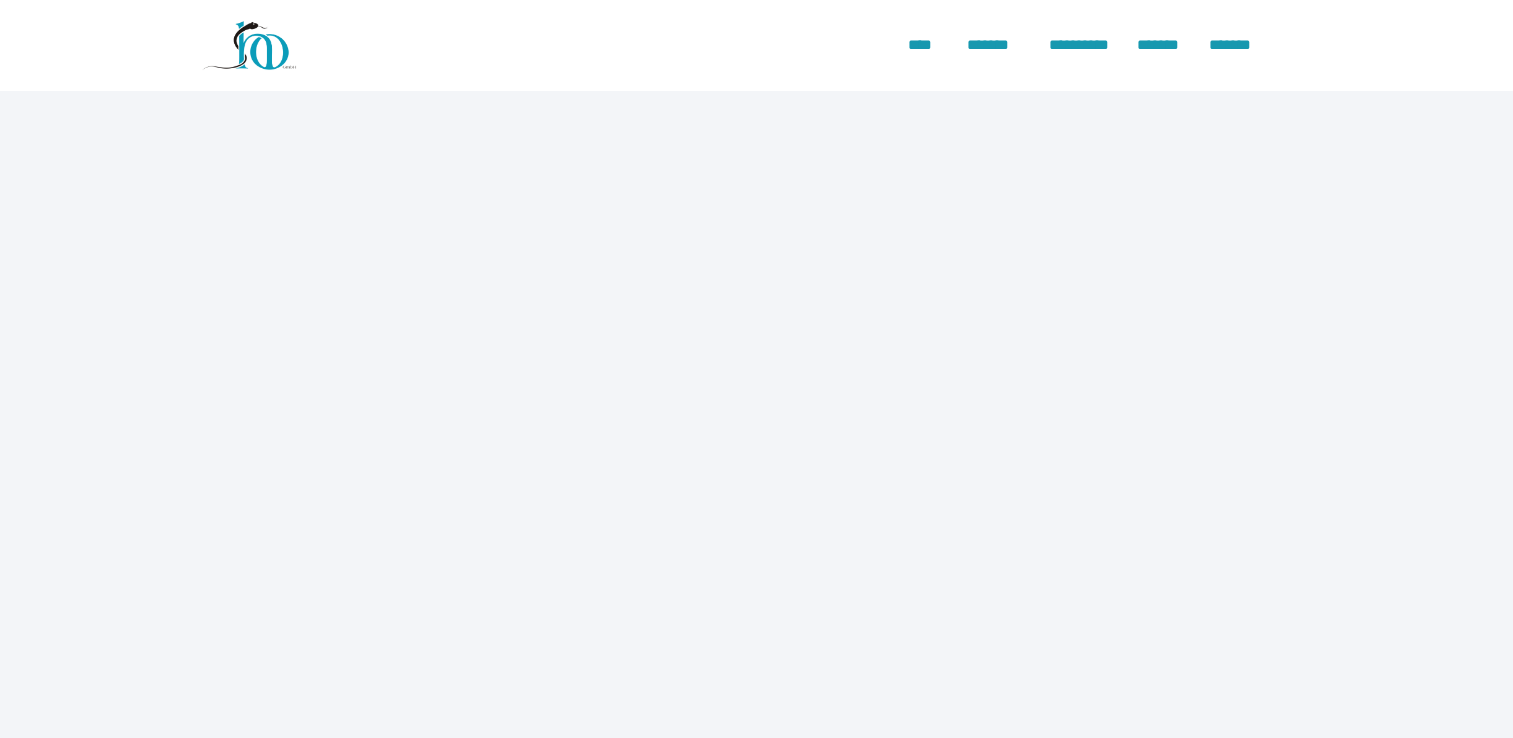 scroll, scrollTop: 0, scrollLeft: 0, axis: both 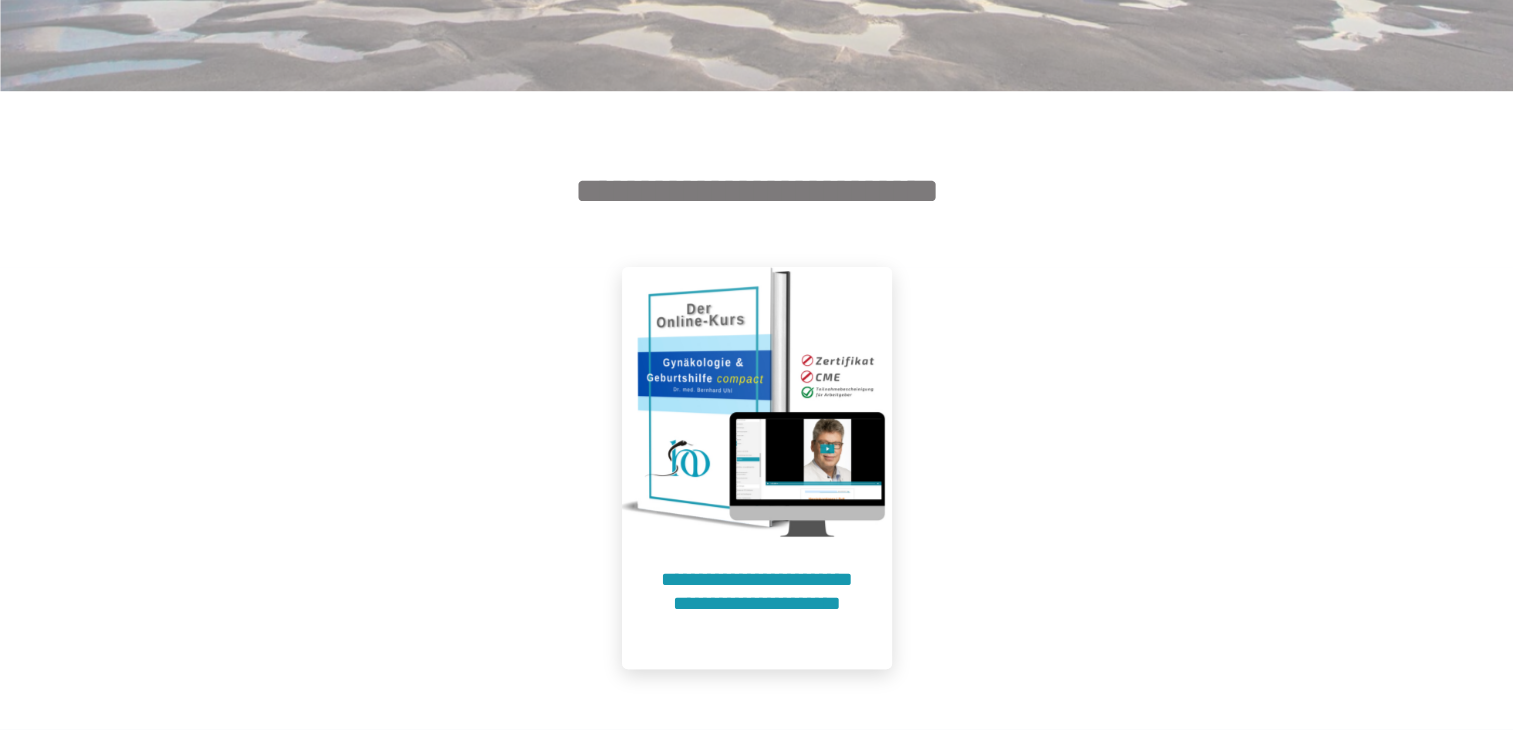 click at bounding box center (757, 402) 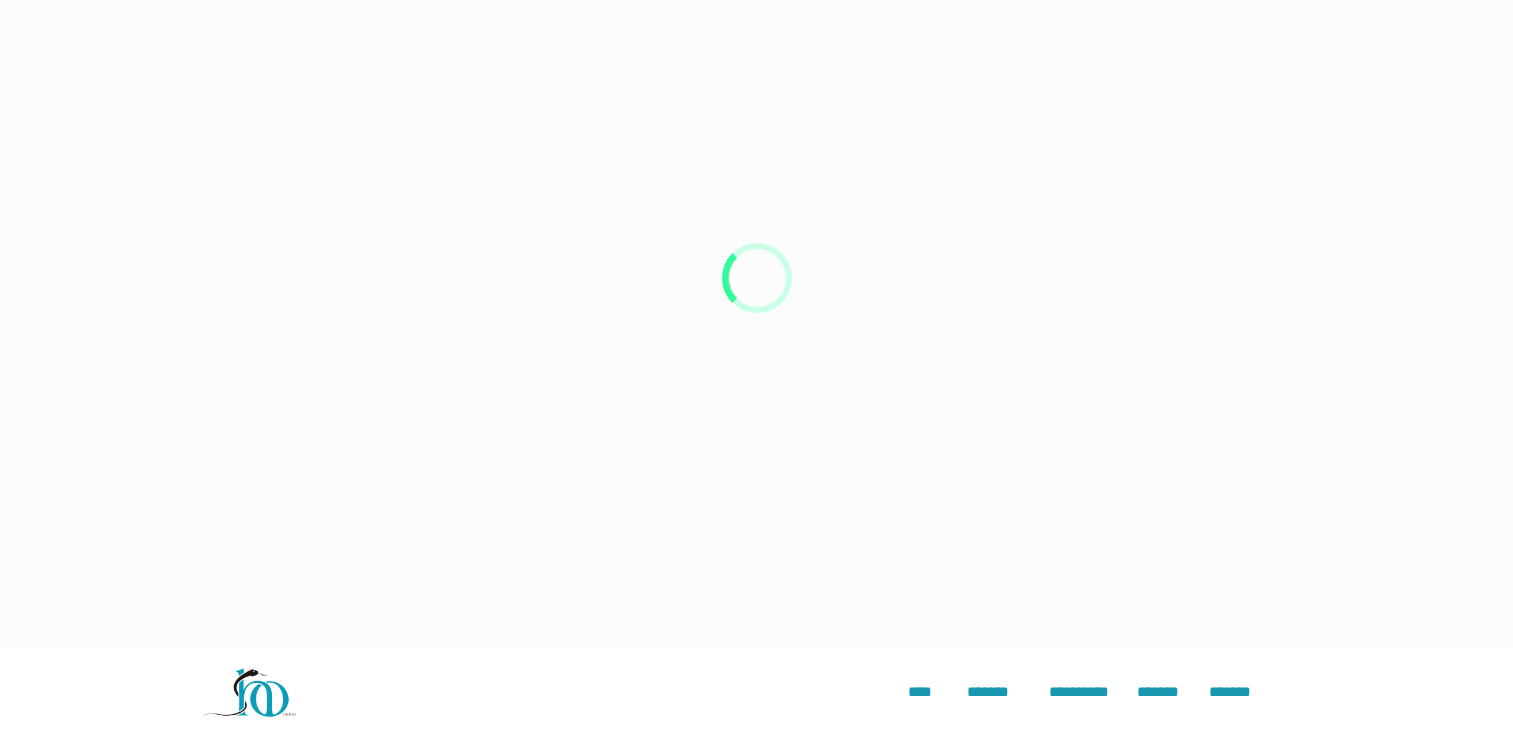 scroll, scrollTop: 91, scrollLeft: 0, axis: vertical 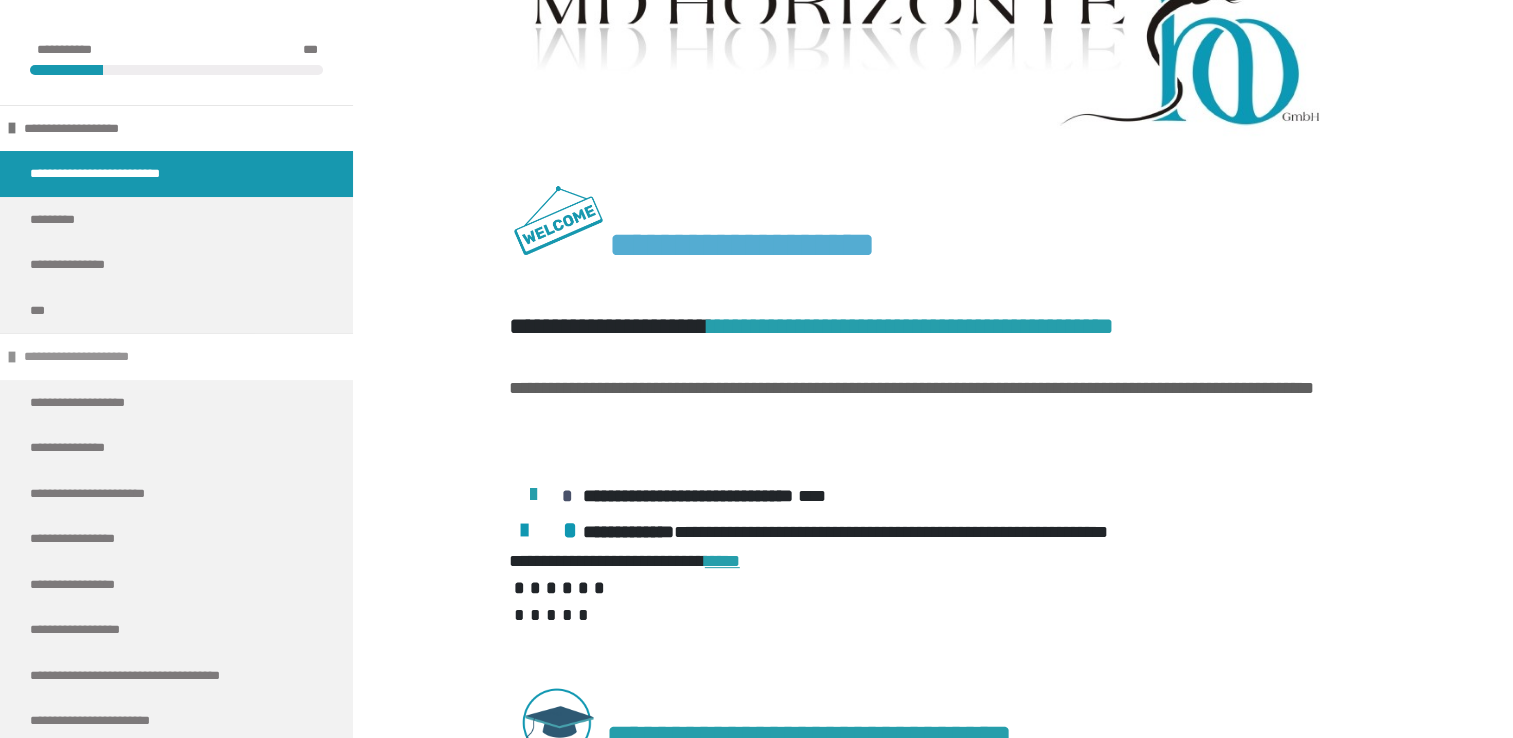 click on "**********" at bounding box center (176, 356) 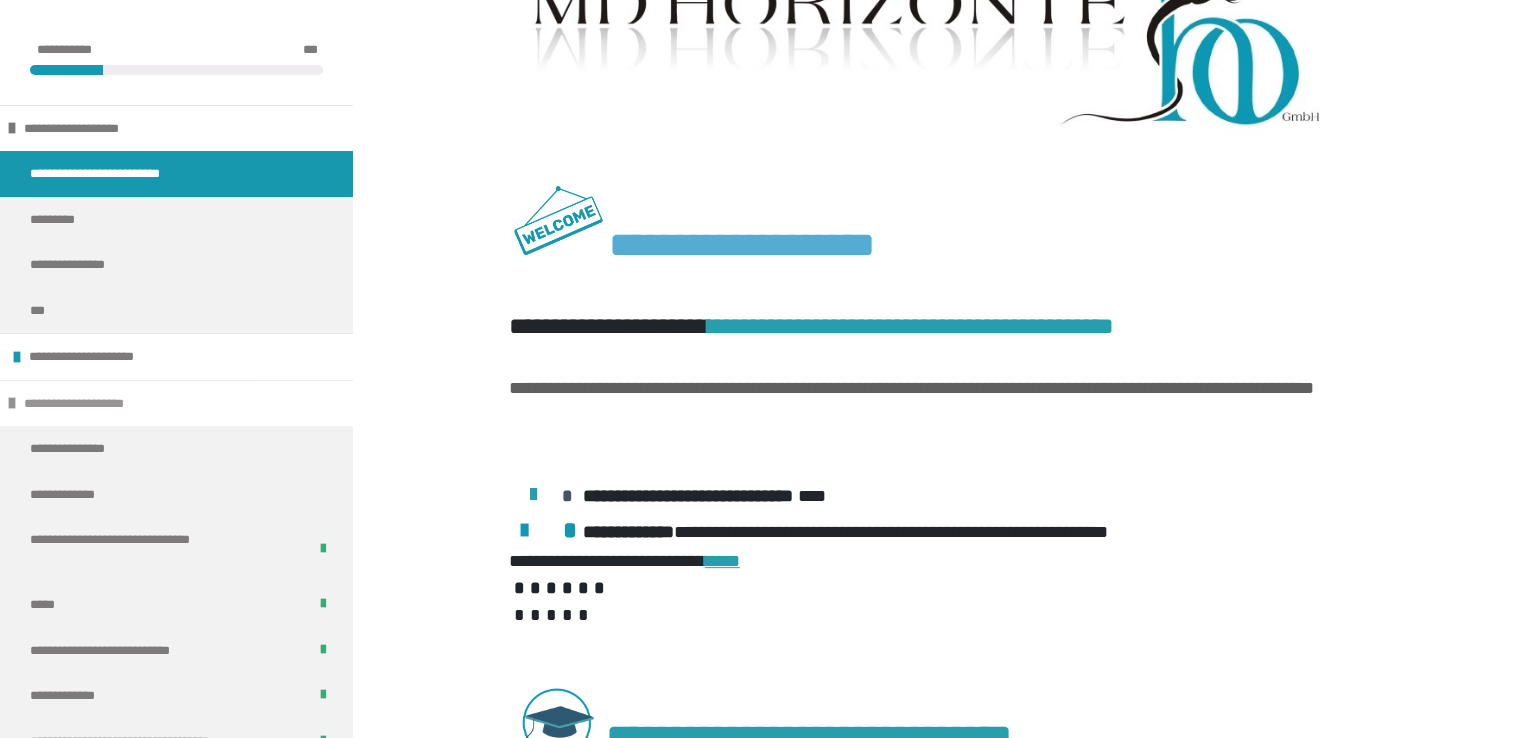 click on "**********" at bounding box center (176, 403) 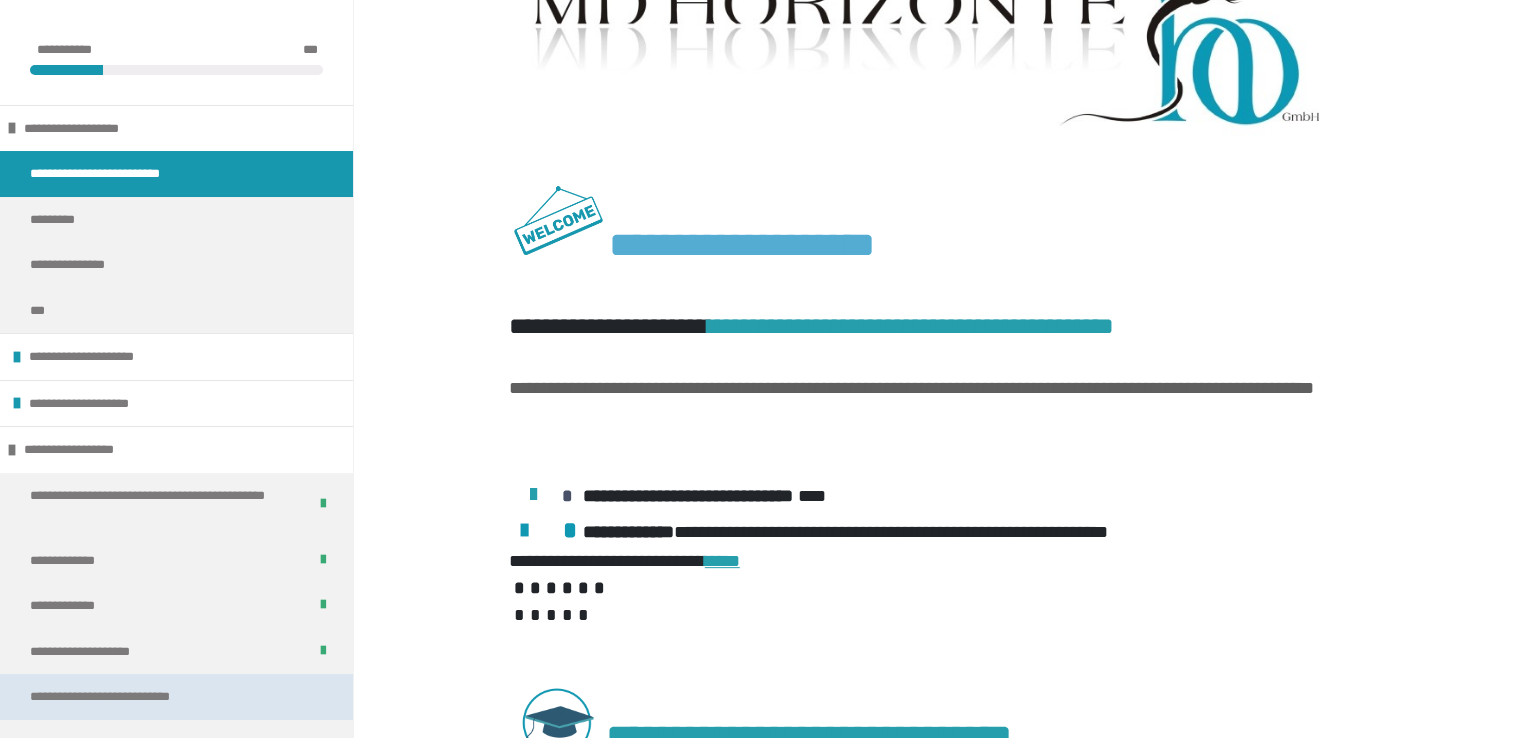 click on "**********" at bounding box center (126, 697) 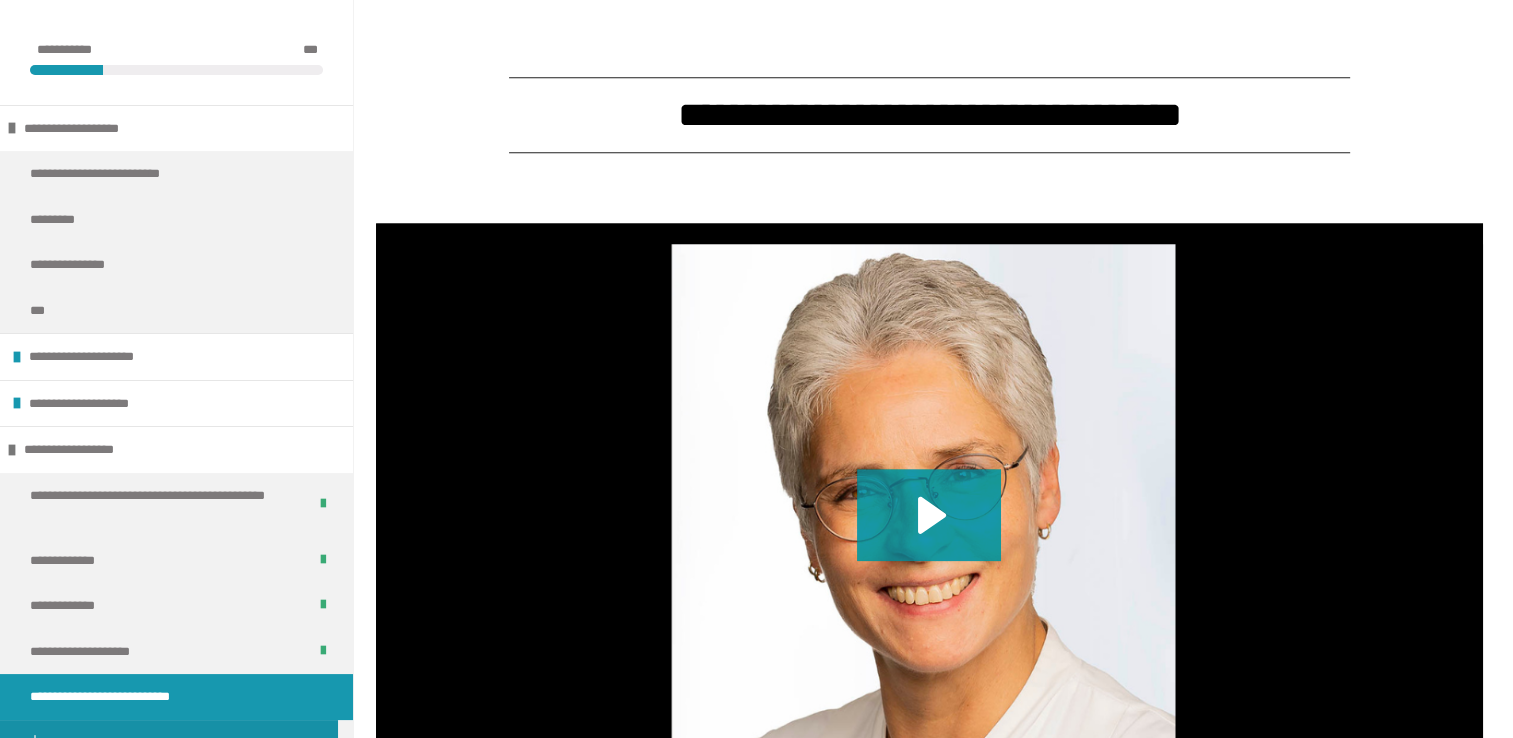 scroll, scrollTop: 2039, scrollLeft: 0, axis: vertical 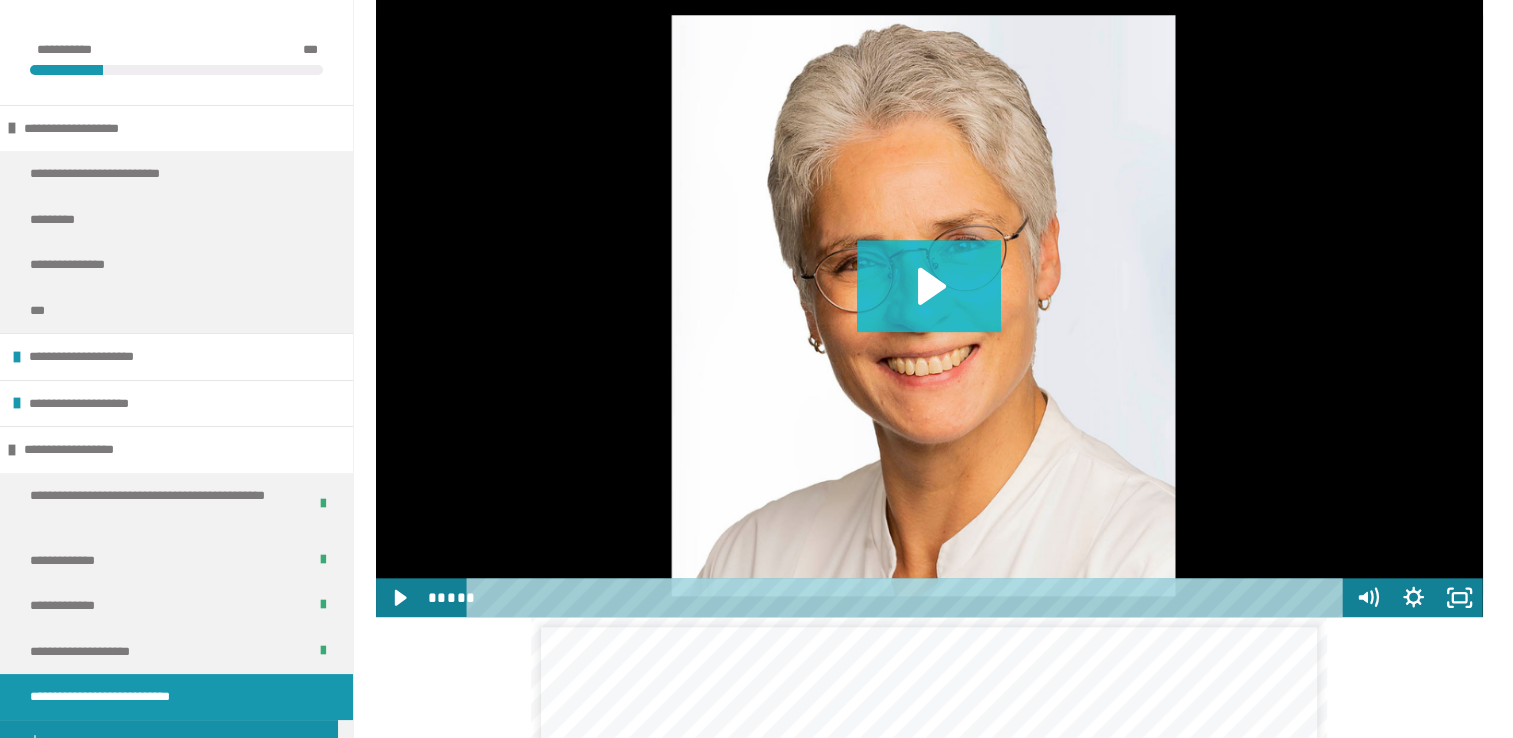 click 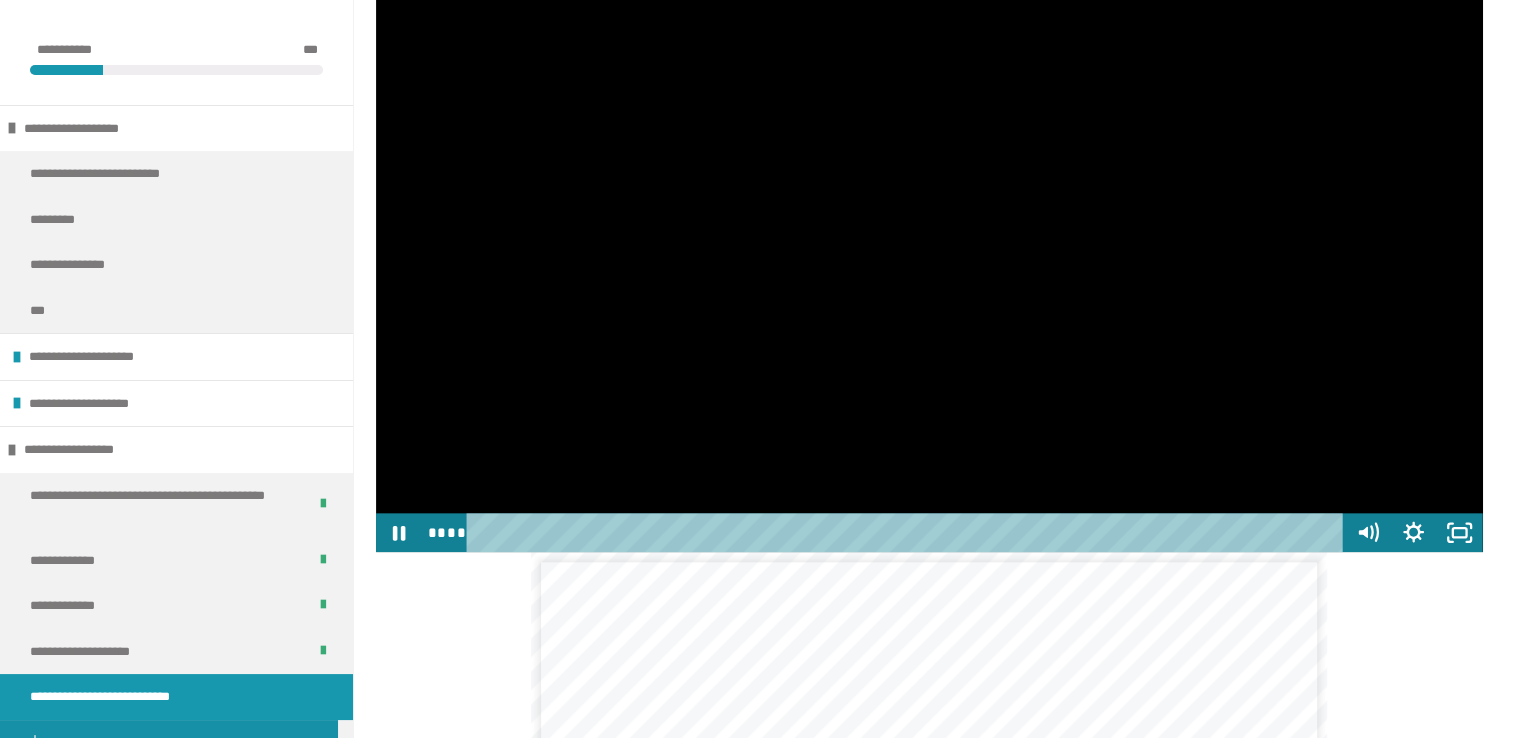 scroll, scrollTop: 2239, scrollLeft: 0, axis: vertical 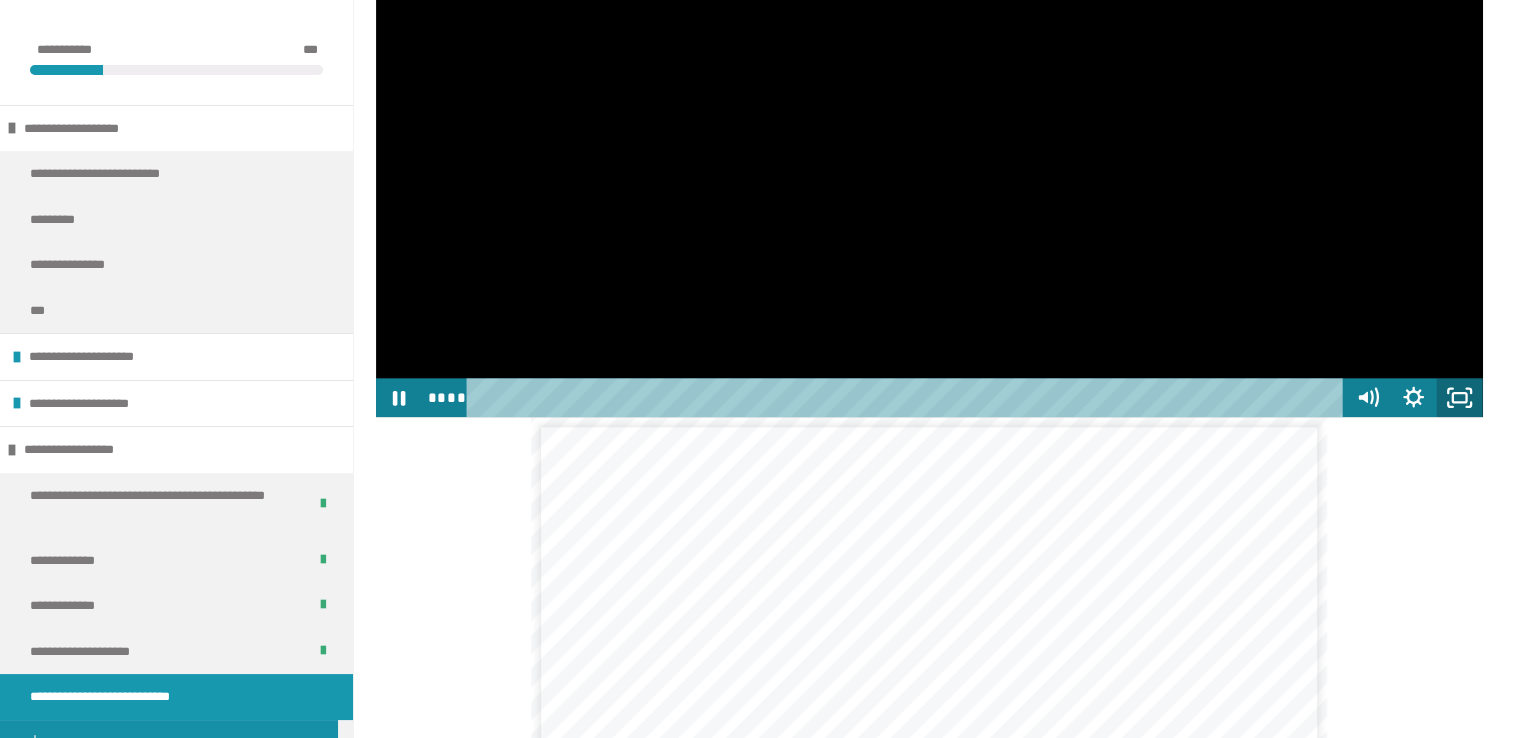 click 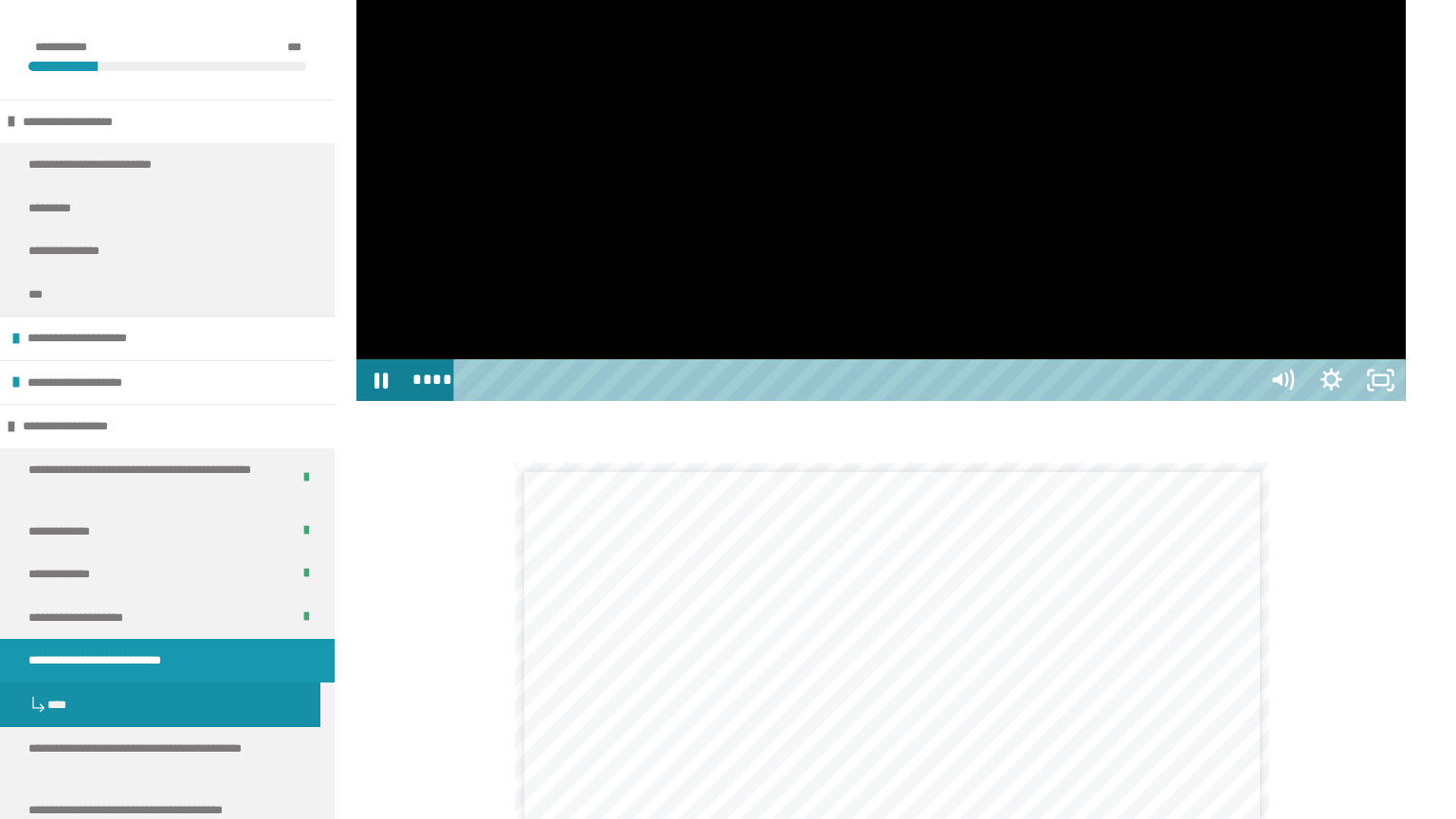 type 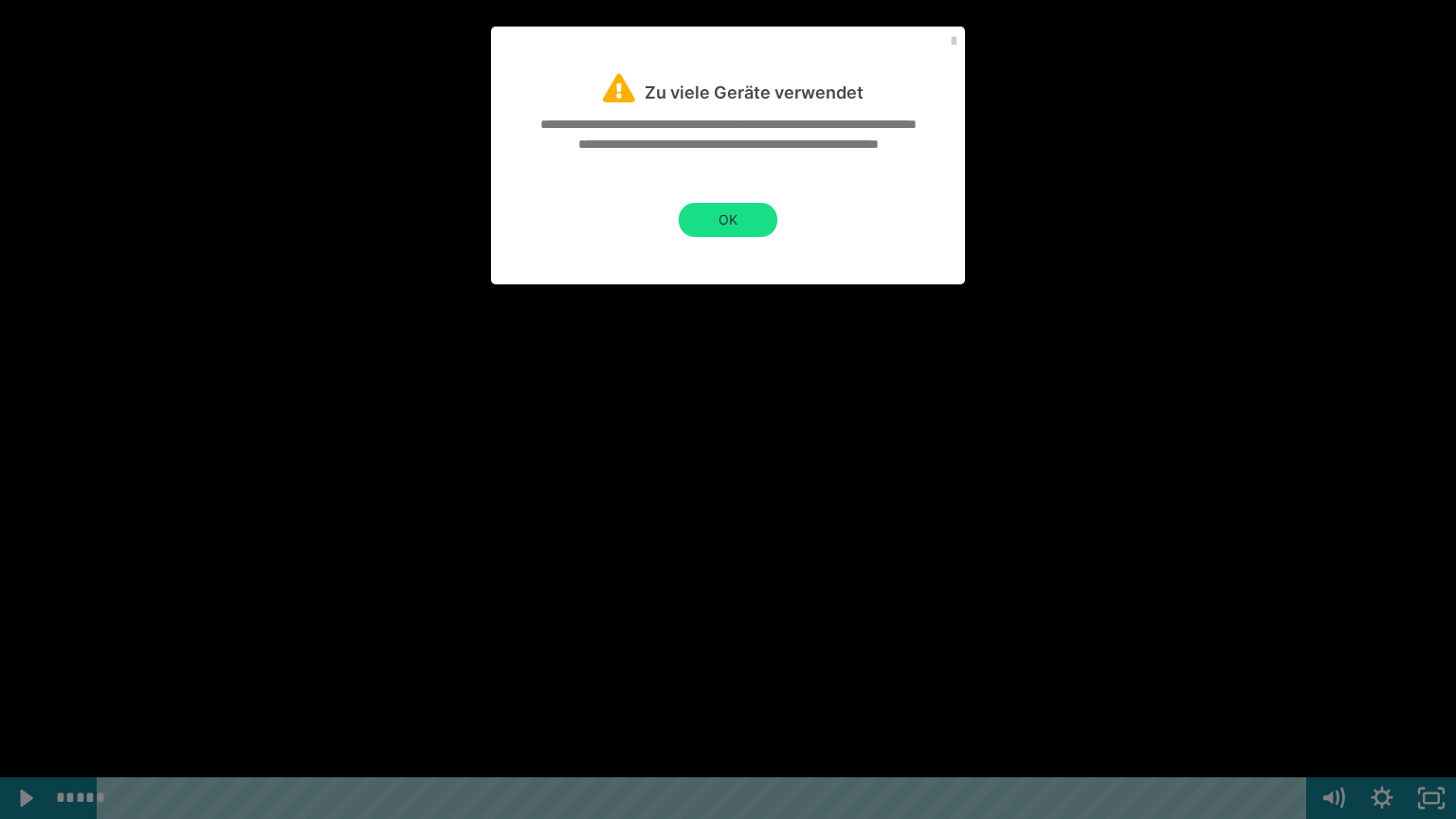 click at bounding box center [728, 410] 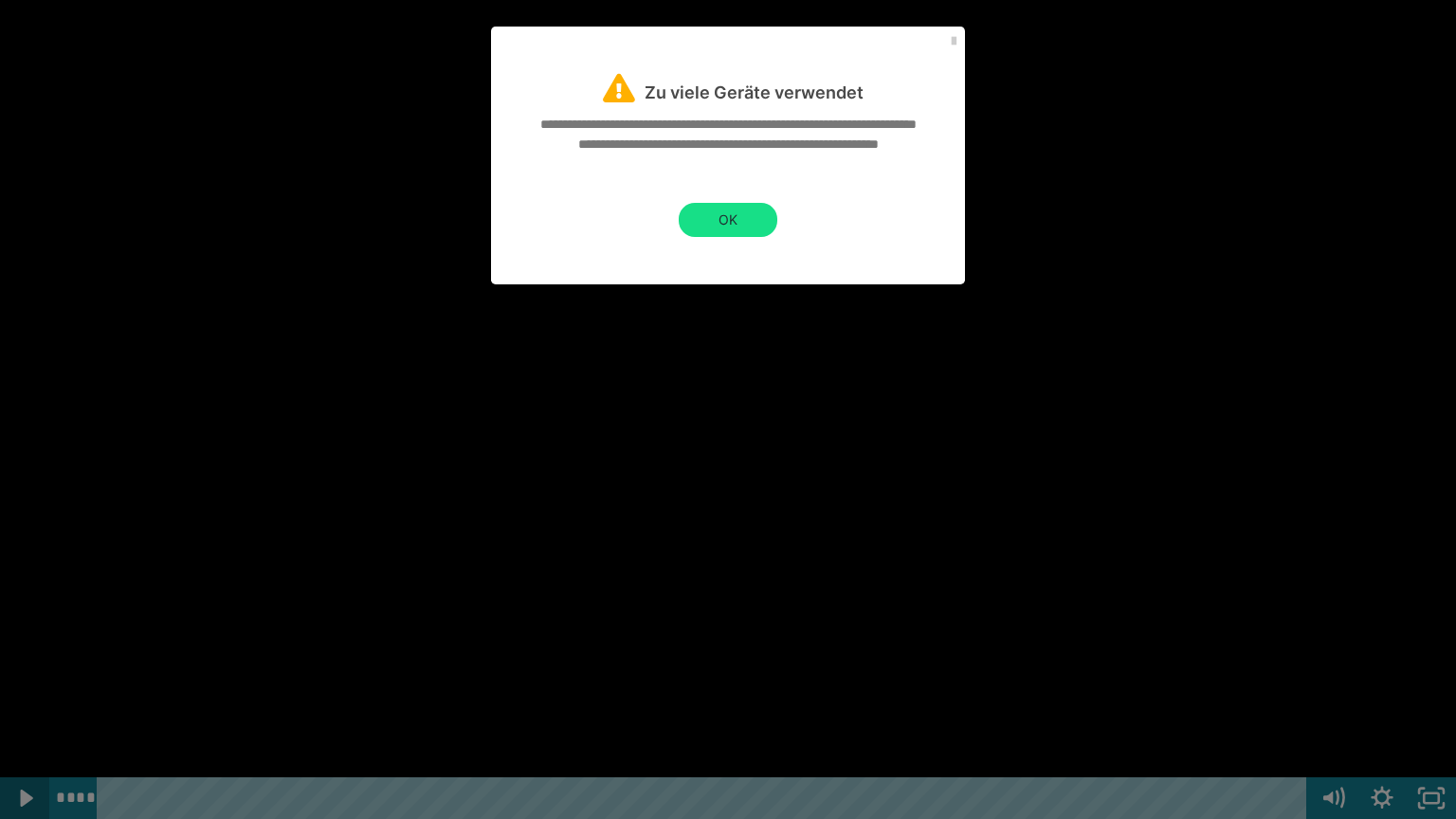 click 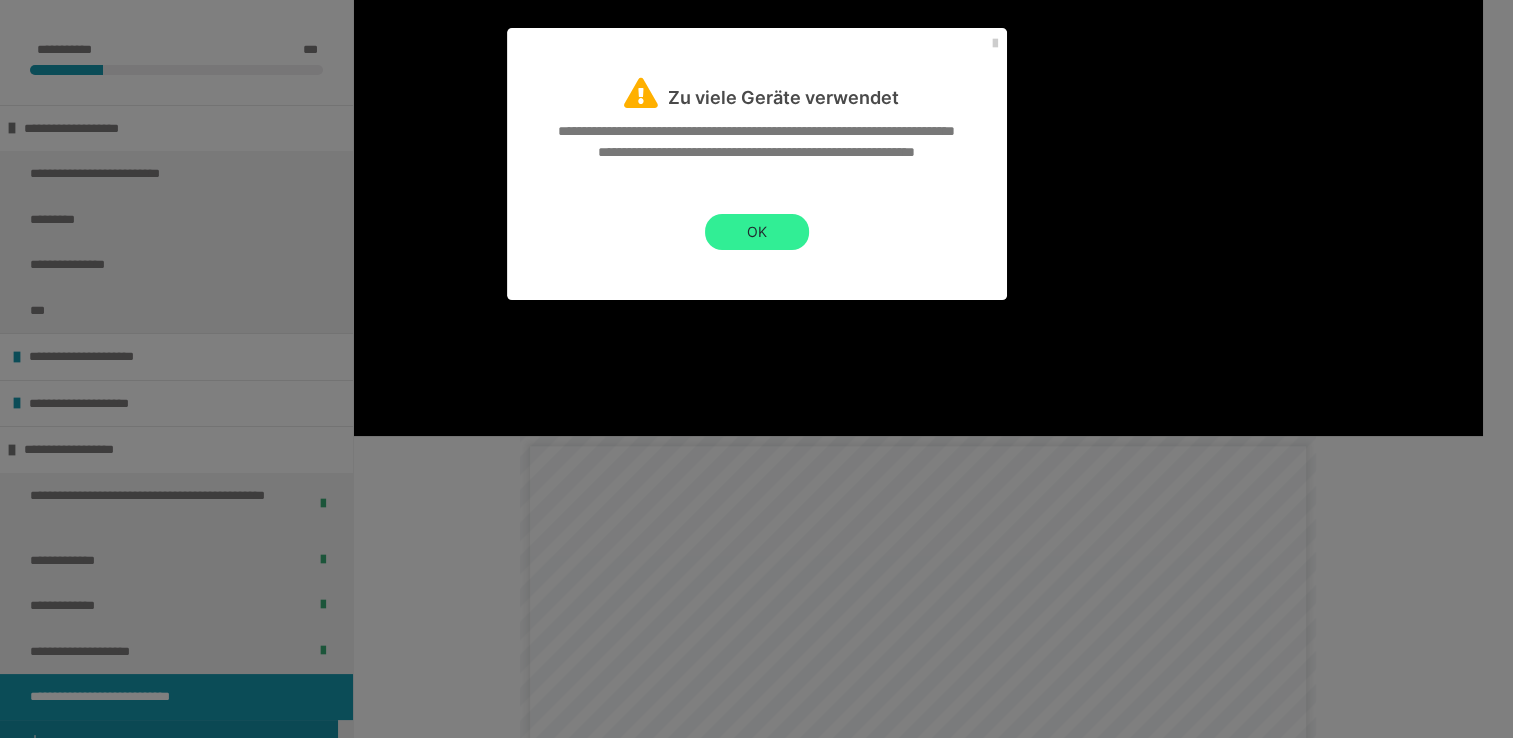 click on "OK" at bounding box center (757, 232) 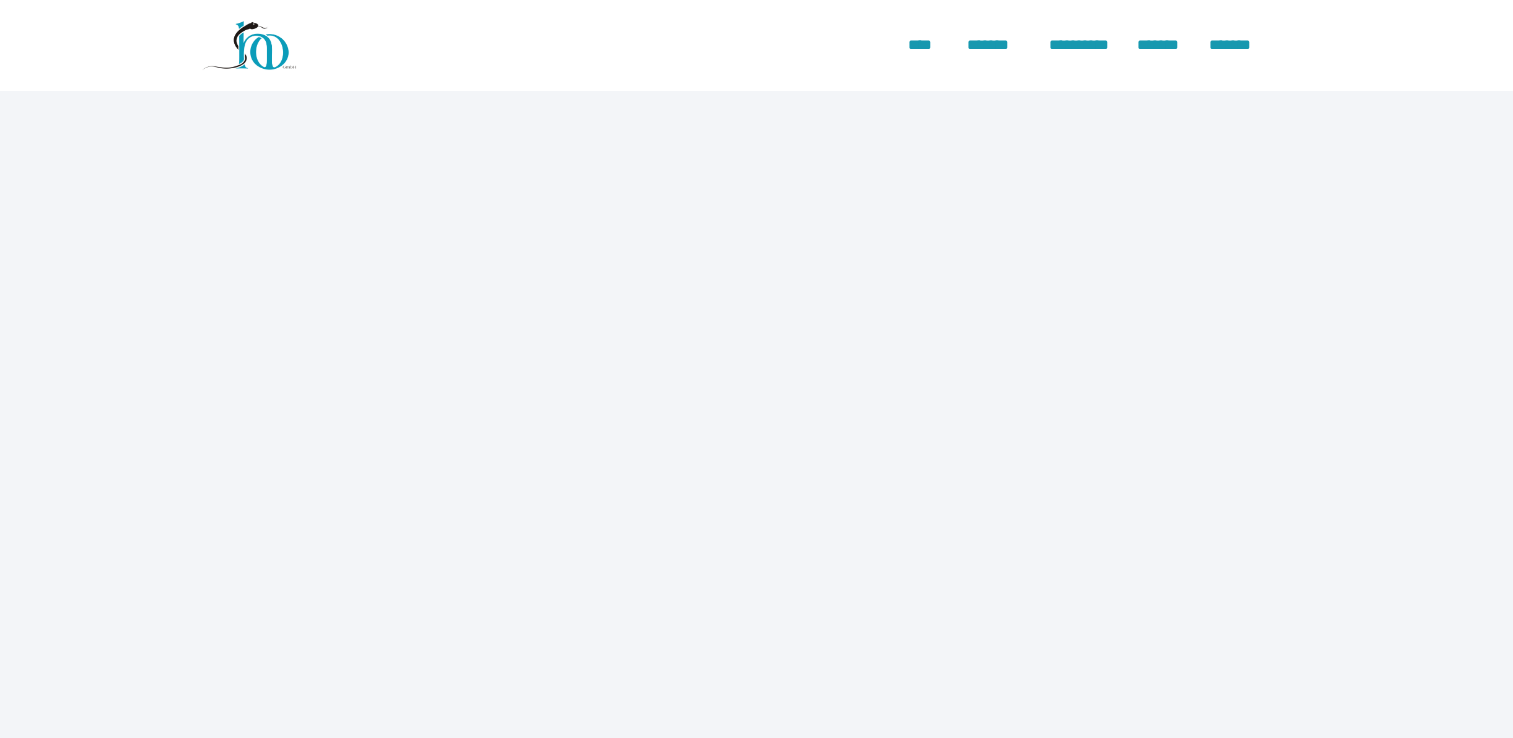 scroll, scrollTop: 0, scrollLeft: 0, axis: both 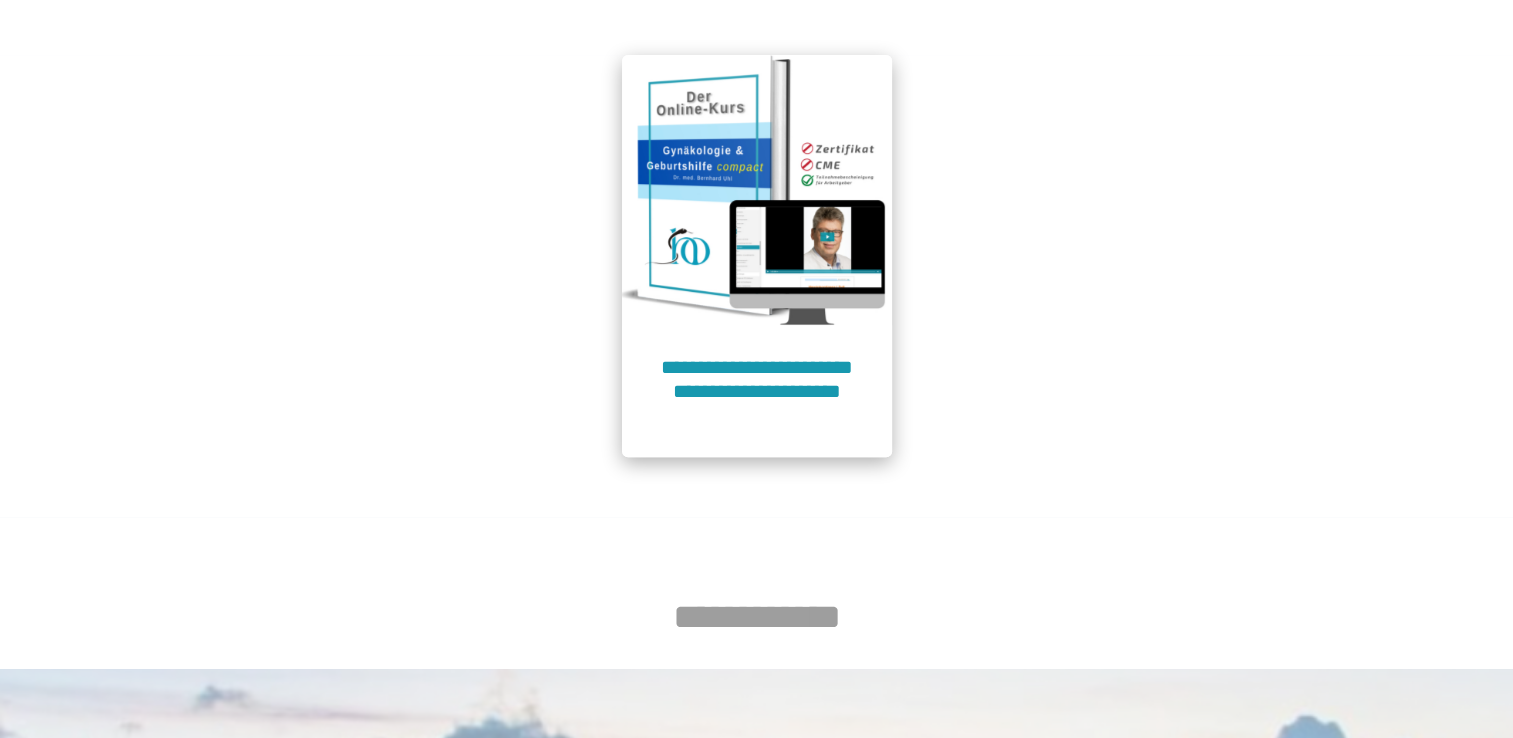 click at bounding box center [757, 190] 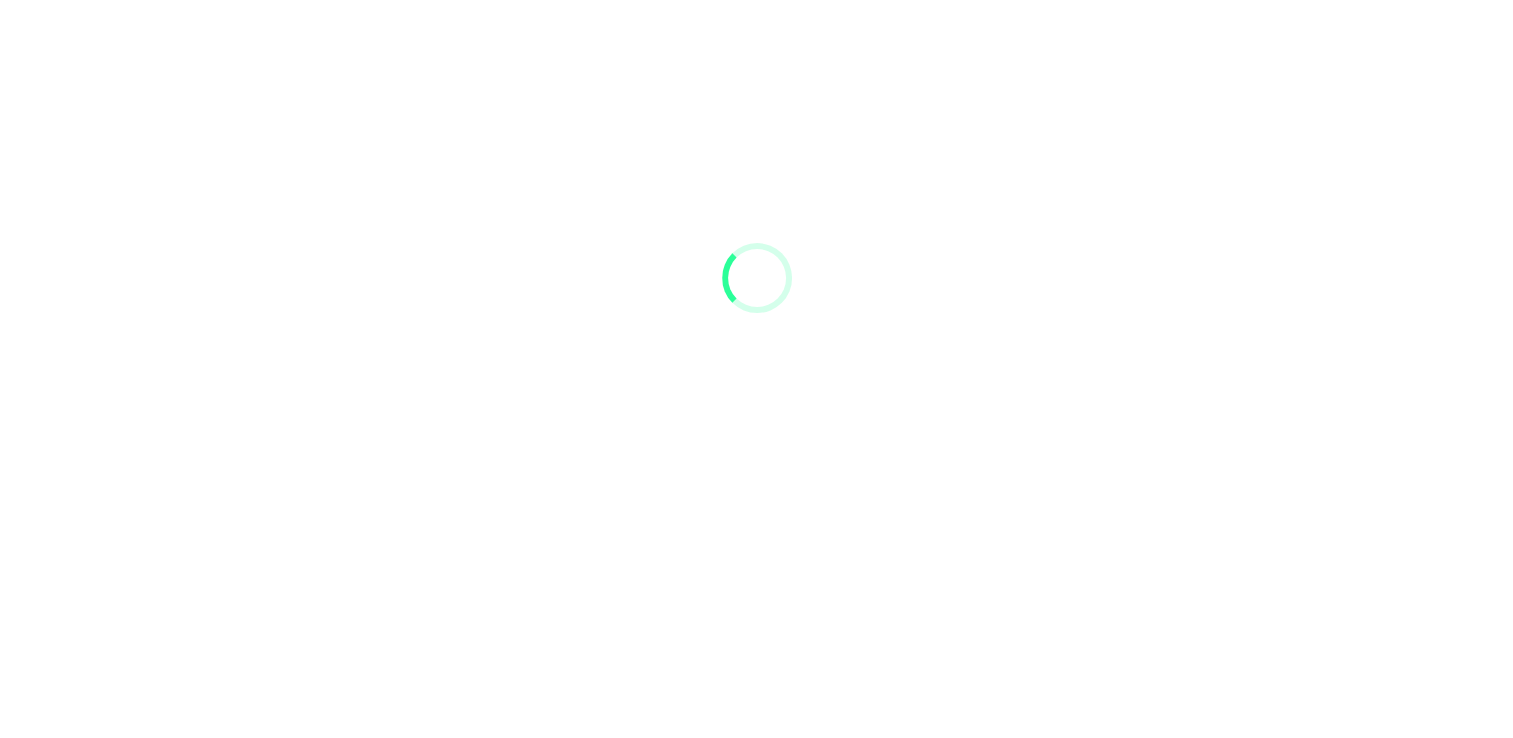 scroll, scrollTop: 91, scrollLeft: 0, axis: vertical 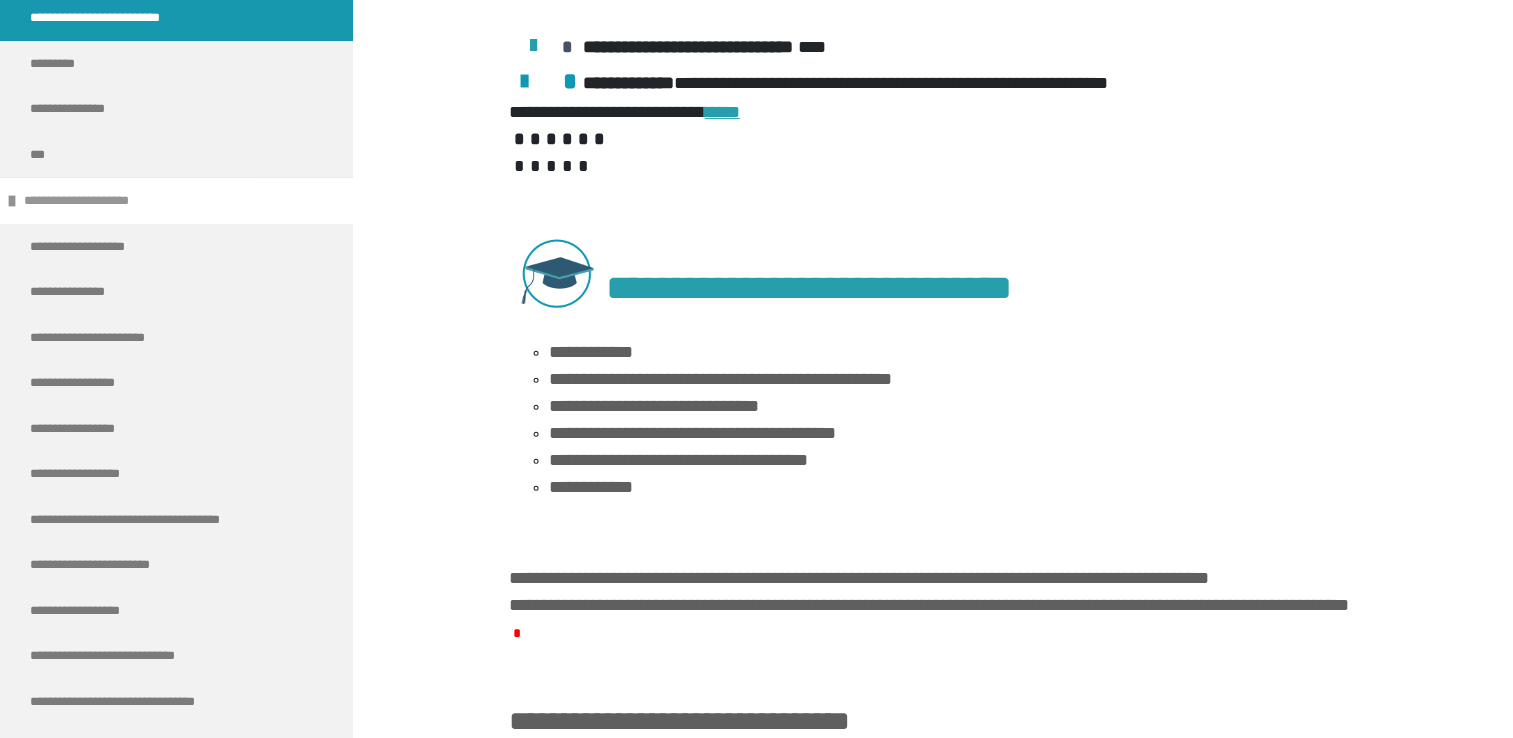 click at bounding box center (12, 201) 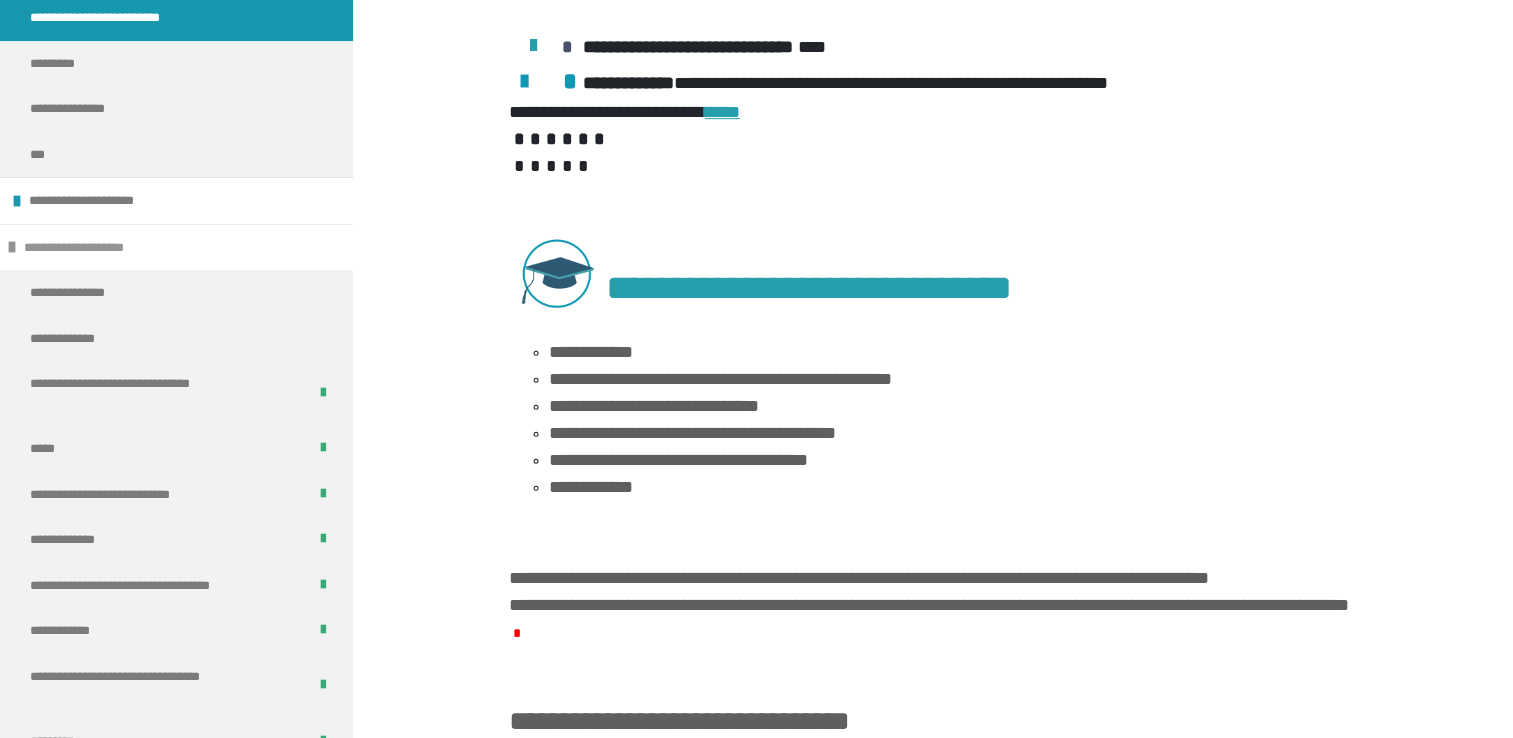 click at bounding box center (12, 247) 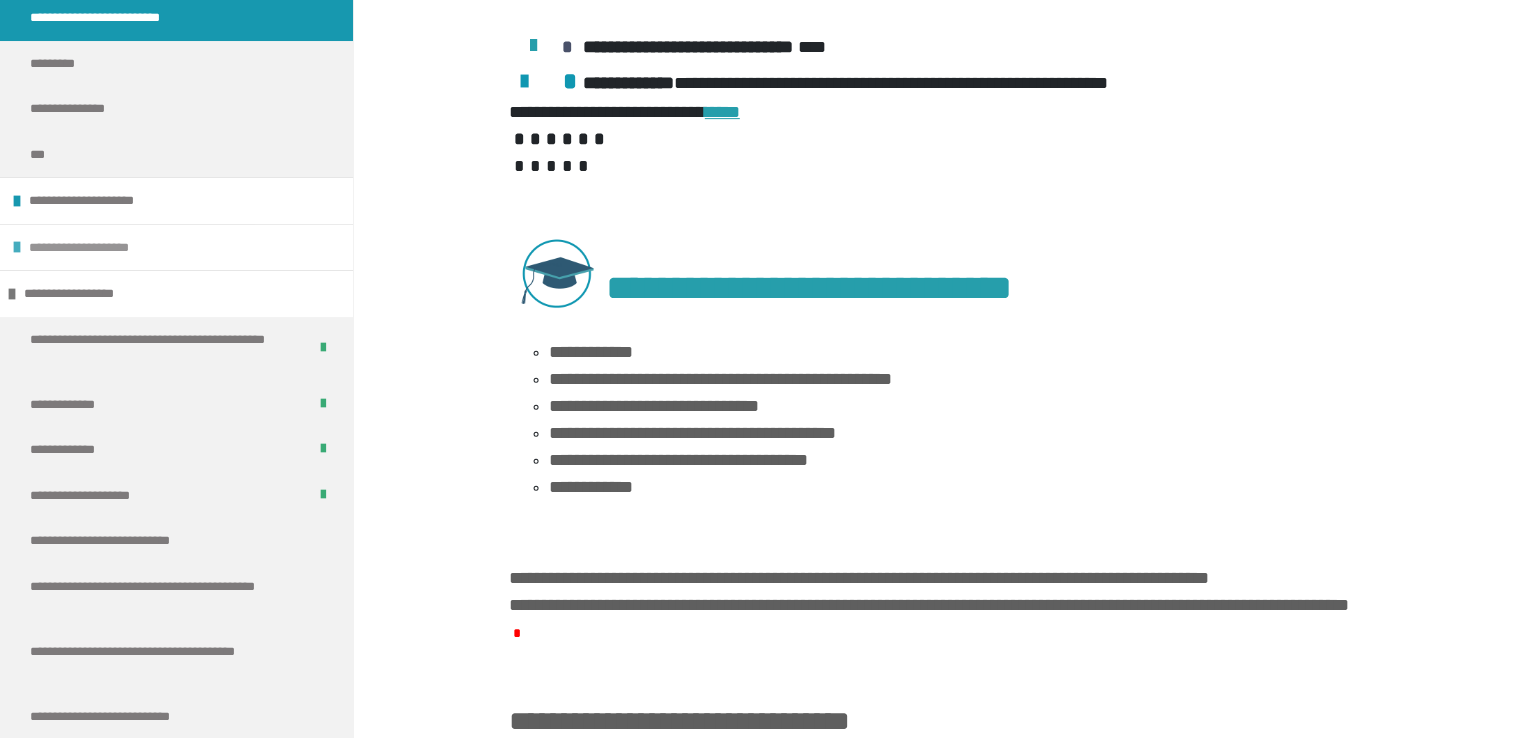 click at bounding box center [17, 247] 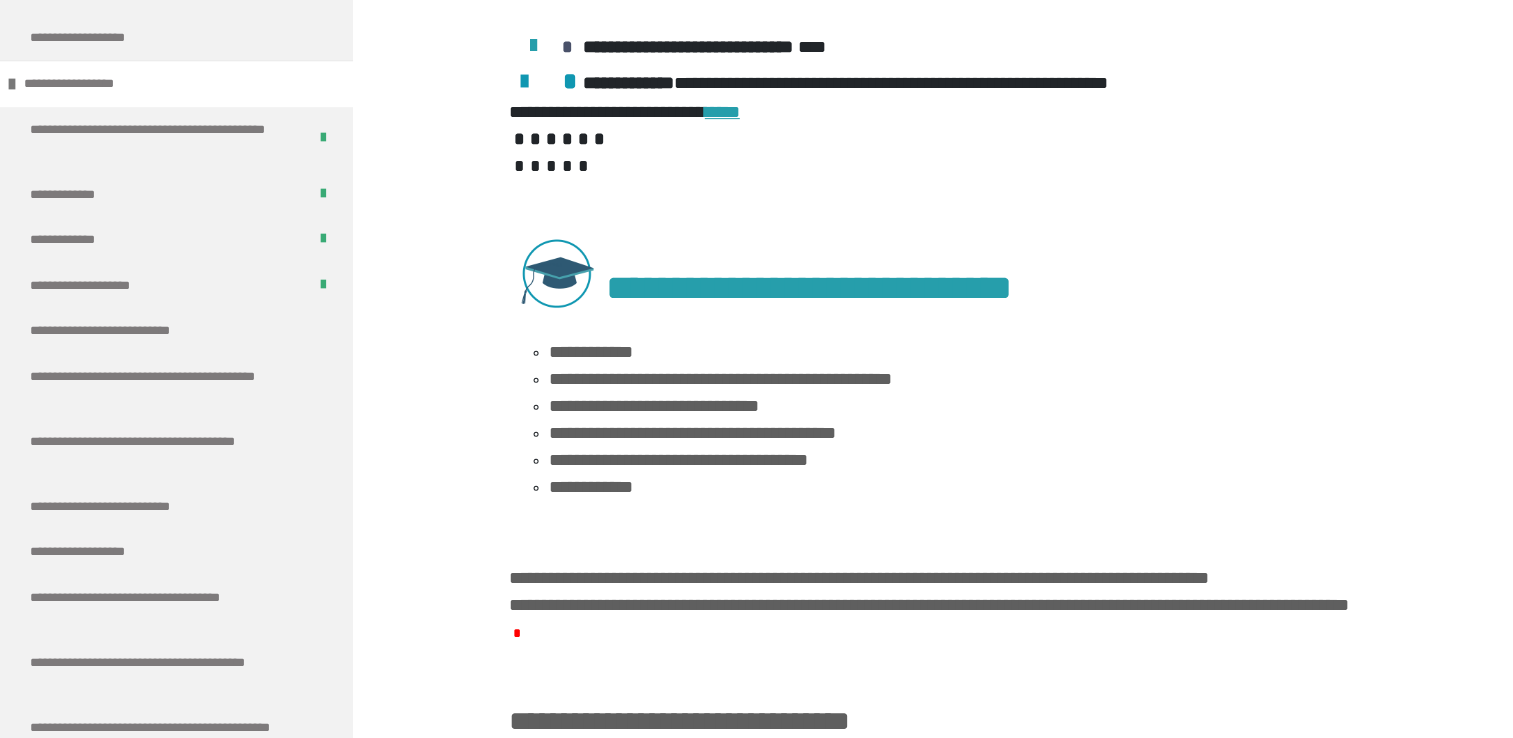 scroll, scrollTop: 1119, scrollLeft: 0, axis: vertical 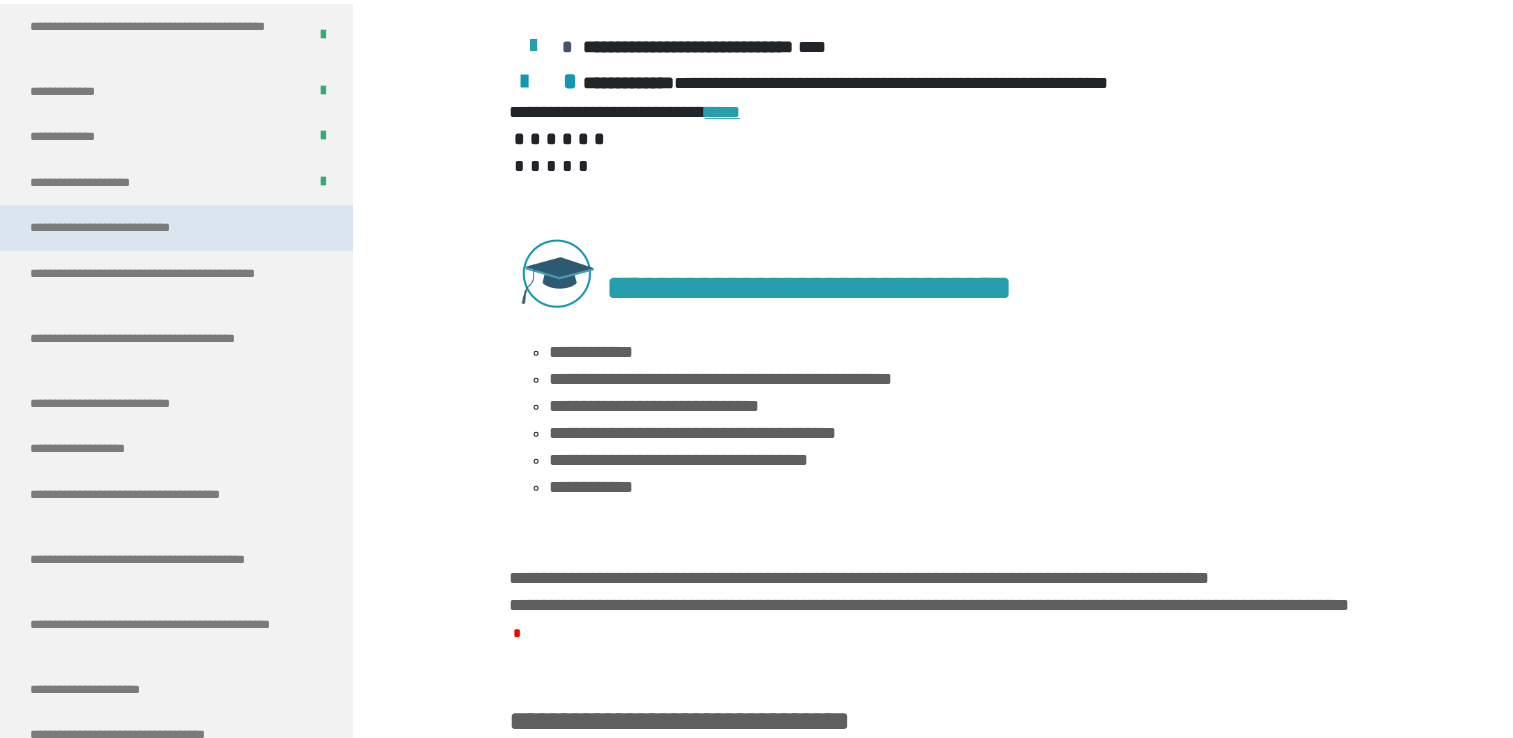 click on "**********" at bounding box center [126, 228] 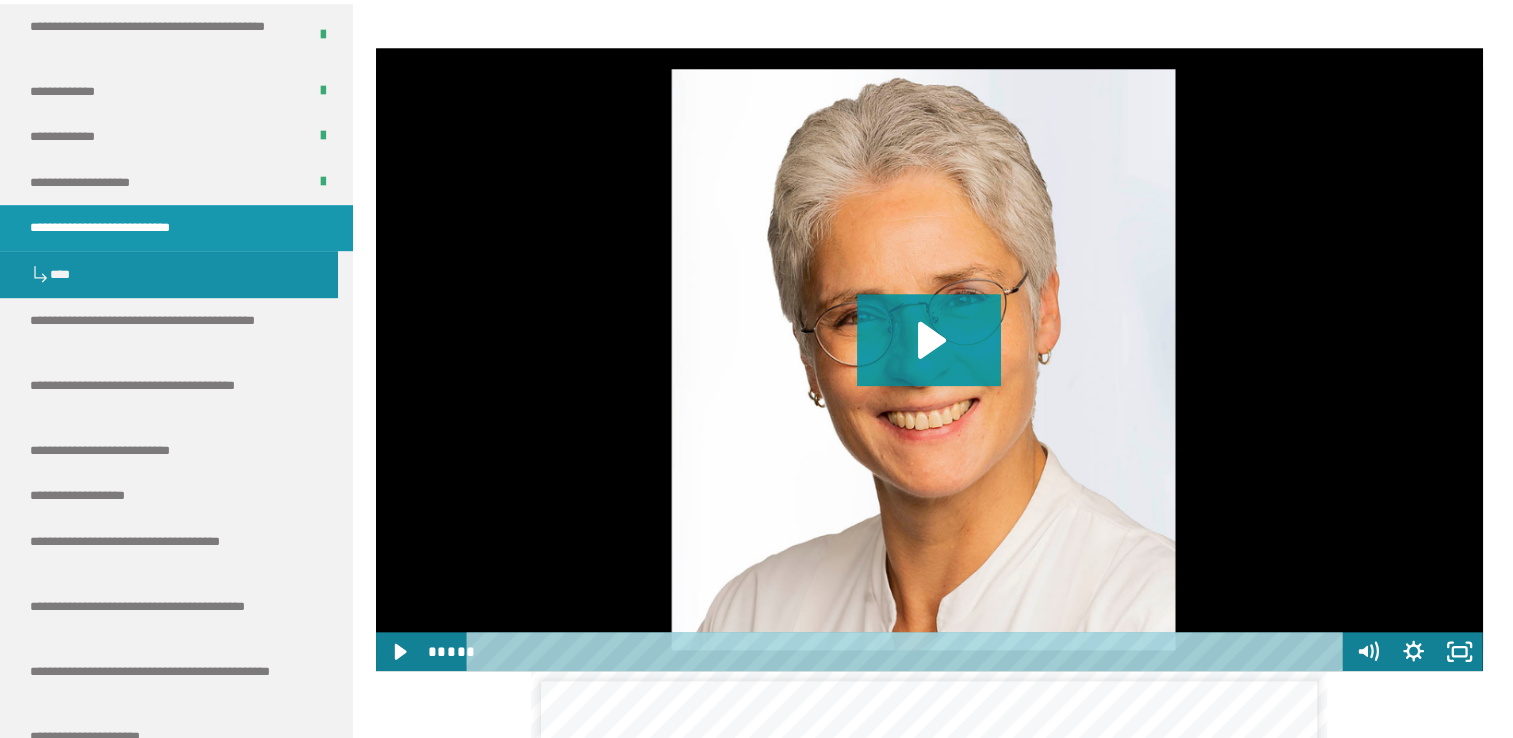 scroll, scrollTop: 2095, scrollLeft: 0, axis: vertical 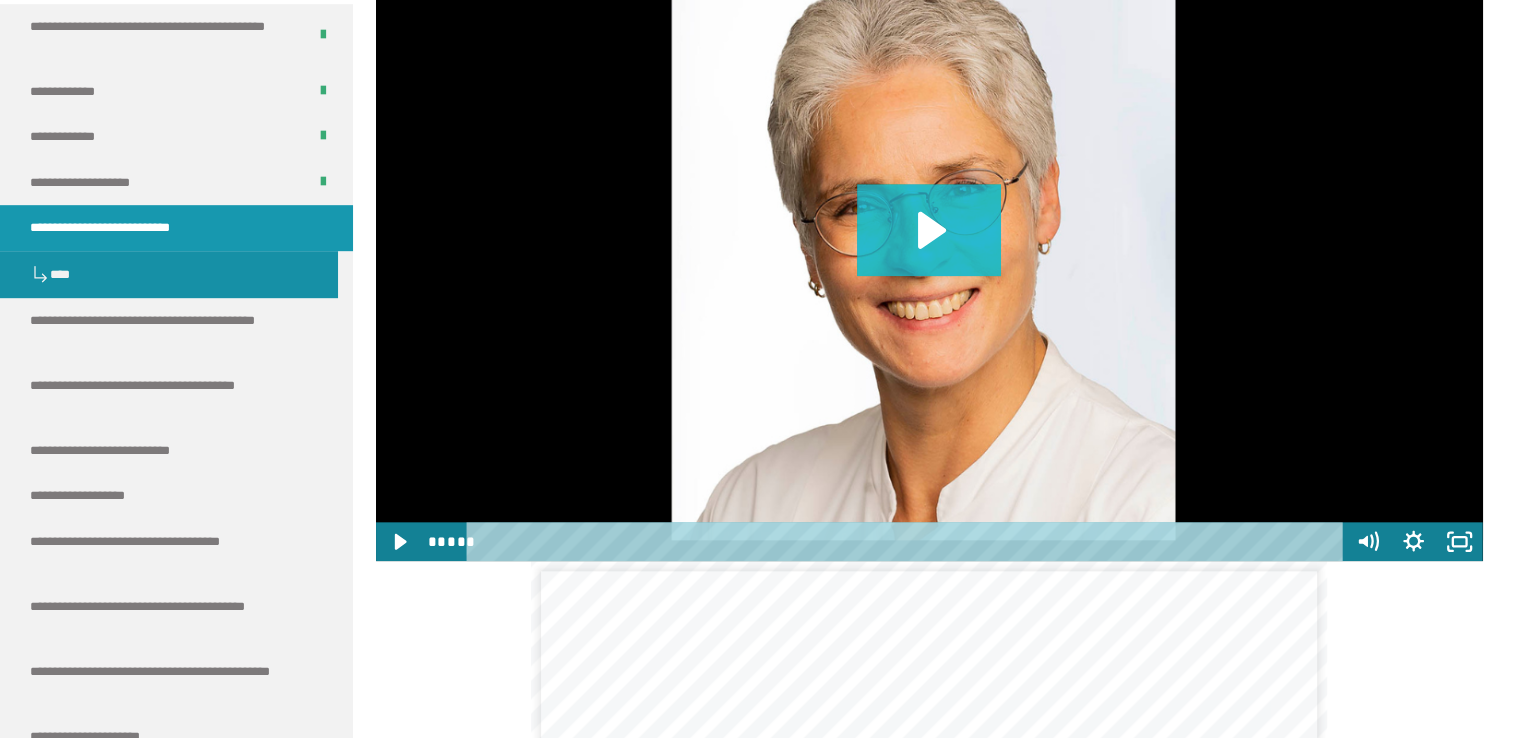 click 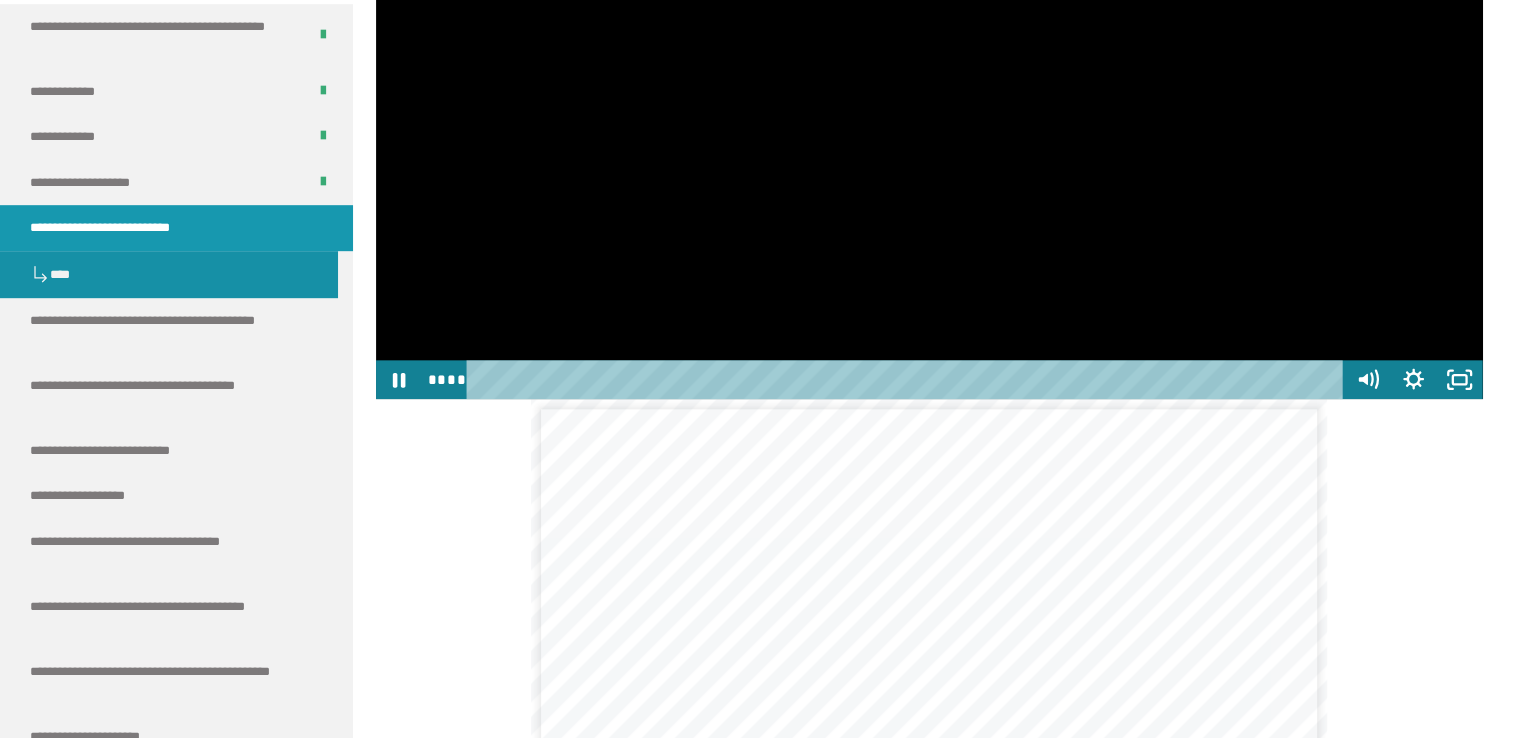 scroll, scrollTop: 2264, scrollLeft: 0, axis: vertical 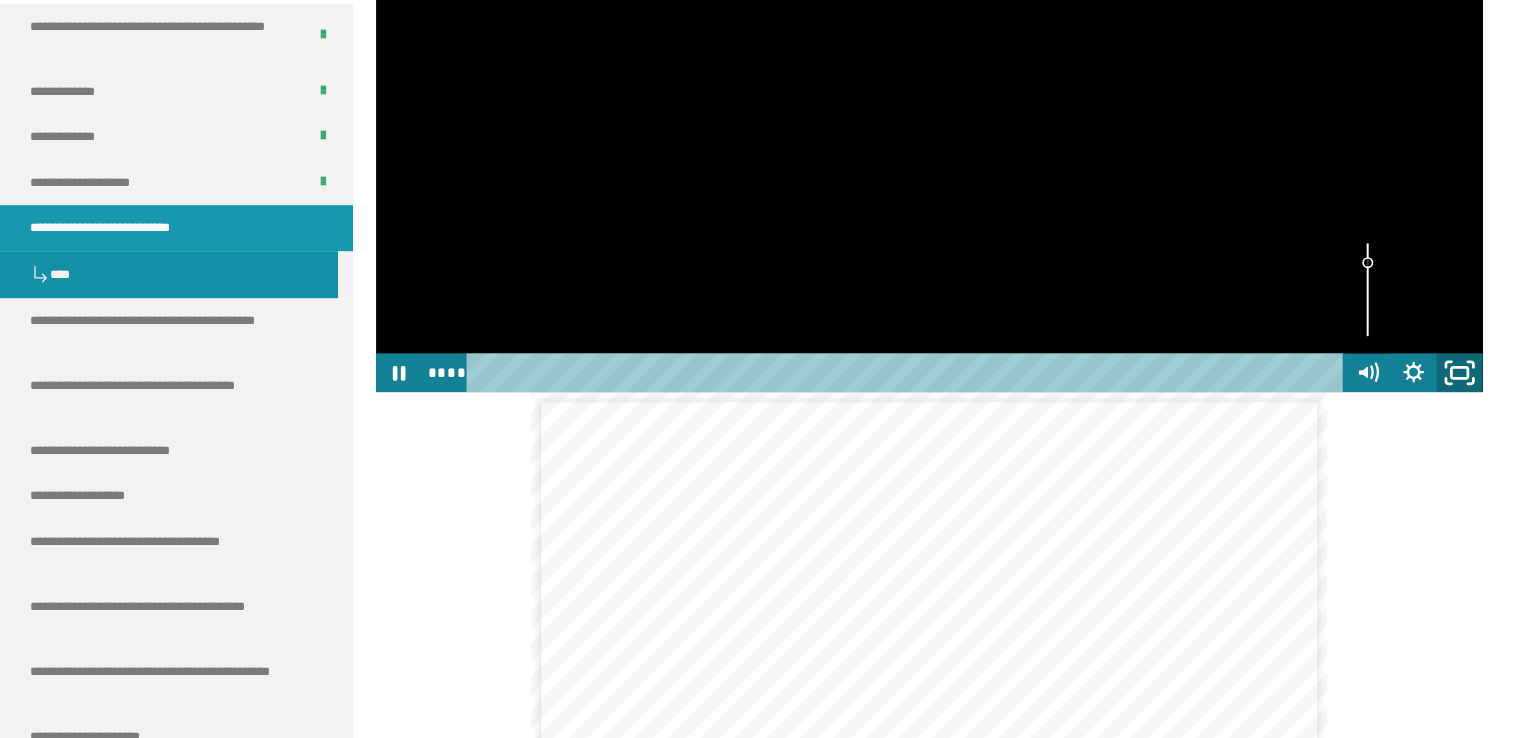 click 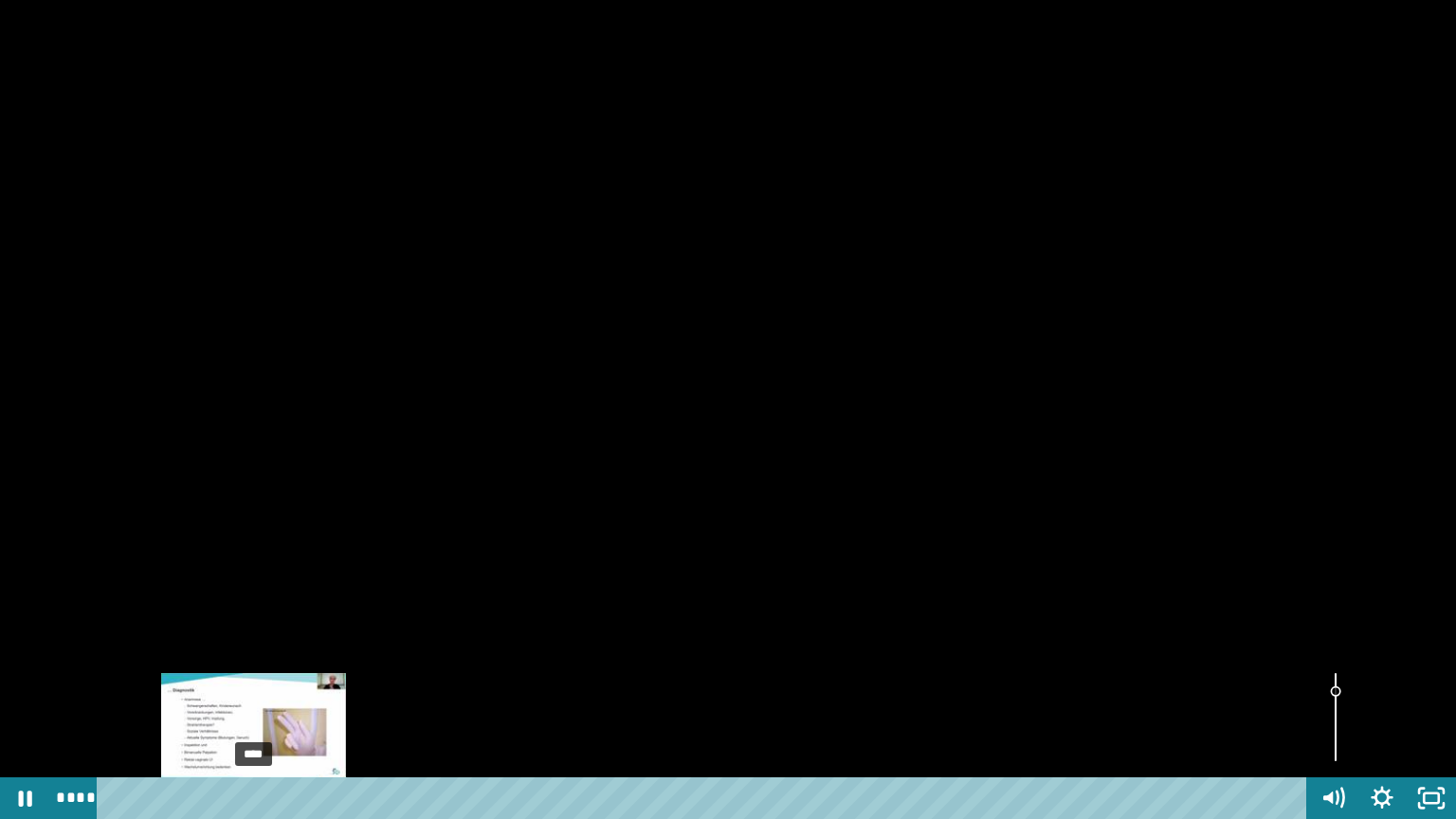 click on "****" at bounding box center [705, 798] 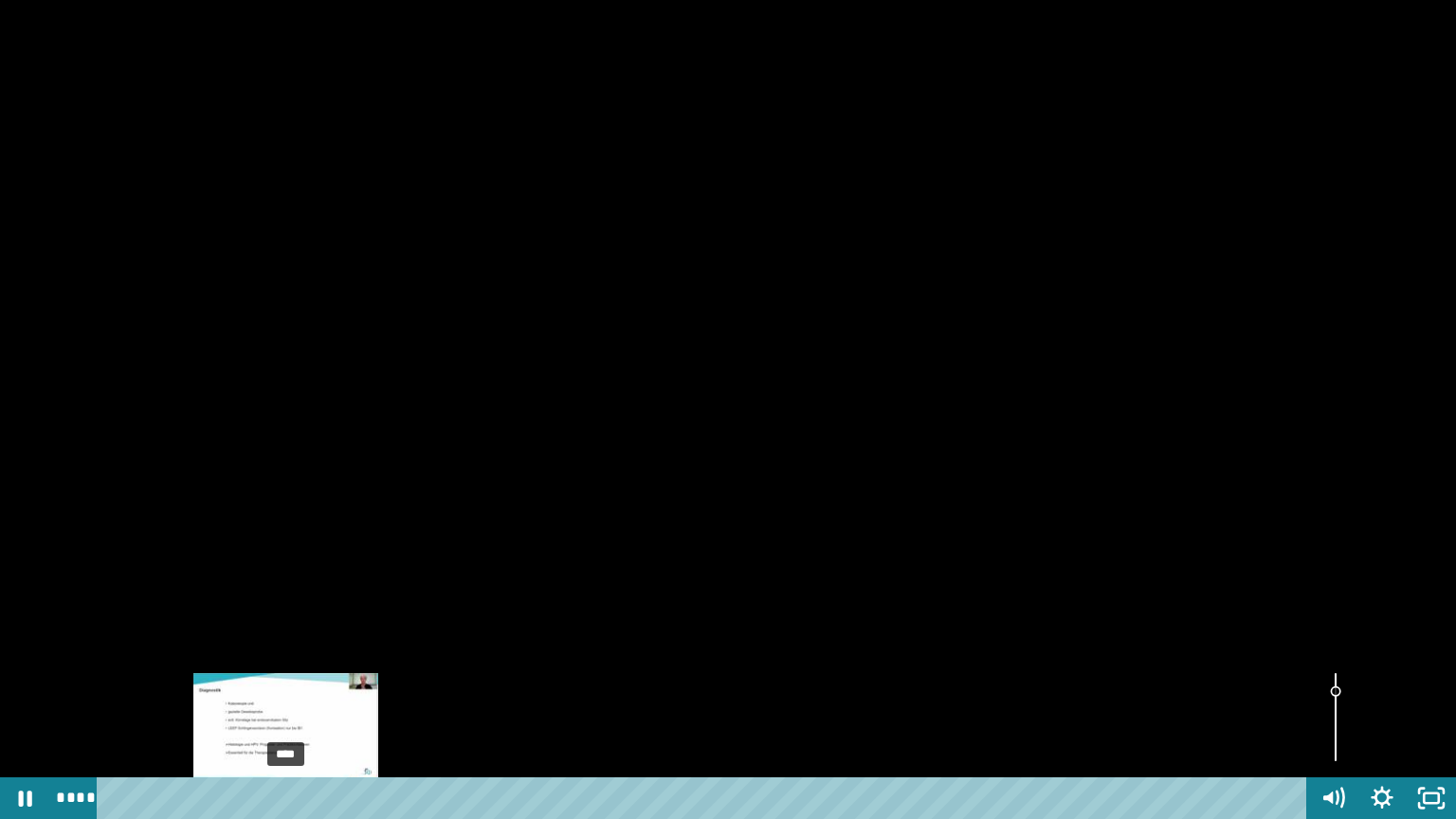 click on "****" at bounding box center (705, 798) 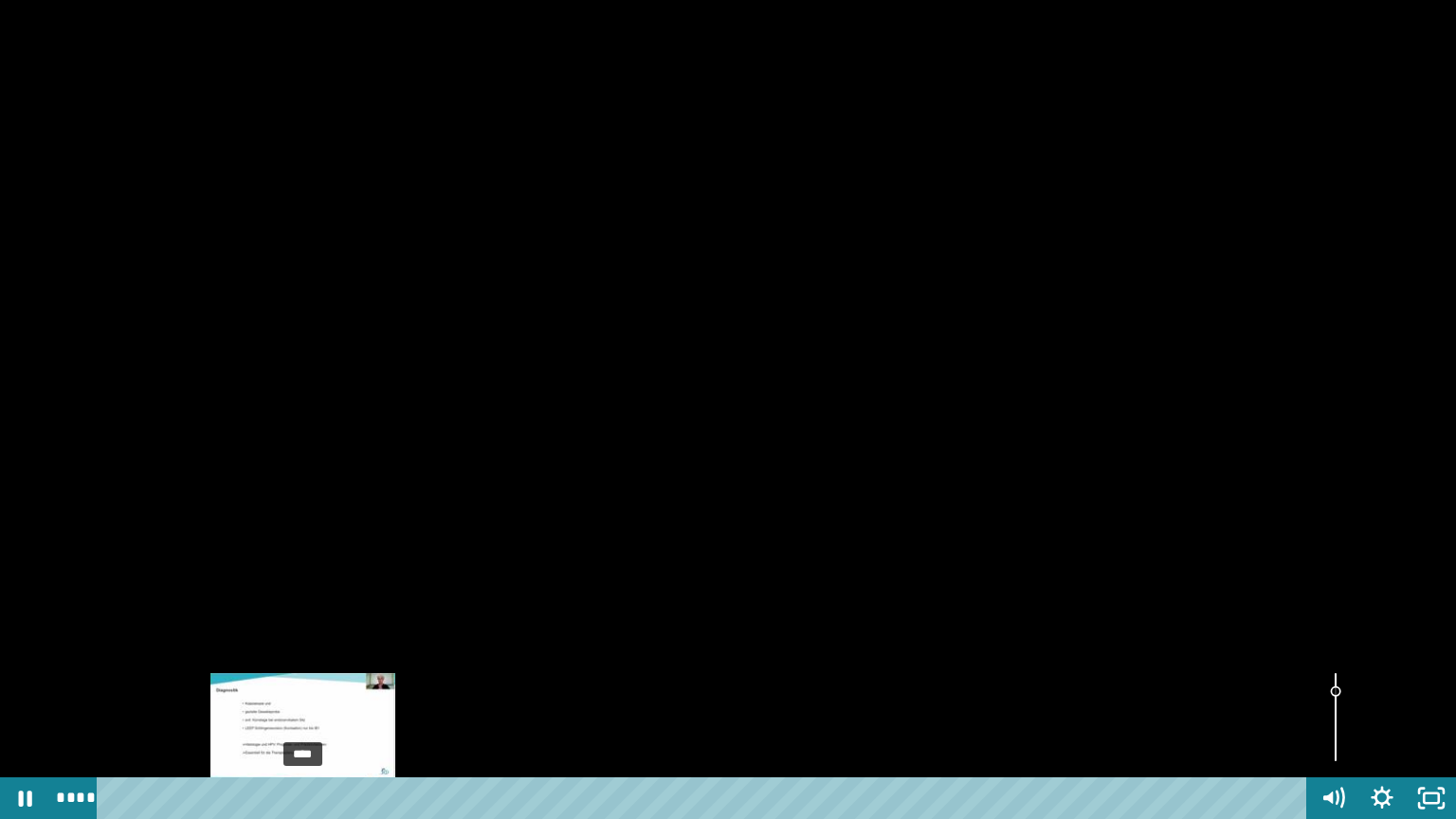 click on "****" at bounding box center [705, 798] 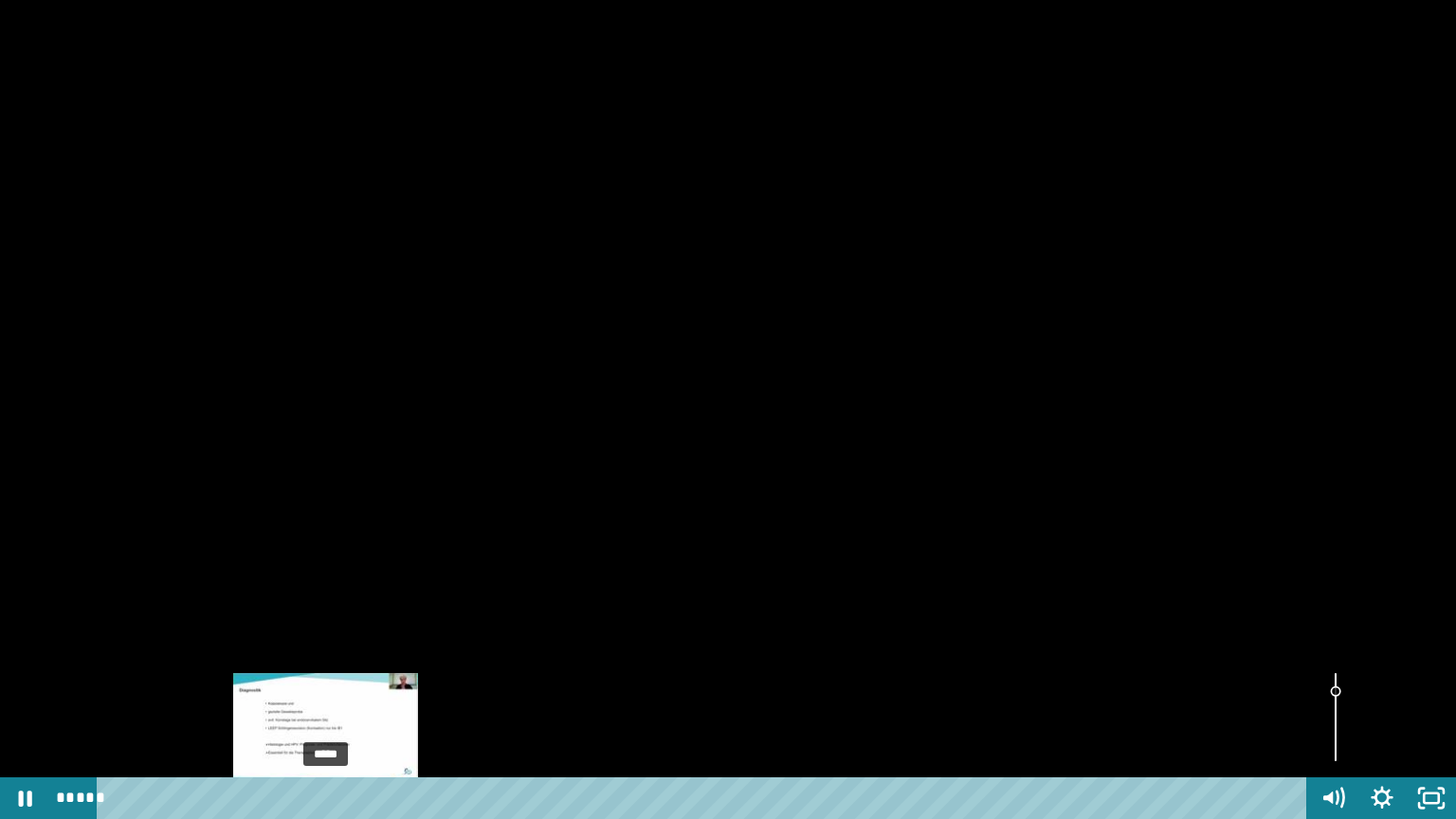 click on "*****" at bounding box center [705, 798] 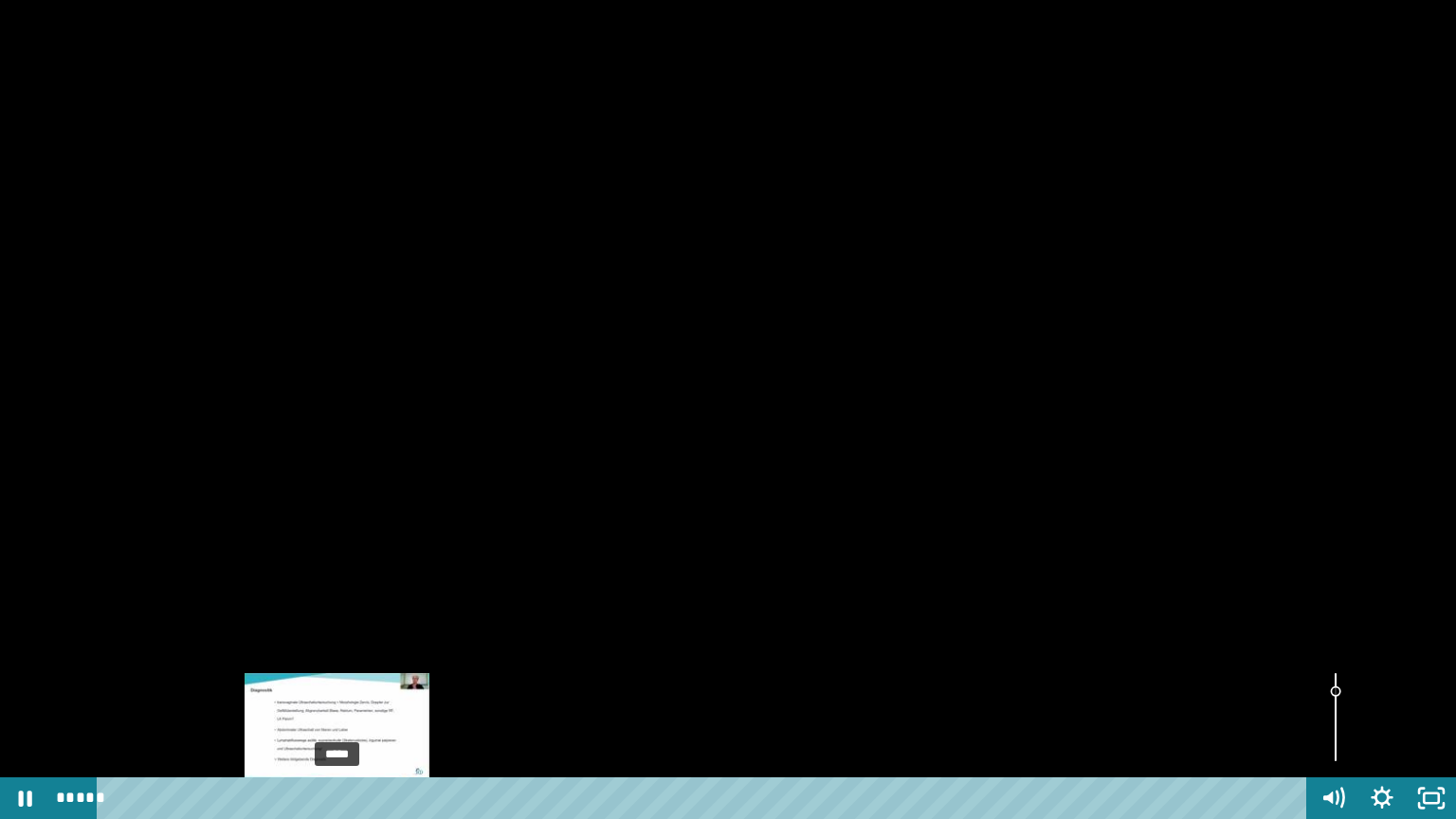 click on "*****" at bounding box center (705, 798) 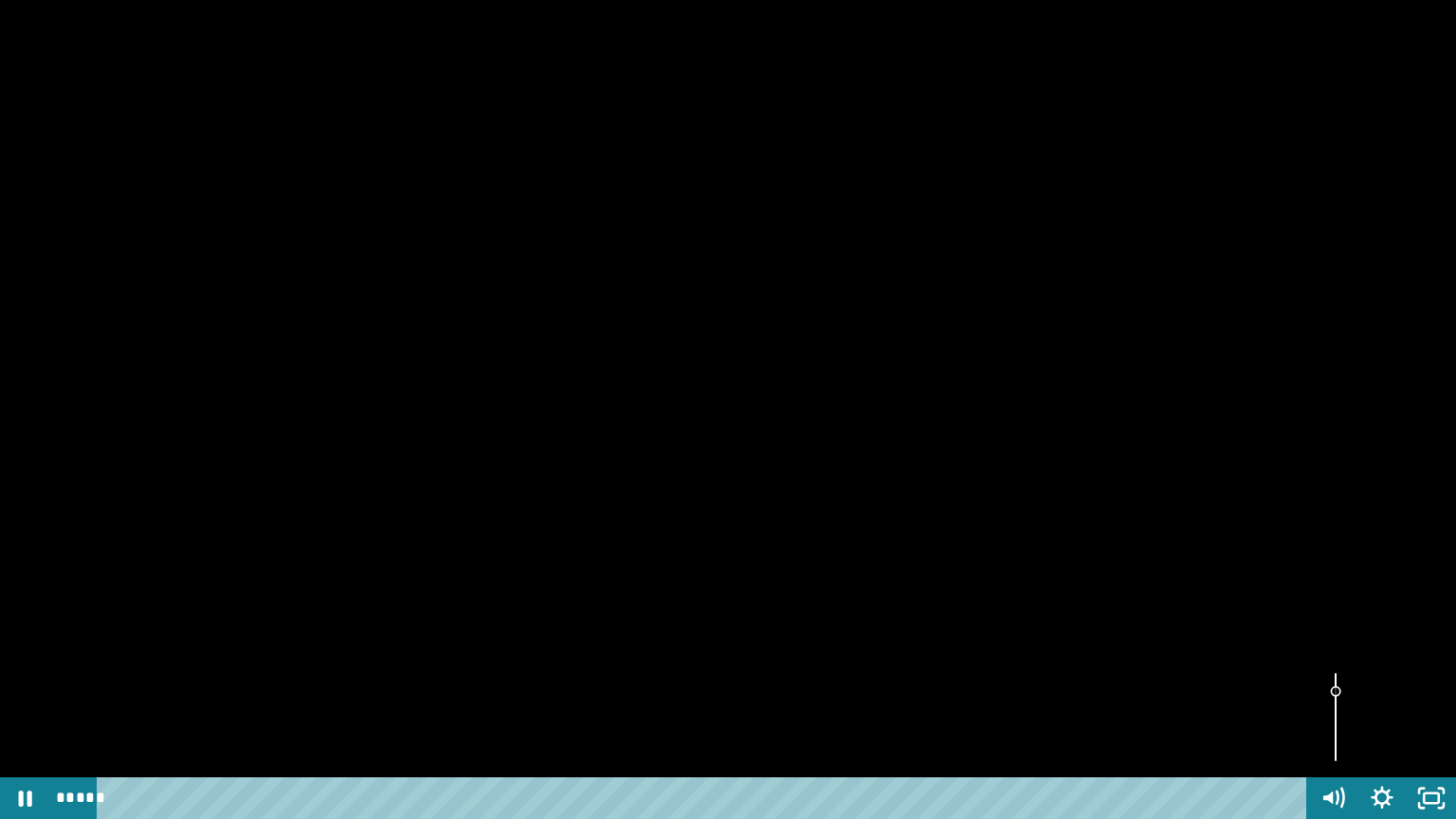click at bounding box center [728, 410] 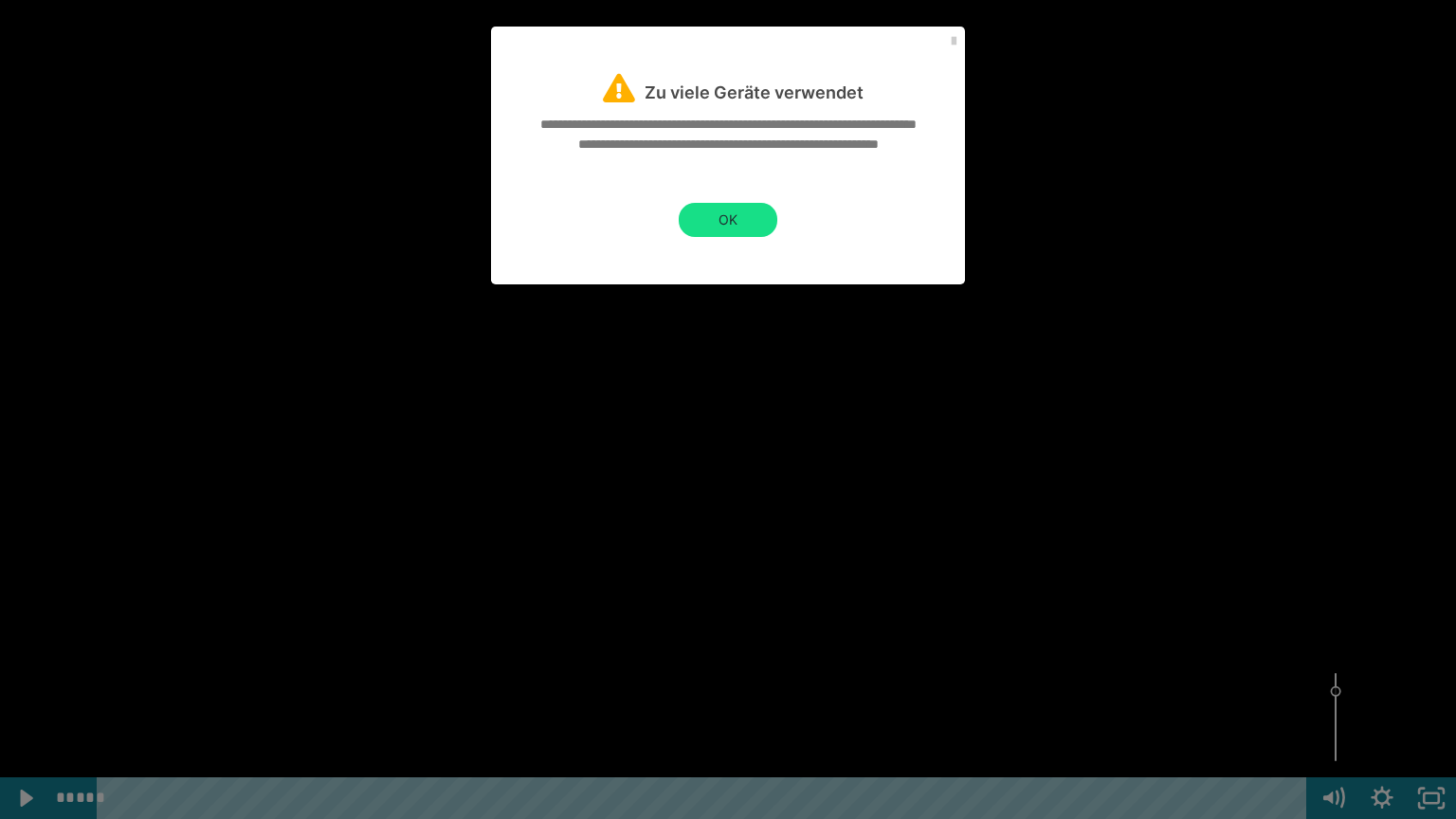 type 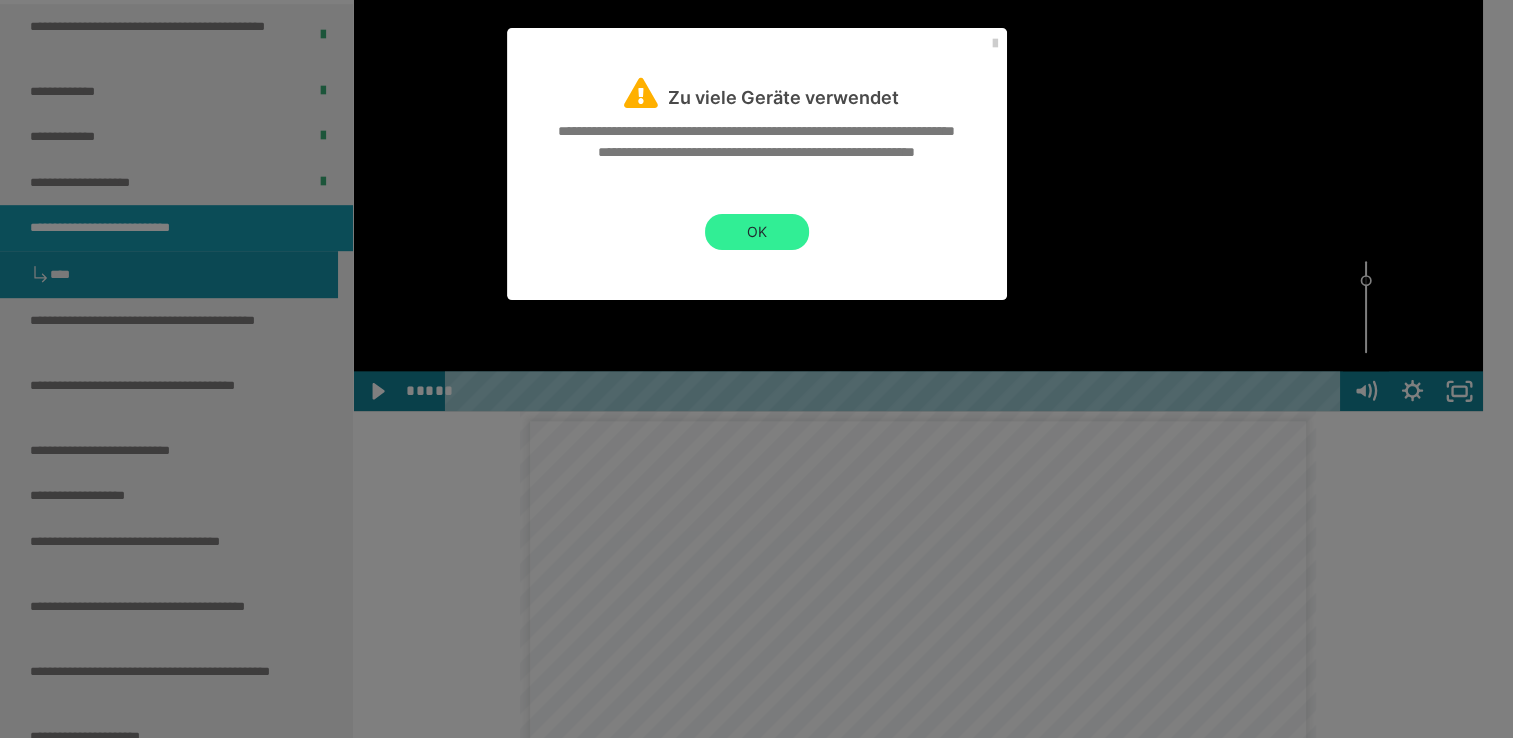 click on "OK" at bounding box center (757, 232) 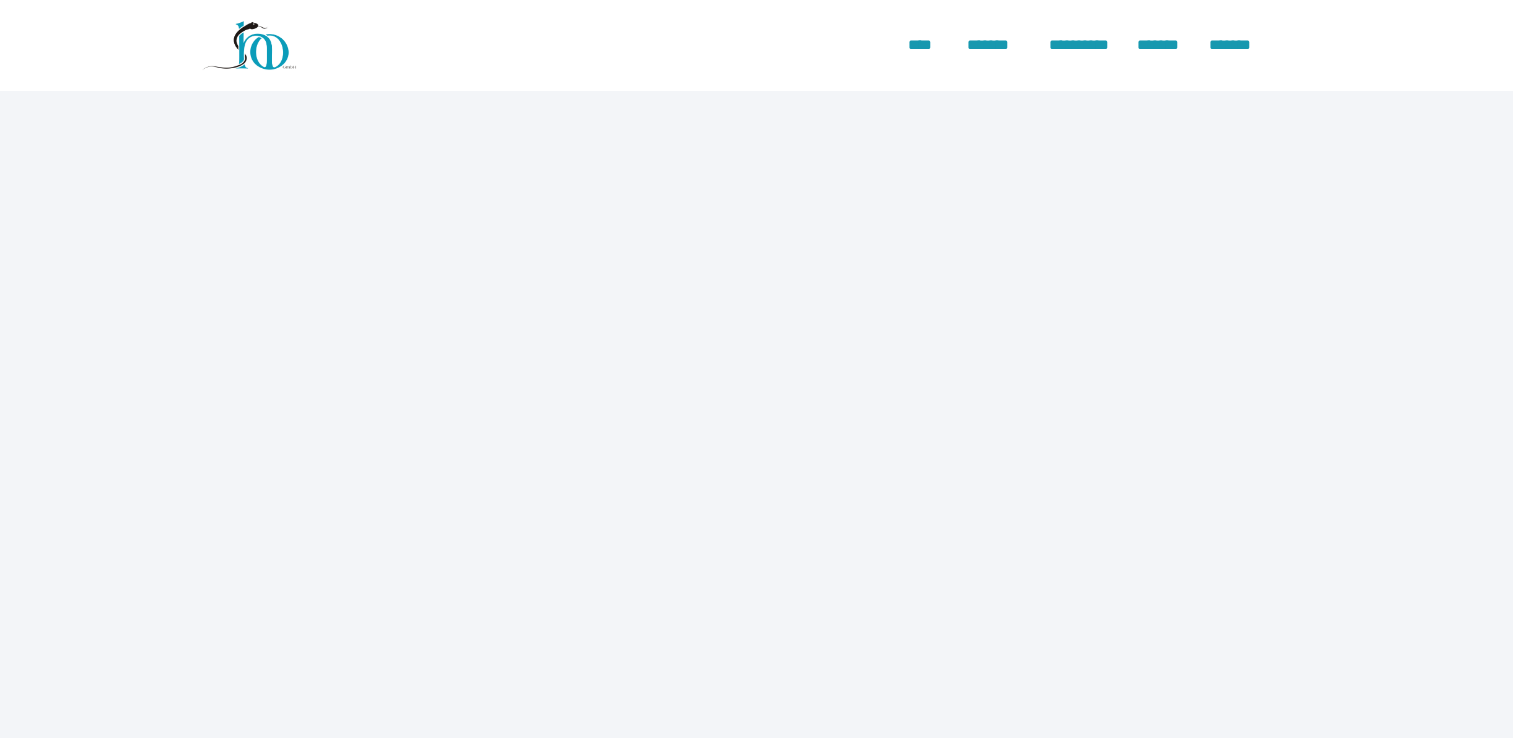 scroll, scrollTop: 0, scrollLeft: 0, axis: both 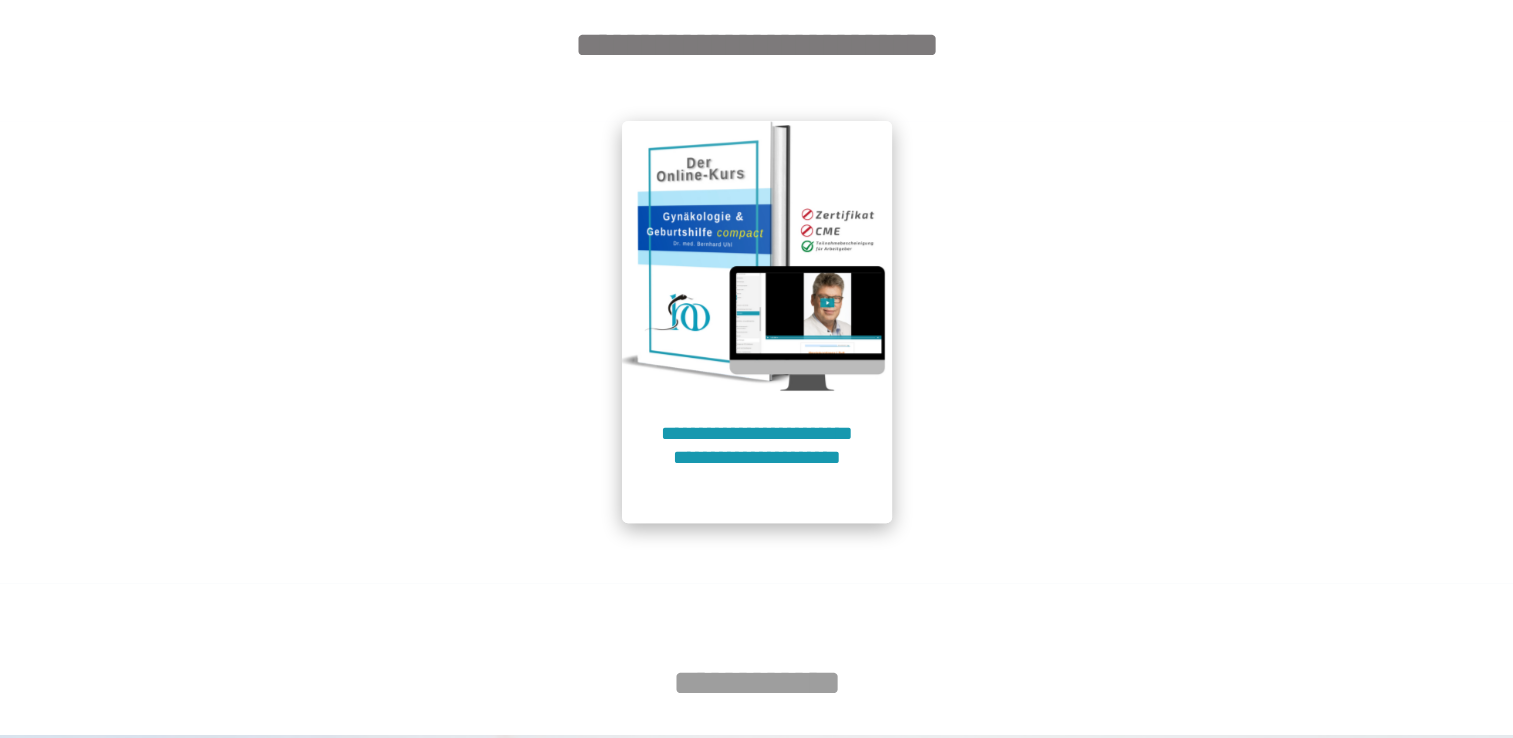 click at bounding box center [757, 256] 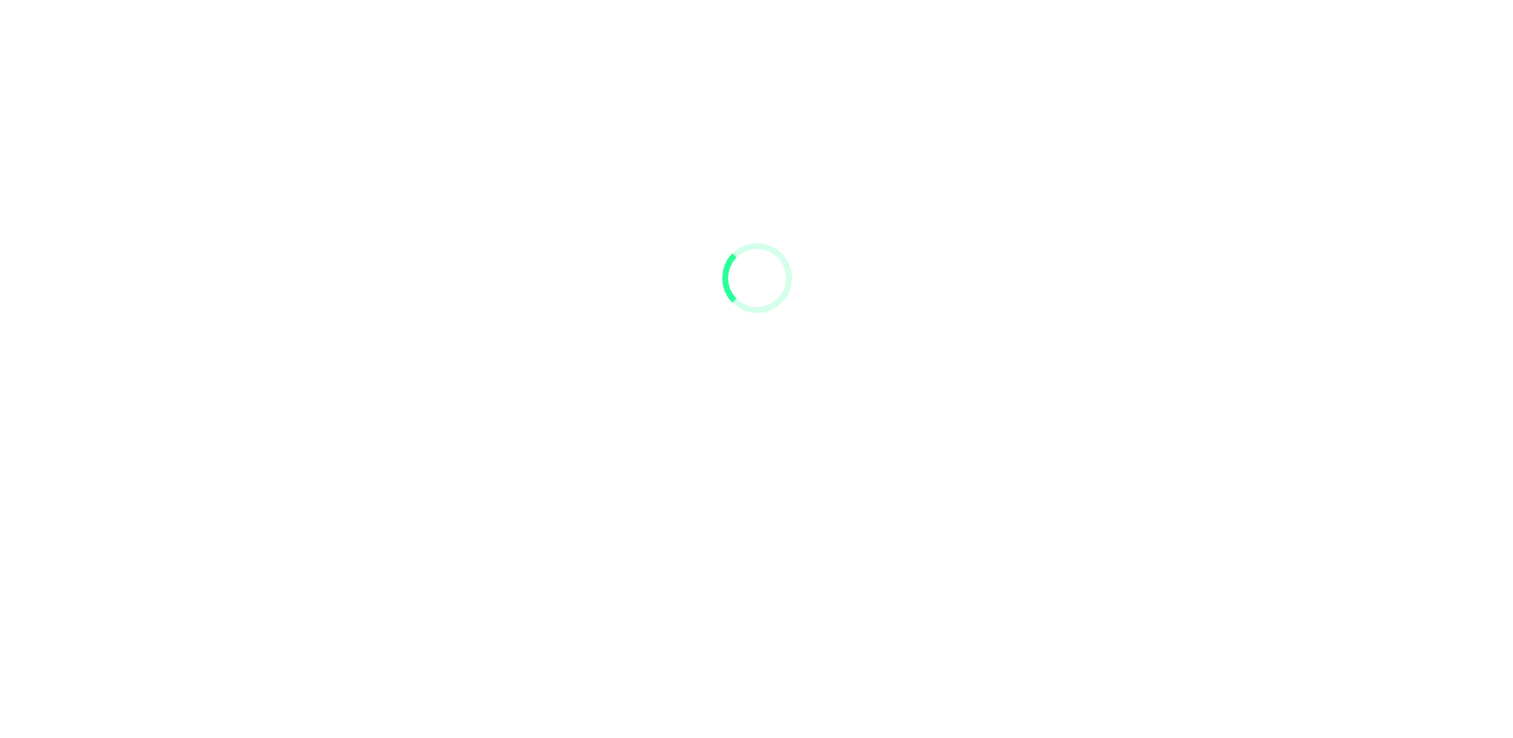 scroll, scrollTop: 91, scrollLeft: 0, axis: vertical 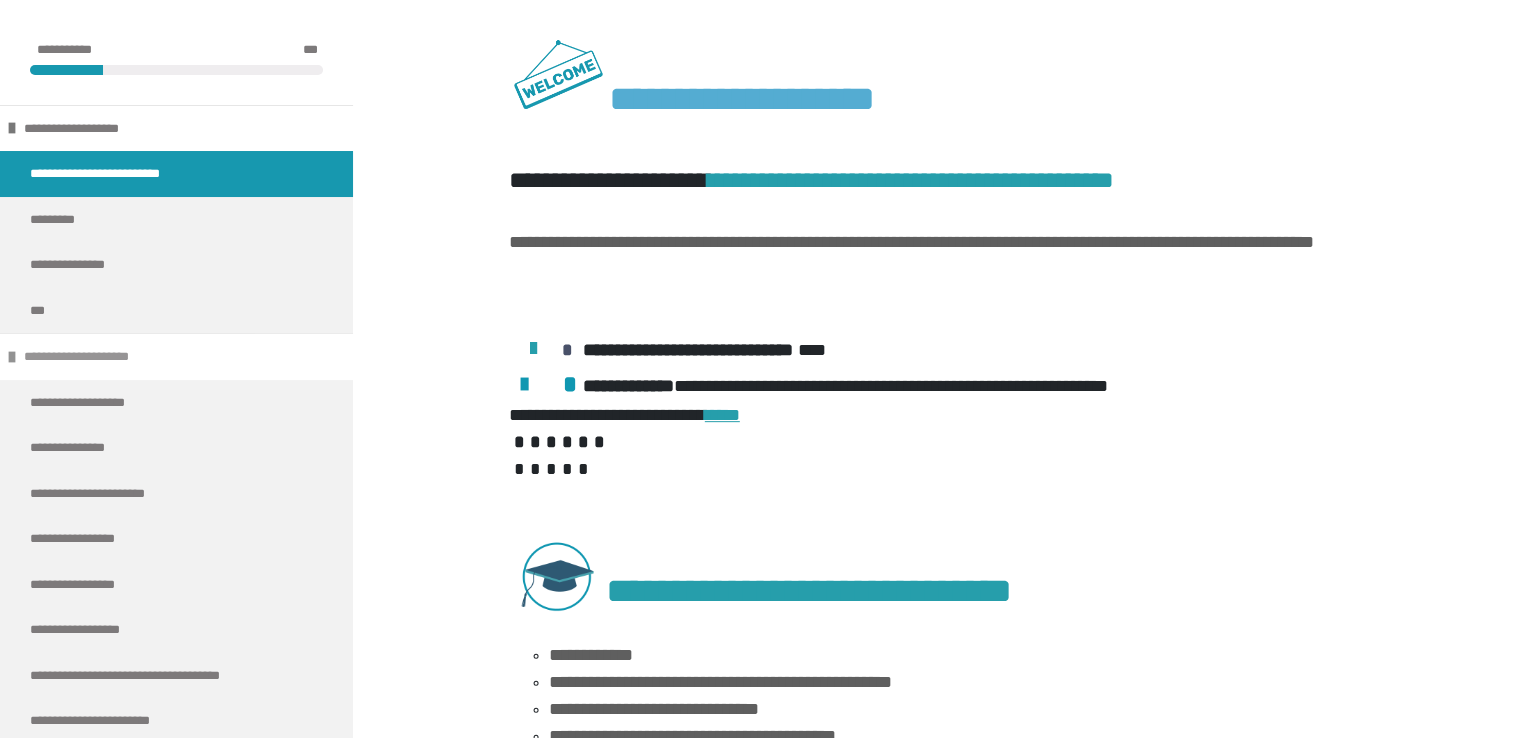 click at bounding box center (12, 357) 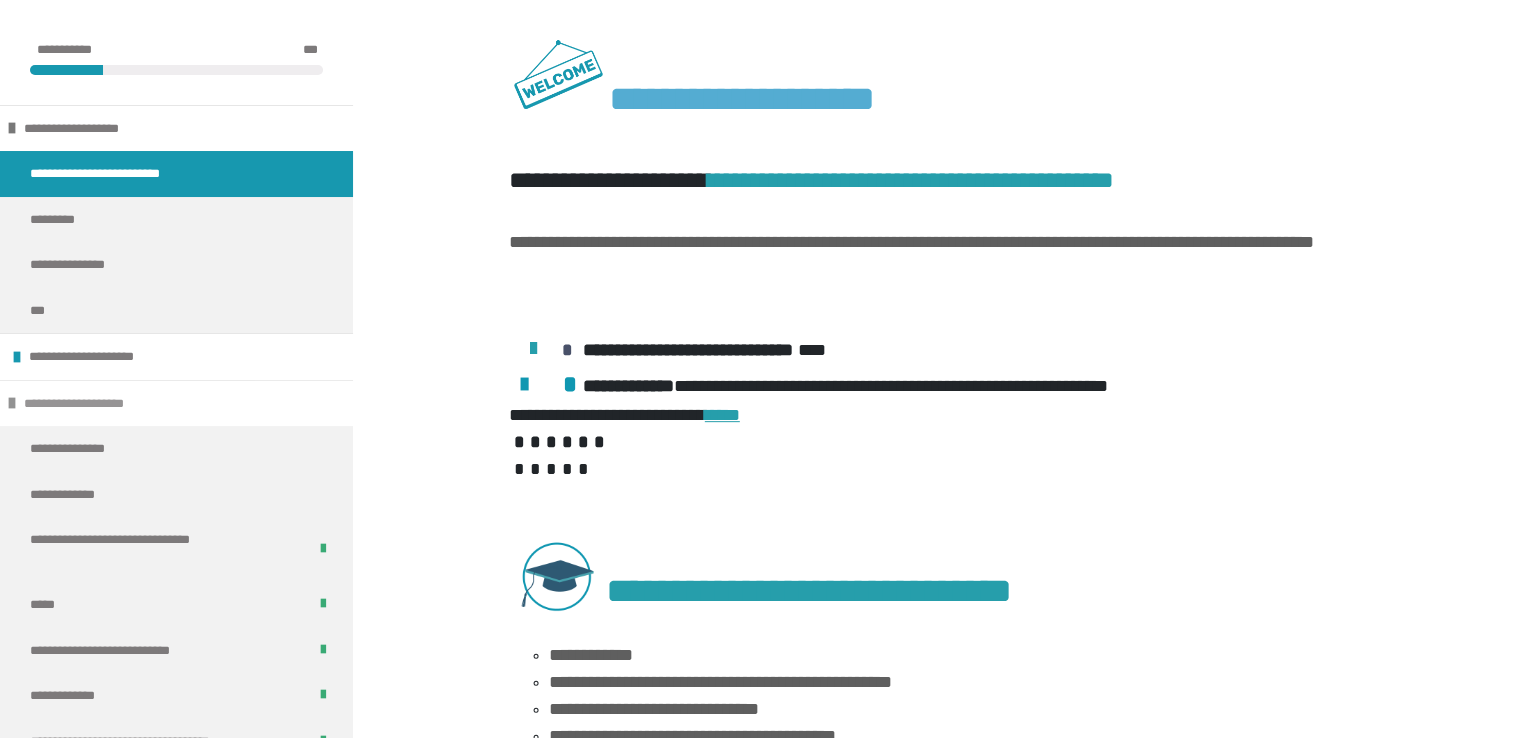 click at bounding box center (12, 403) 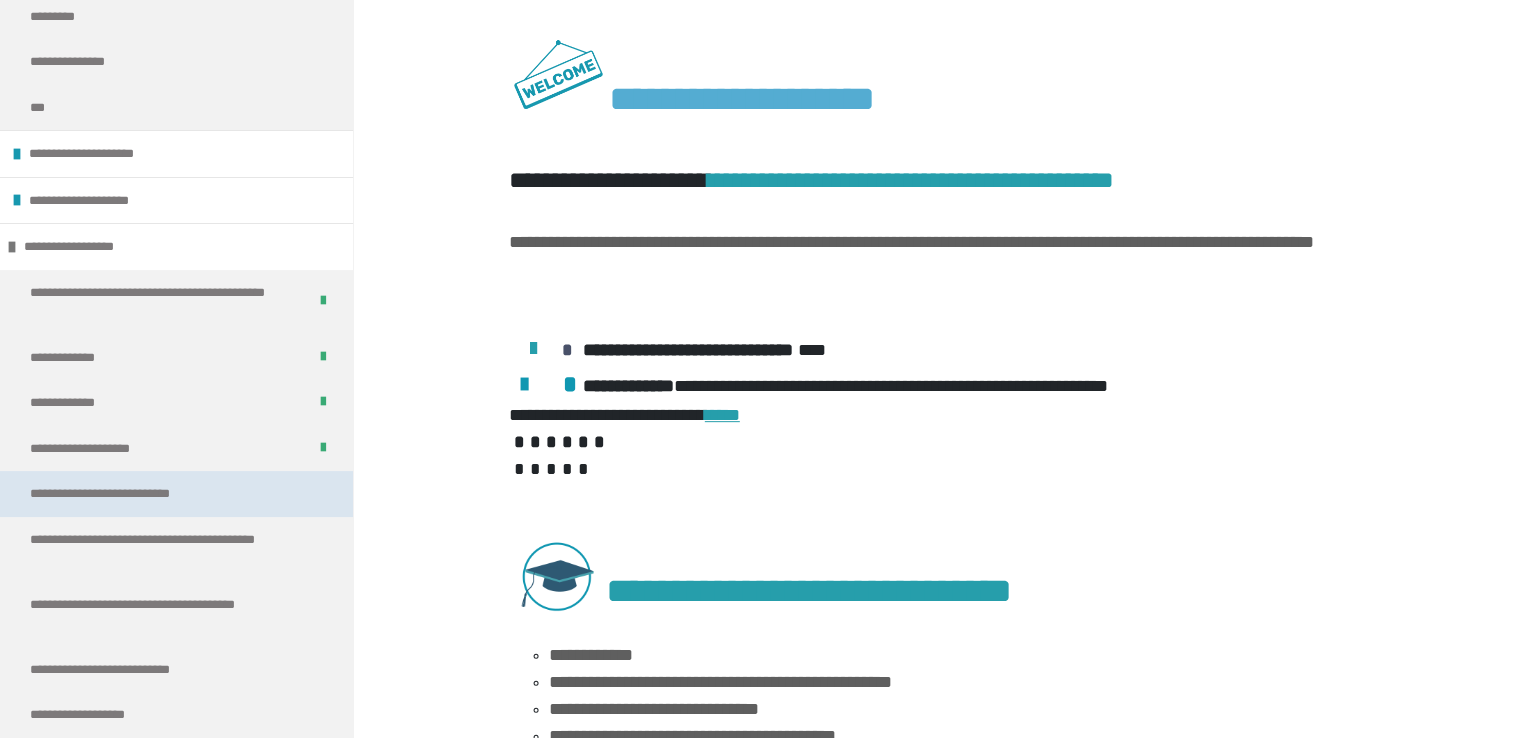 scroll, scrollTop: 204, scrollLeft: 0, axis: vertical 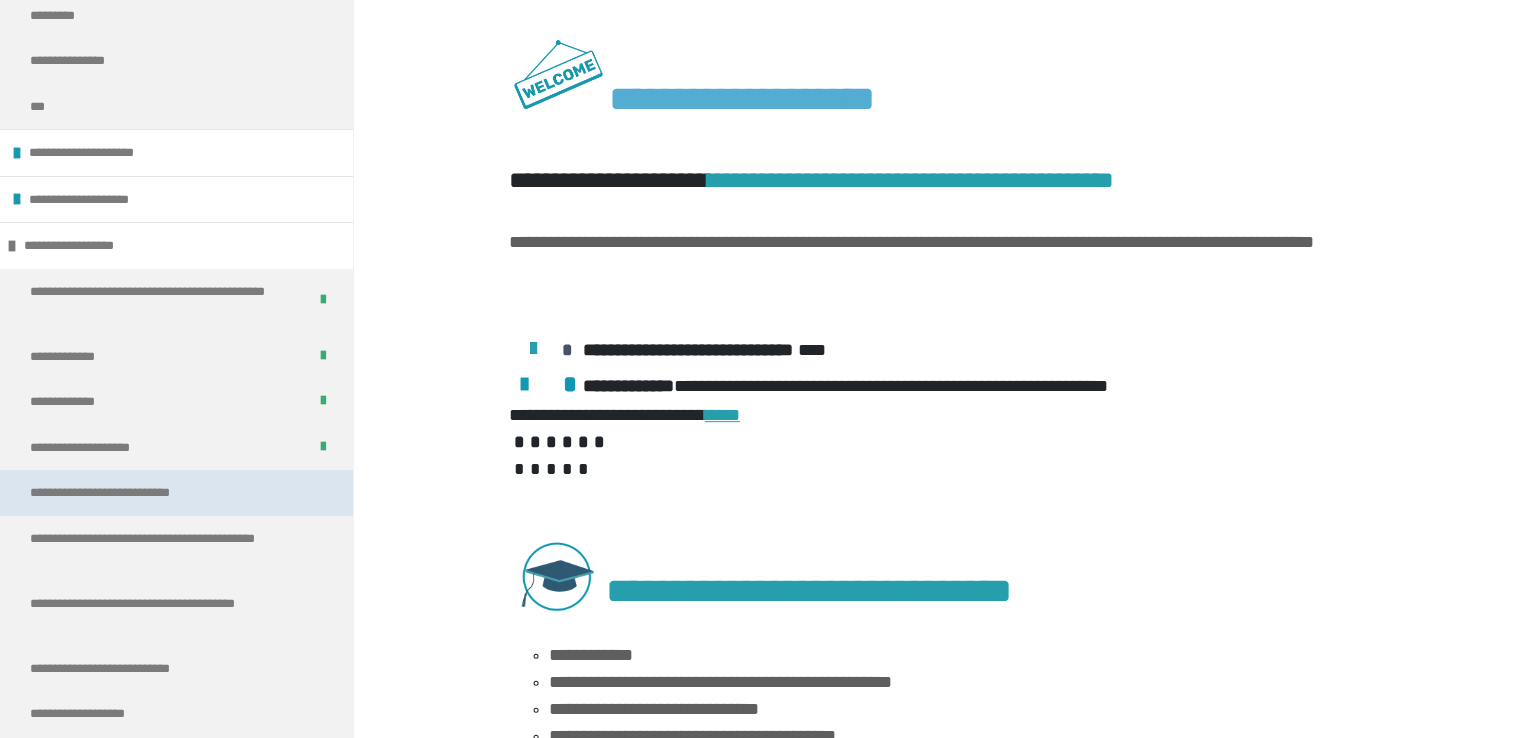 click on "**********" at bounding box center [126, 493] 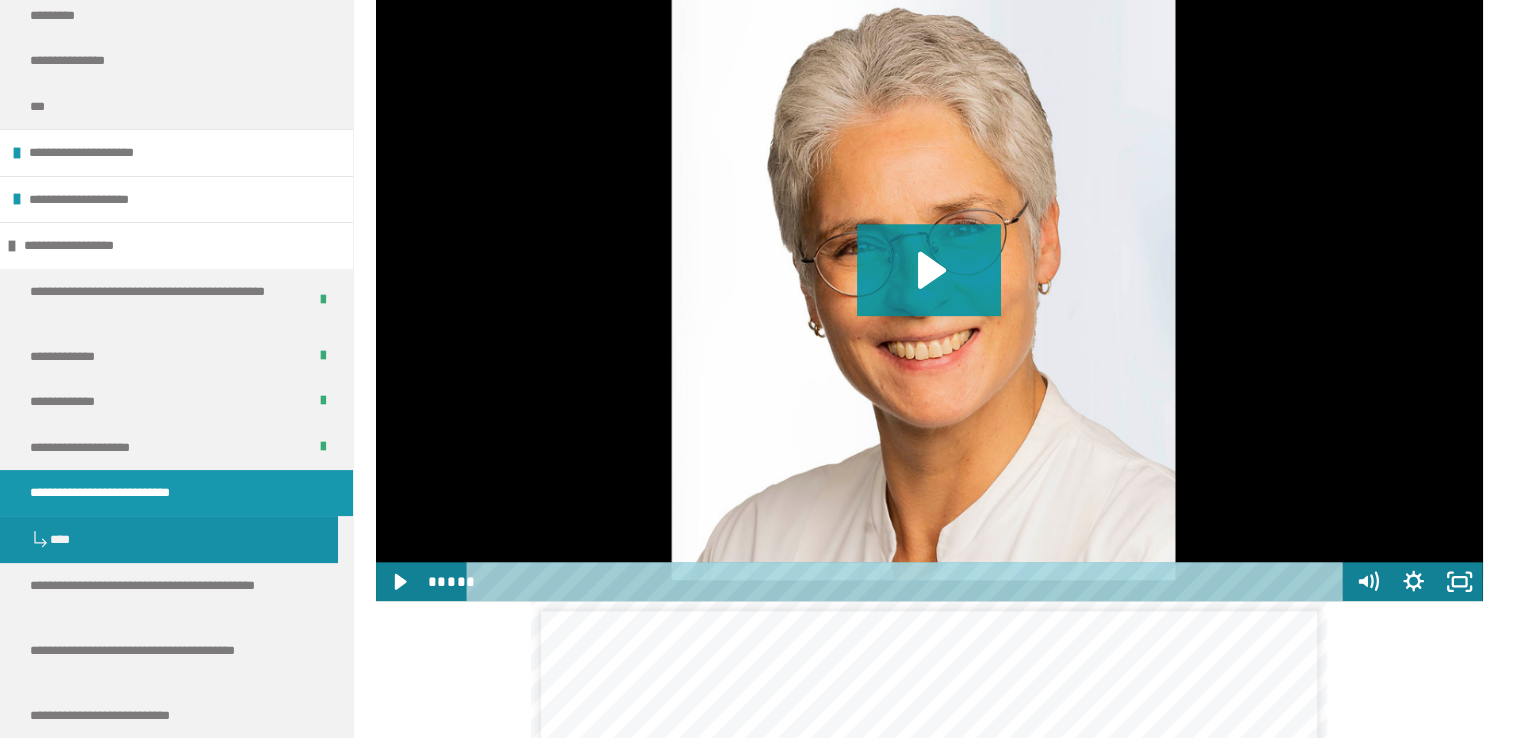 scroll, scrollTop: 2056, scrollLeft: 0, axis: vertical 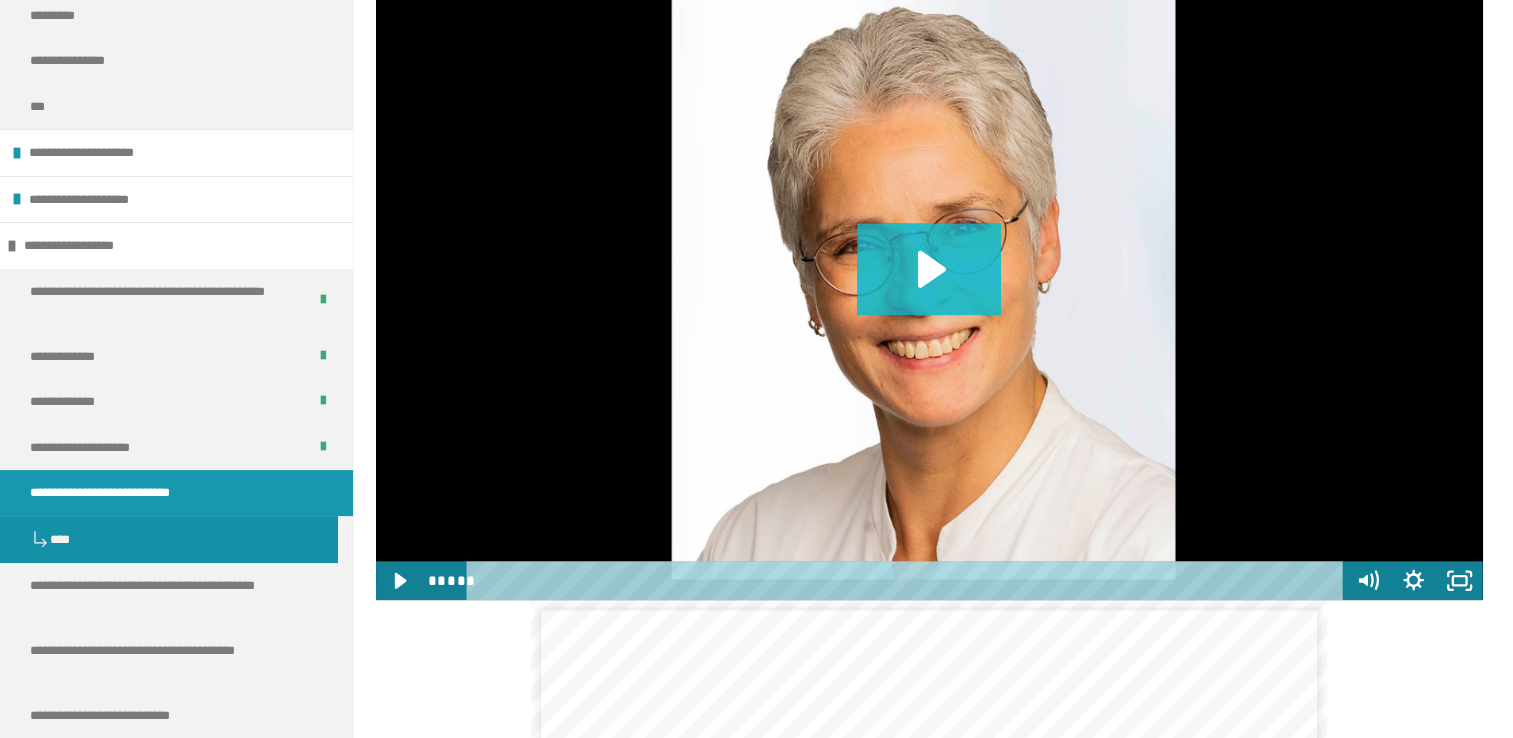 click 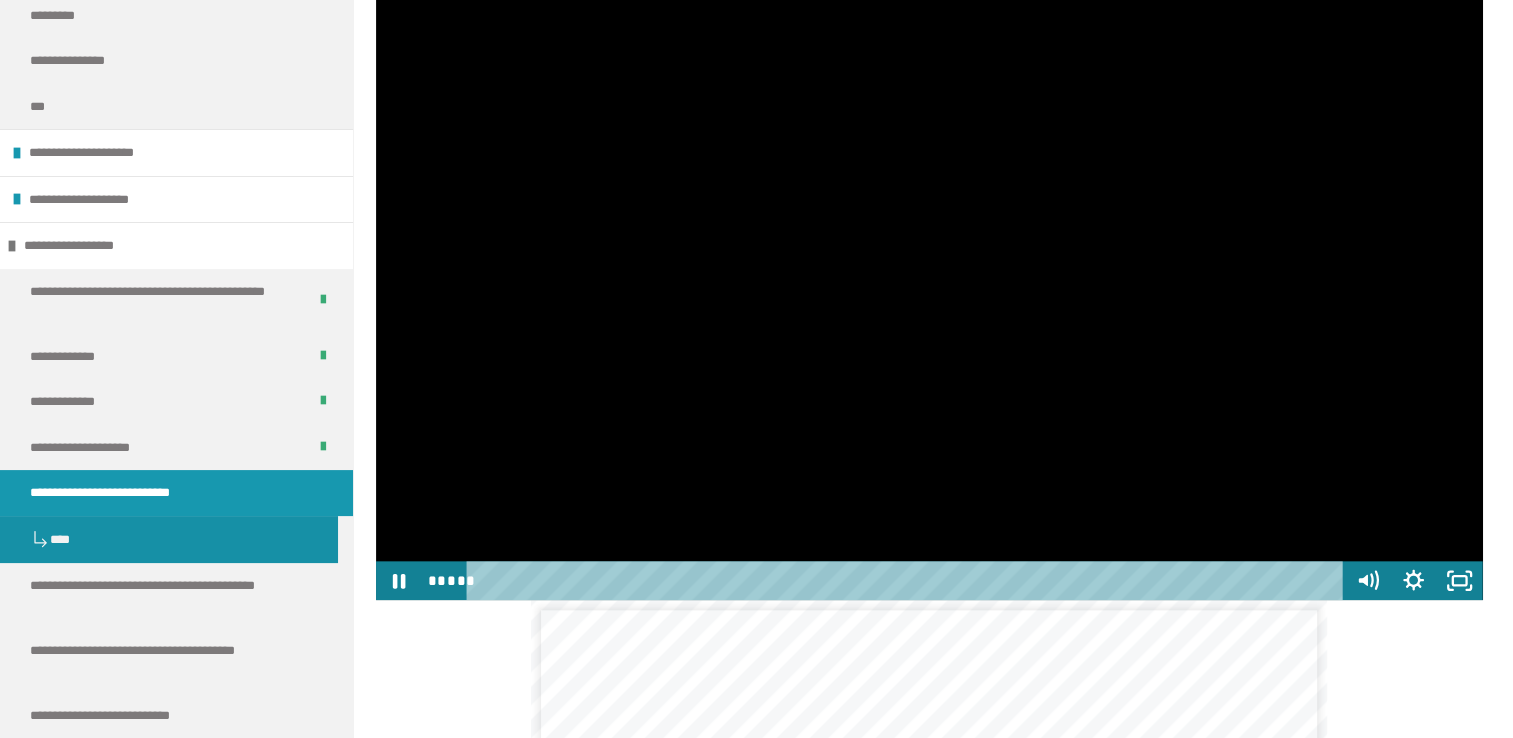 type 